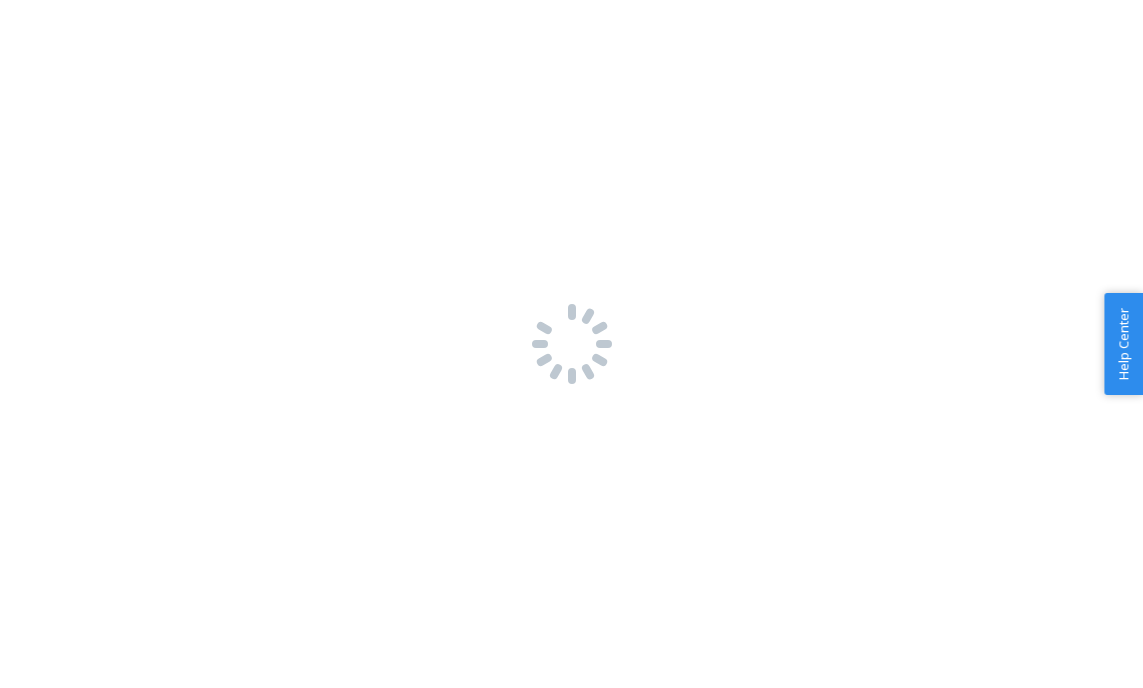 scroll, scrollTop: 0, scrollLeft: 0, axis: both 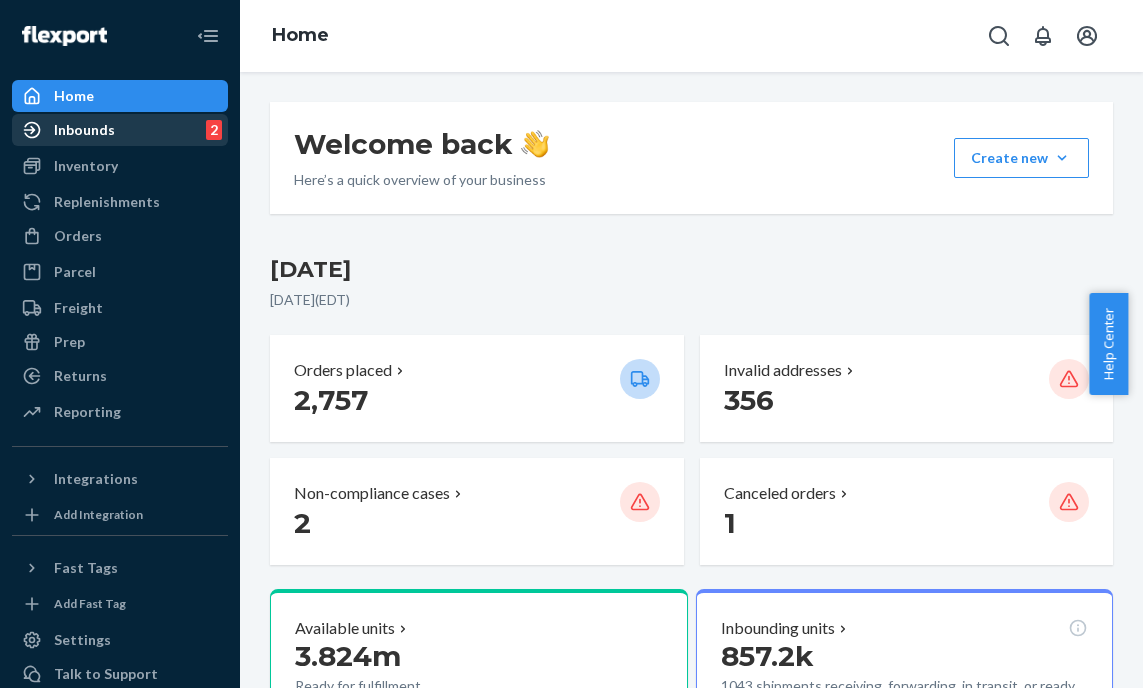 click on "Inbounds" at bounding box center (84, 130) 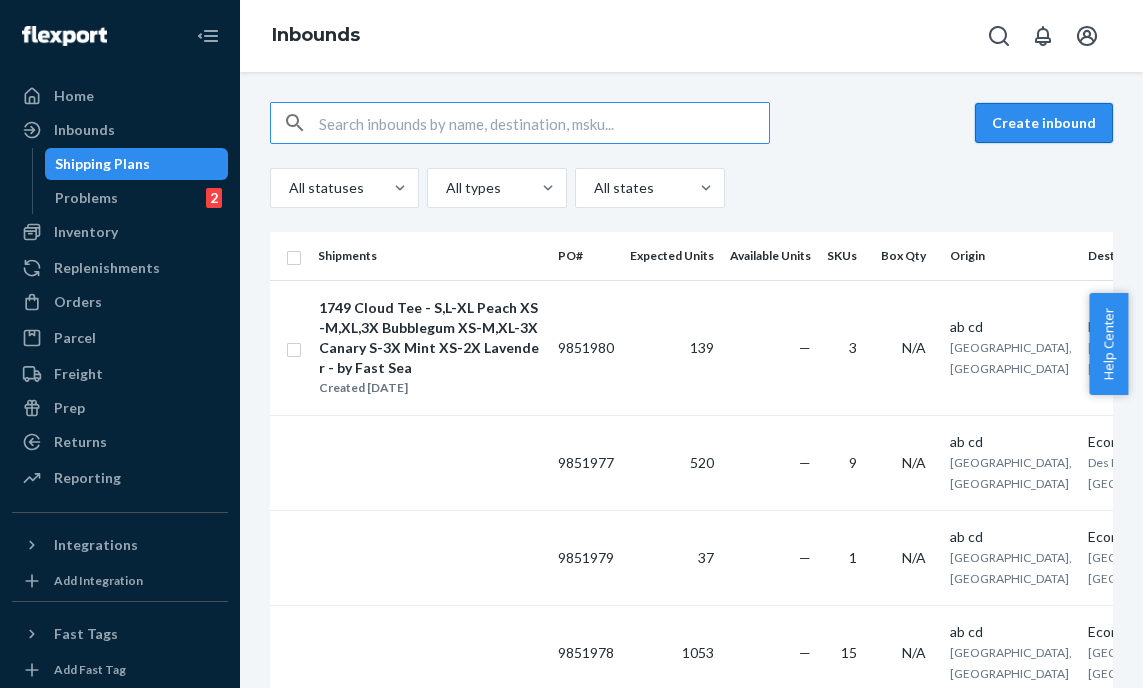 click on "Create inbound" at bounding box center (1044, 123) 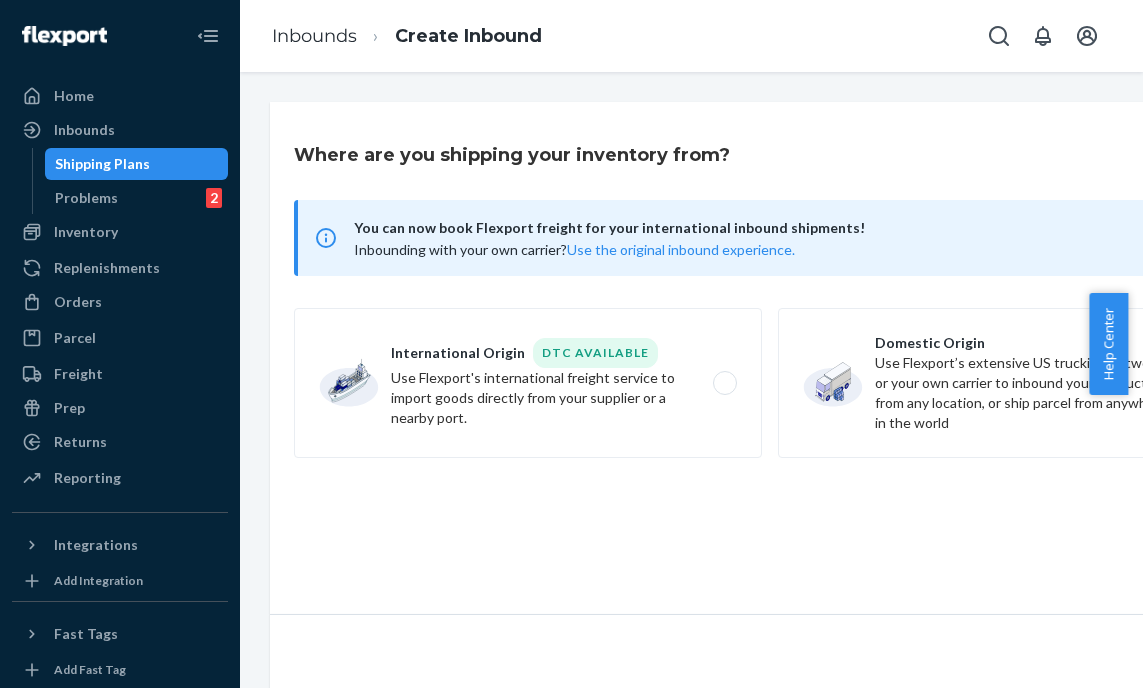 scroll, scrollTop: 0, scrollLeft: 0, axis: both 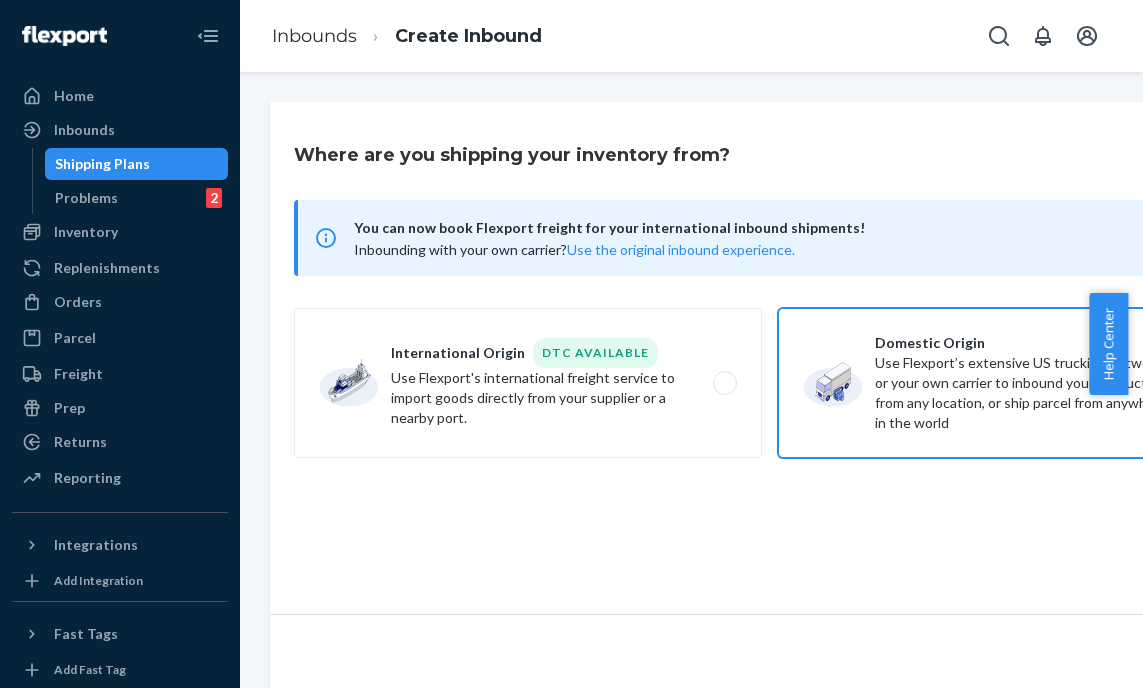 click on "Domestic Origin Use Flexport’s extensive US trucking network or your own carrier to inbound your products from any location, or ship parcel from anywhere in the world" at bounding box center [1012, 383] 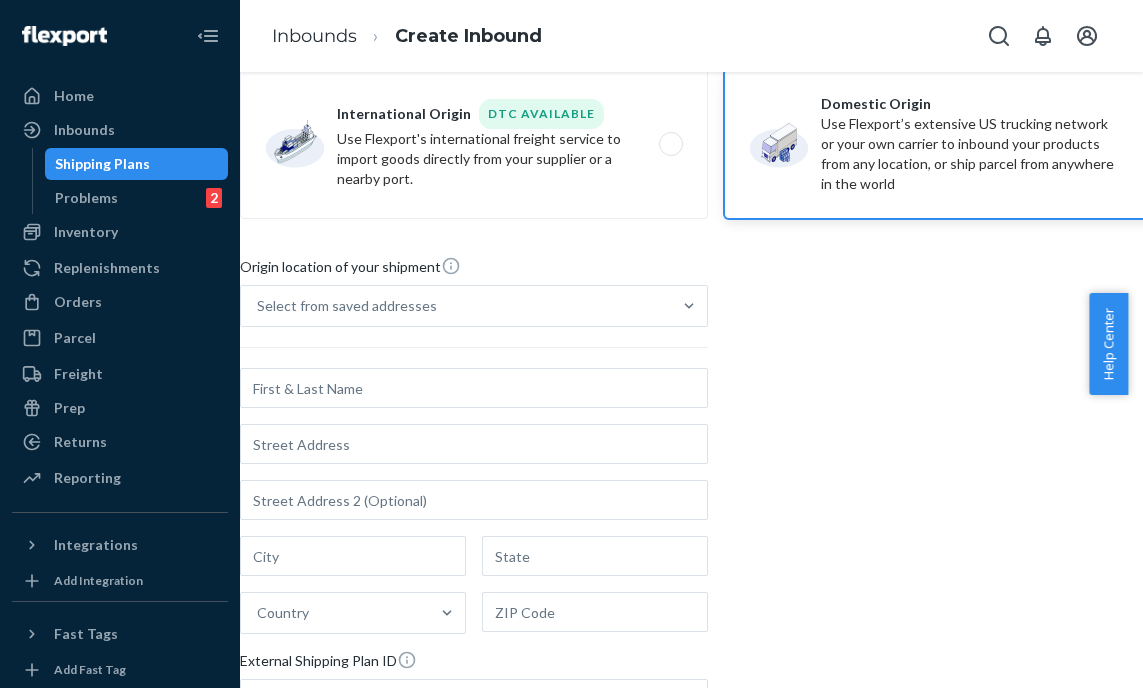 scroll, scrollTop: 342, scrollLeft: 54, axis: both 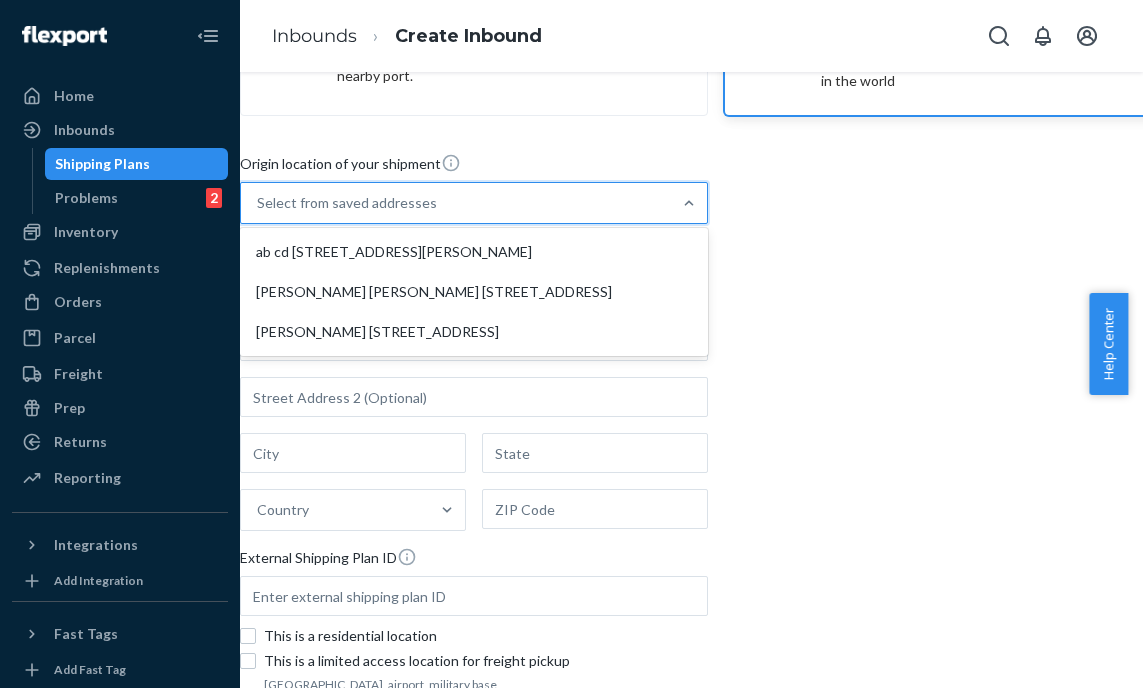 click on "Select from saved addresses" at bounding box center [456, 203] 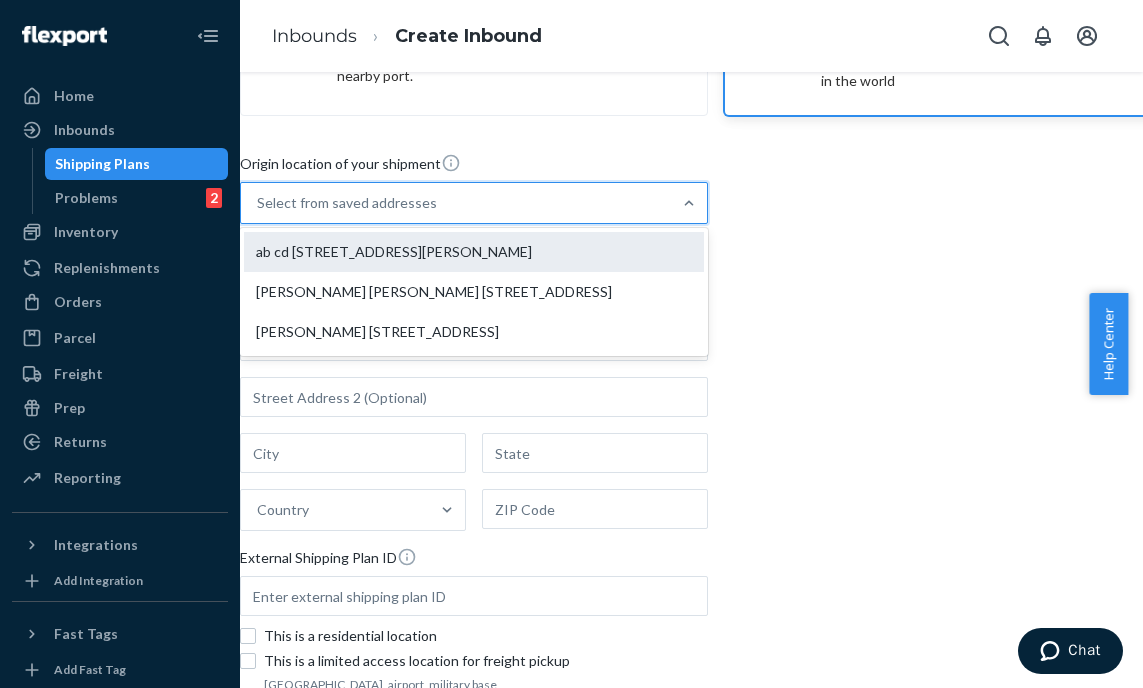 click on "ab cd
[STREET_ADDRESS][PERSON_NAME]" at bounding box center (474, 252) 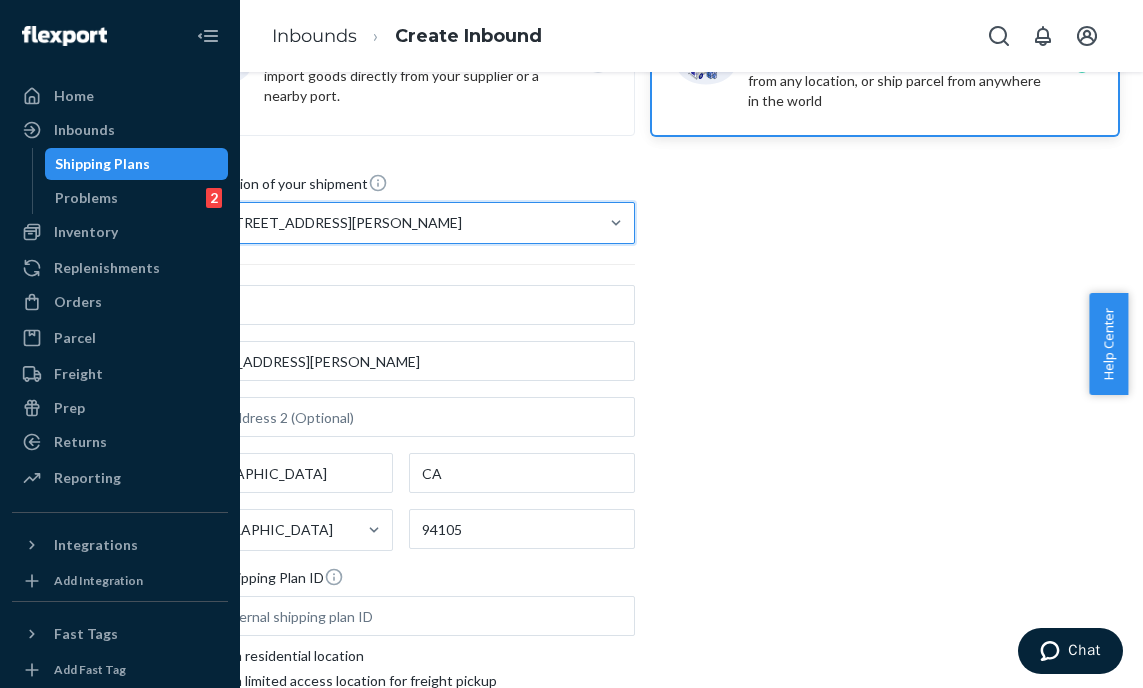 scroll, scrollTop: 495, scrollLeft: 142, axis: both 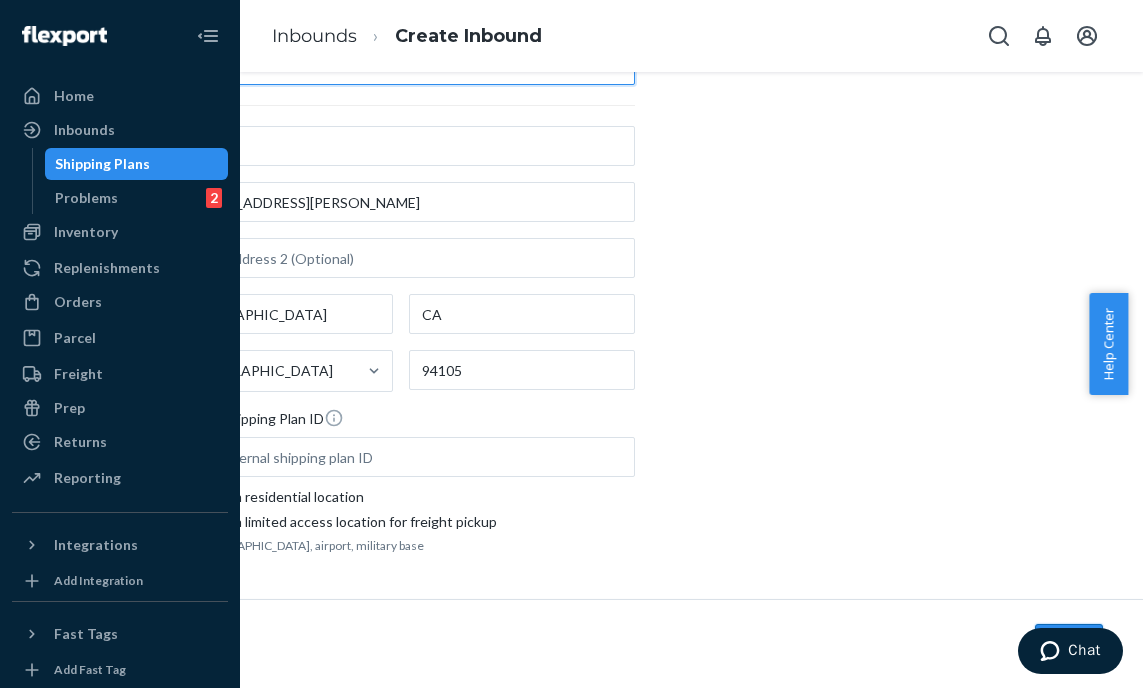 click on "Next" at bounding box center (1069, 644) 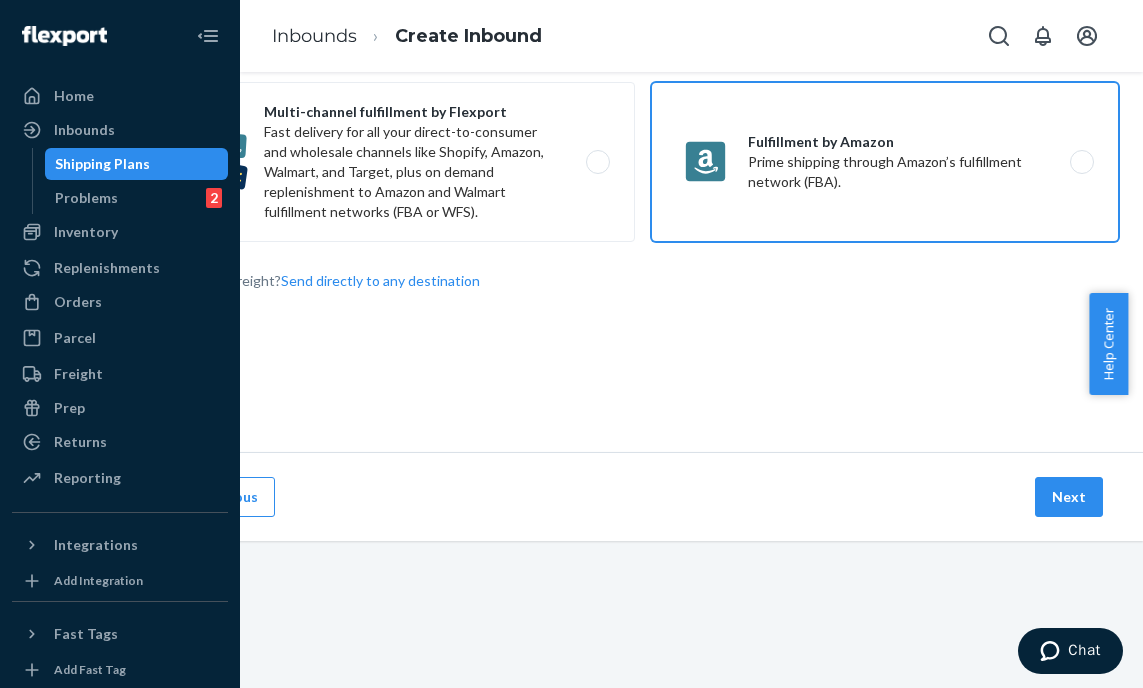 scroll, scrollTop: 0, scrollLeft: 0, axis: both 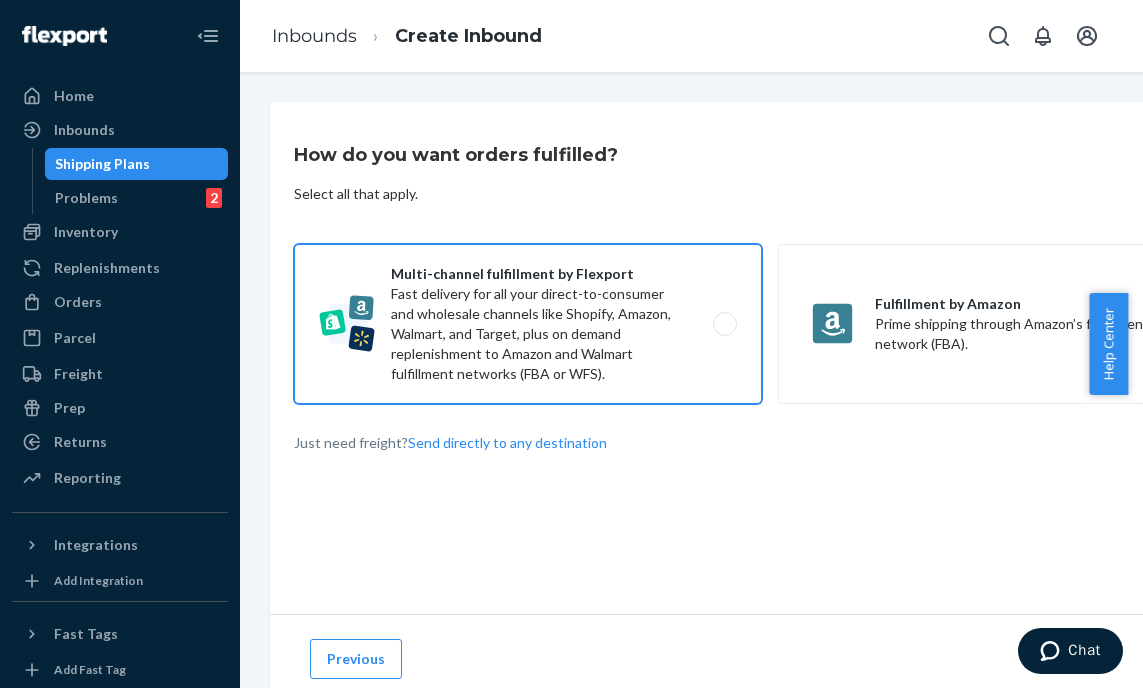 click on "Multi-channel fulfillment by Flexport Fast delivery for all your direct-to-consumer and wholesale channels like Shopify, Amazon, Walmart, and Target, plus on demand replenishment to Amazon and Walmart fulfillment networks (FBA or WFS)." at bounding box center [528, 324] 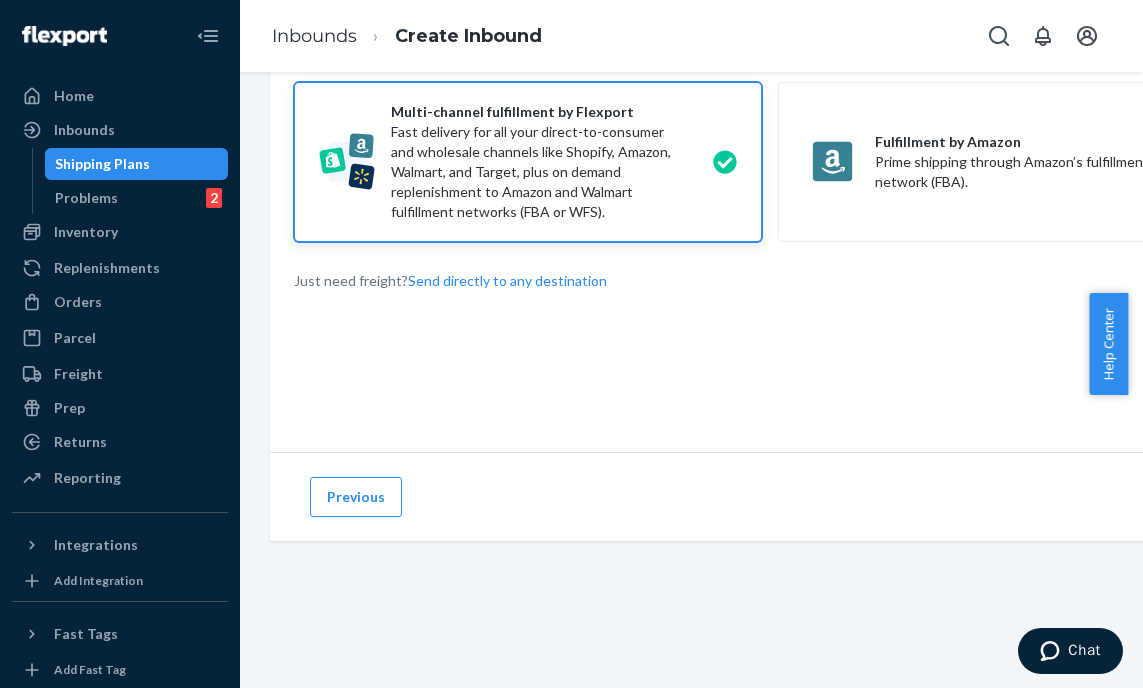 scroll, scrollTop: 177, scrollLeft: 0, axis: vertical 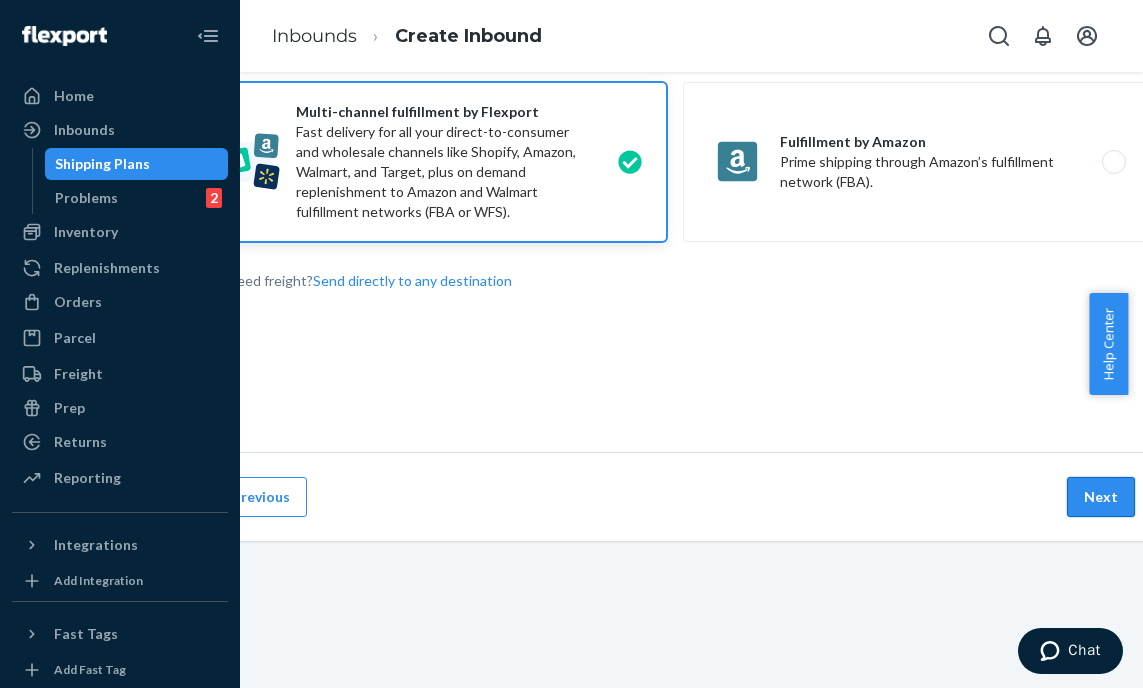 click on "Next" at bounding box center [1101, 497] 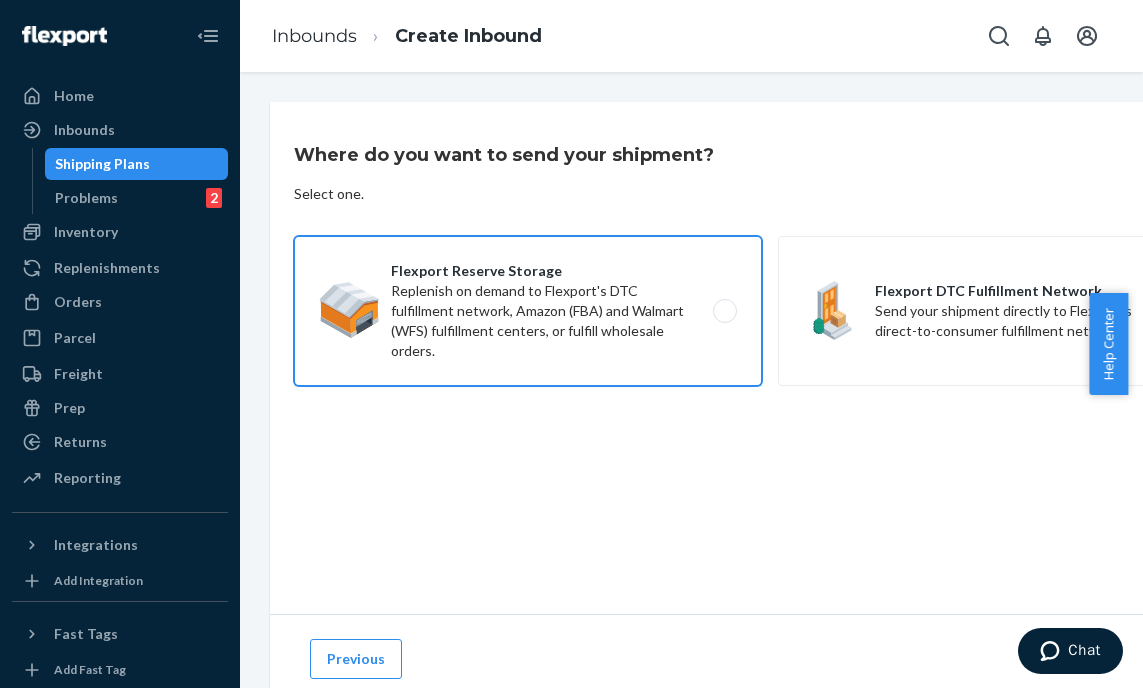 click on "Flexport Reserve Storage Replenish on demand to Flexport's DTC fulfillment network, Amazon (FBA) and Walmart (WFS) fulfillment centers, or fulfill wholesale orders." at bounding box center [528, 311] 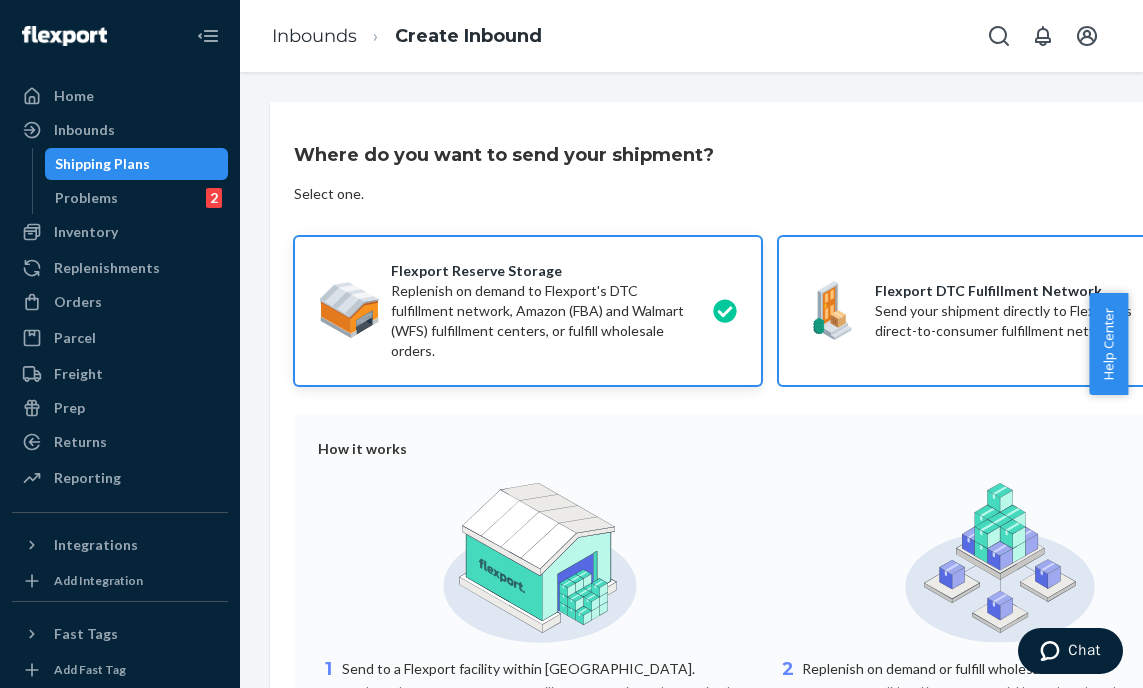 click on "Flexport DTC Fulfillment Network Send your shipment directly to Flexport's direct-to-consumer fulfillment network." at bounding box center [1012, 311] 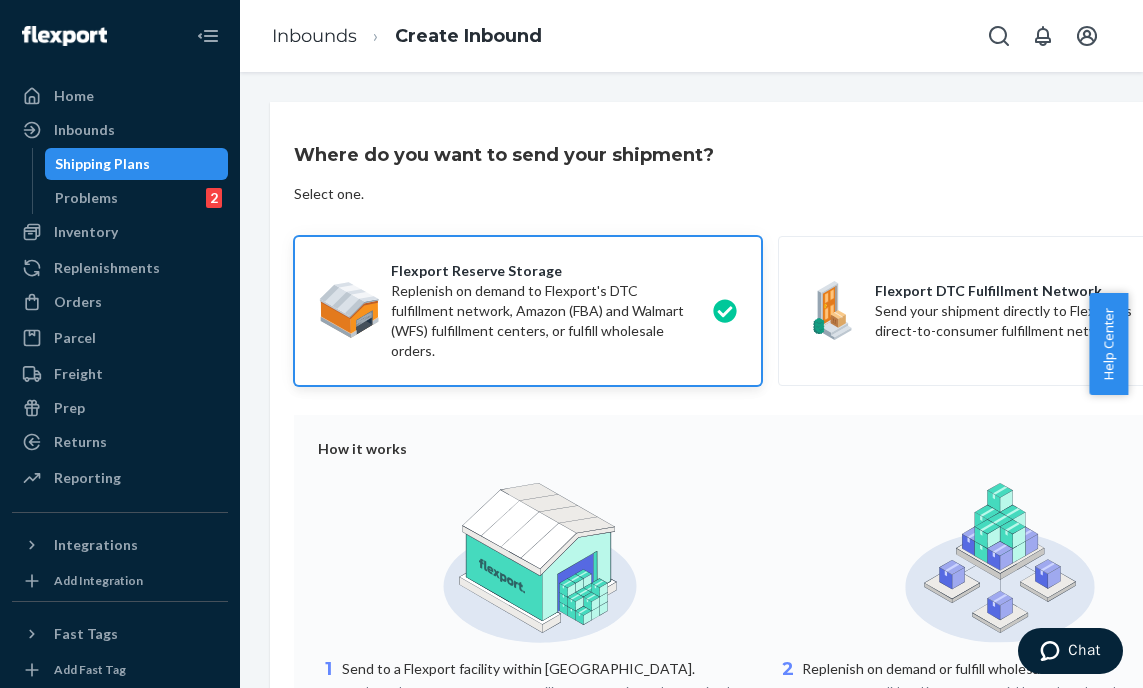 scroll, scrollTop: 0, scrollLeft: 142, axis: horizontal 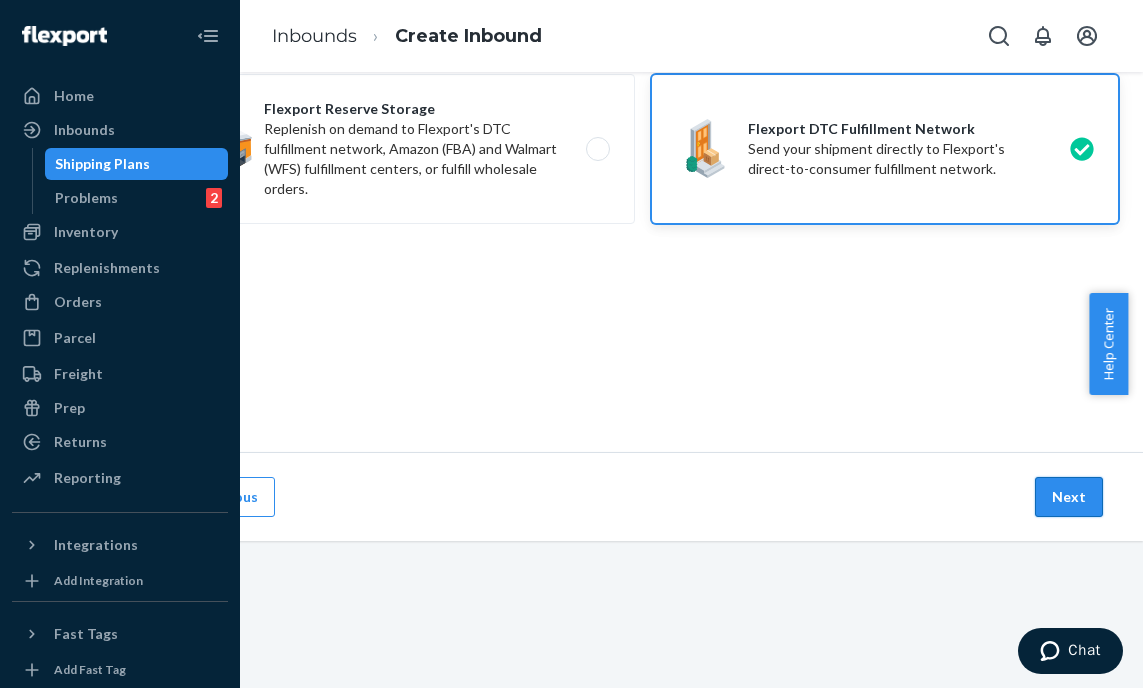 click on "Next" at bounding box center [1069, 497] 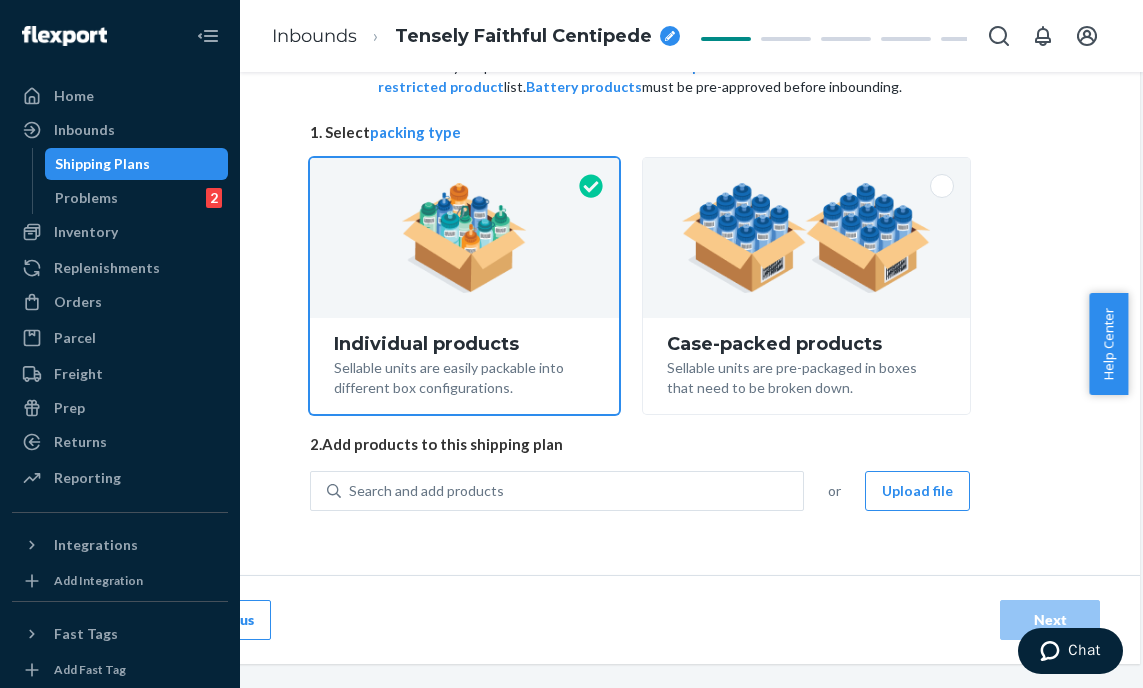 scroll, scrollTop: 0, scrollLeft: 0, axis: both 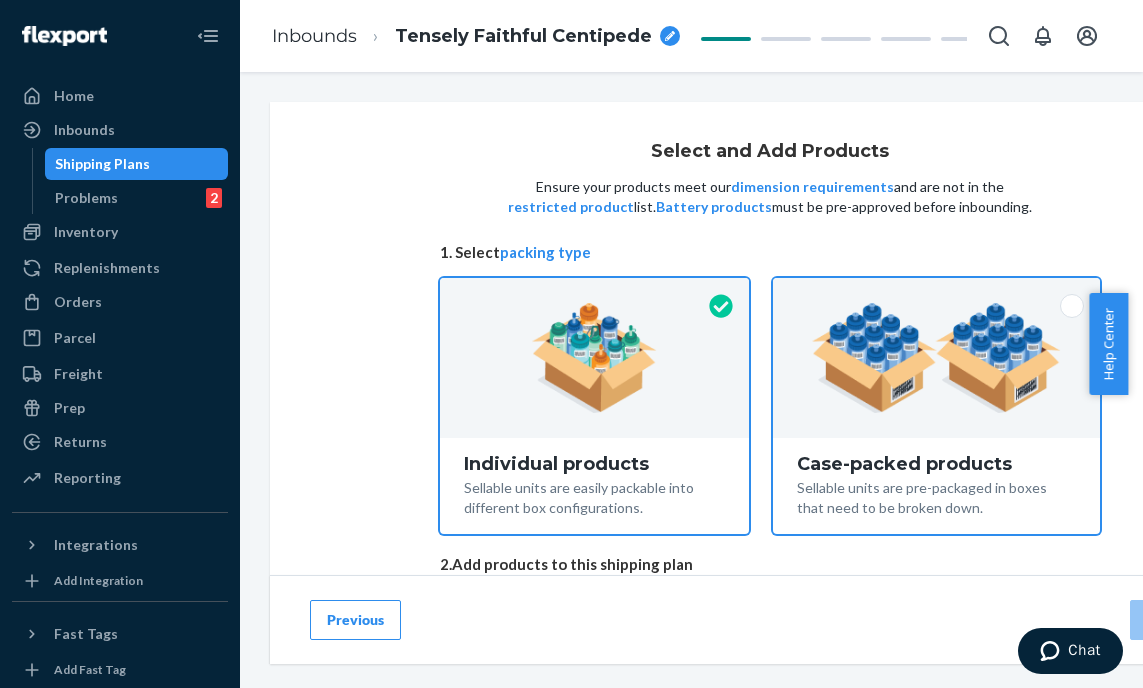 click at bounding box center [936, 358] 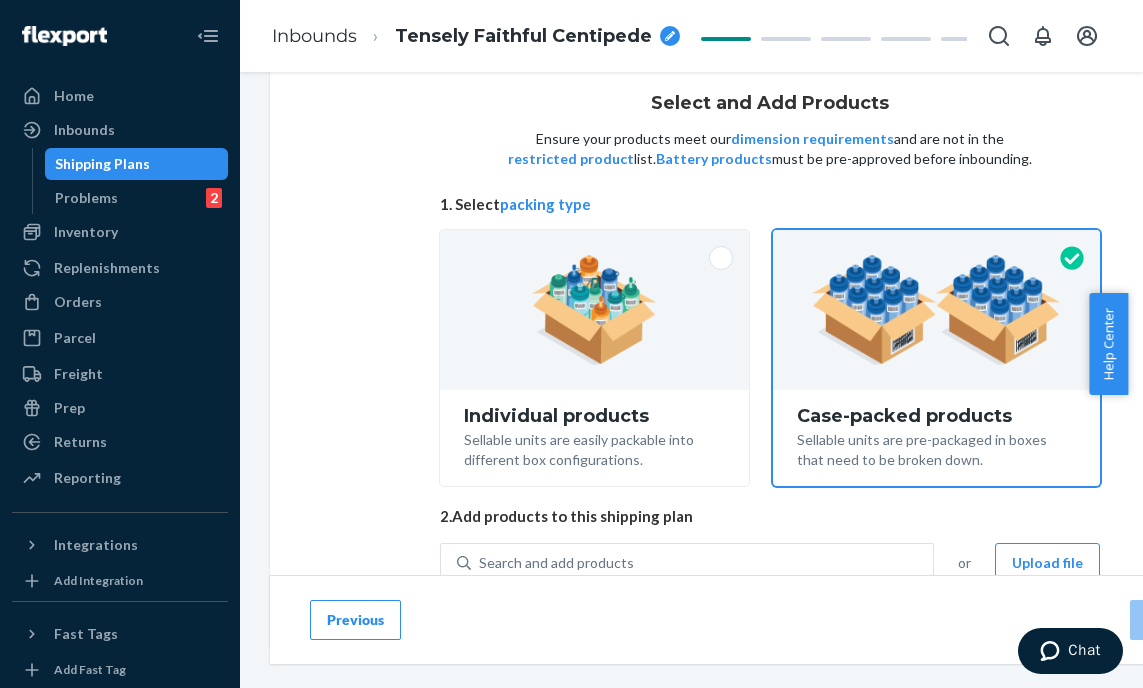 scroll, scrollTop: 134, scrollLeft: 0, axis: vertical 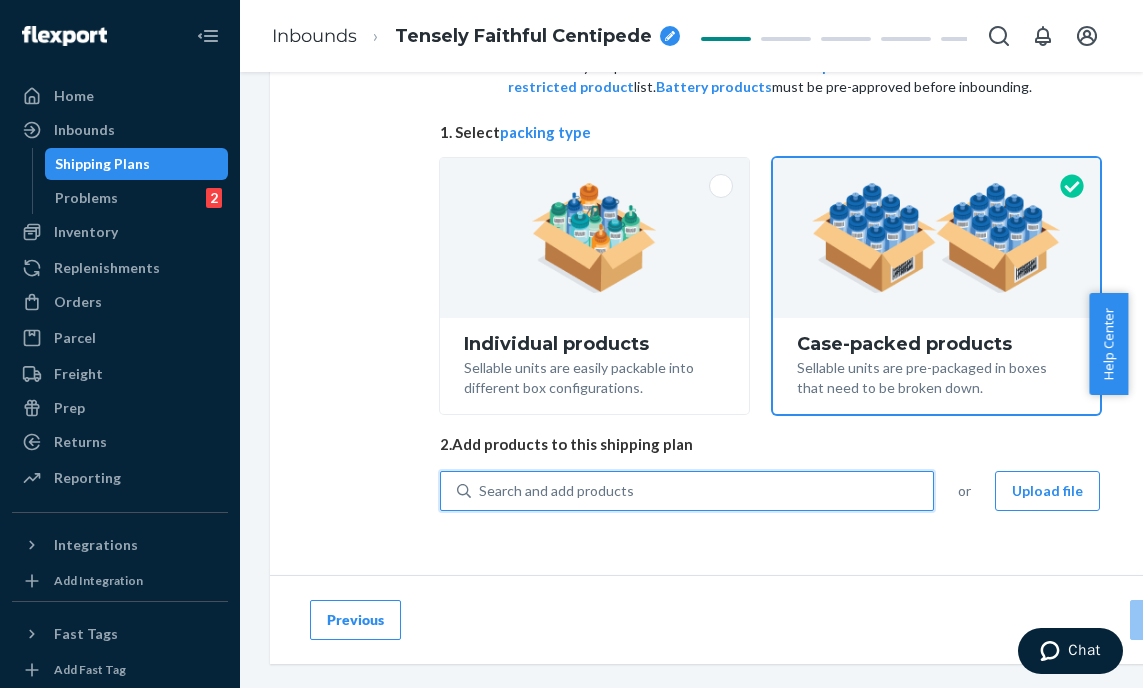 click on "Search and add products" at bounding box center (556, 491) 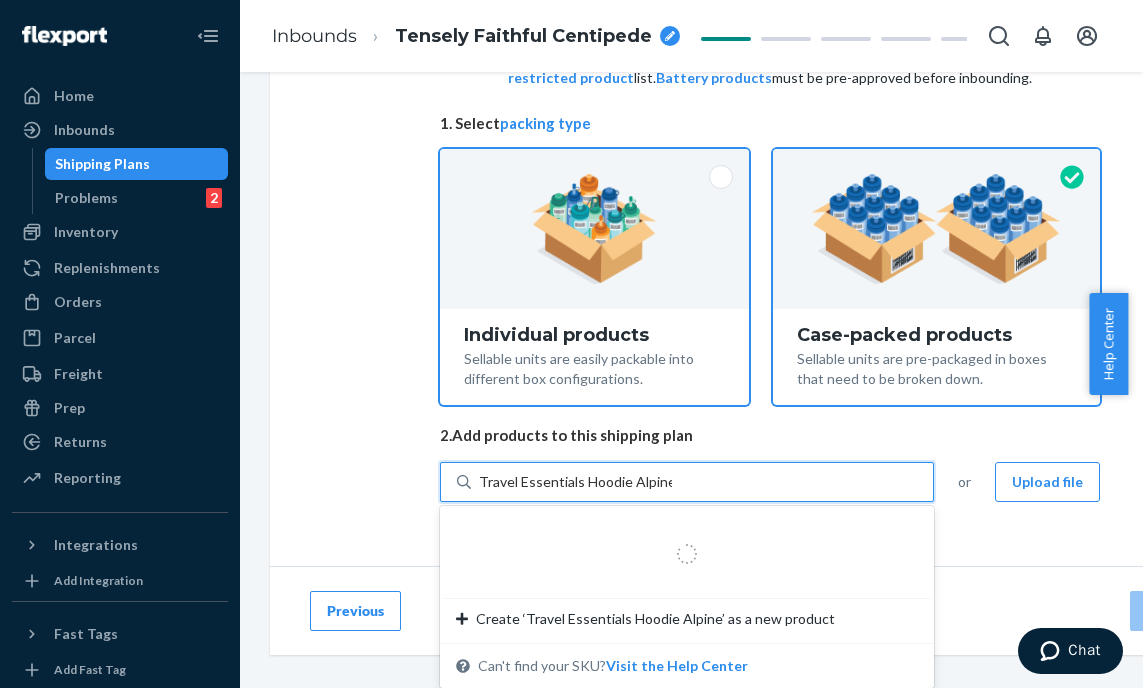 scroll, scrollTop: 143, scrollLeft: 0, axis: vertical 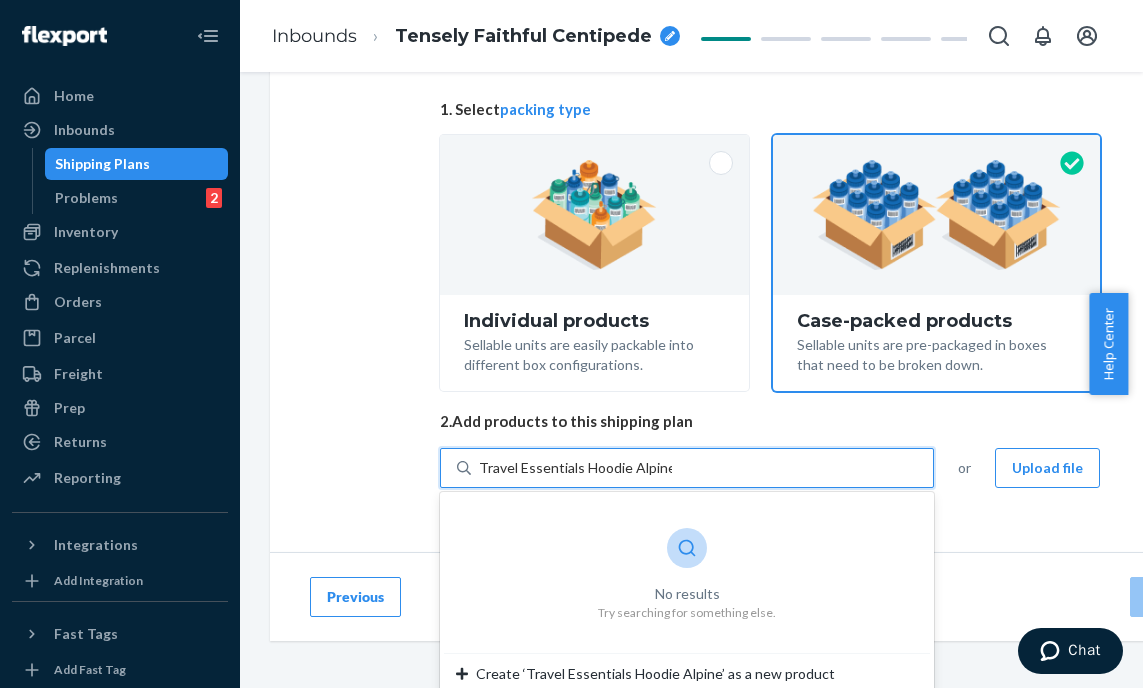 drag, startPoint x: 628, startPoint y: 471, endPoint x: 521, endPoint y: 471, distance: 107 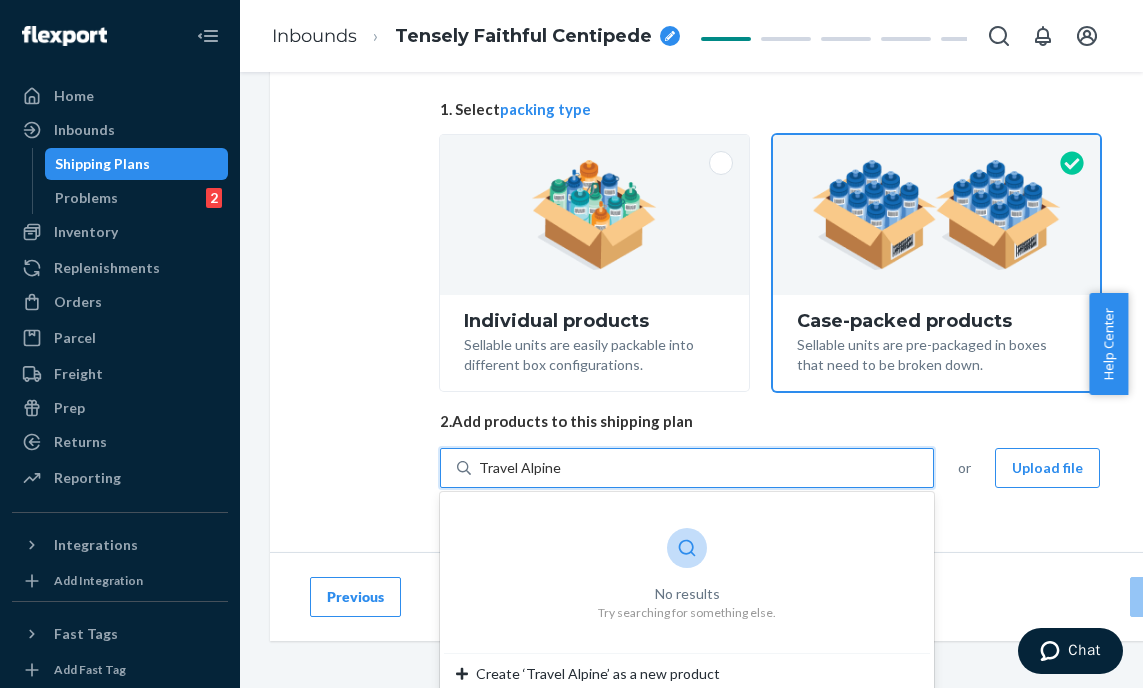 type on "Travel Alpine" 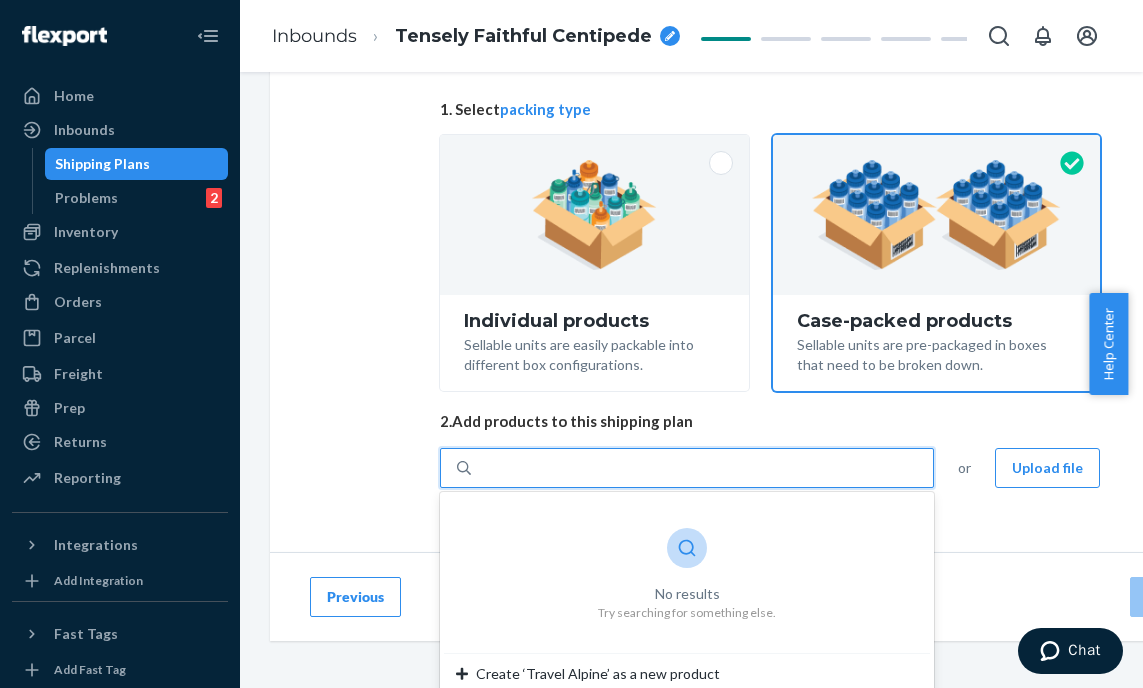 scroll, scrollTop: 134, scrollLeft: 0, axis: vertical 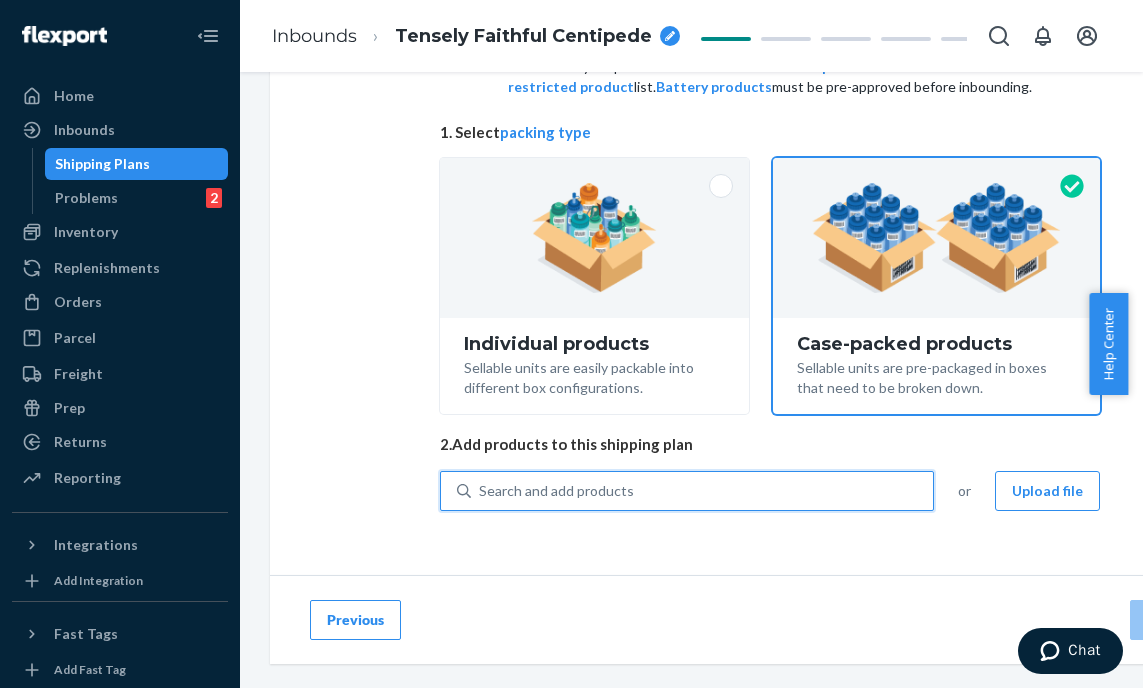 click on "Search and add products" at bounding box center (702, 491) 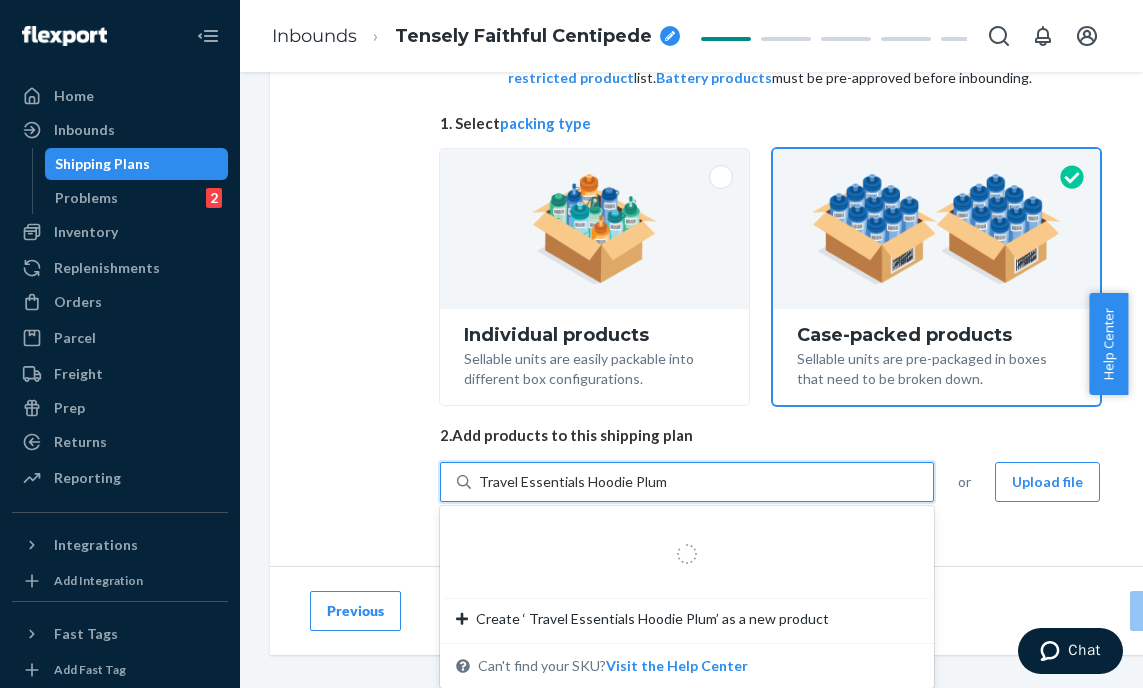 scroll, scrollTop: 143, scrollLeft: 0, axis: vertical 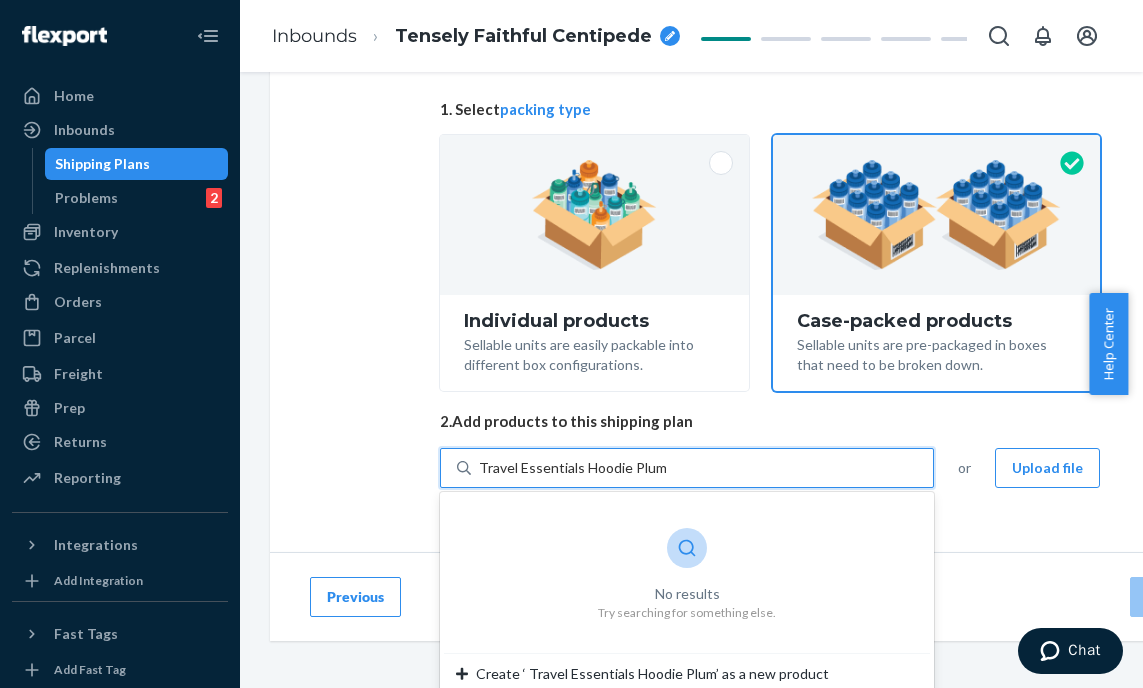 type on "Travel Essentials Hoodie Plum" 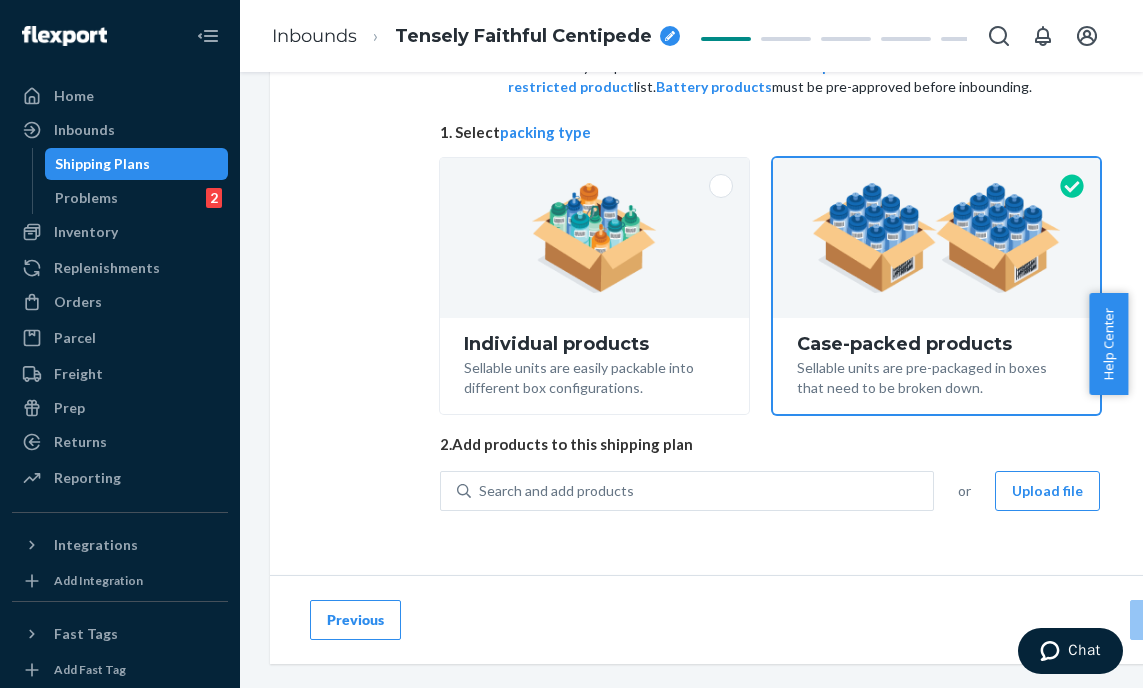 scroll, scrollTop: 134, scrollLeft: 0, axis: vertical 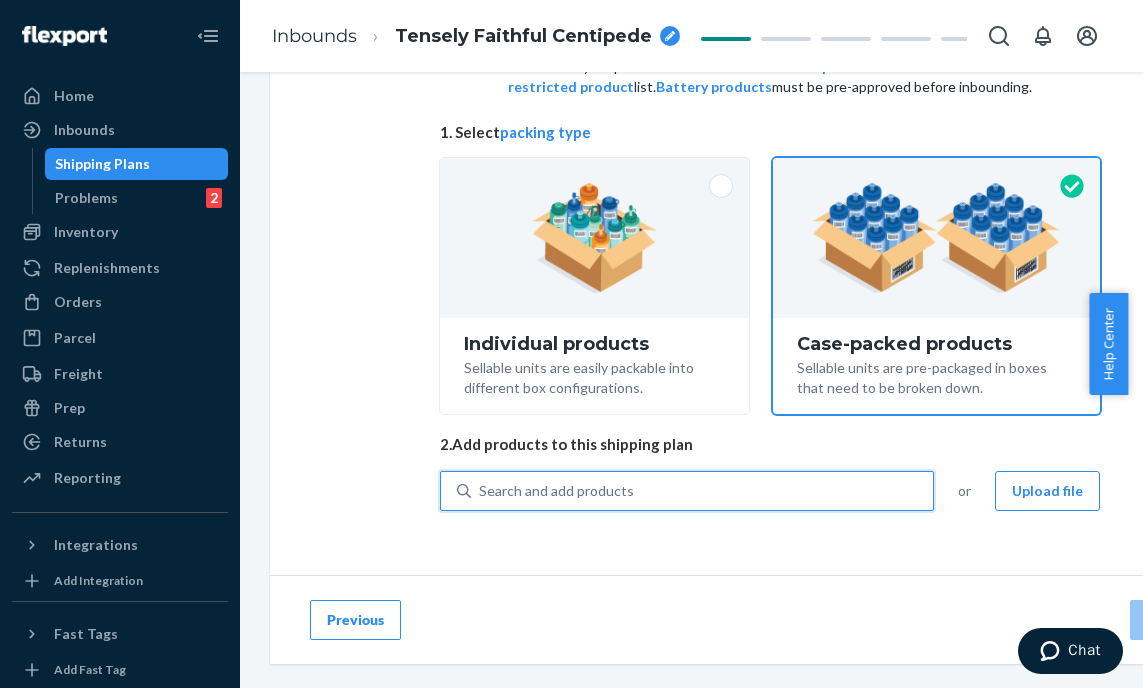 click on "Search and add products" at bounding box center (702, 491) 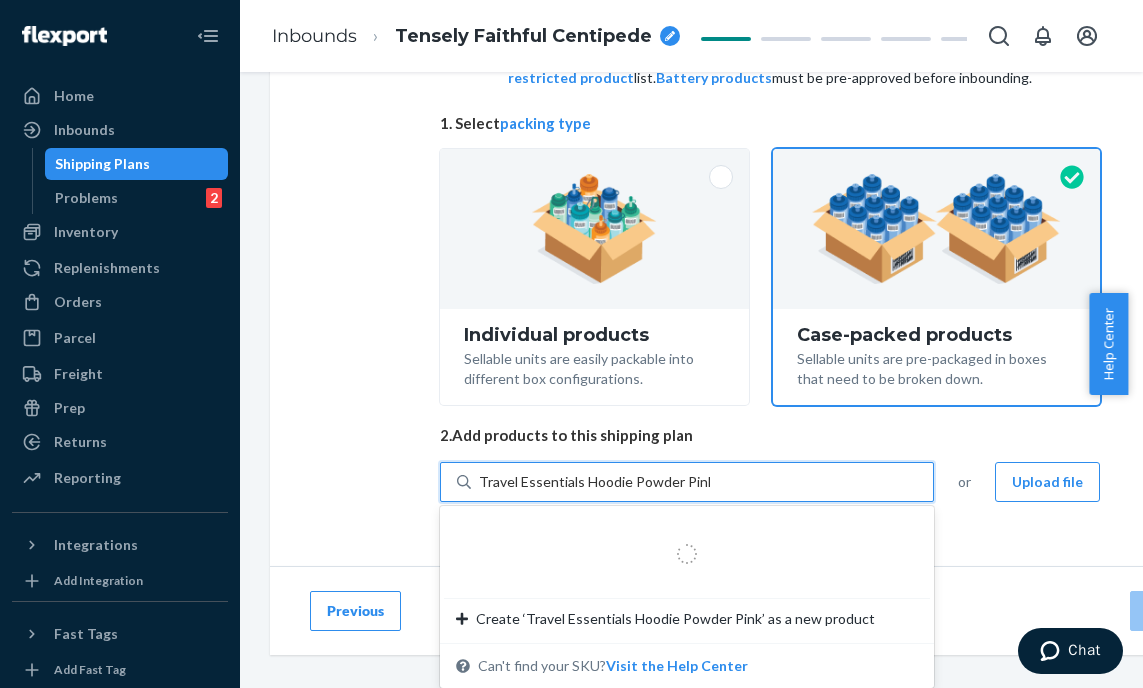 scroll, scrollTop: 143, scrollLeft: 0, axis: vertical 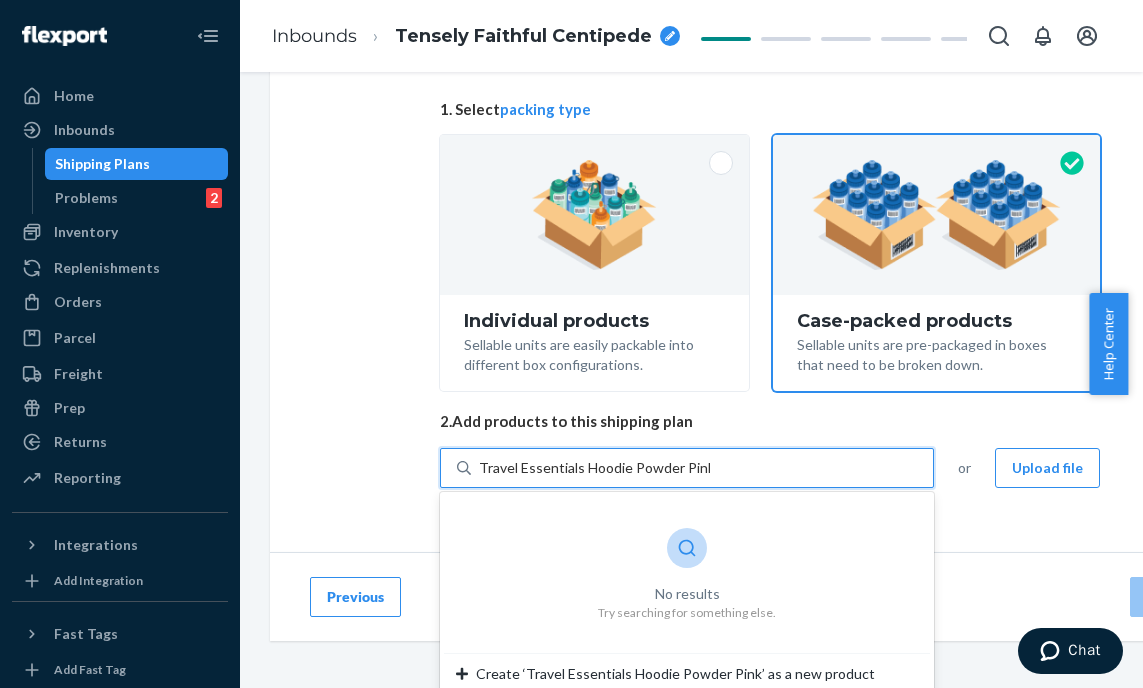 drag, startPoint x: 631, startPoint y: 465, endPoint x: 711, endPoint y: 469, distance: 80.09994 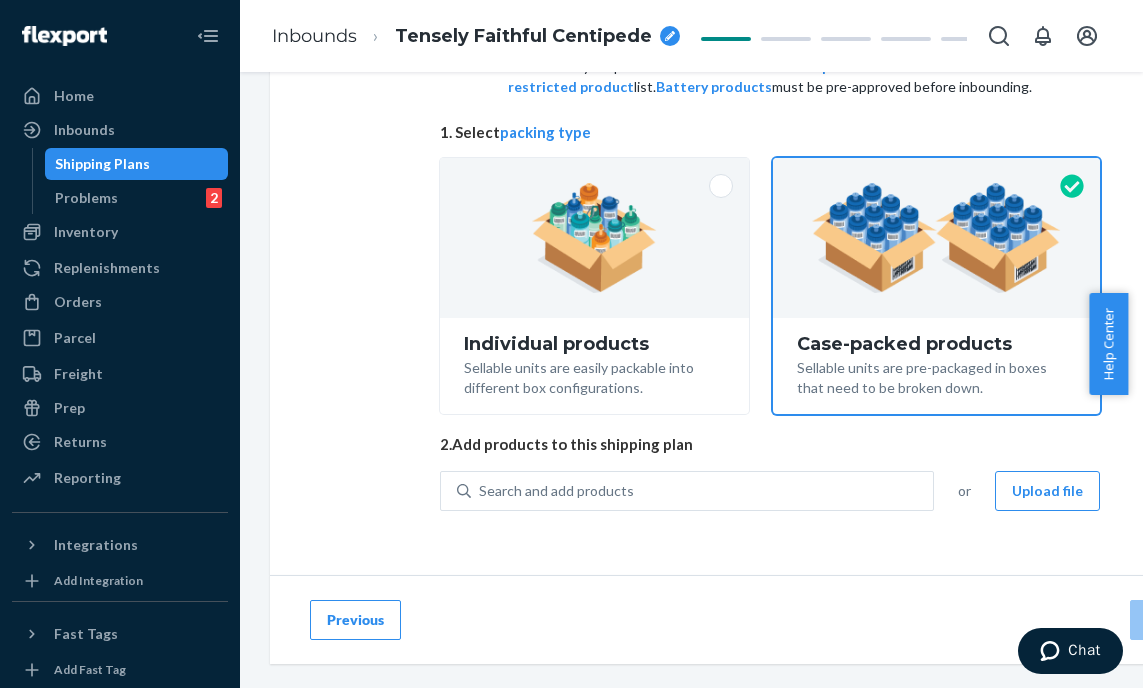 scroll, scrollTop: 134, scrollLeft: 0, axis: vertical 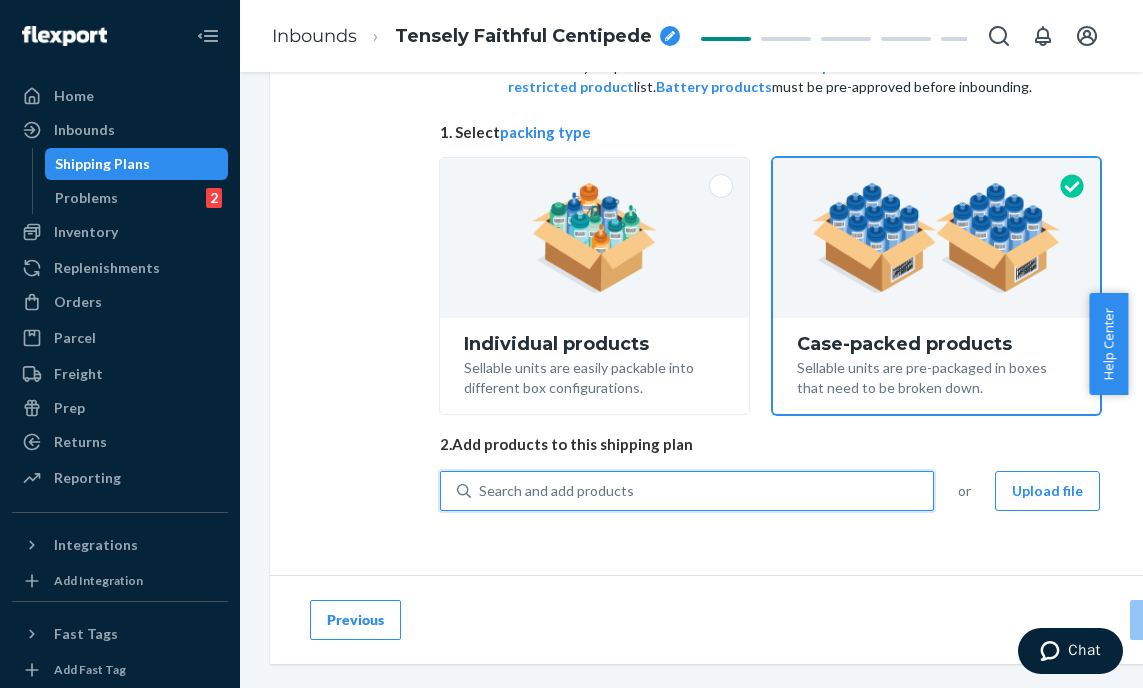 click on "Search and add products" at bounding box center [556, 491] 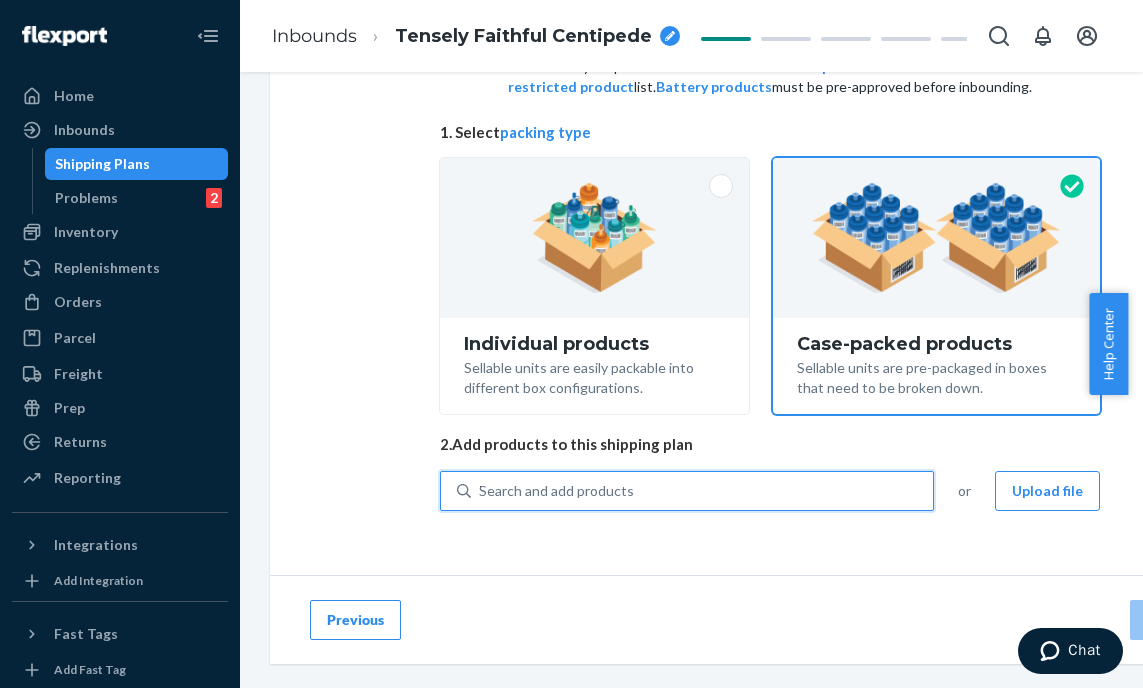 scroll, scrollTop: 143, scrollLeft: 0, axis: vertical 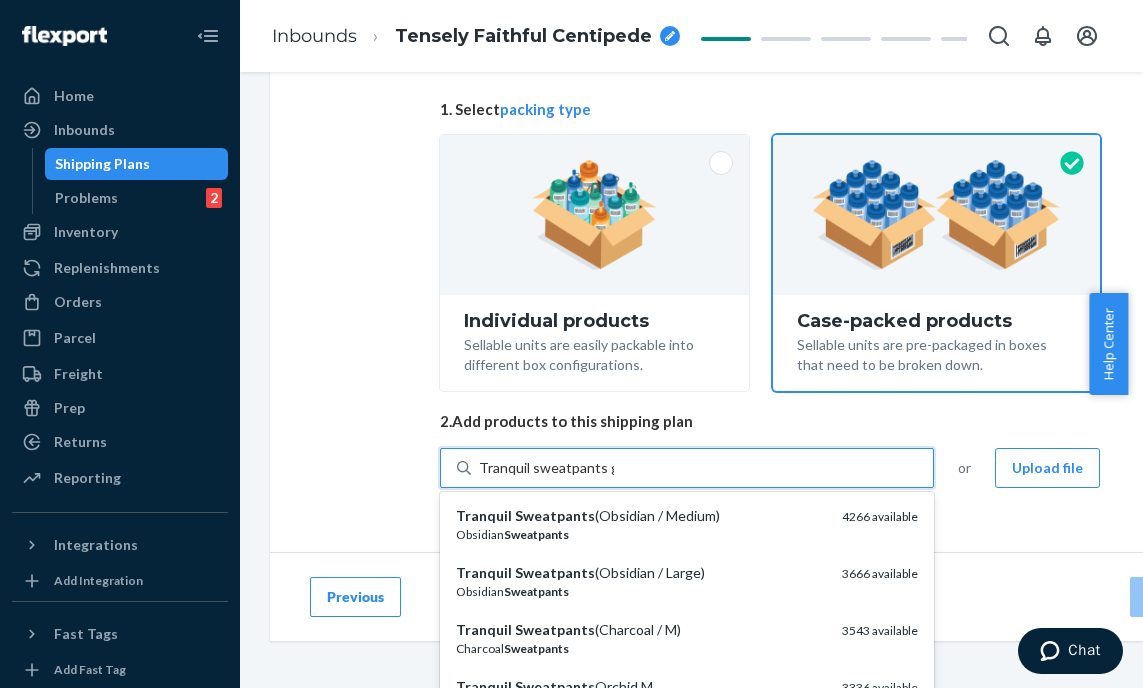 type on "Tranquil sweatpants gr" 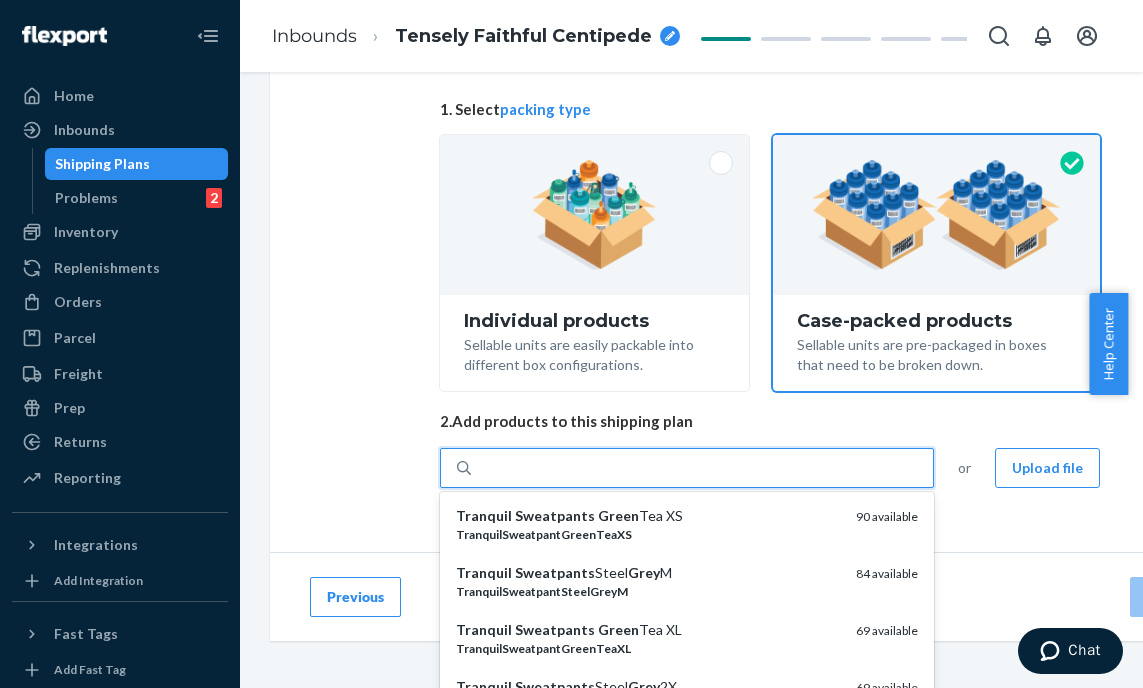 click on "Tranquil sweatpants gr" at bounding box center [702, 468] 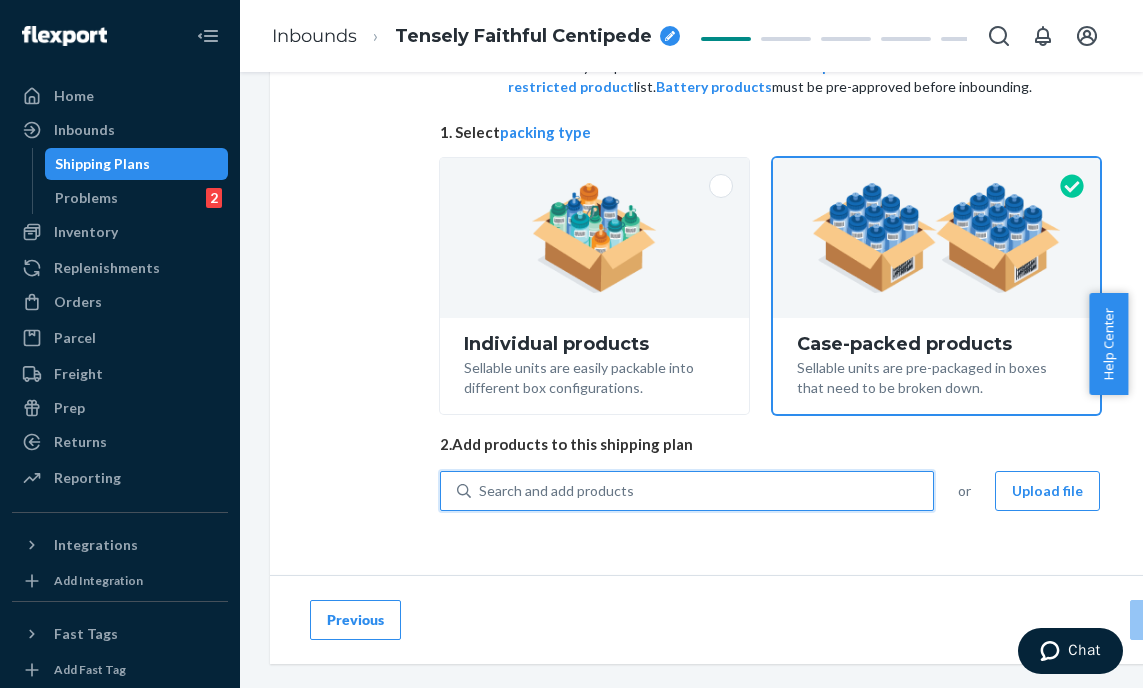 click on "Search and add products" at bounding box center (556, 491) 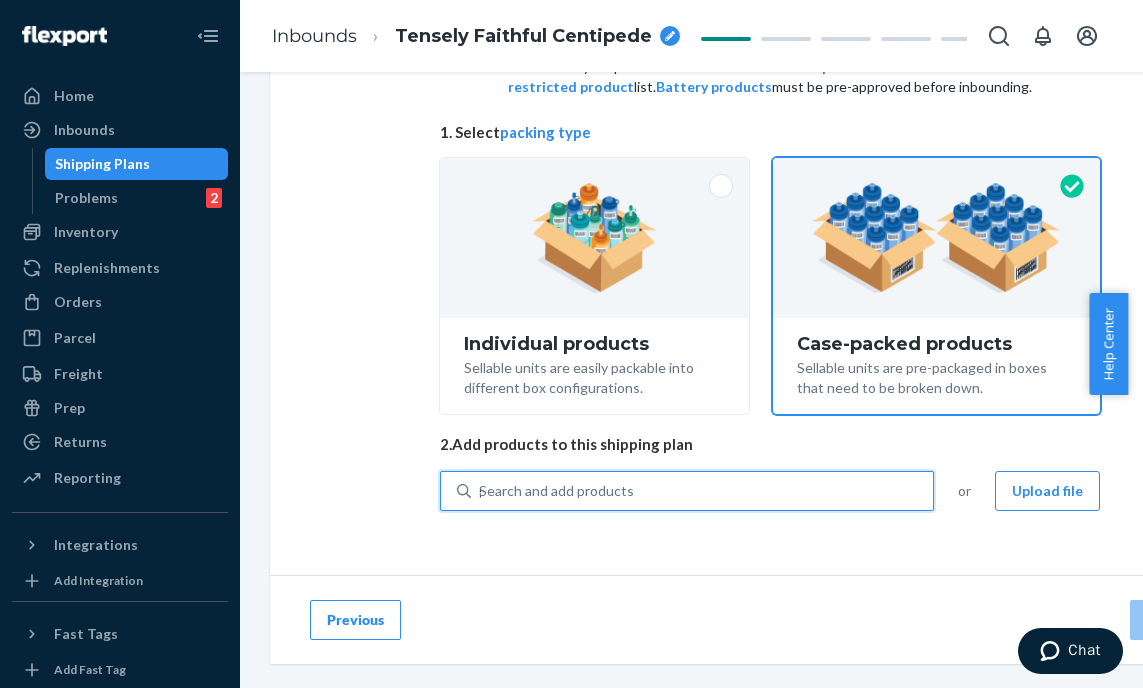 scroll, scrollTop: 143, scrollLeft: 0, axis: vertical 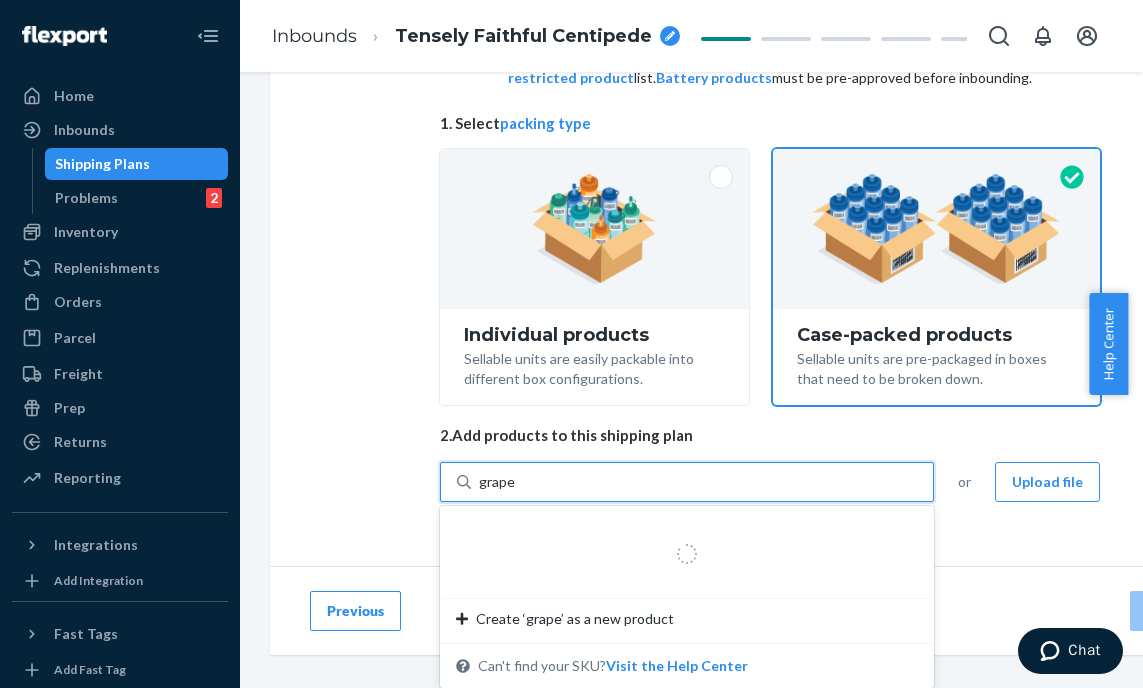 type on "grape" 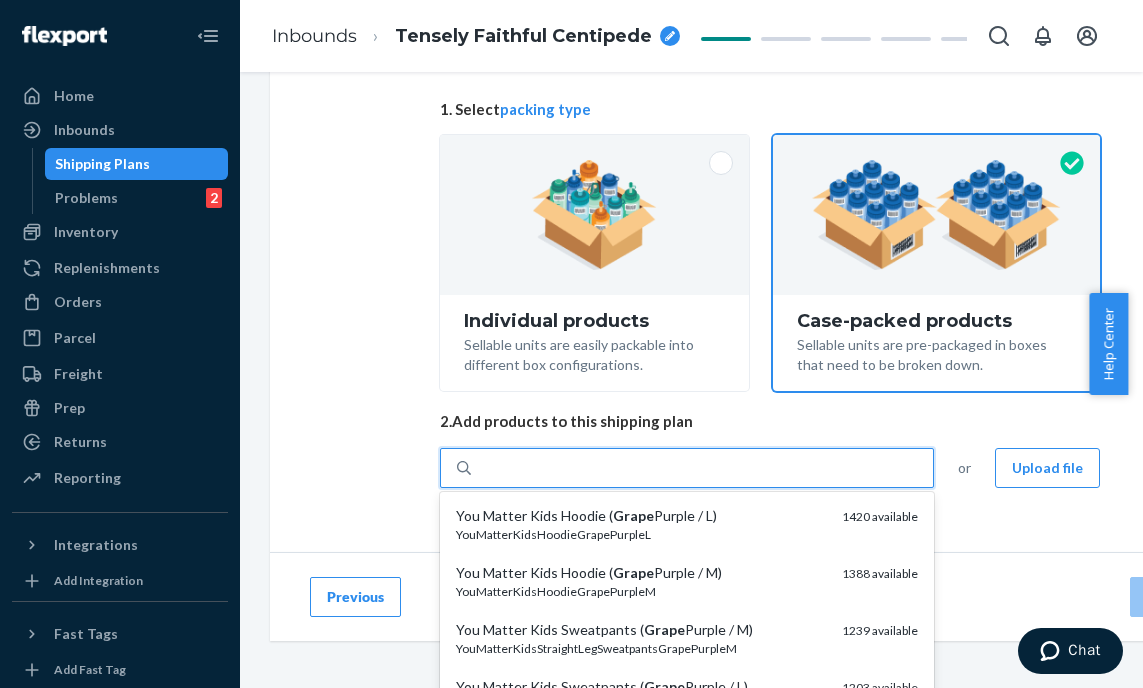 scroll, scrollTop: 134, scrollLeft: 0, axis: vertical 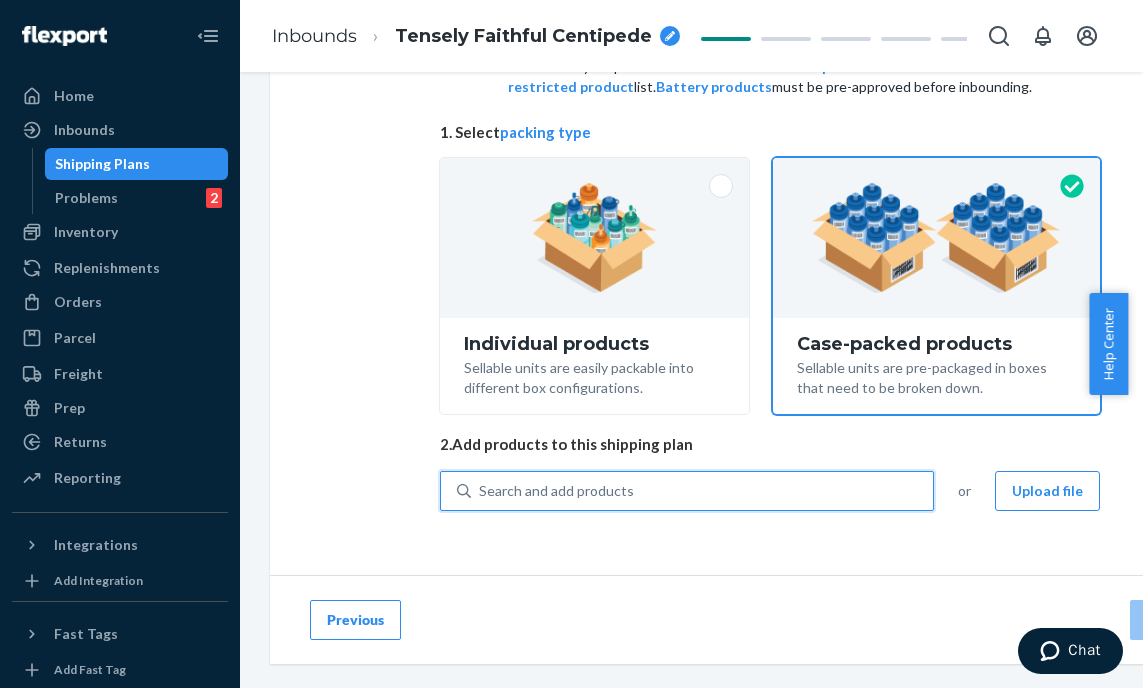drag, startPoint x: 535, startPoint y: 470, endPoint x: 441, endPoint y: 470, distance: 94 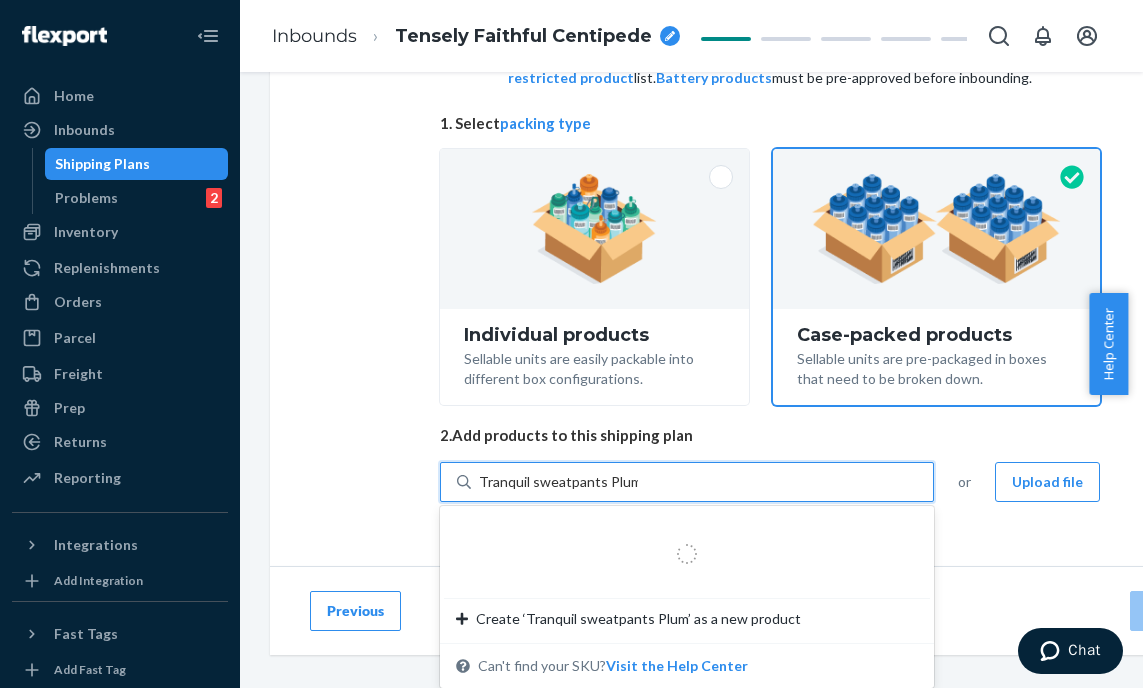 scroll, scrollTop: 143, scrollLeft: 0, axis: vertical 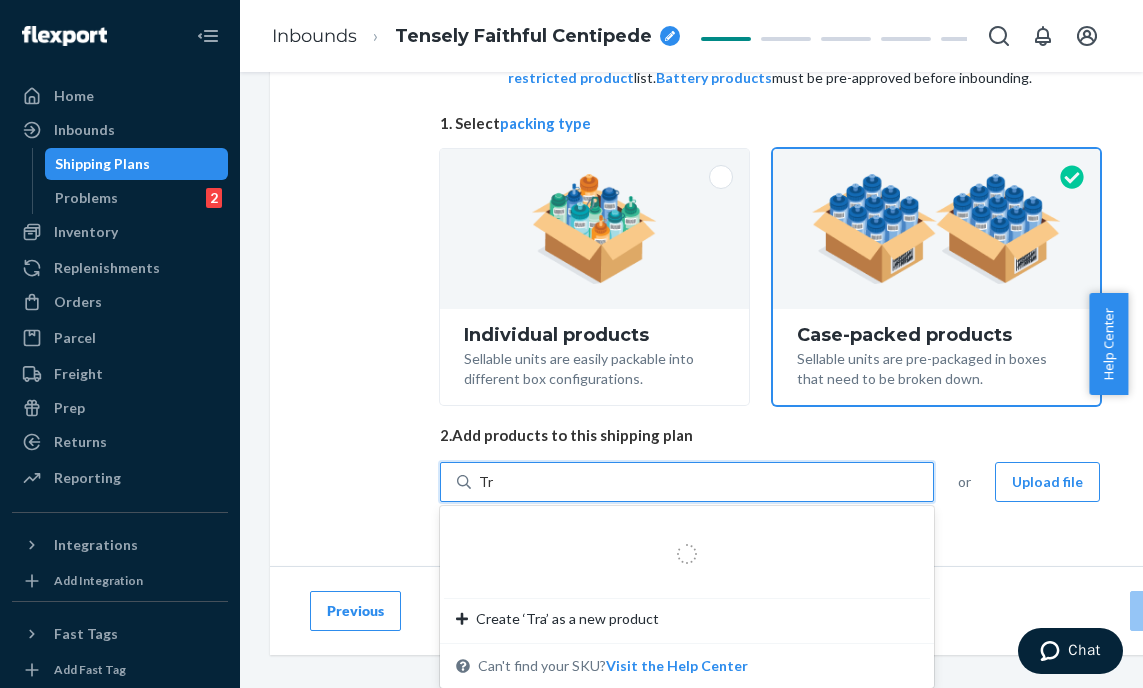 type on "T" 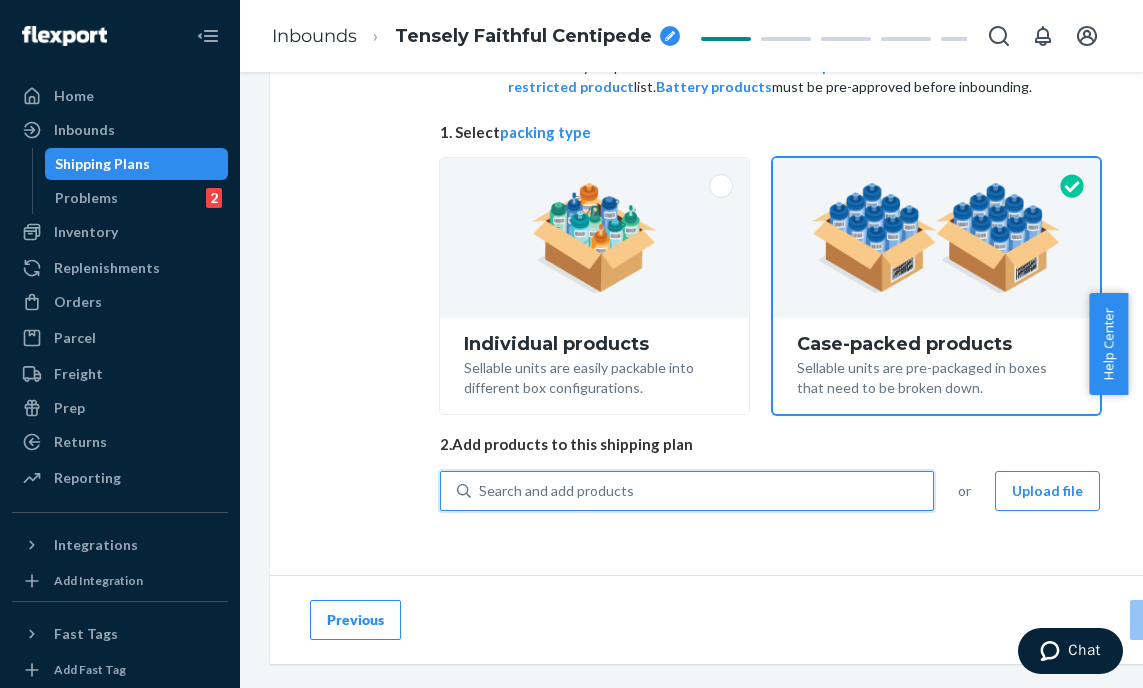 scroll, scrollTop: 143, scrollLeft: 0, axis: vertical 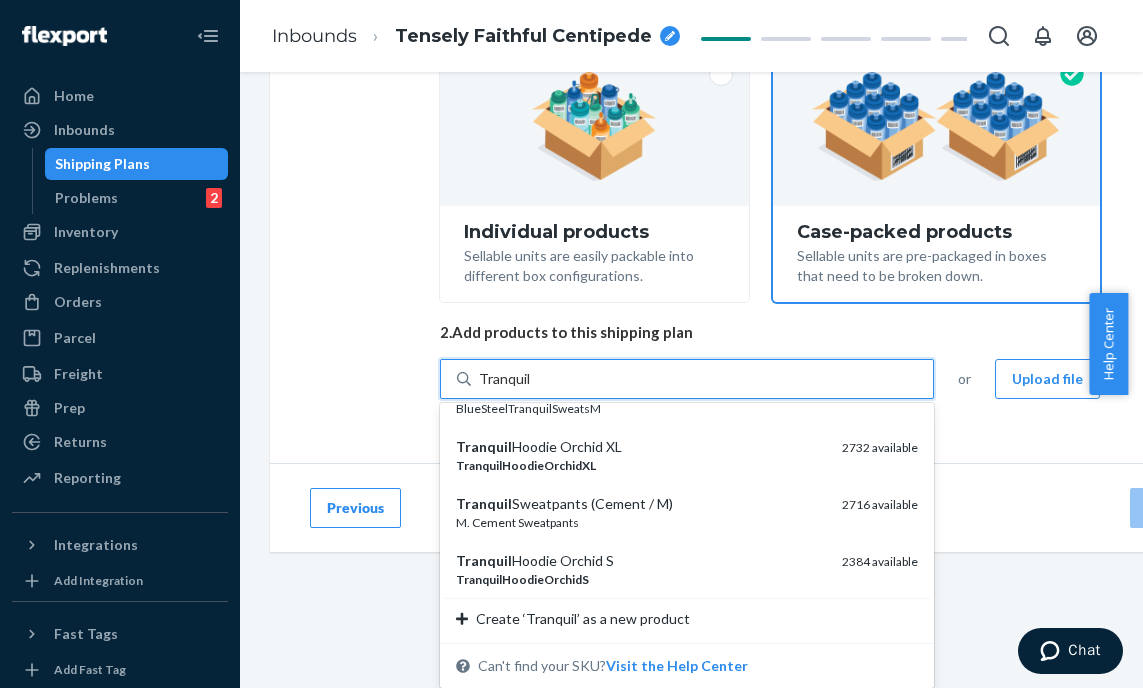 type on "Tranquil" 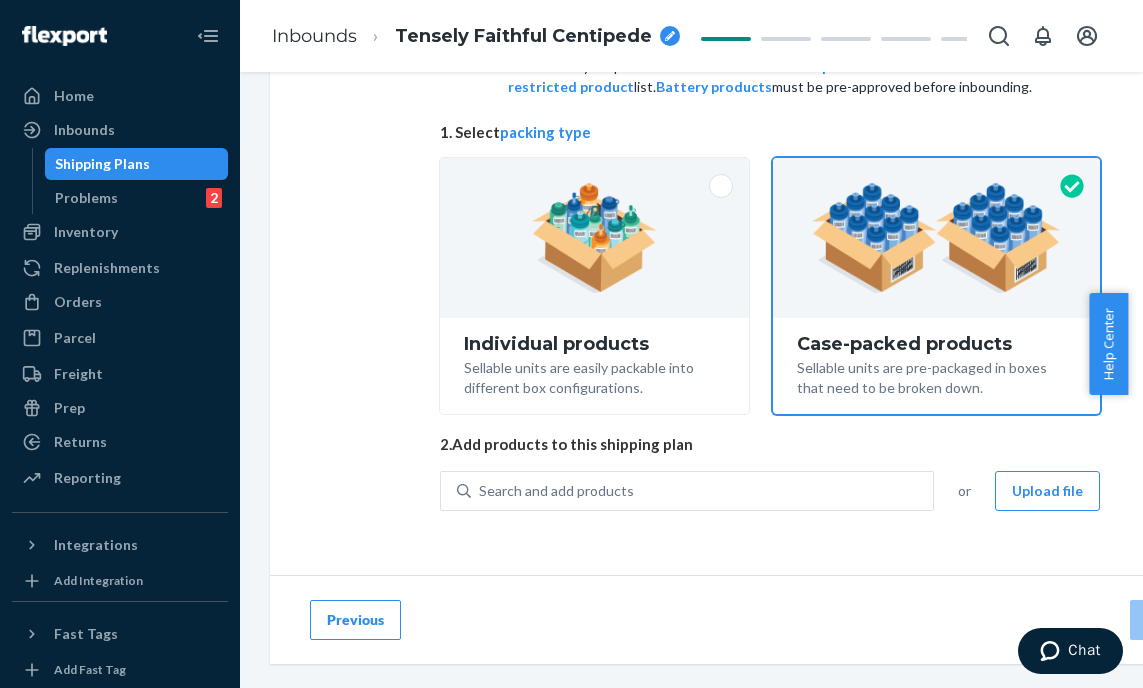 click on "Select and Add Products
Ensure your products meet our  dimension requirements  and are not in the  restricted product  list.
Battery products  must be pre-approved before inbounding.
1.   Select  packing type Individual products Sellable units are easily packable into different box configurations. Case-packed products Sellable units are pre-packaged in boxes that need to be broken down. 2.  Add products to this shipping plan Search and add products or Upload file" at bounding box center [770, 278] 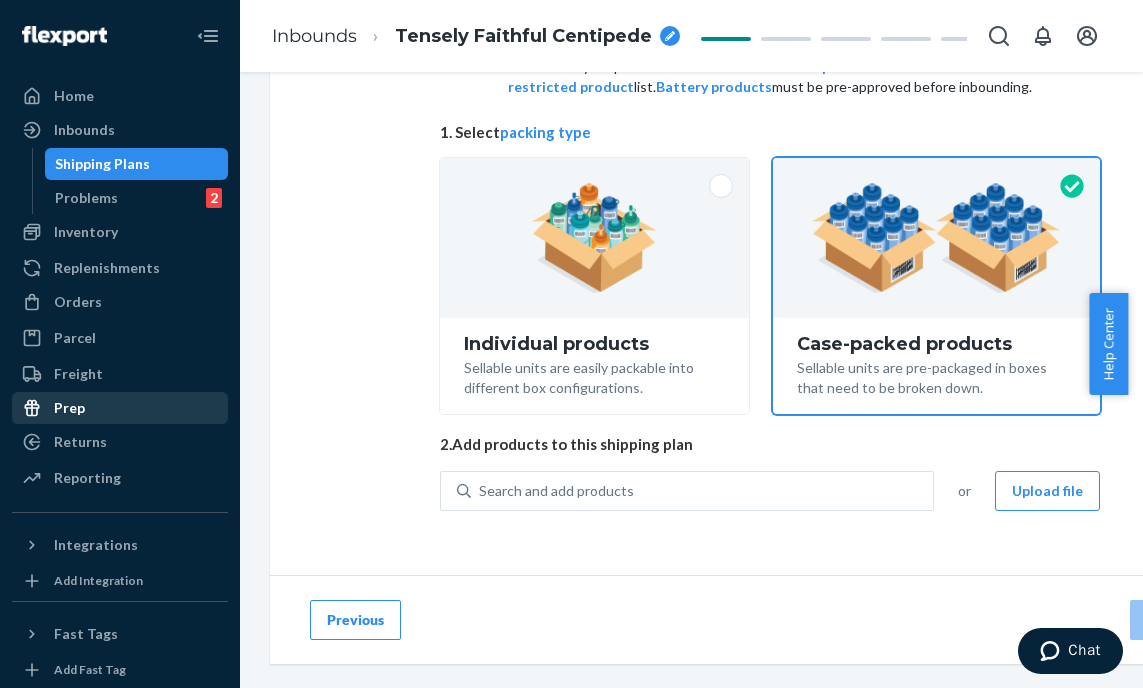 scroll, scrollTop: 134, scrollLeft: 0, axis: vertical 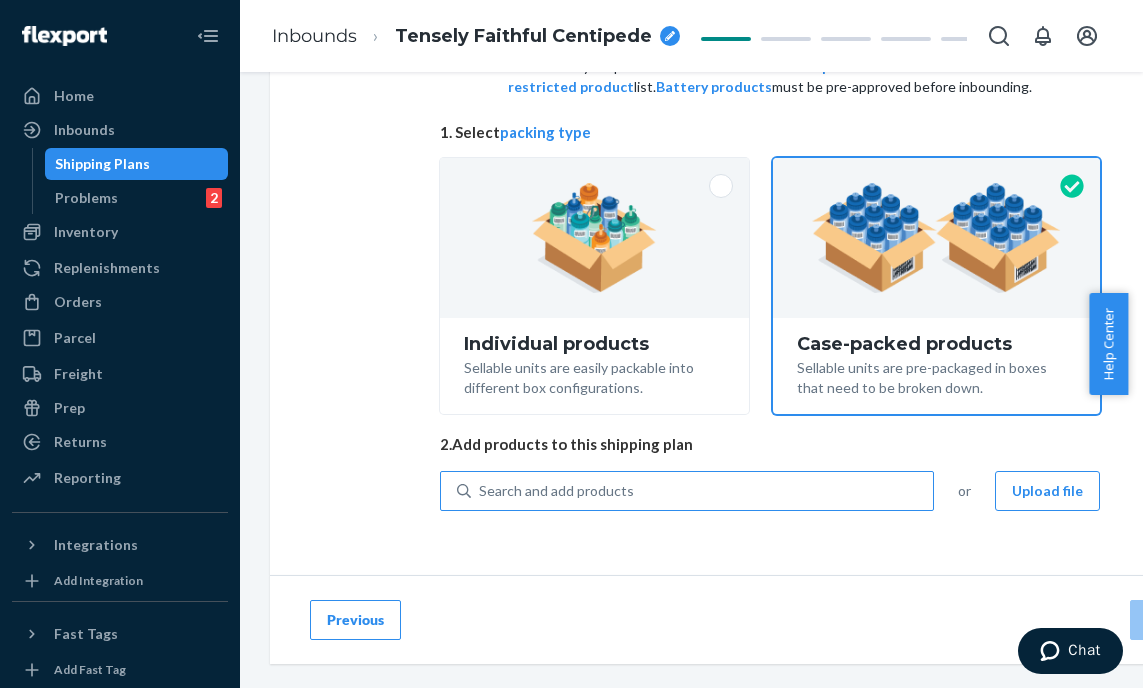 click on "Search and add products" at bounding box center [702, 491] 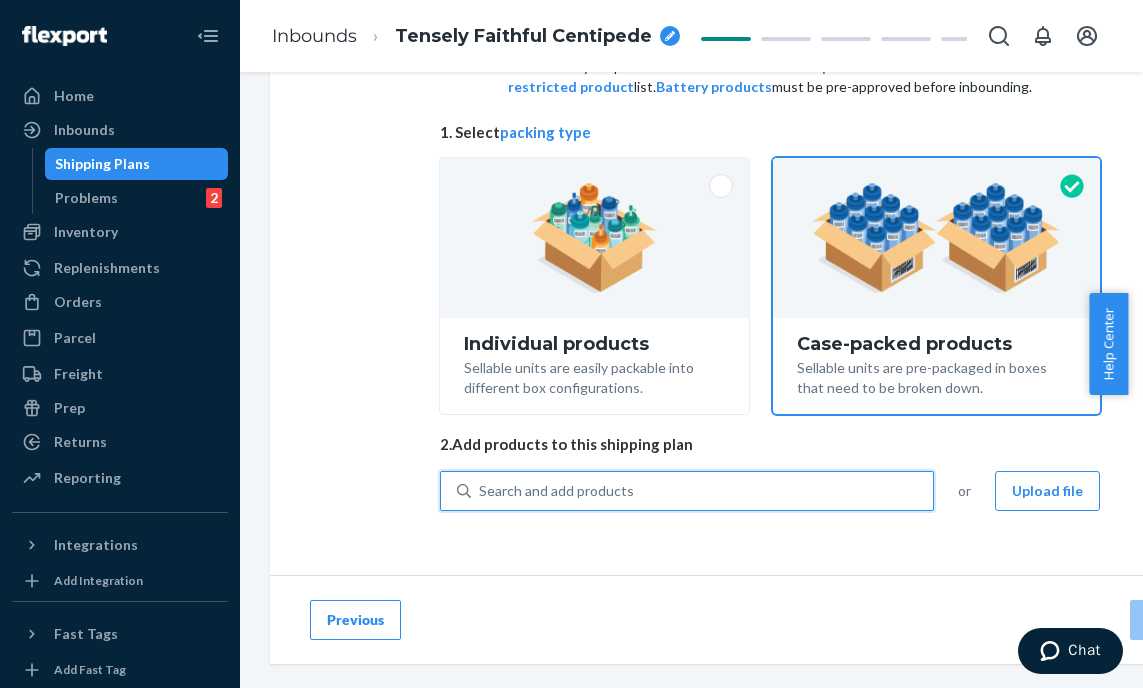 paste on "Minimalist sweatpants Hot Pink" 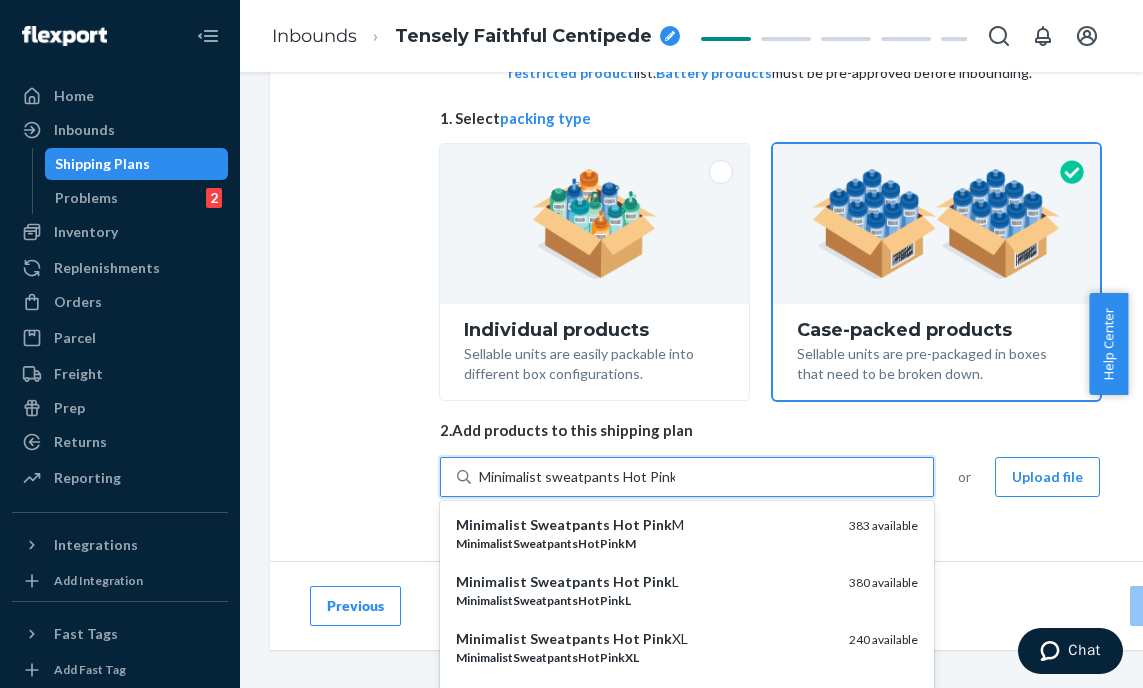 type on "Minimalist sweatpants Hot Pink" 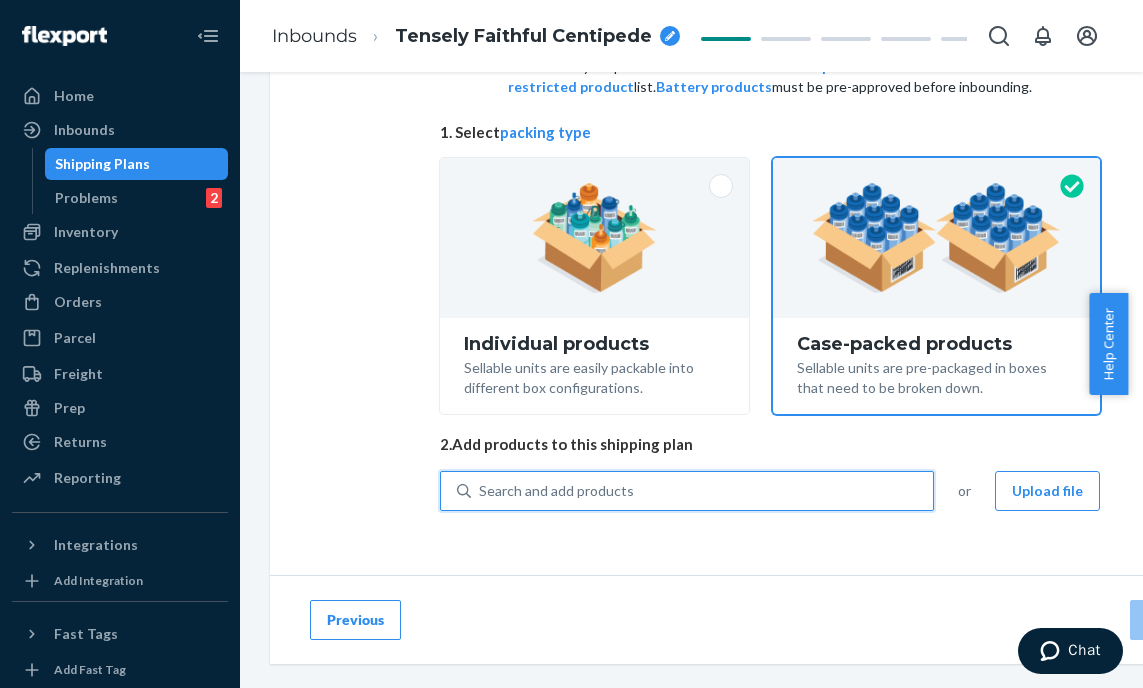 click on "Search and add products" at bounding box center (702, 491) 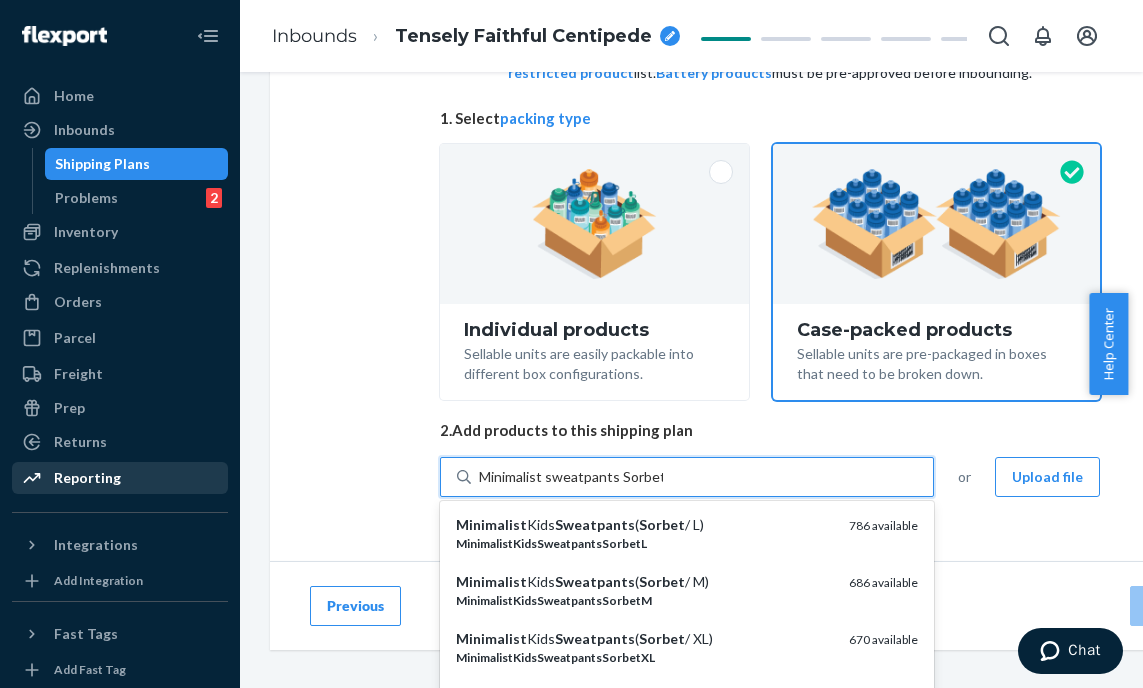 type on "Minimalist sweatpants Sorbet" 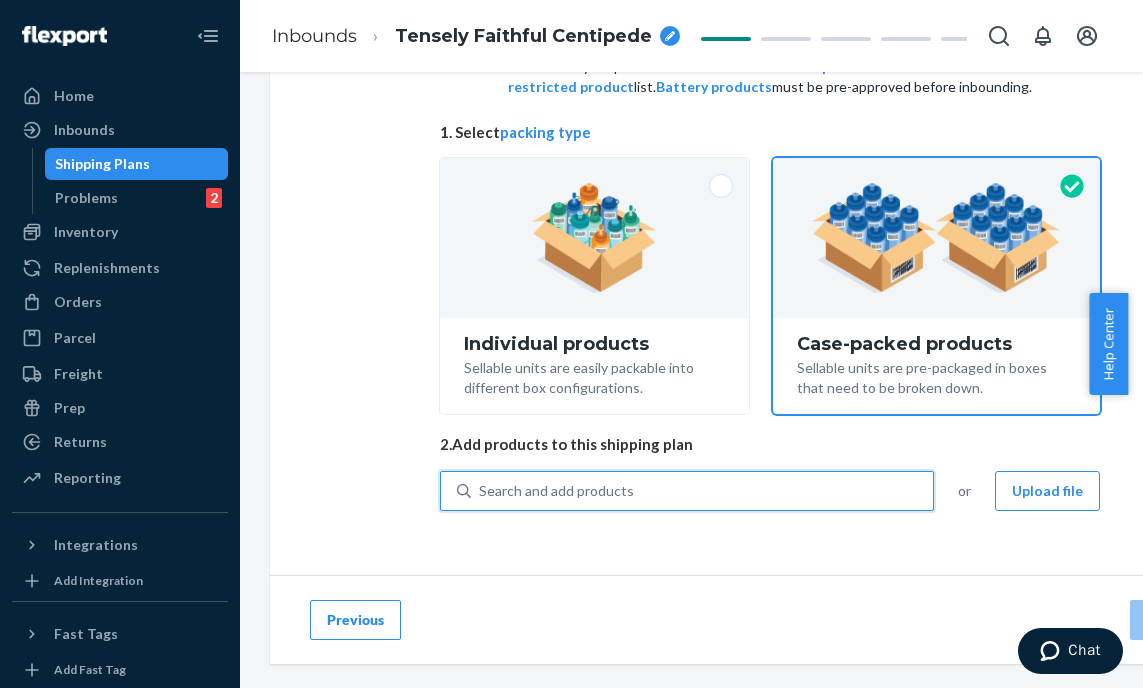 paste on "Minimalist sweatpants Obsidian" 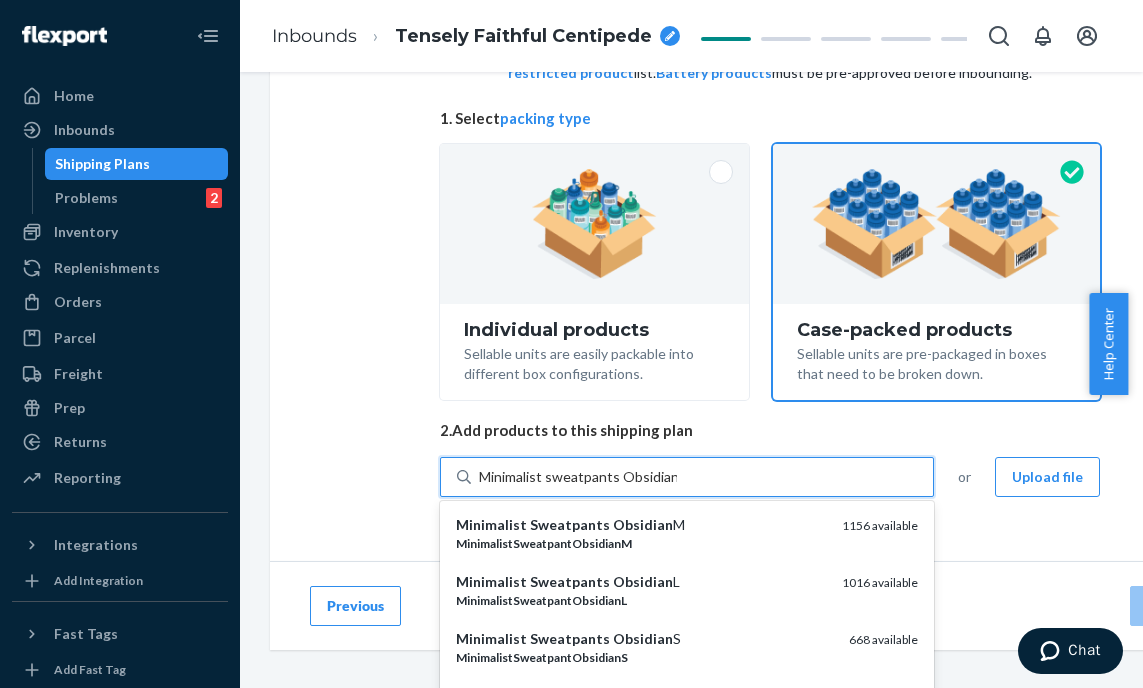 type on "Minimalist sweatpants Obsidian" 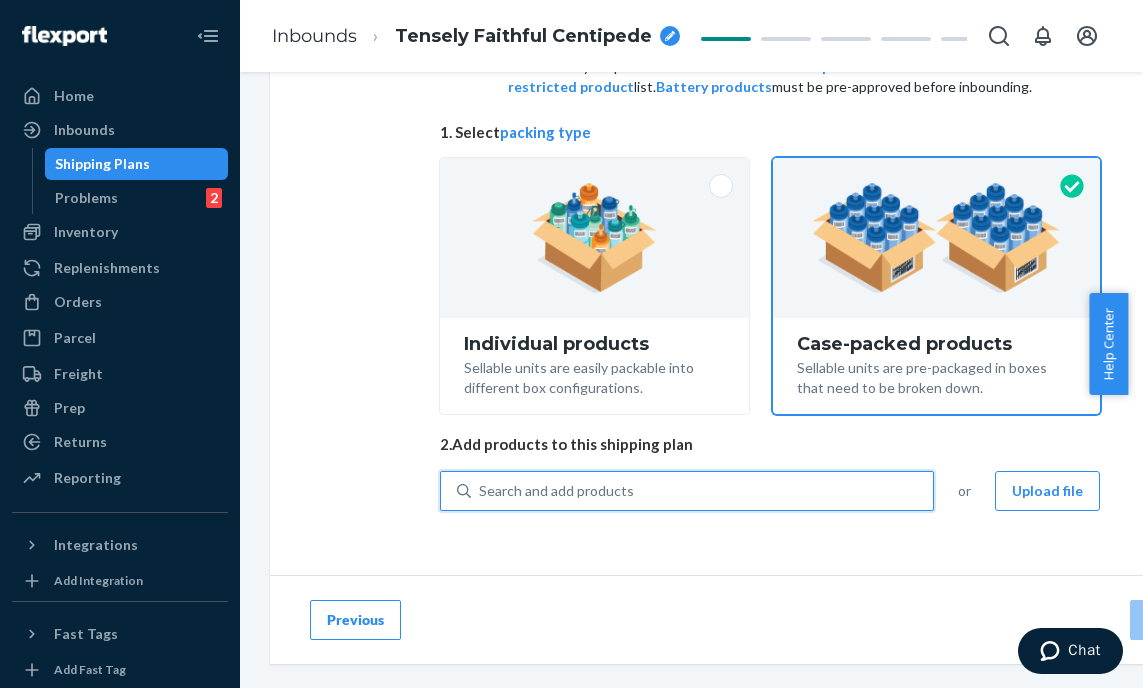 click on "Search and add products" at bounding box center [702, 491] 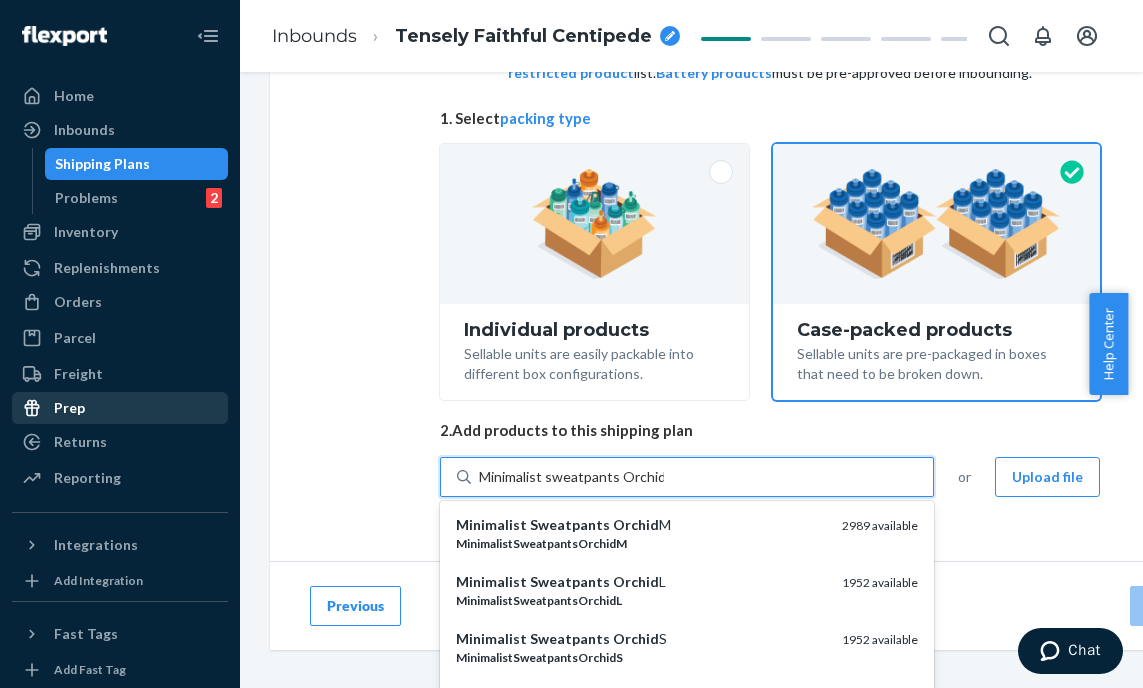 type on "Minimalist sweatpants Orchid" 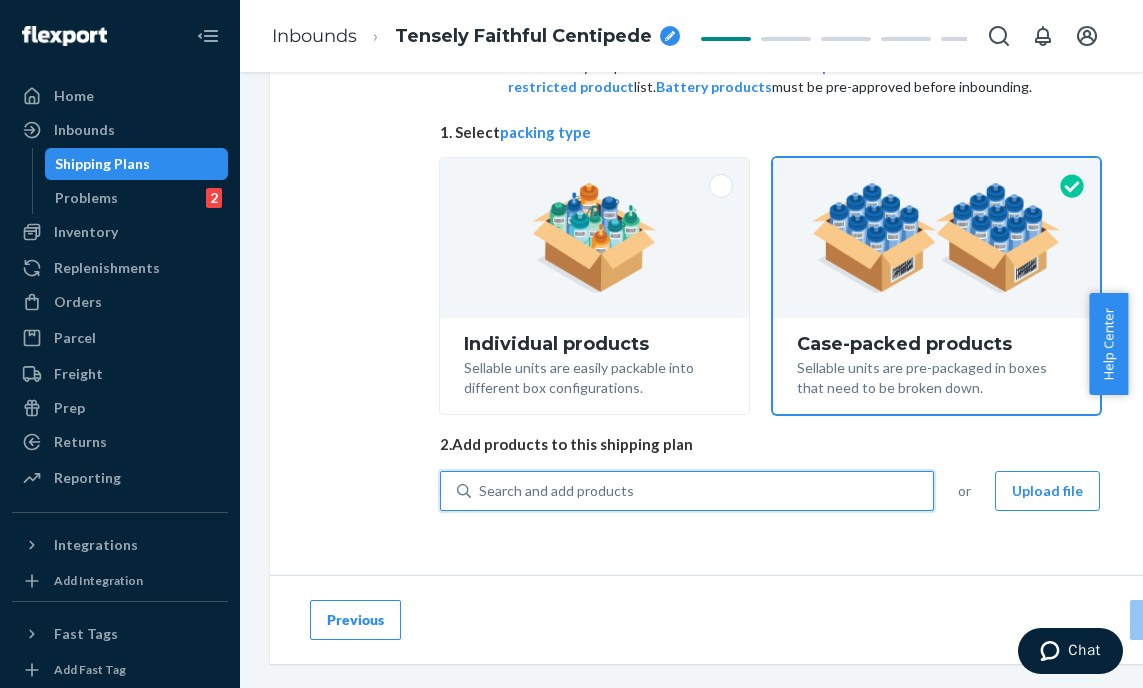click on "Search and add products" at bounding box center (556, 491) 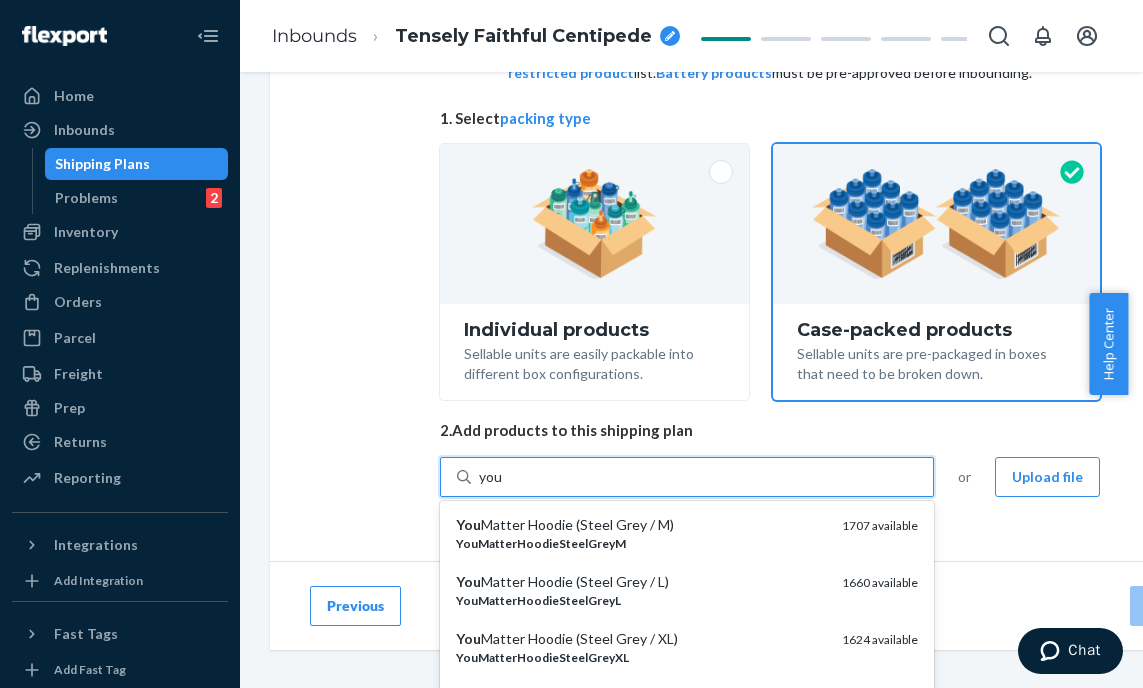 type on "you" 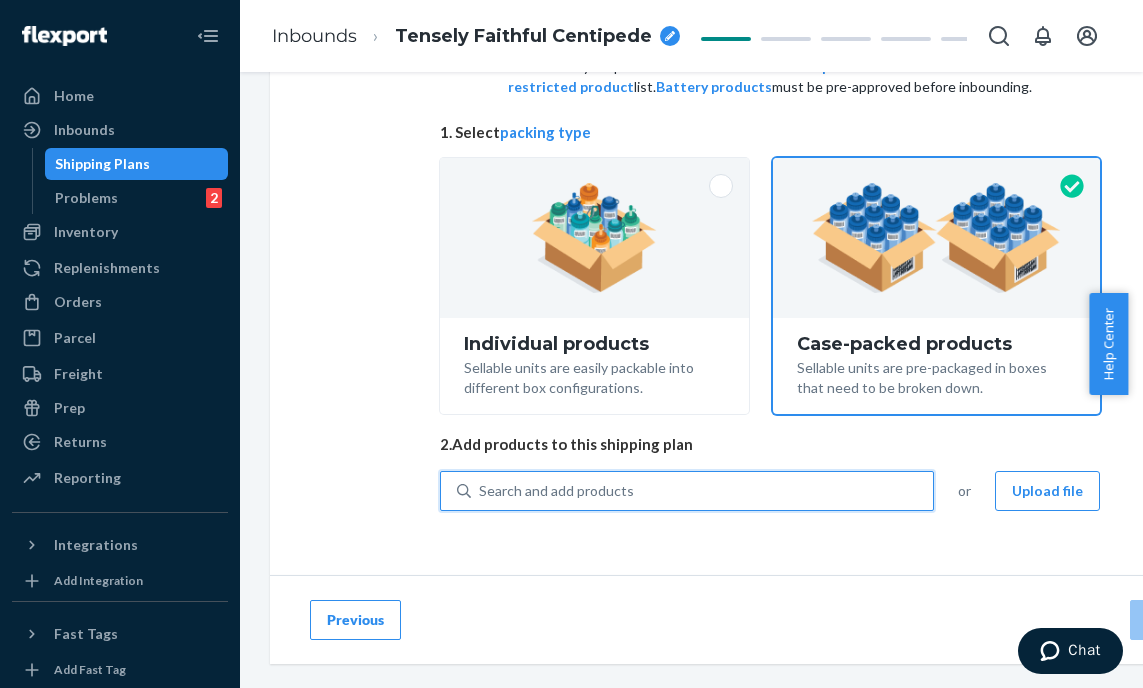 click on "Search and add products" at bounding box center [556, 491] 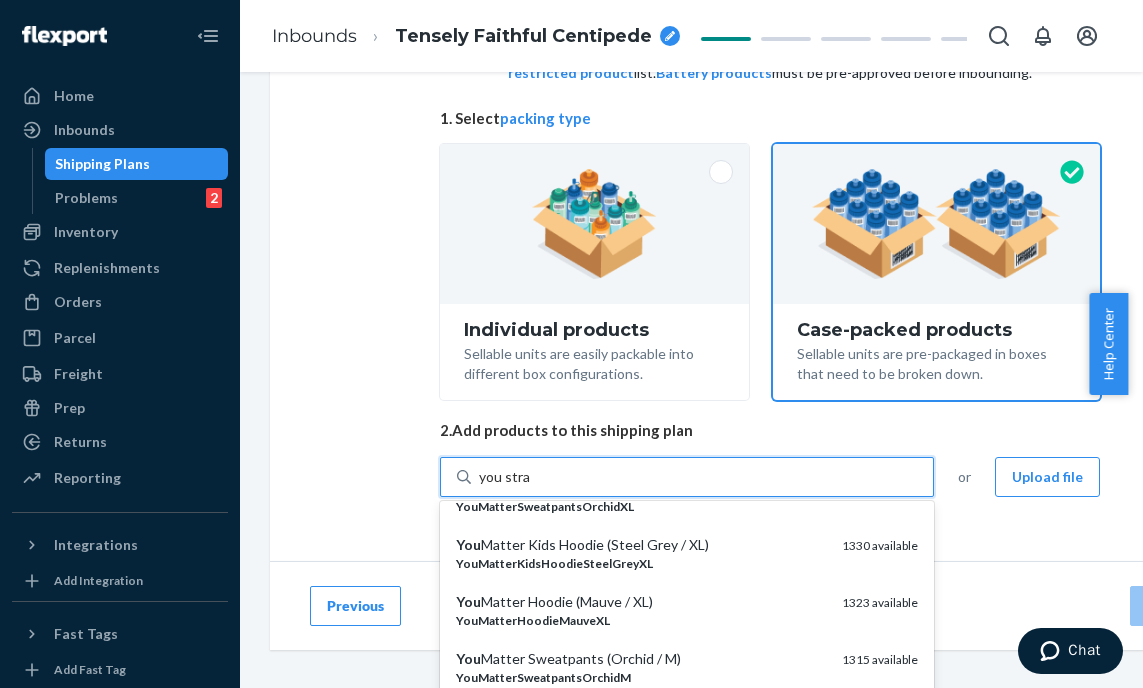 scroll, scrollTop: 1257, scrollLeft: 0, axis: vertical 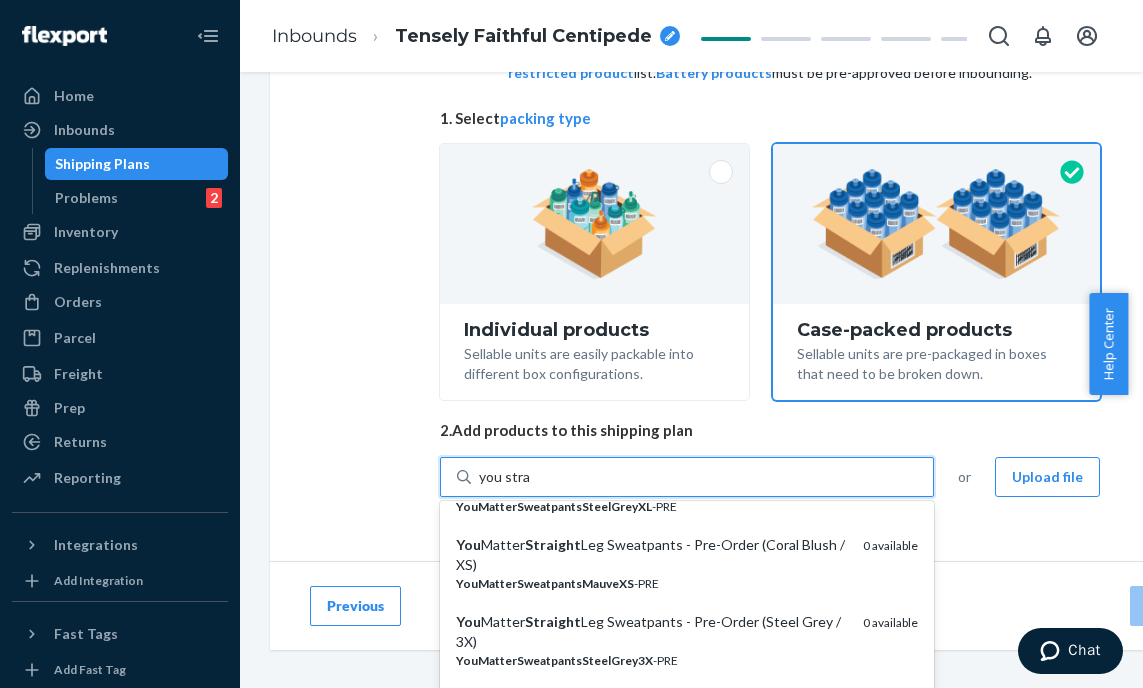 type on "you stra" 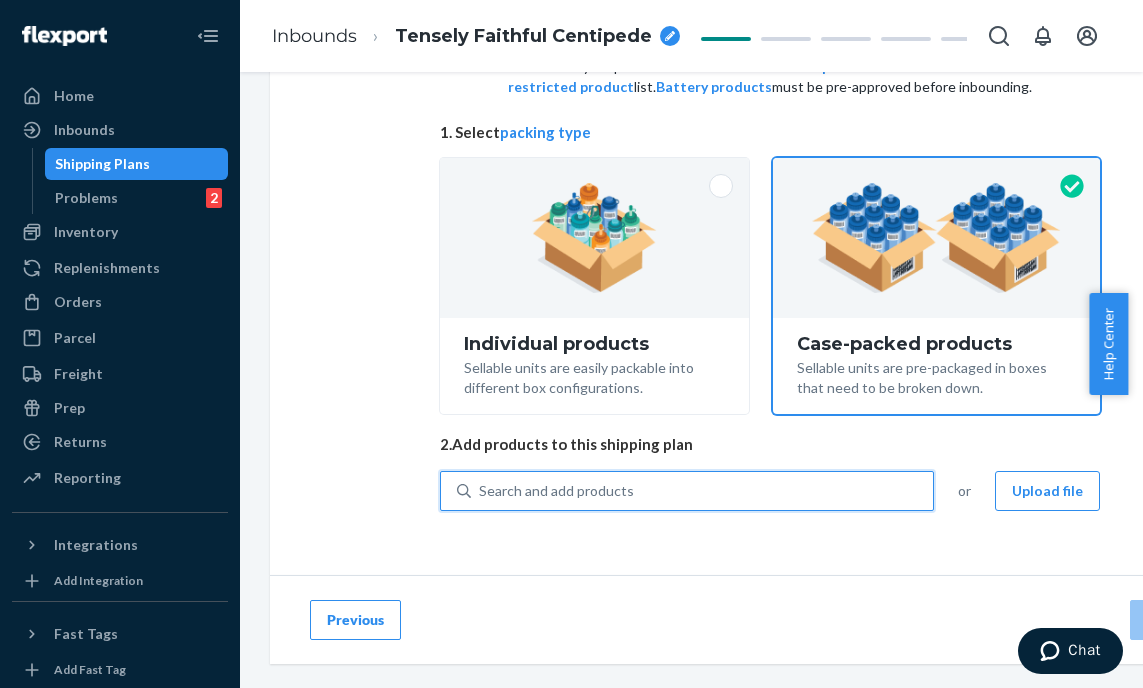 click on "Search and add products" at bounding box center [556, 491] 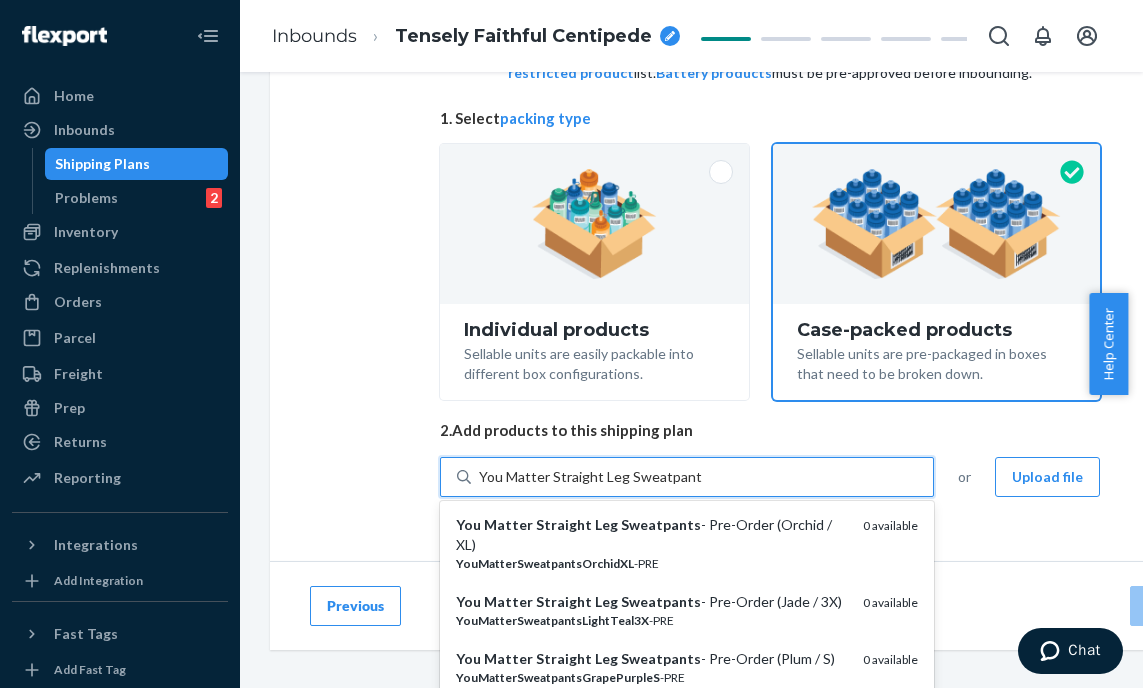 drag, startPoint x: 504, startPoint y: 477, endPoint x: 588, endPoint y: 478, distance: 84.00595 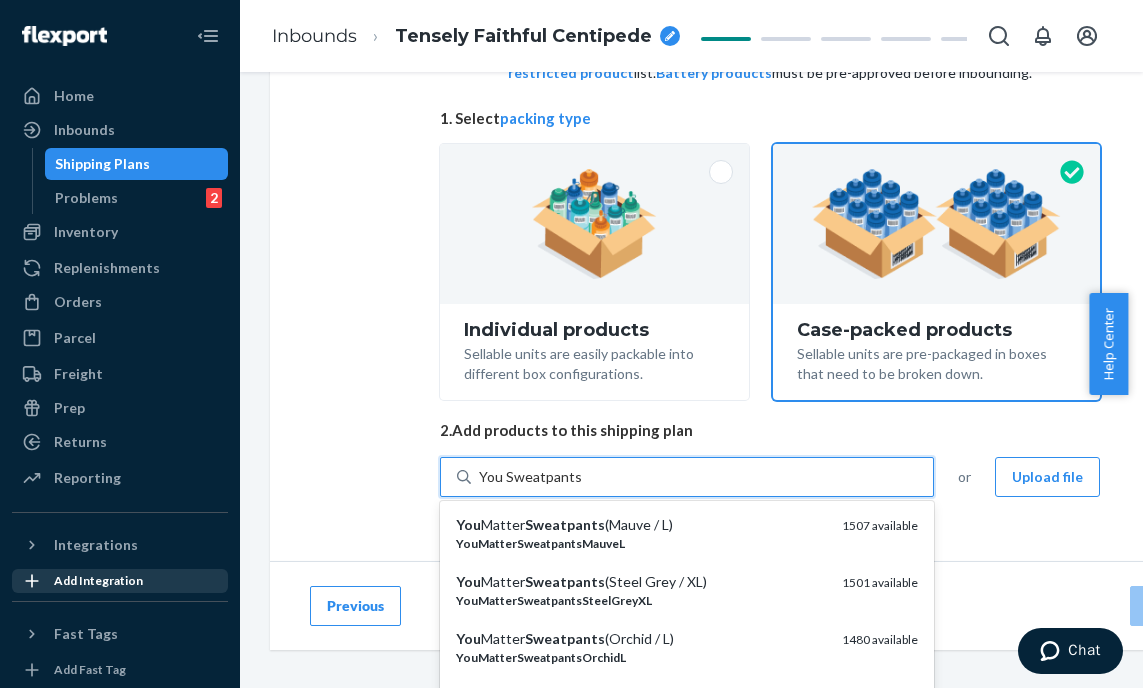 type on "You Sweatpants" 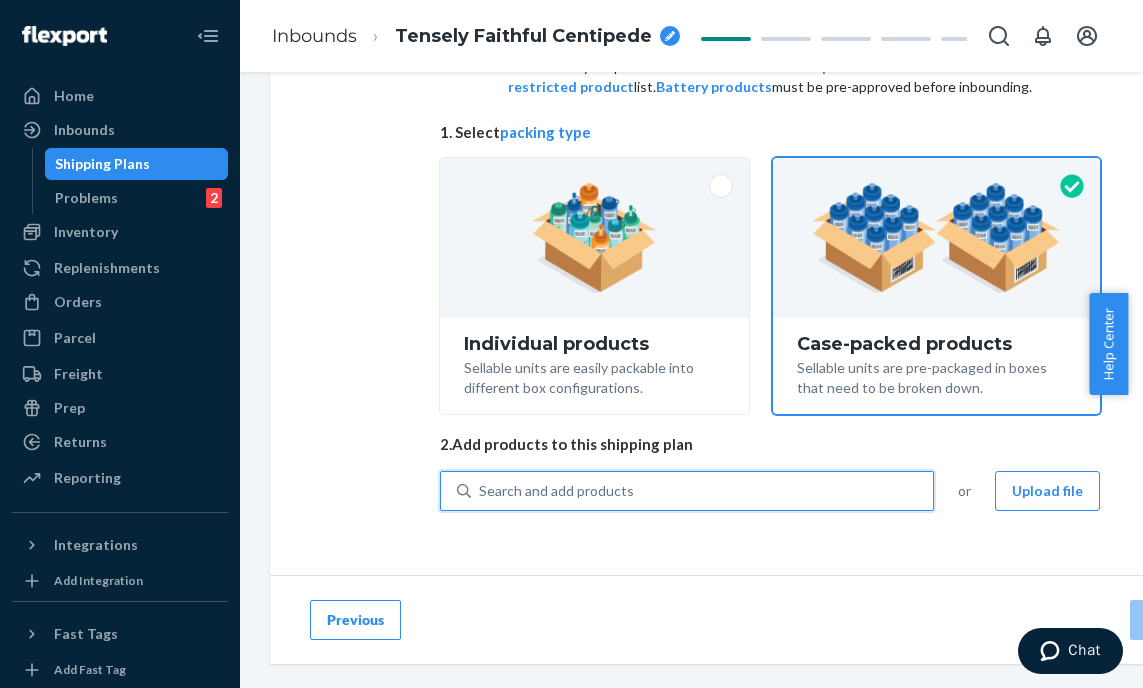 click on "Search and add products" at bounding box center (556, 491) 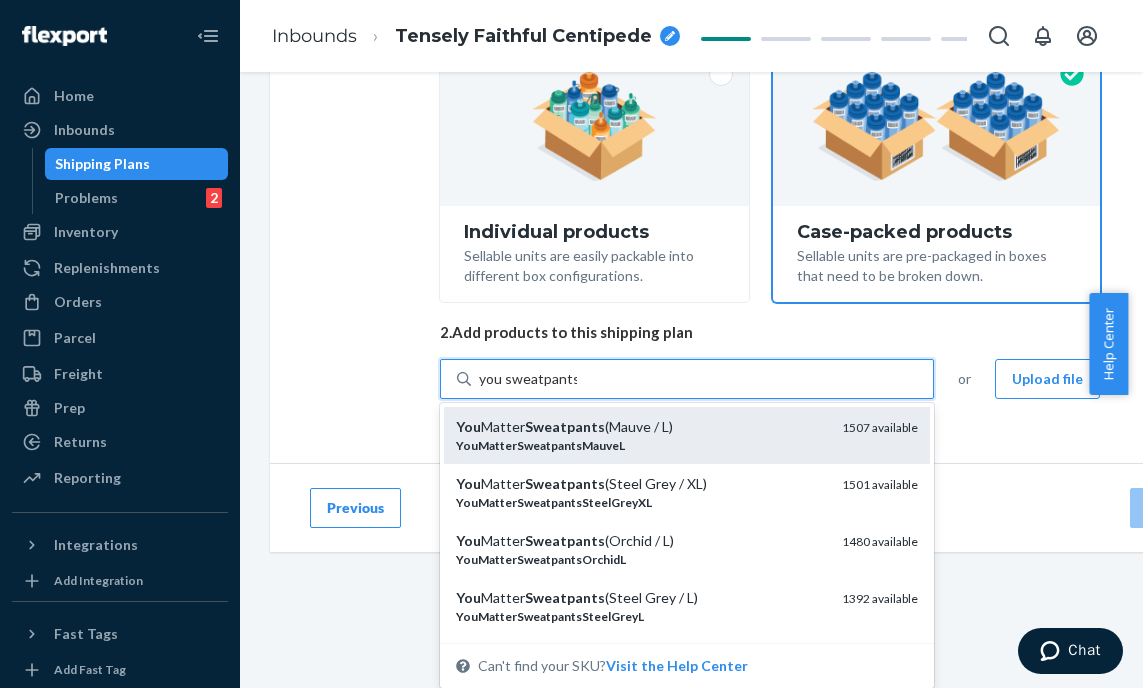 scroll, scrollTop: 246, scrollLeft: 0, axis: vertical 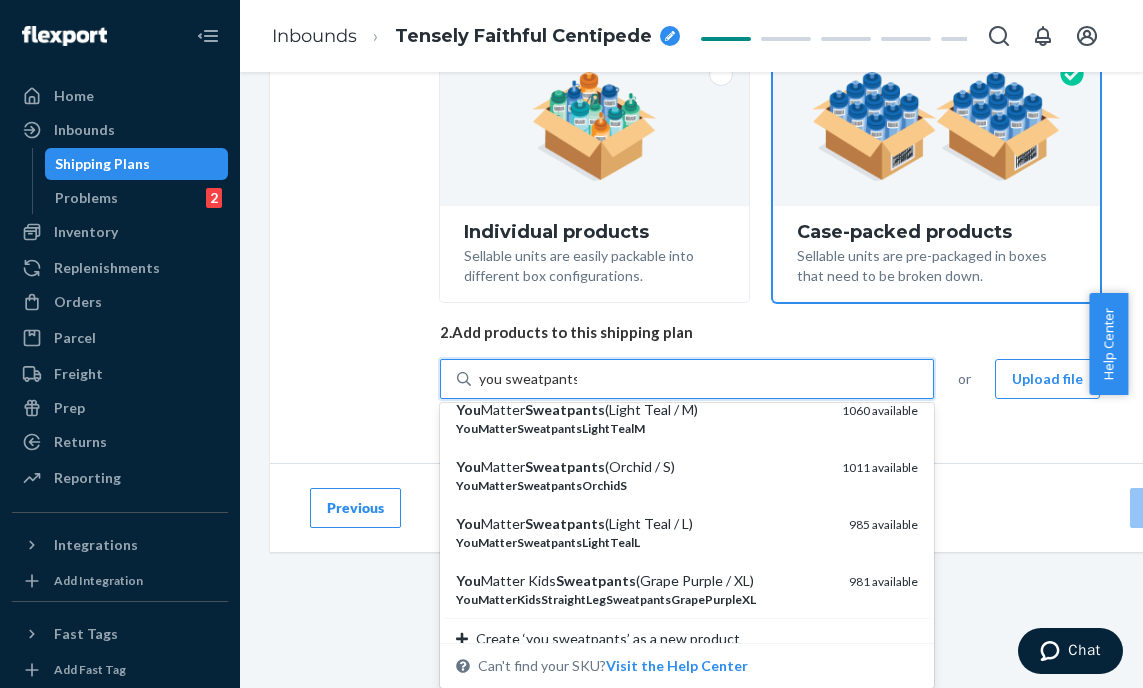 type on "you sweatpants" 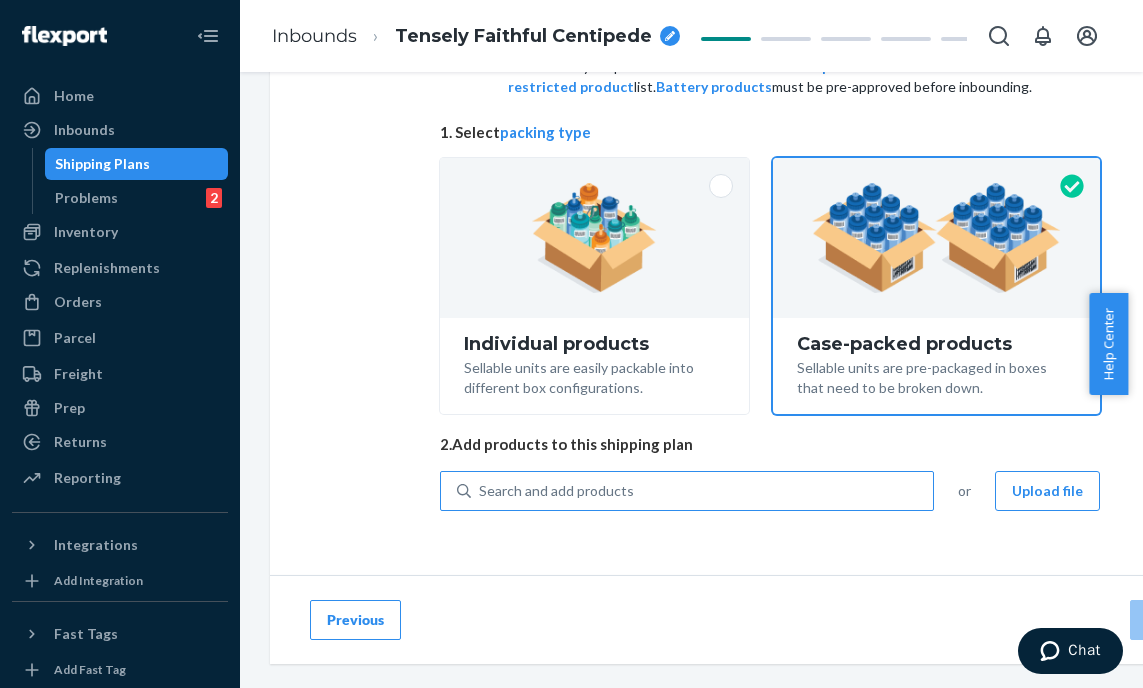 scroll, scrollTop: 134, scrollLeft: 0, axis: vertical 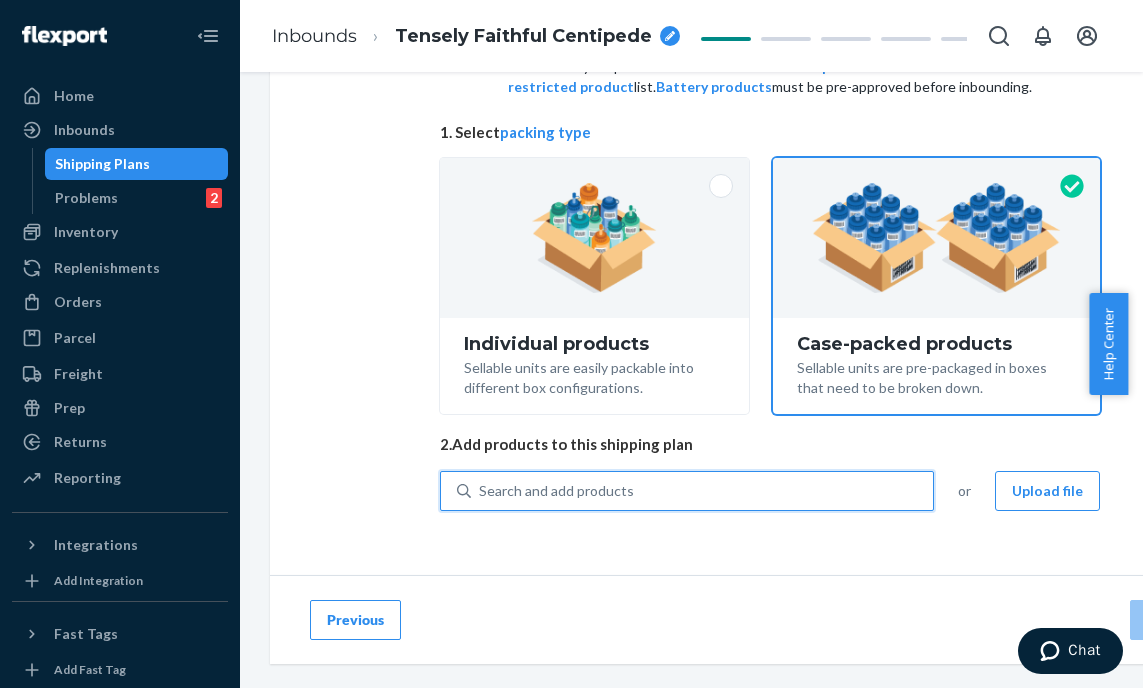 click on "Search and add products" at bounding box center [556, 491] 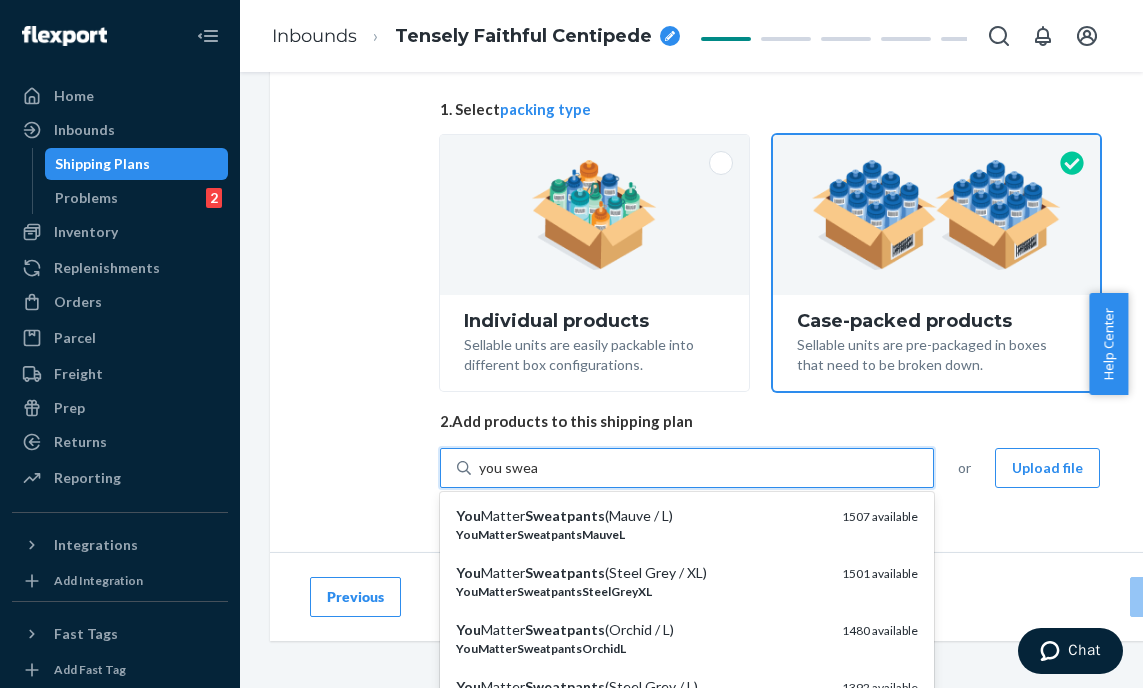 scroll, scrollTop: 246, scrollLeft: 0, axis: vertical 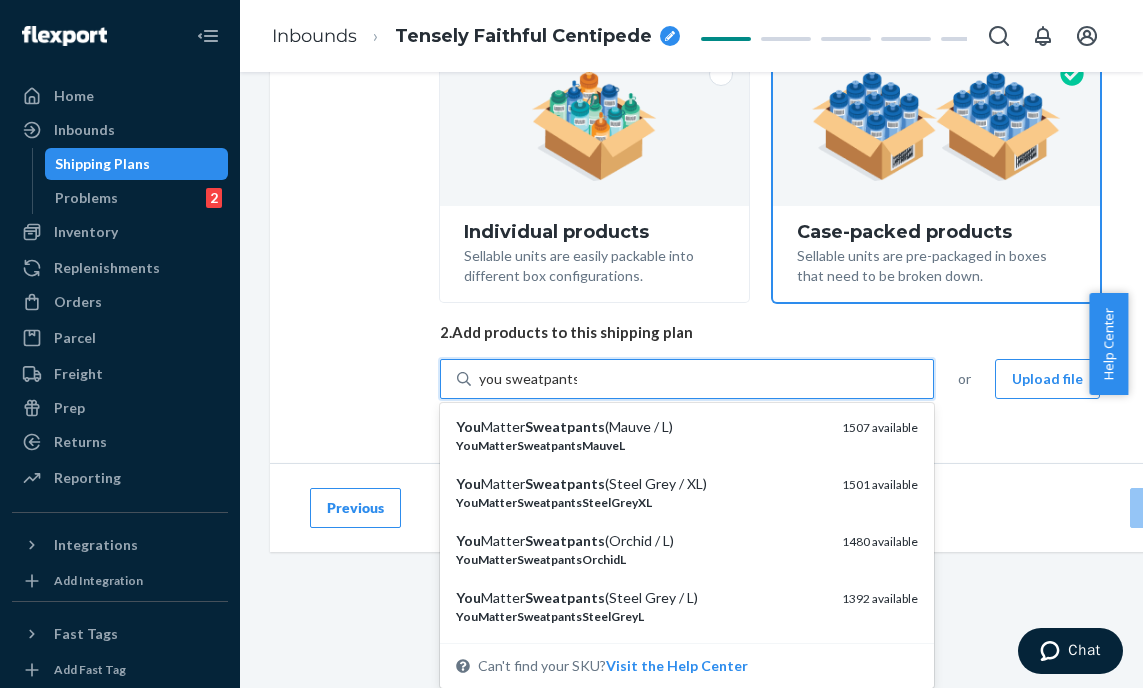 click on "you sweatpants" at bounding box center (528, 379) 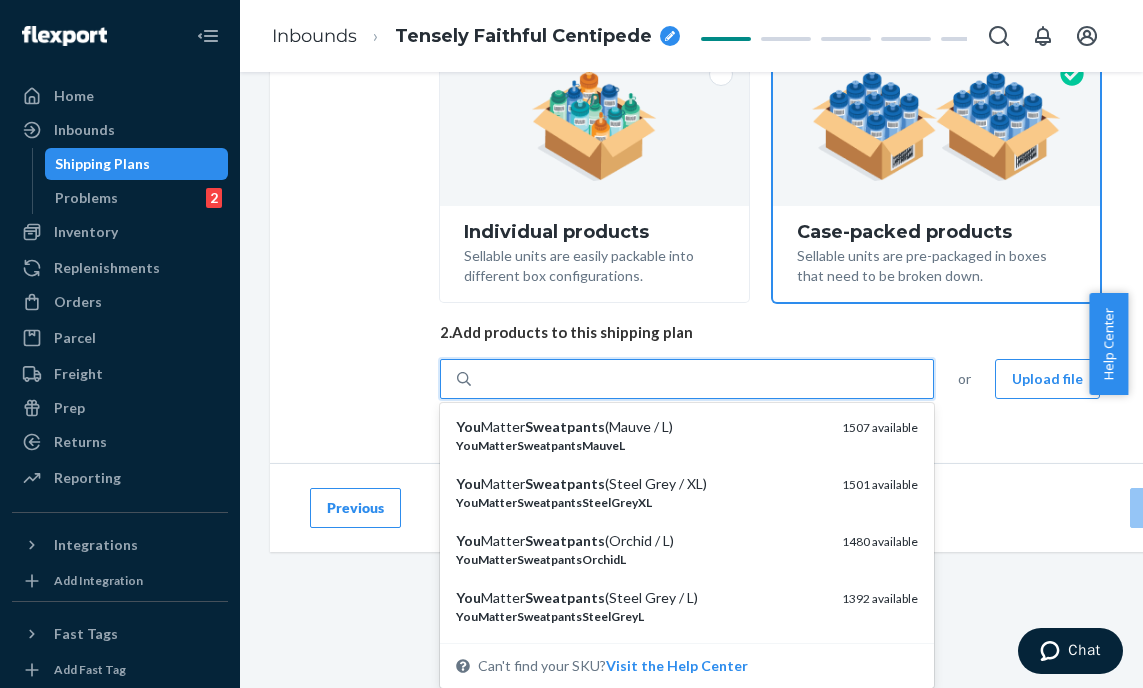 scroll, scrollTop: 134, scrollLeft: 0, axis: vertical 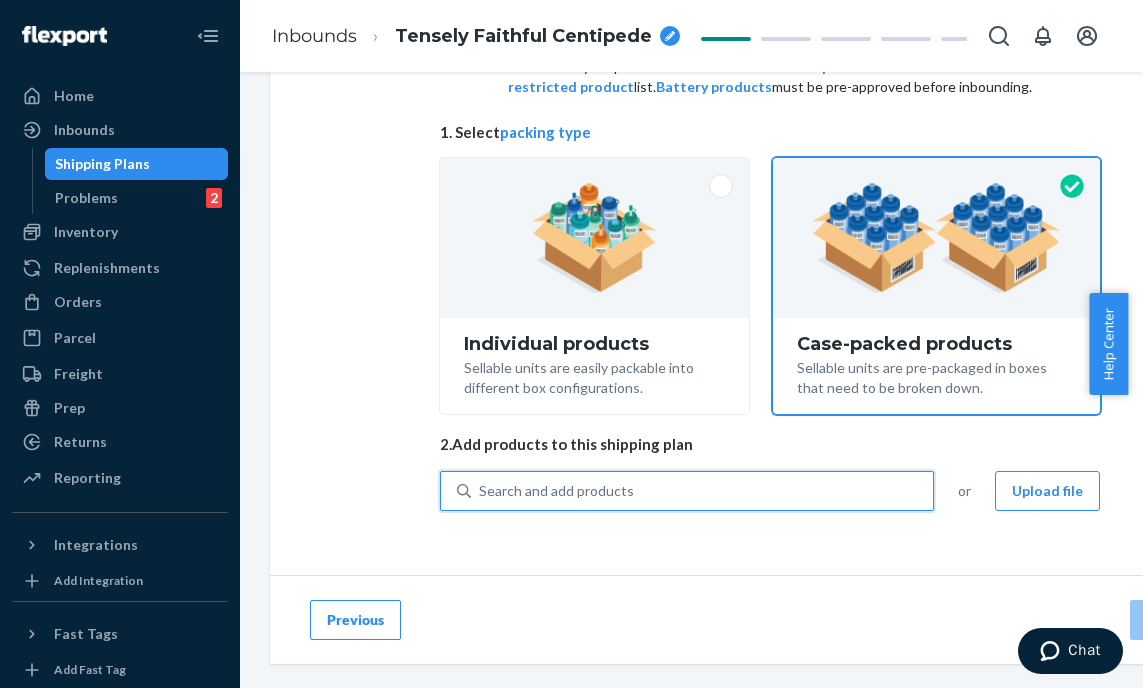 click on "Search and add products" at bounding box center (702, 491) 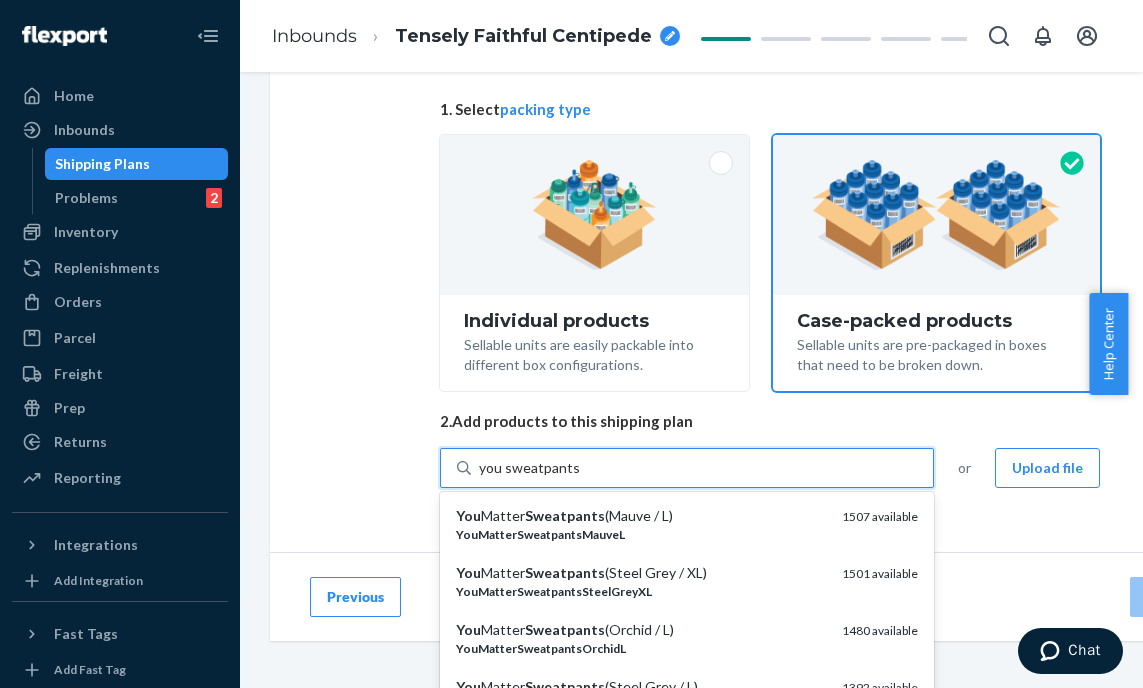scroll, scrollTop: 246, scrollLeft: 0, axis: vertical 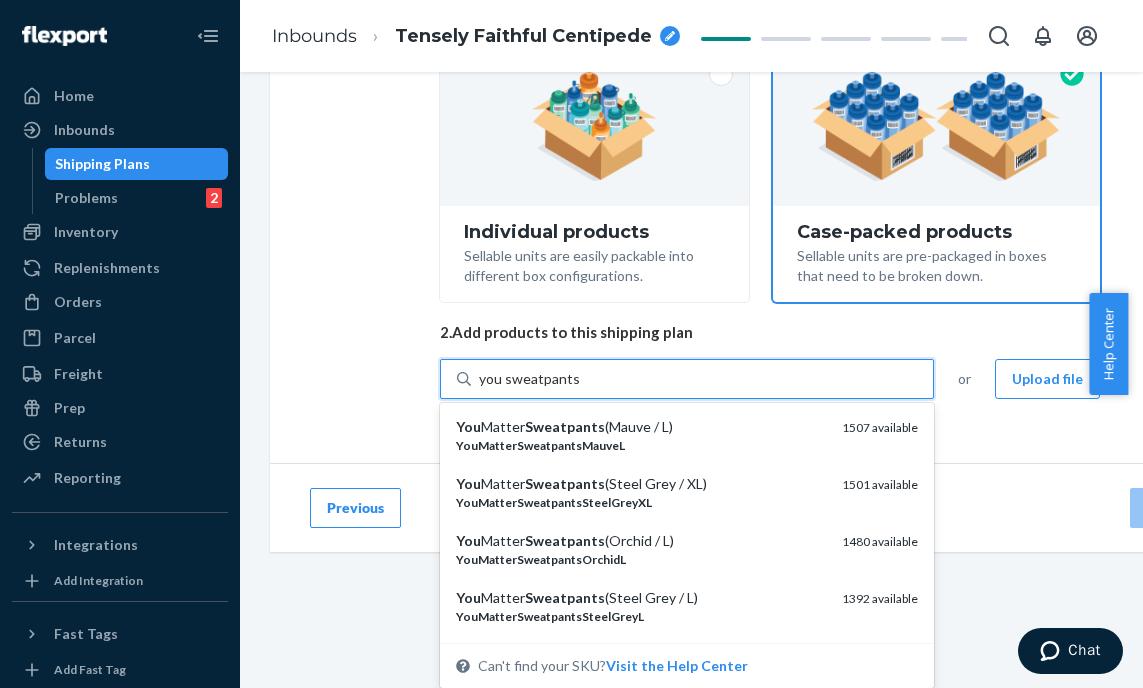 type on "you sweatpants" 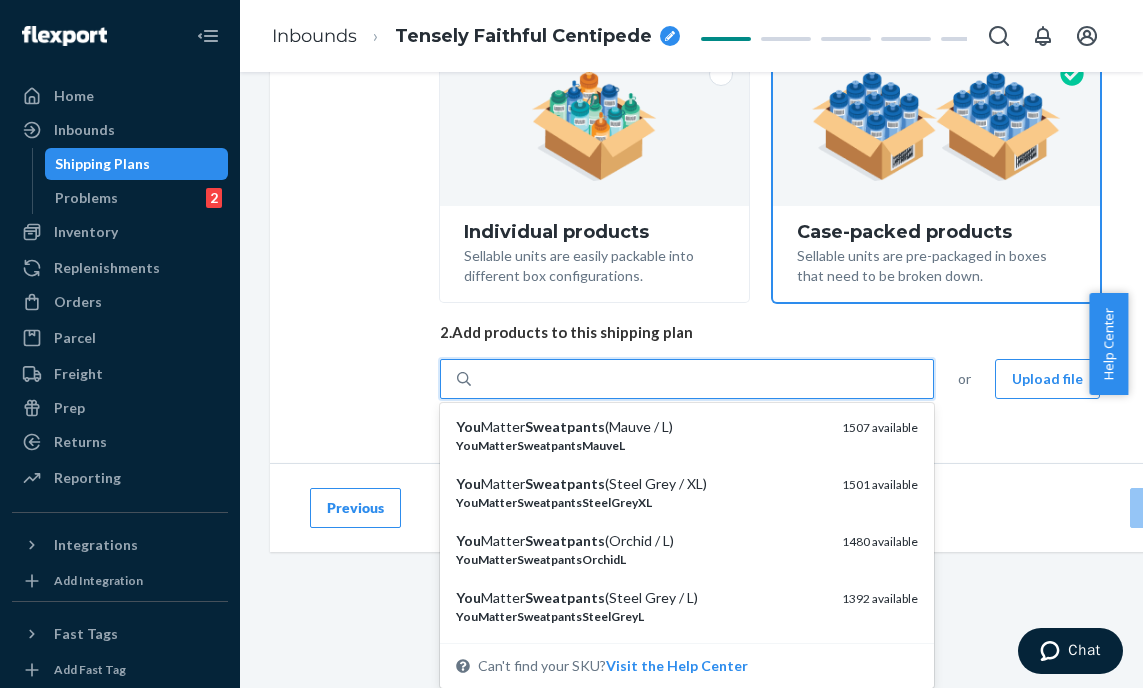 scroll, scrollTop: 134, scrollLeft: 0, axis: vertical 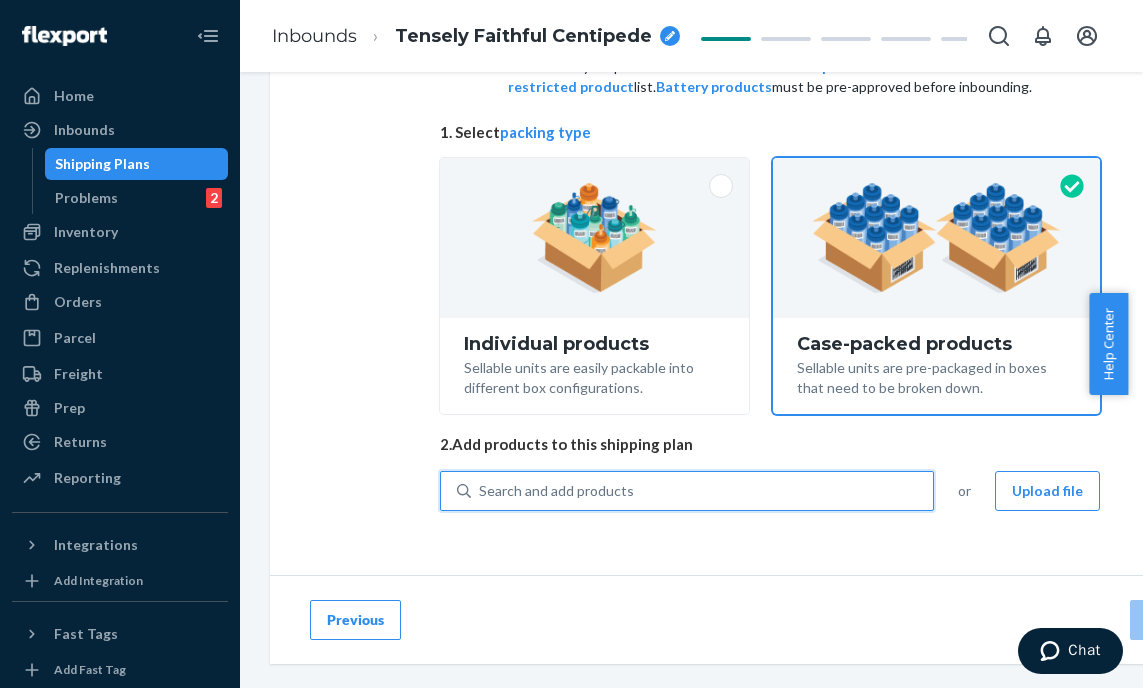 click on "Search and add products" at bounding box center [702, 491] 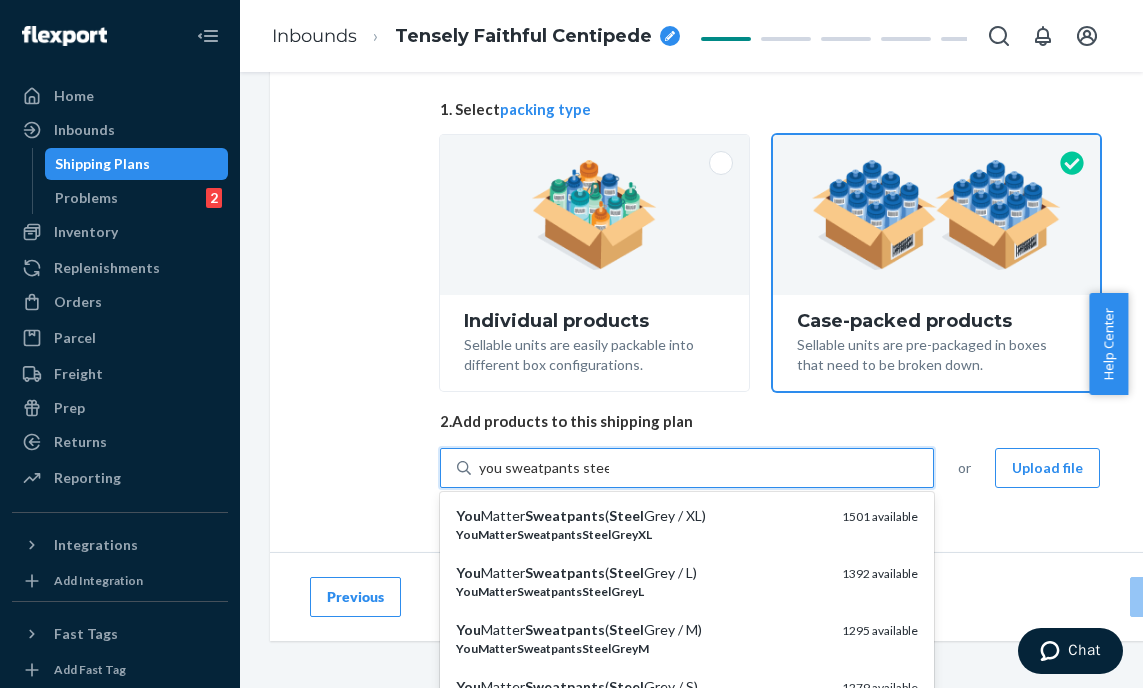 scroll, scrollTop: 246, scrollLeft: 0, axis: vertical 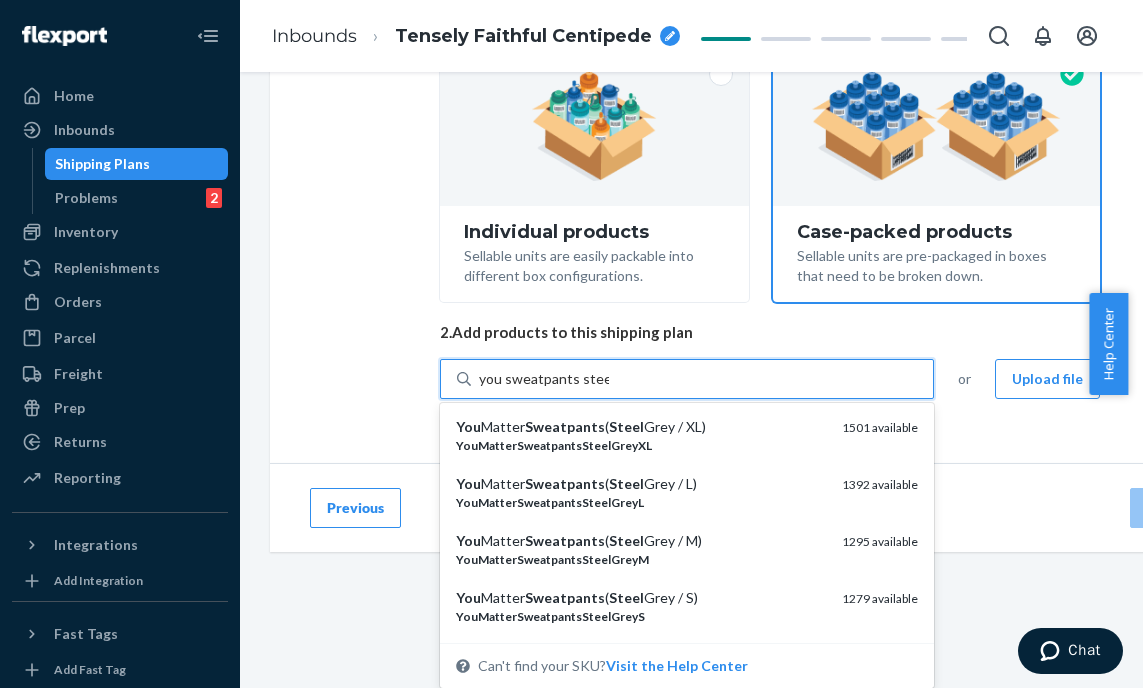 type on "you sweatpants steel" 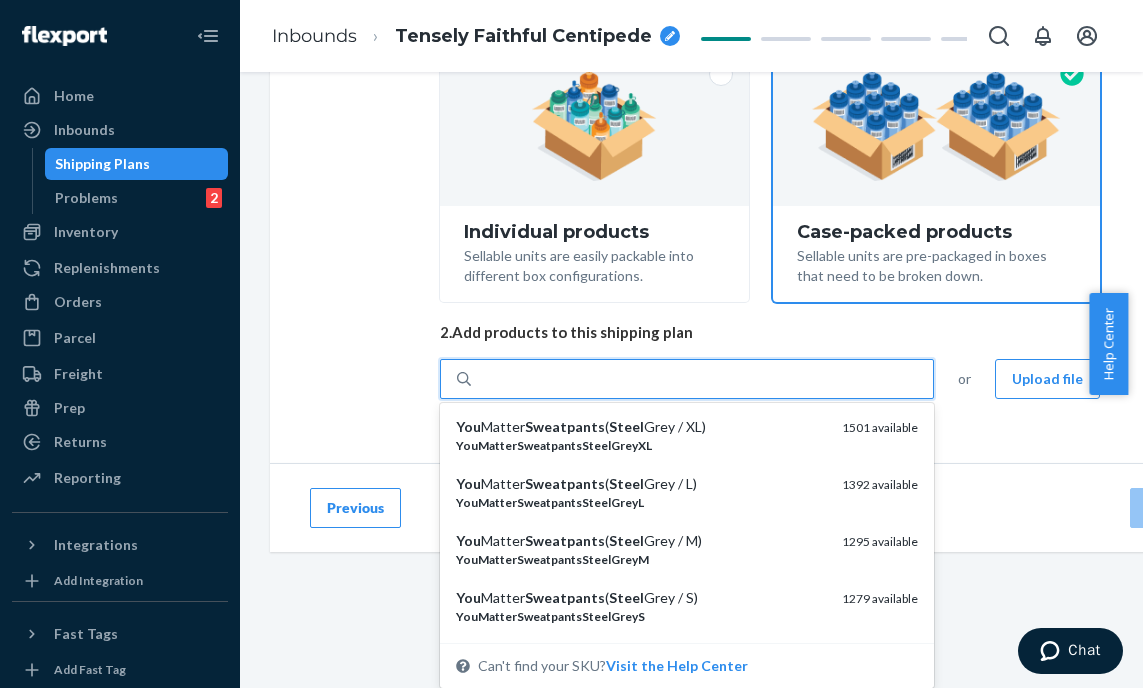 scroll, scrollTop: 134, scrollLeft: 0, axis: vertical 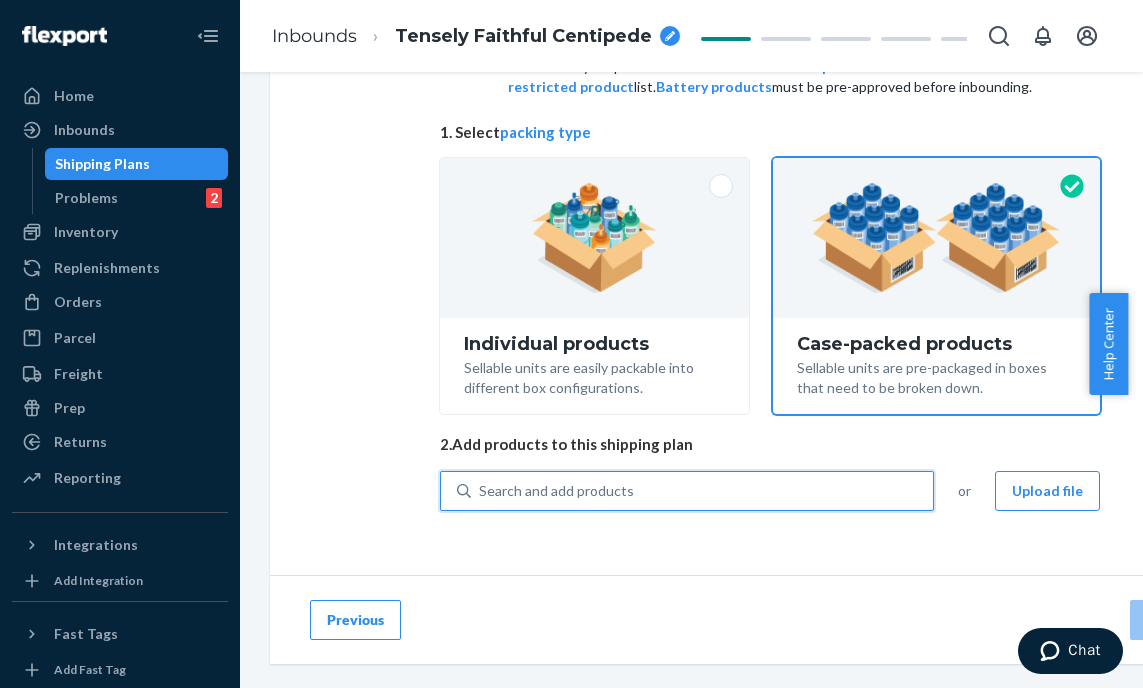 click on "Search and add products" at bounding box center (556, 491) 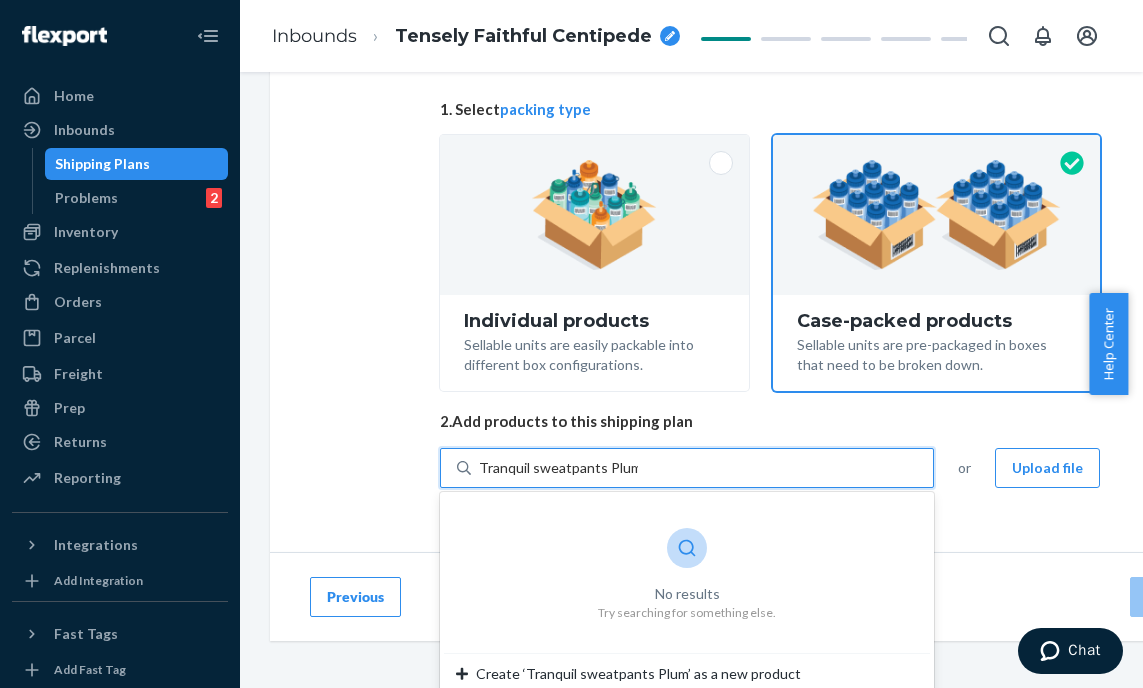 scroll, scrollTop: 213, scrollLeft: 0, axis: vertical 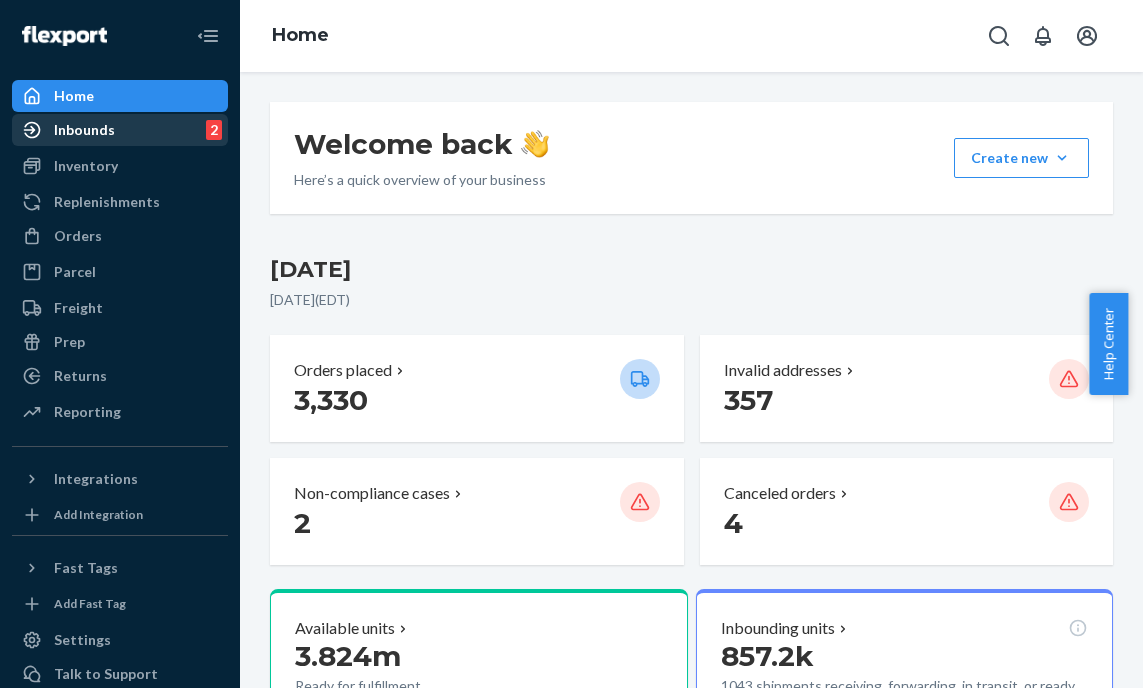 click on "Inbounds 2" at bounding box center (120, 130) 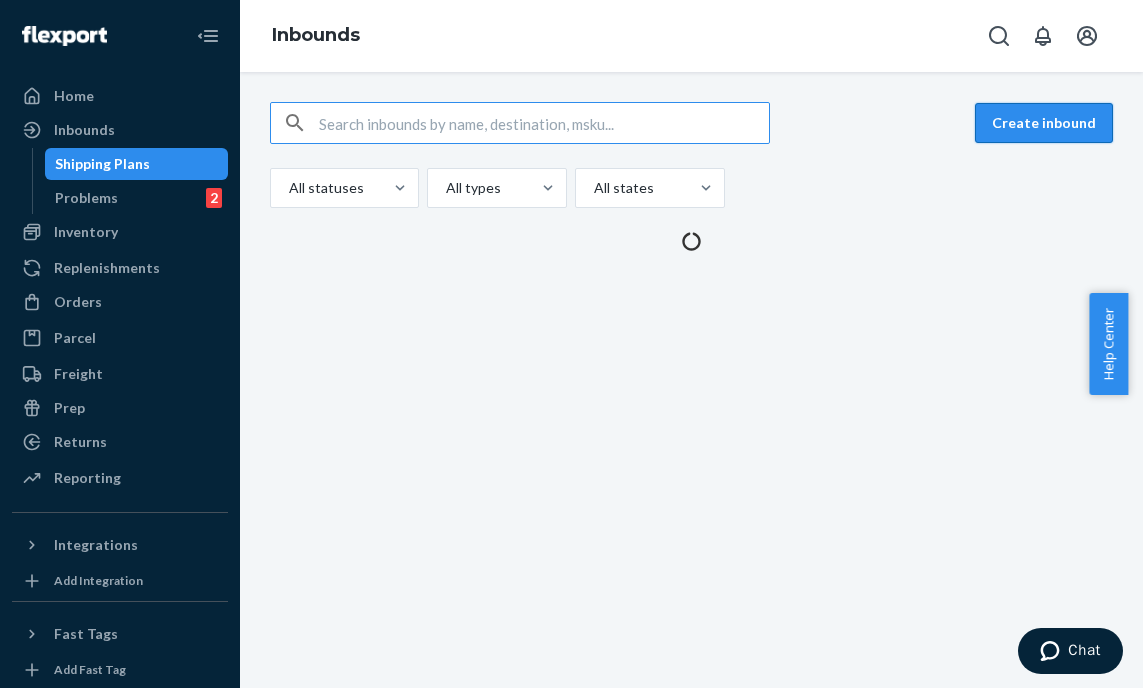 click on "Create inbound" at bounding box center [1044, 123] 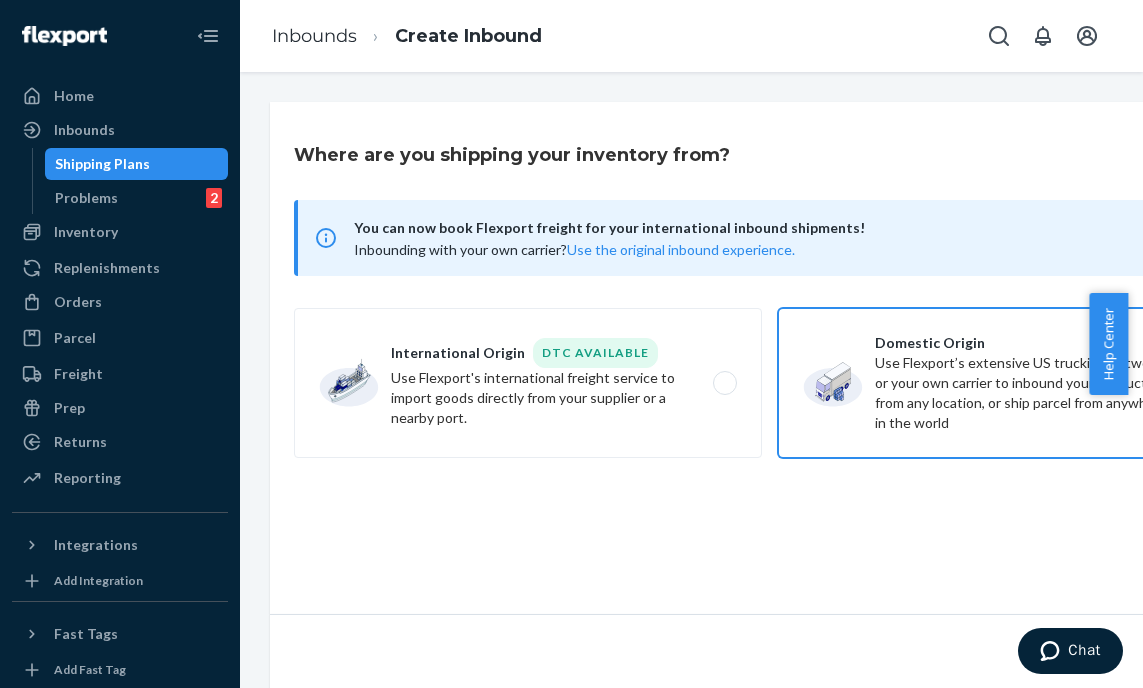 click on "Domestic Origin Use Flexport’s extensive US trucking network or your own carrier to inbound your products from any location, or ship parcel from anywhere in the world" at bounding box center [1012, 383] 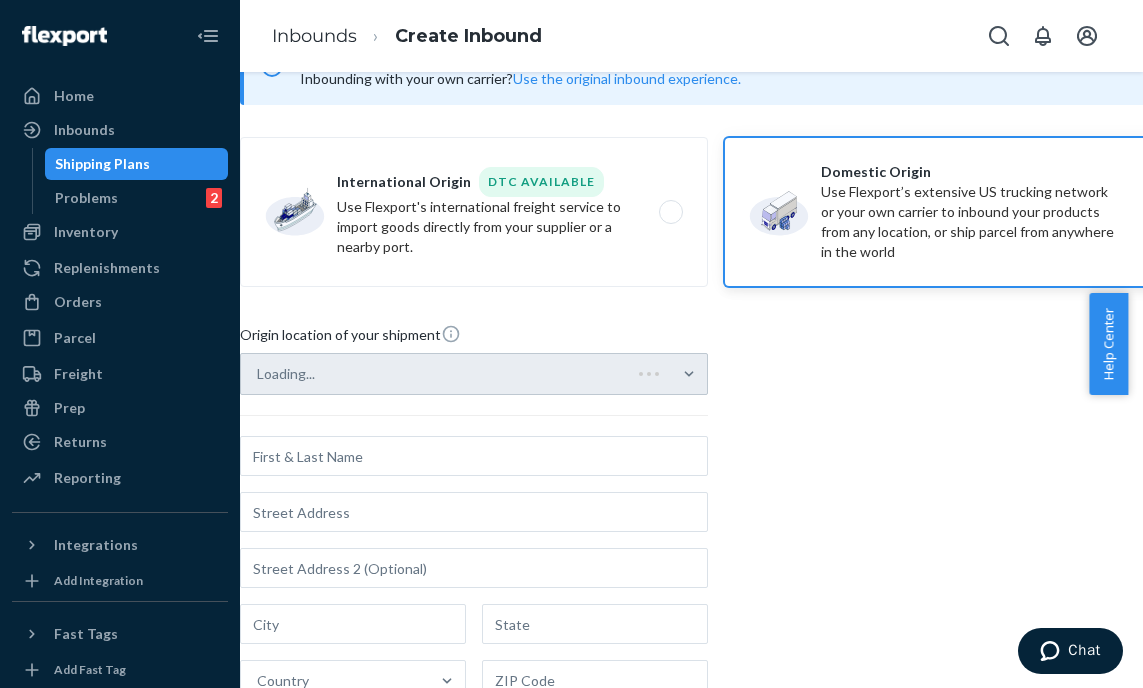 scroll, scrollTop: 171, scrollLeft: 54, axis: both 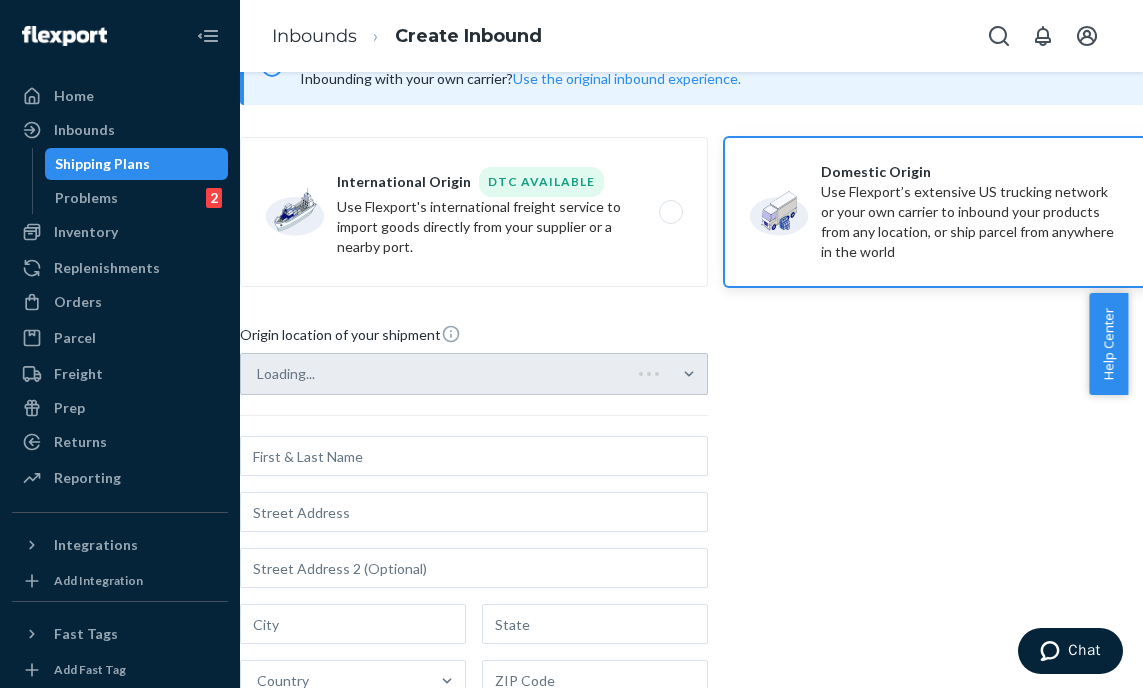 click on "Loading..." at bounding box center (474, 374) 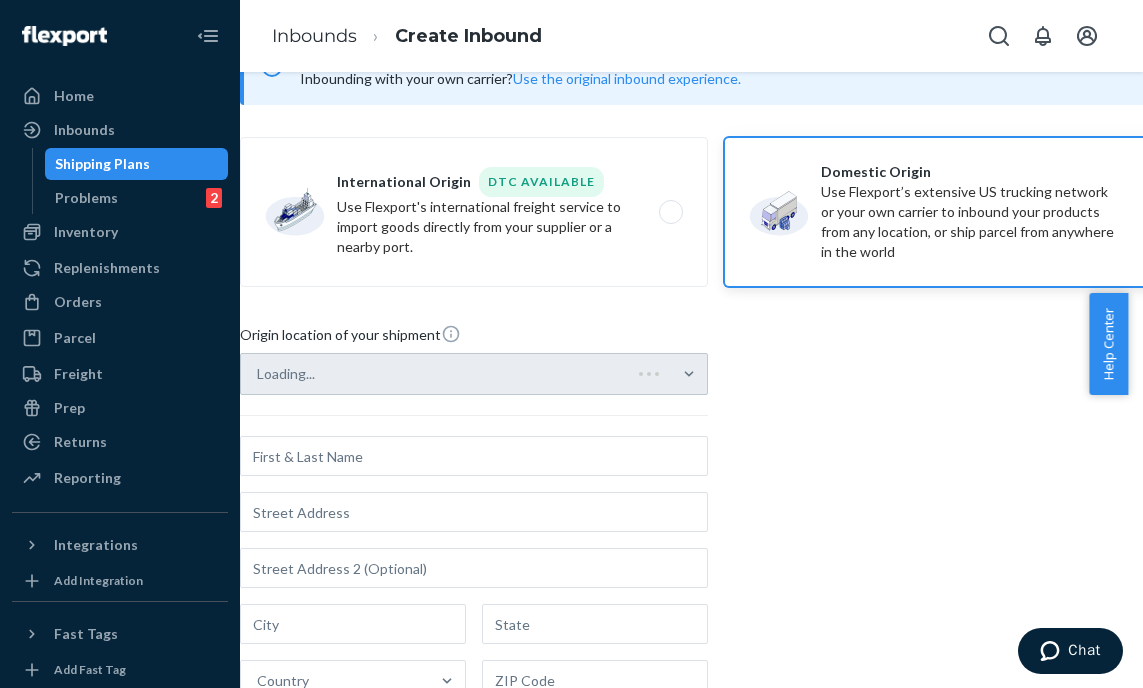 click on "Loading..." at bounding box center [258, 374] 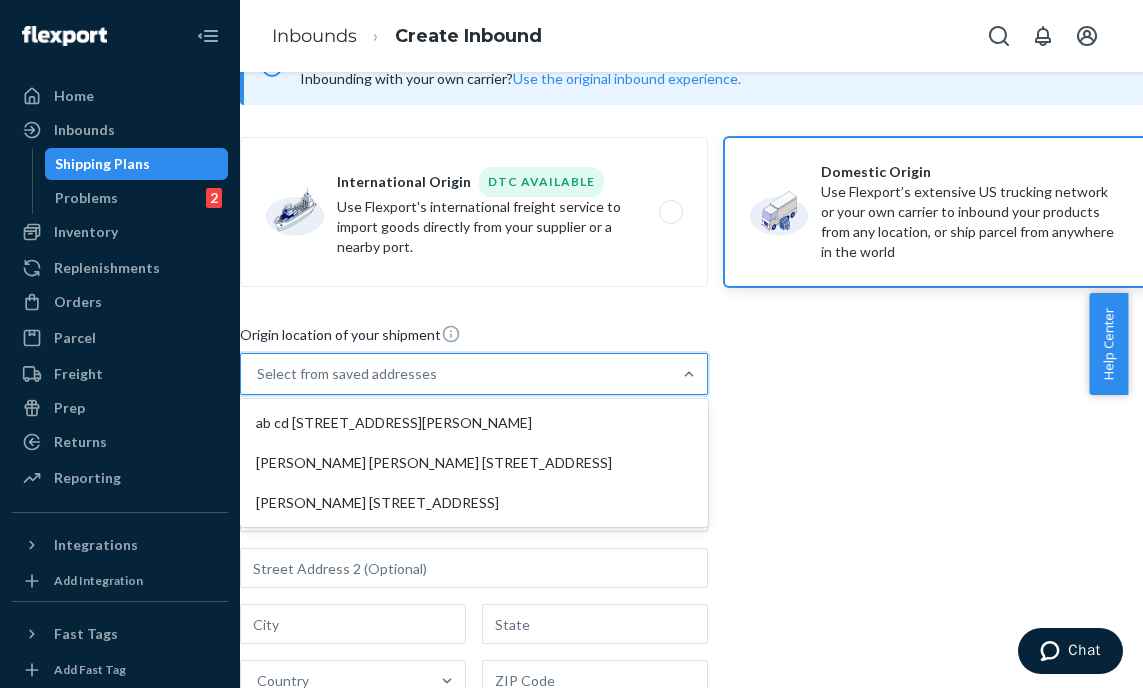 click on "Select from saved addresses" at bounding box center (347, 374) 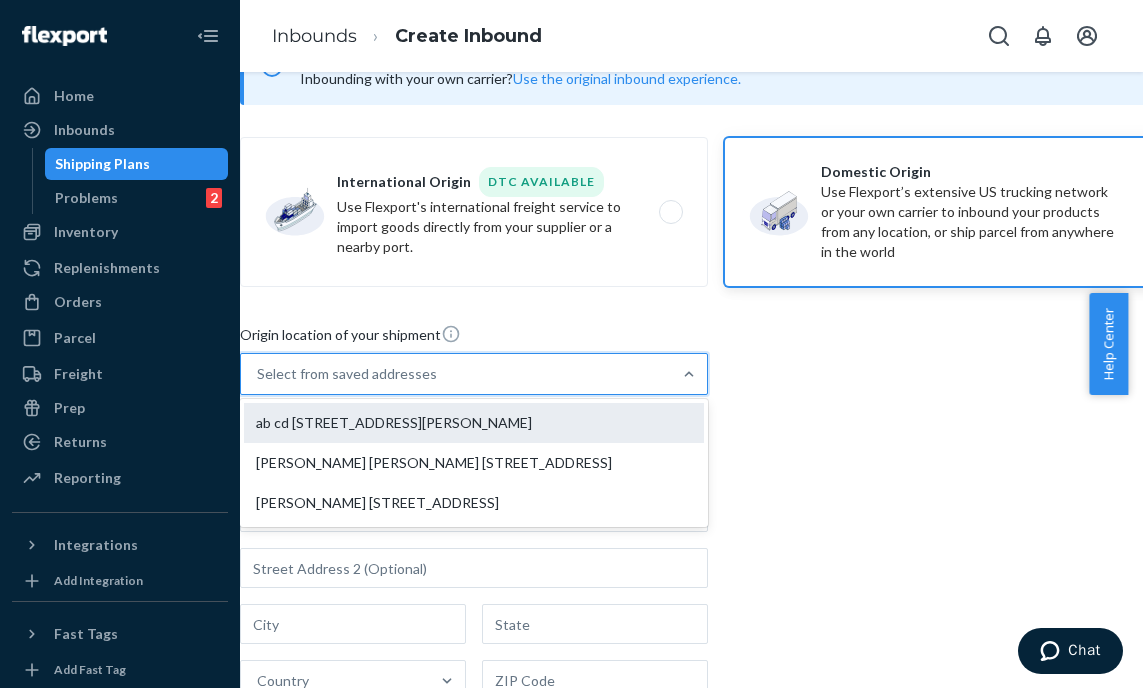 click on "ab cd
[STREET_ADDRESS][PERSON_NAME]" at bounding box center (474, 423) 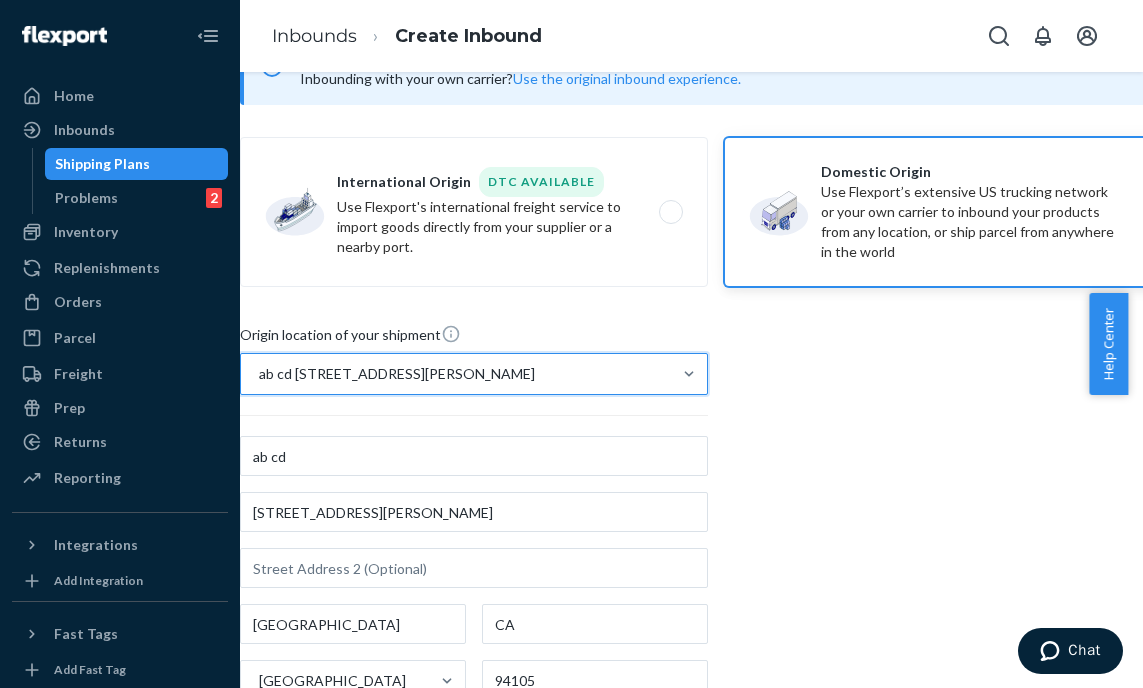 scroll, scrollTop: 495, scrollLeft: 54, axis: both 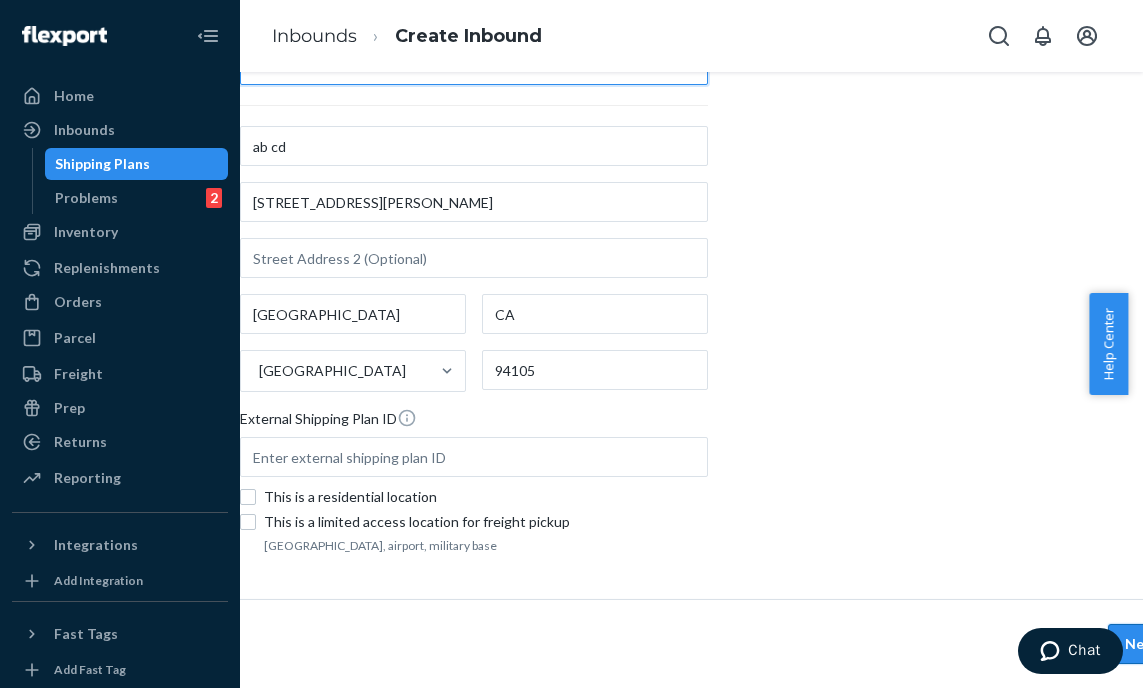 click on "Next" at bounding box center (1142, 644) 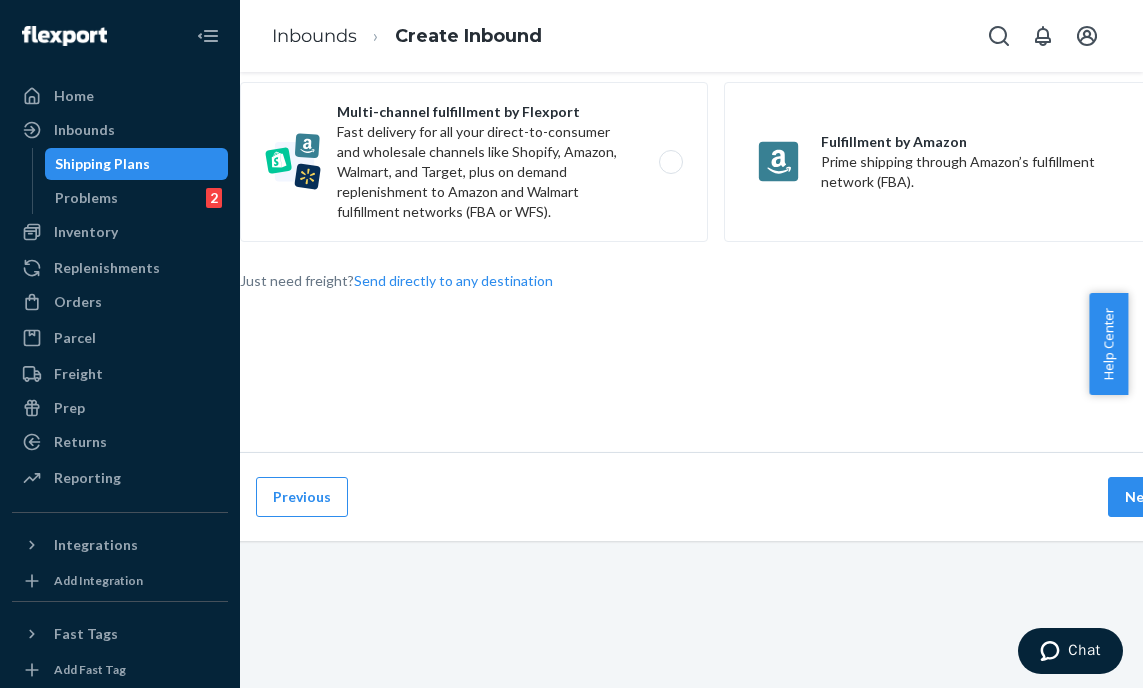 scroll, scrollTop: 0, scrollLeft: 0, axis: both 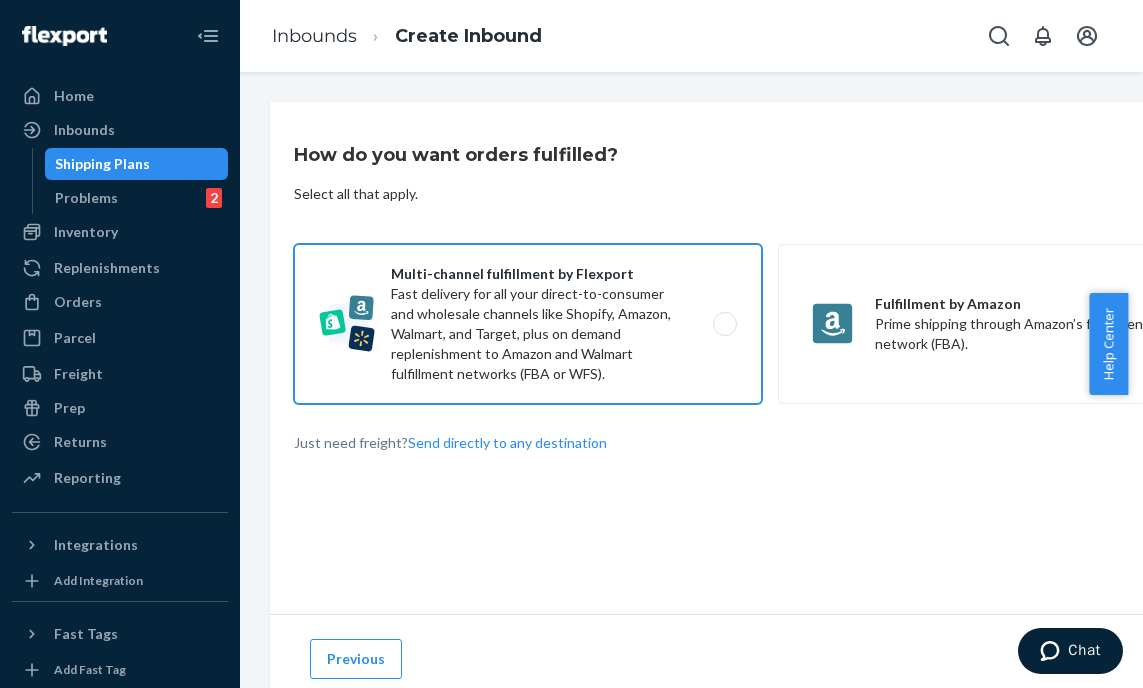 click on "Multi-channel fulfillment by Flexport Fast delivery for all your direct-to-consumer and wholesale channels like Shopify, Amazon, Walmart, and Target, plus on demand replenishment to Amazon and Walmart fulfillment networks (FBA or WFS)." at bounding box center [528, 324] 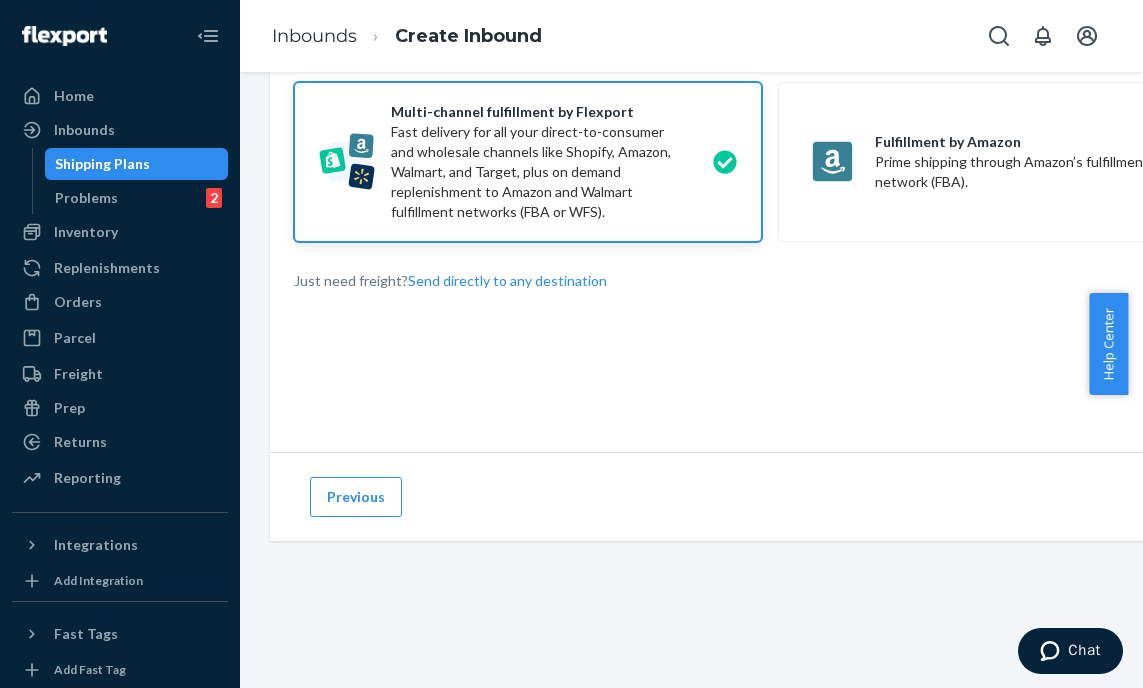 scroll, scrollTop: 177, scrollLeft: 0, axis: vertical 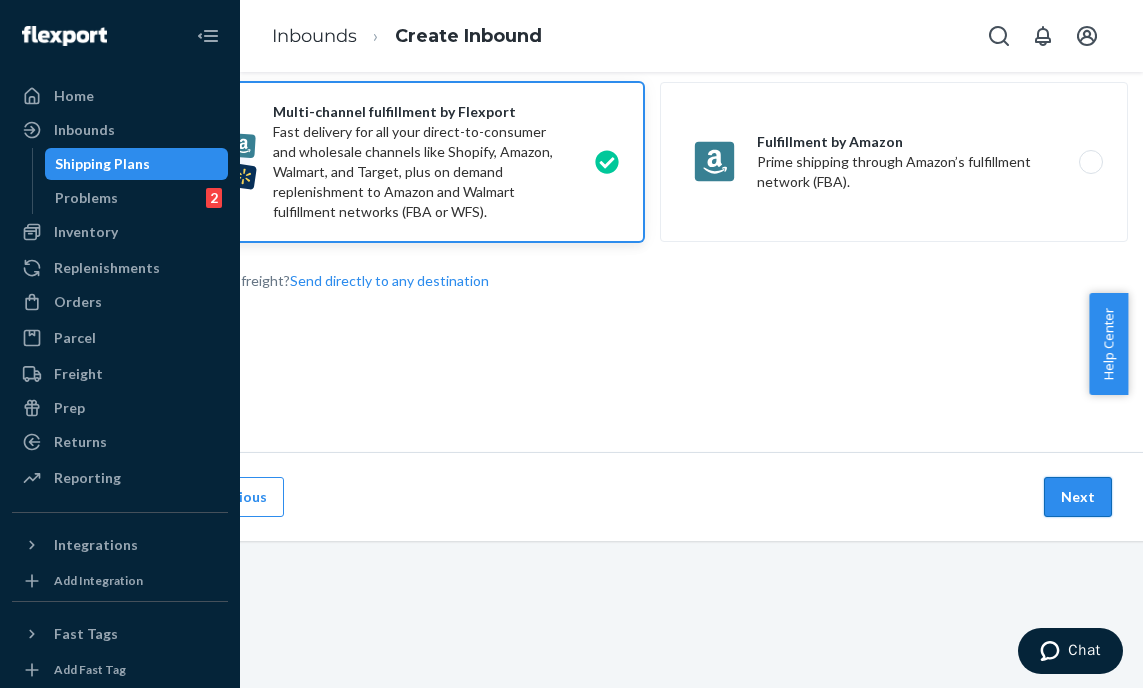 click on "Next" at bounding box center [1078, 497] 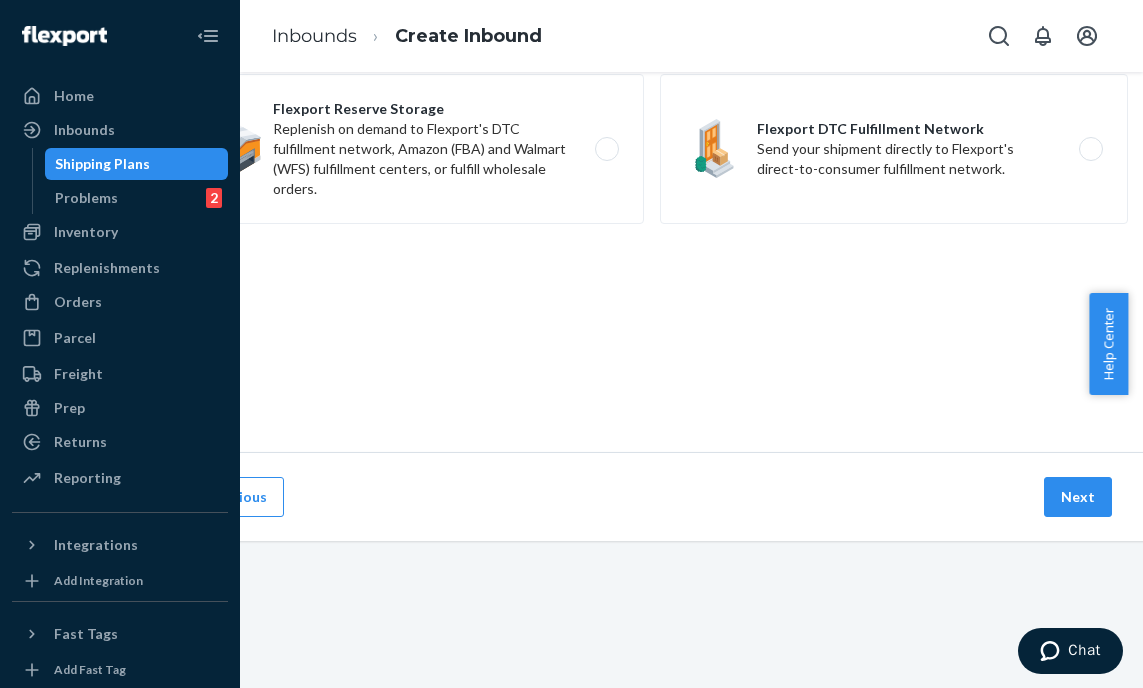 scroll, scrollTop: 0, scrollLeft: 0, axis: both 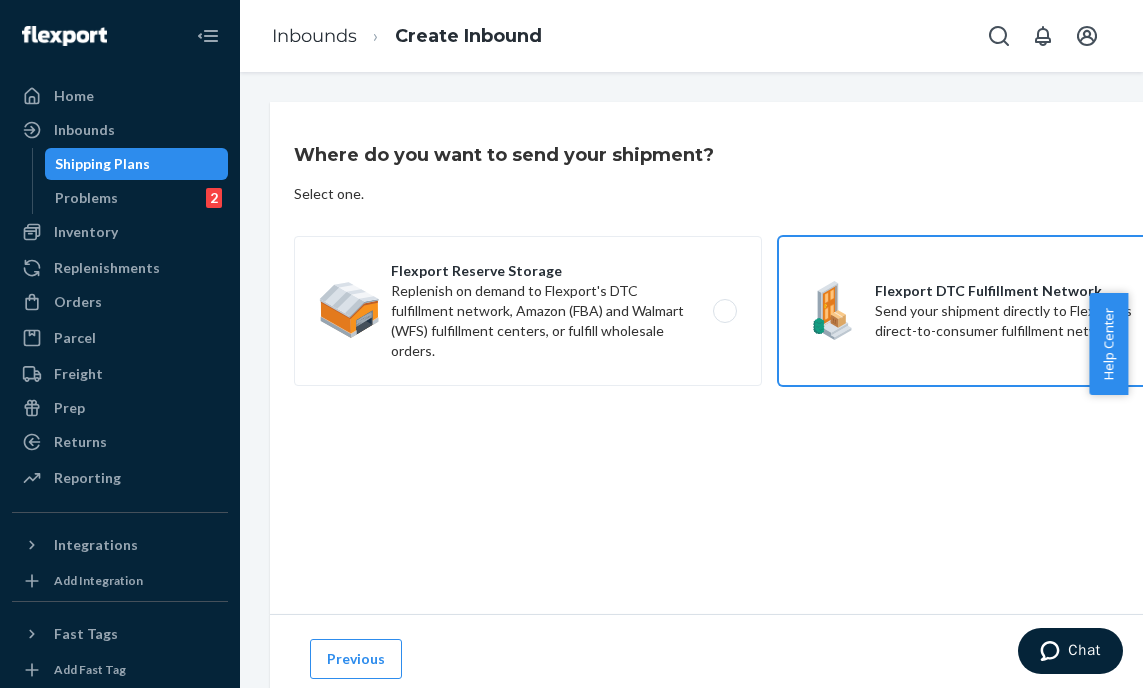 click on "Flexport DTC Fulfillment Network Send your shipment directly to Flexport's direct-to-consumer fulfillment network." at bounding box center [1012, 311] 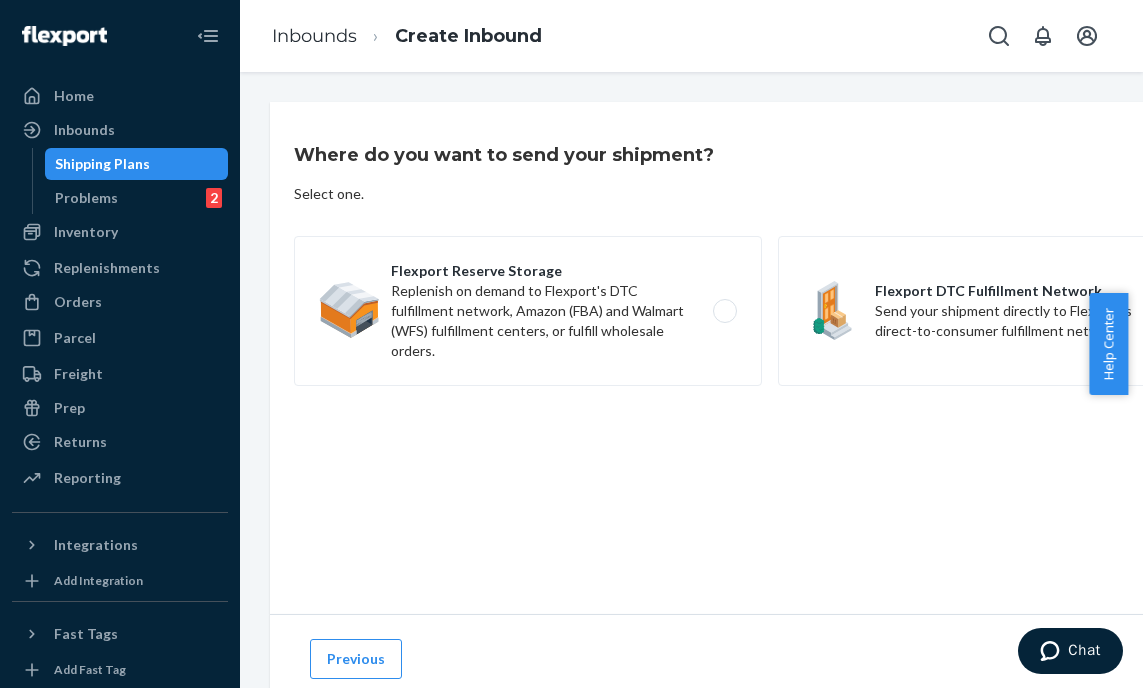 scroll, scrollTop: 0, scrollLeft: 142, axis: horizontal 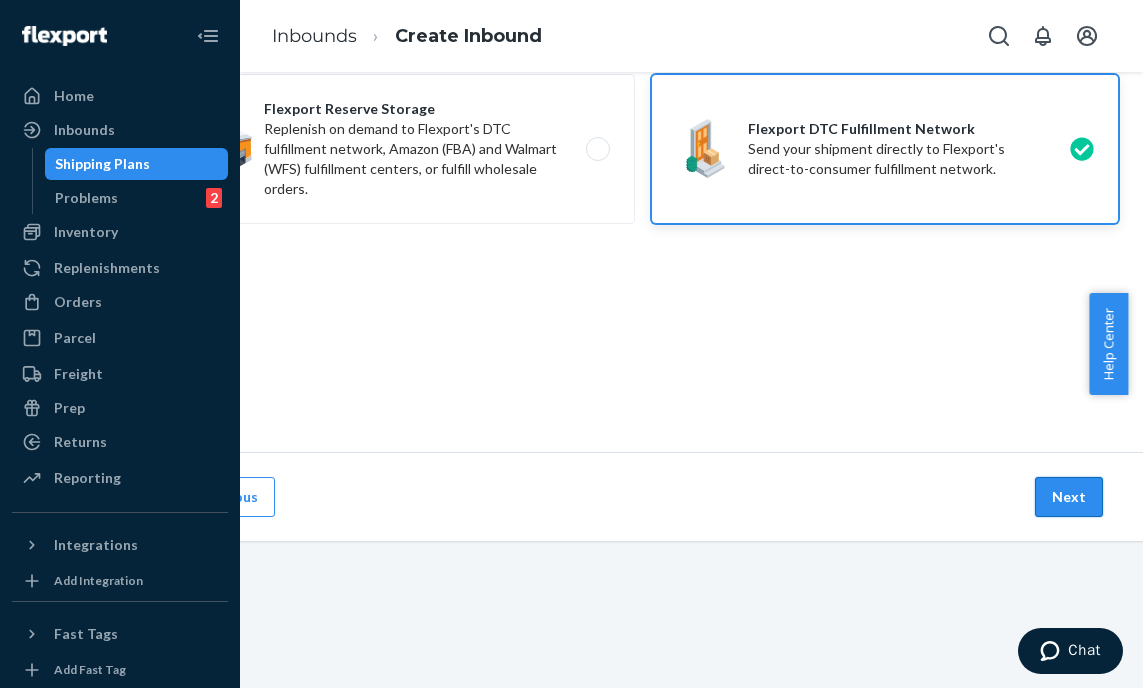 click on "Next" at bounding box center [1069, 497] 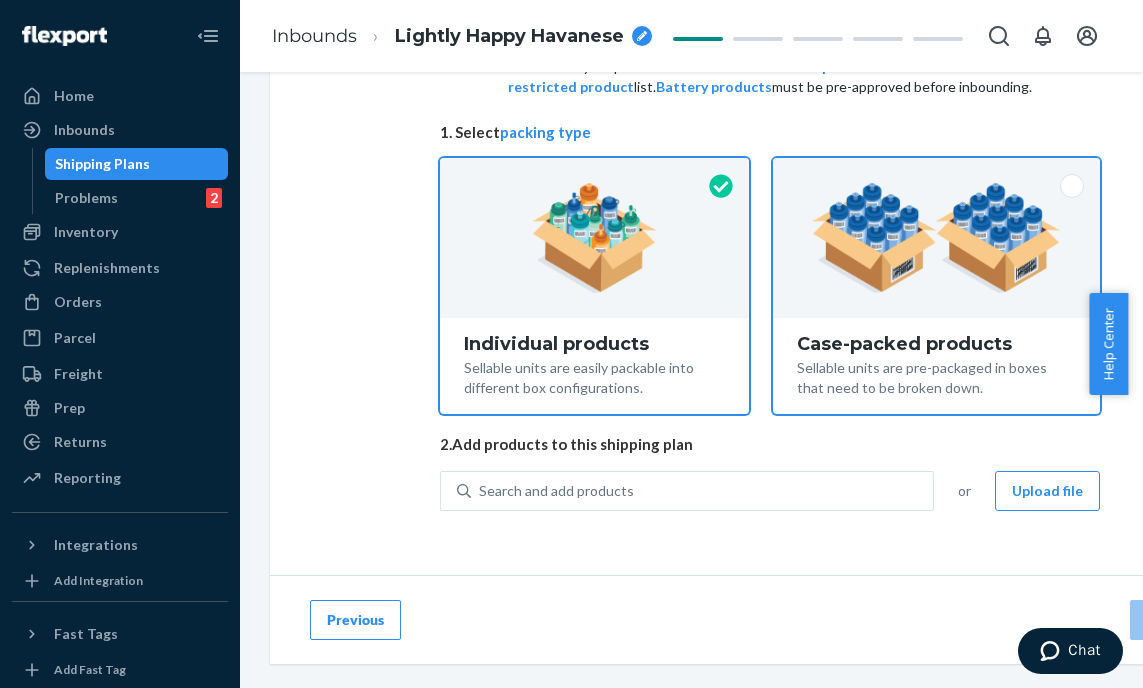 scroll, scrollTop: 134, scrollLeft: 0, axis: vertical 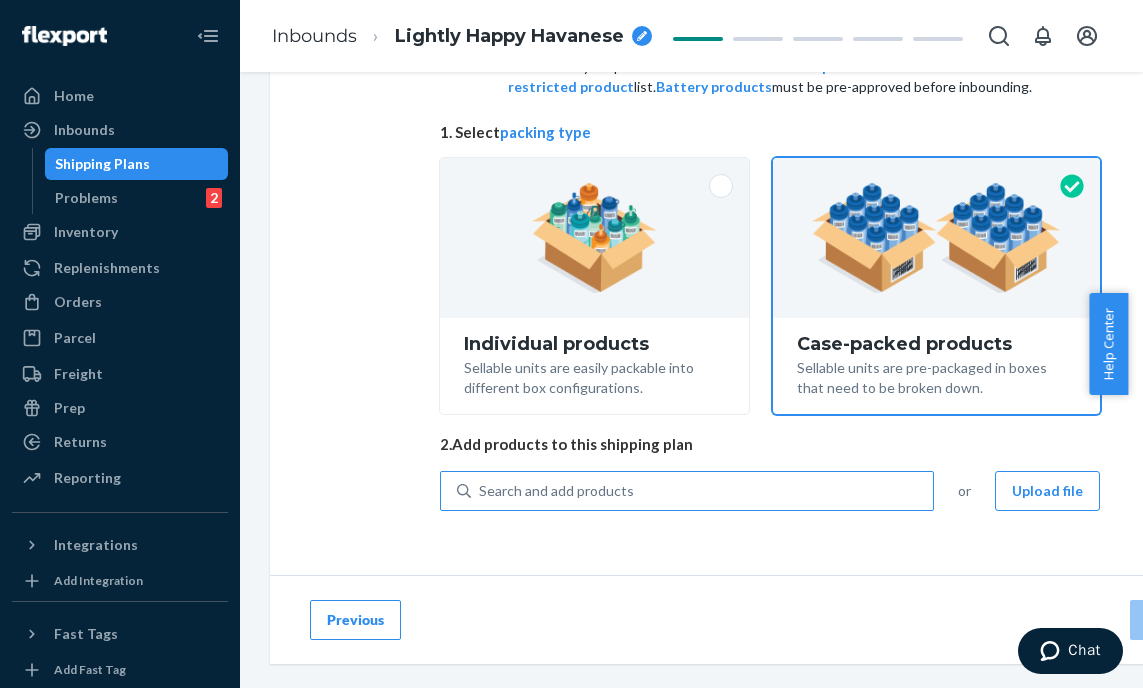 click on "Search and add products" at bounding box center [556, 491] 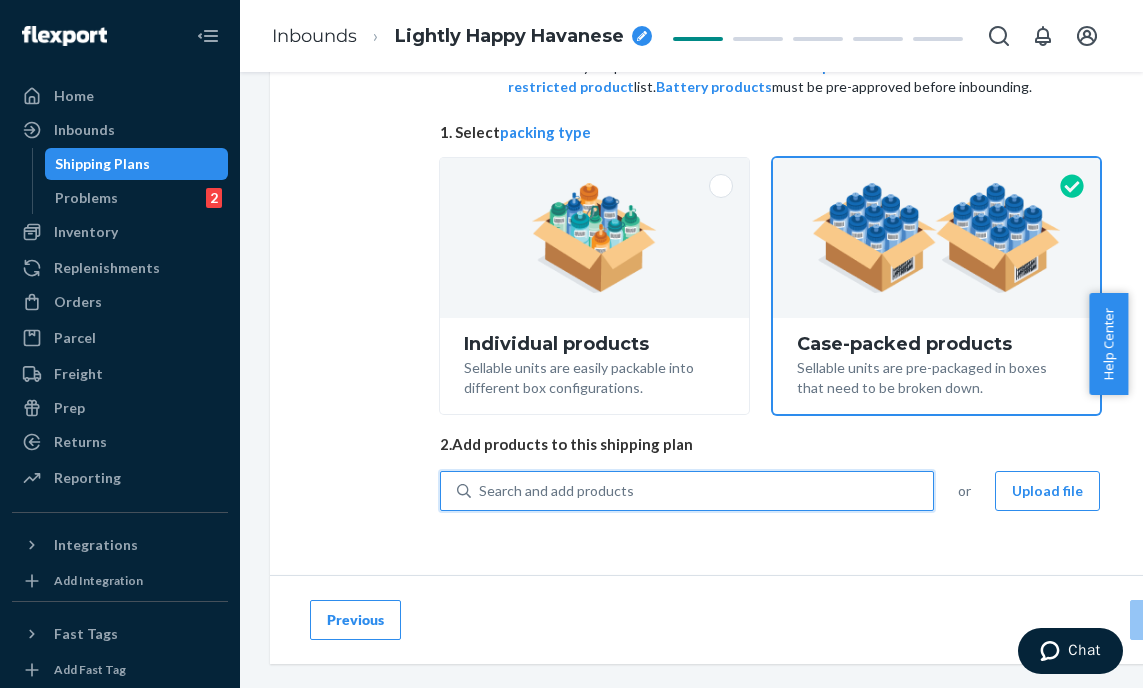 paste on "Tranquil sweatpants Plum" 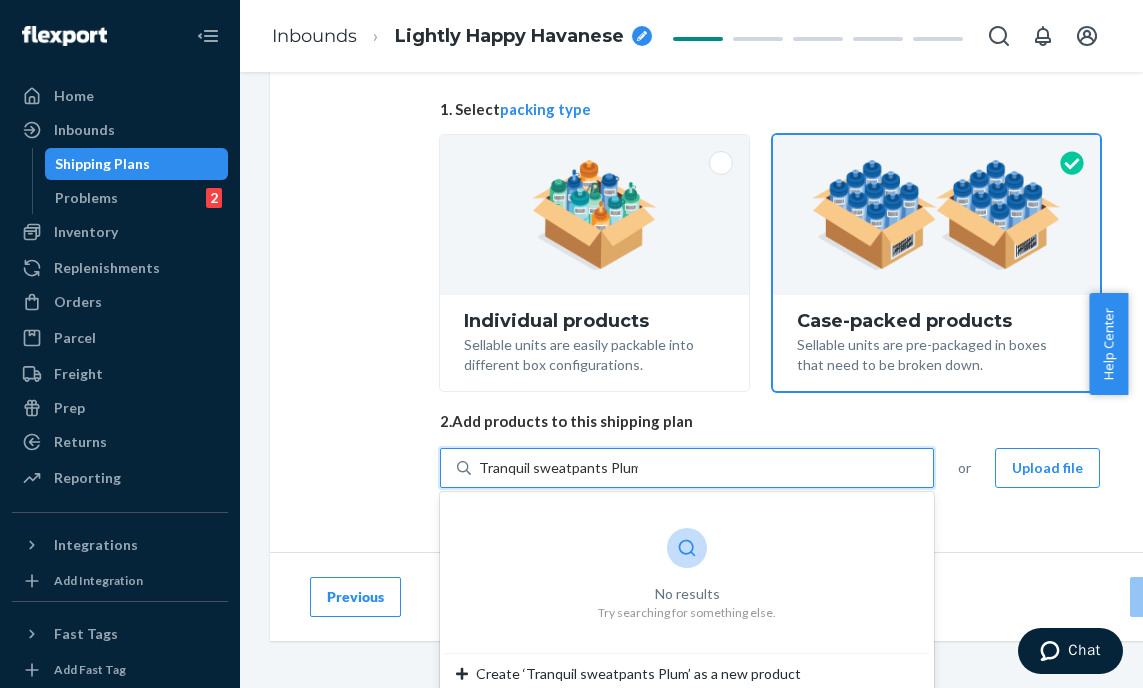 scroll, scrollTop: 213, scrollLeft: 0, axis: vertical 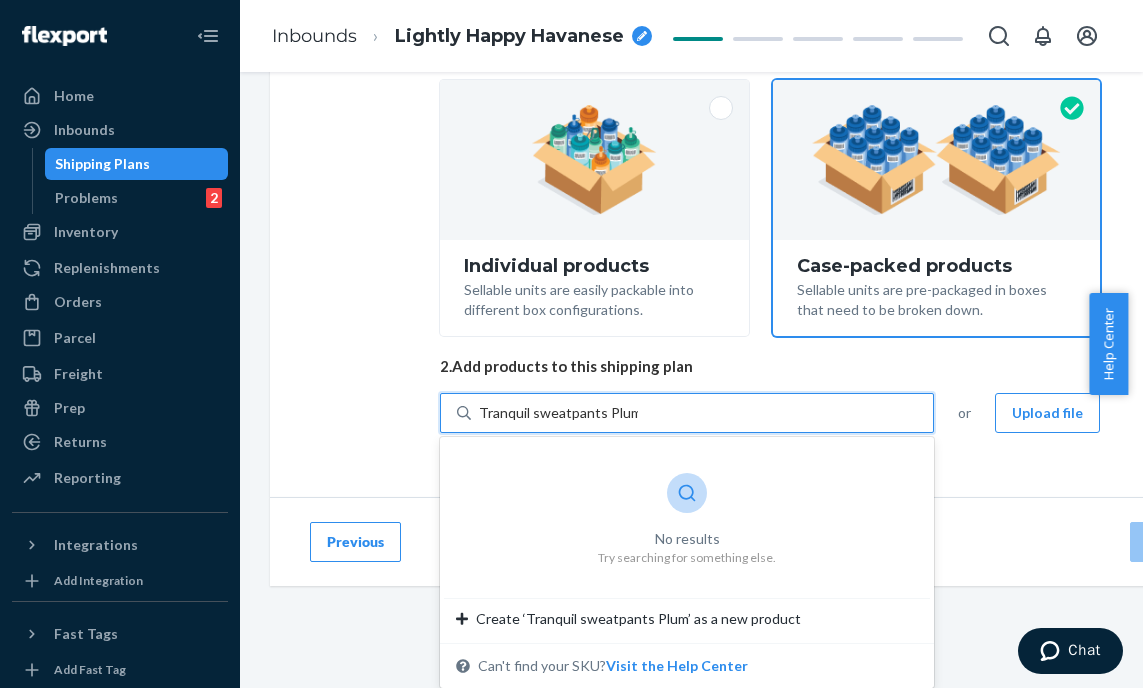 type on "Tranquil sweatpants Plum" 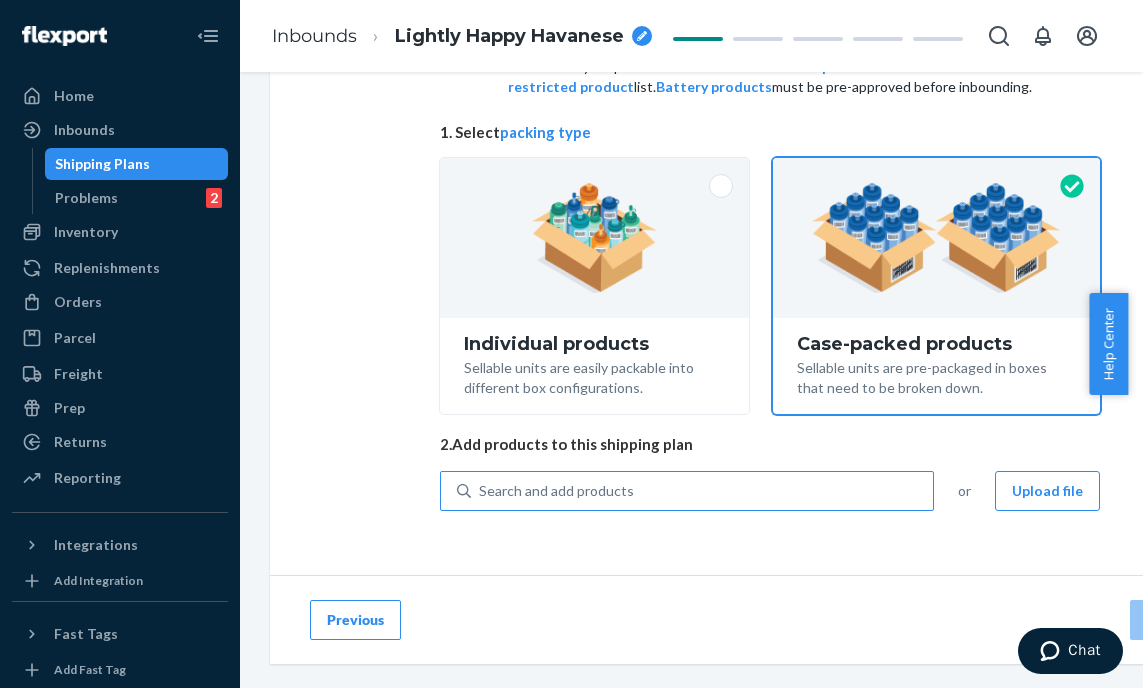 scroll, scrollTop: 134, scrollLeft: 0, axis: vertical 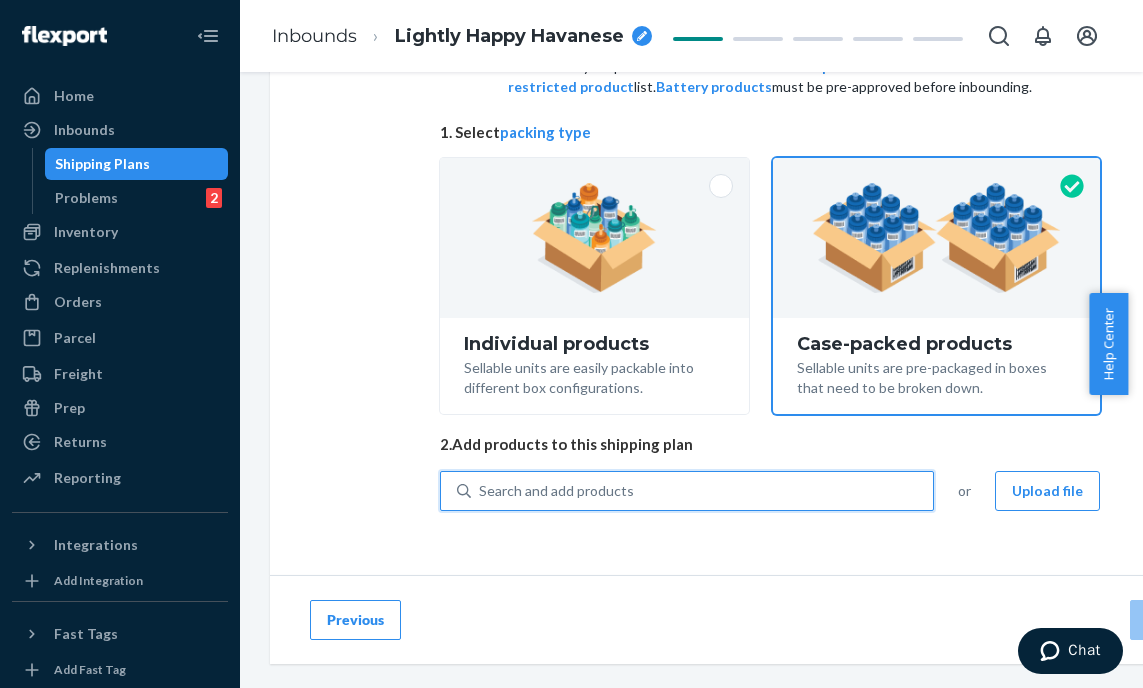 click on "Search and add products" at bounding box center (702, 491) 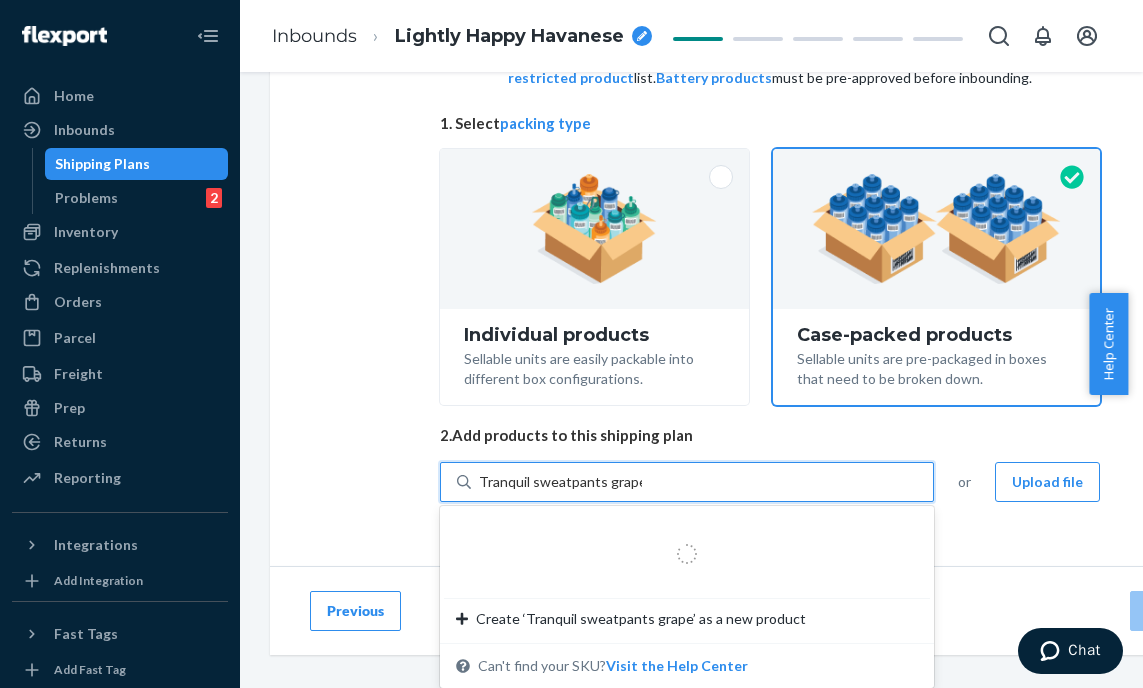 scroll, scrollTop: 213, scrollLeft: 0, axis: vertical 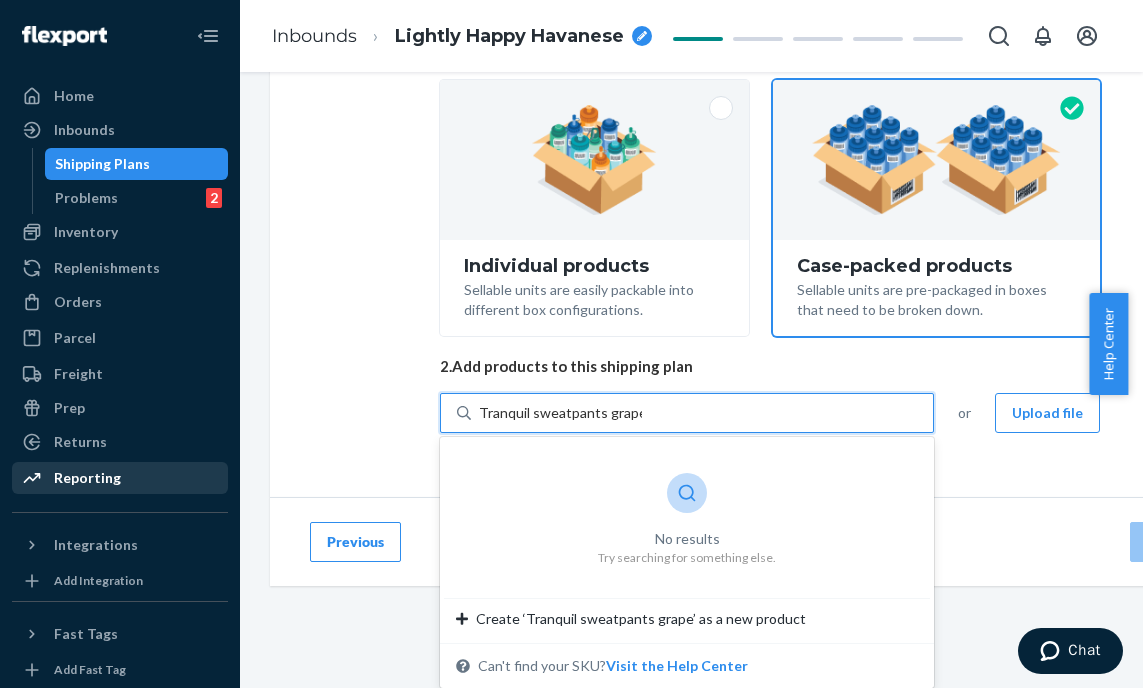 type on "Tranquil sweatpants grape" 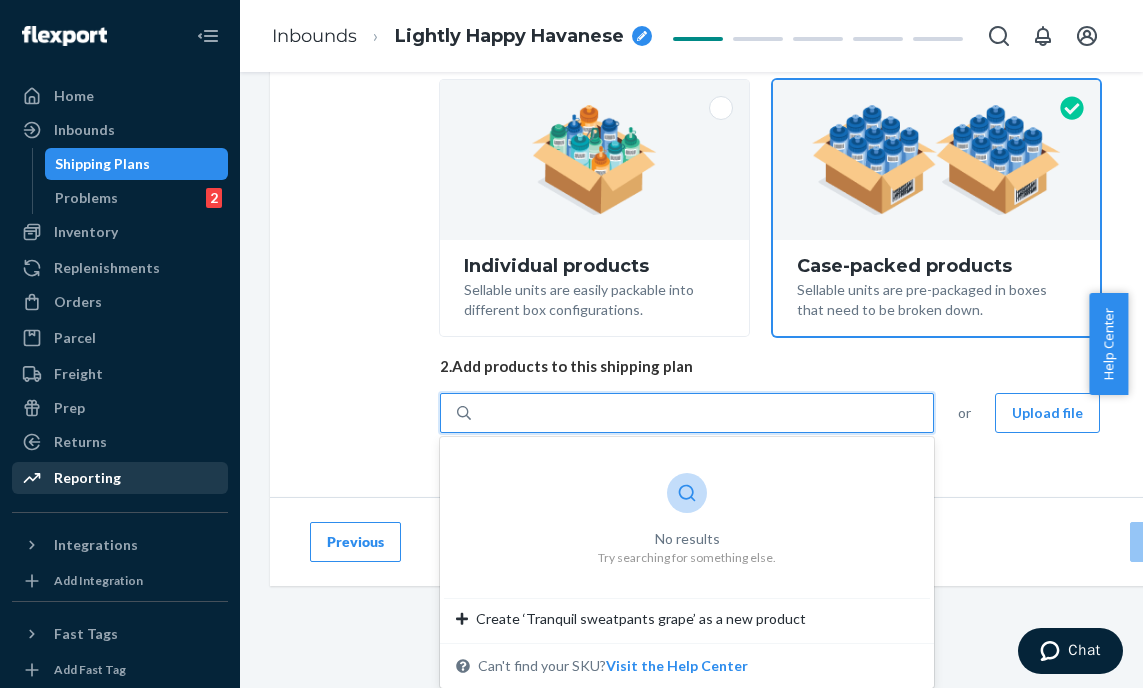 scroll, scrollTop: 134, scrollLeft: 0, axis: vertical 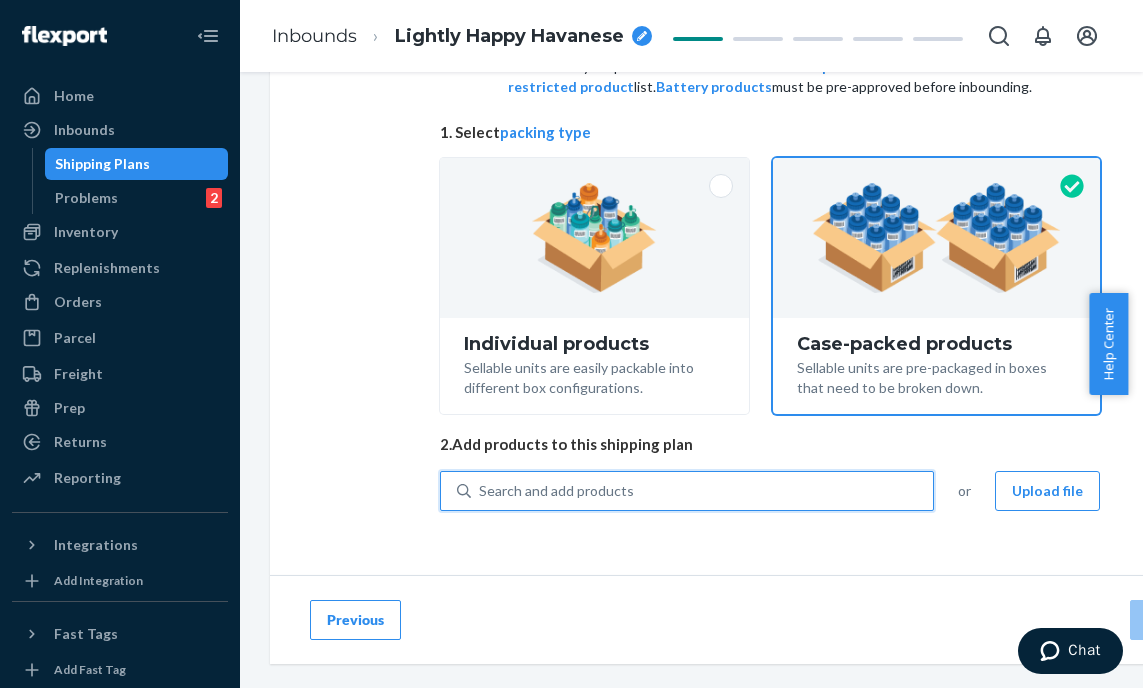 click on "Search and add products" at bounding box center (556, 491) 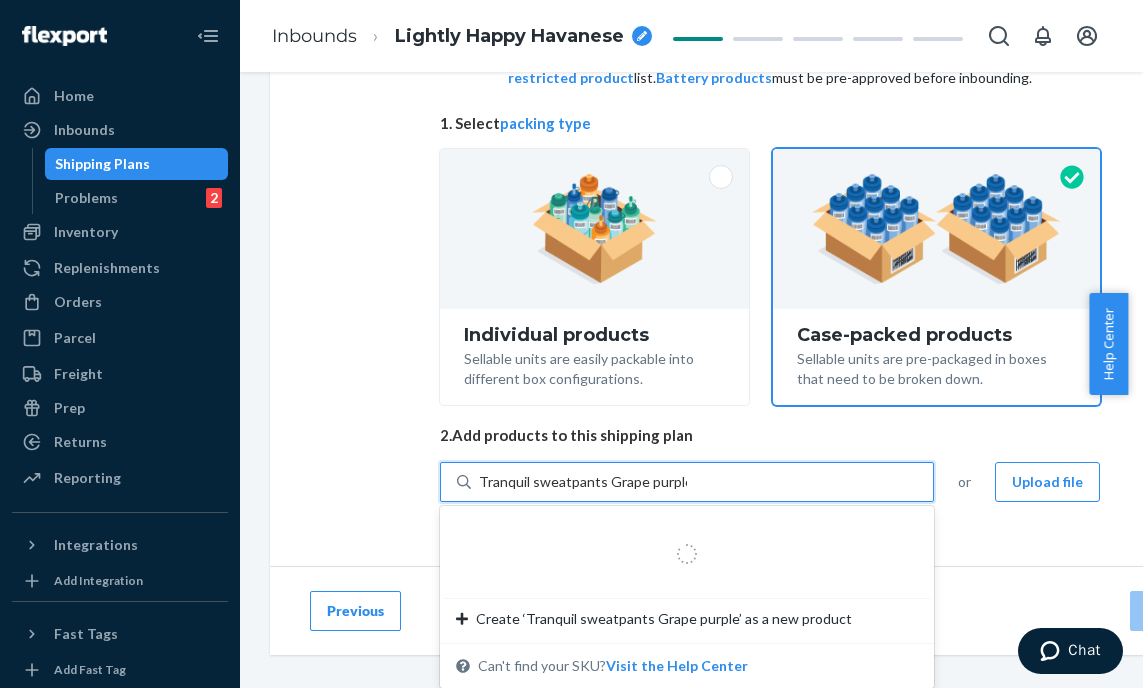 scroll, scrollTop: 213, scrollLeft: 0, axis: vertical 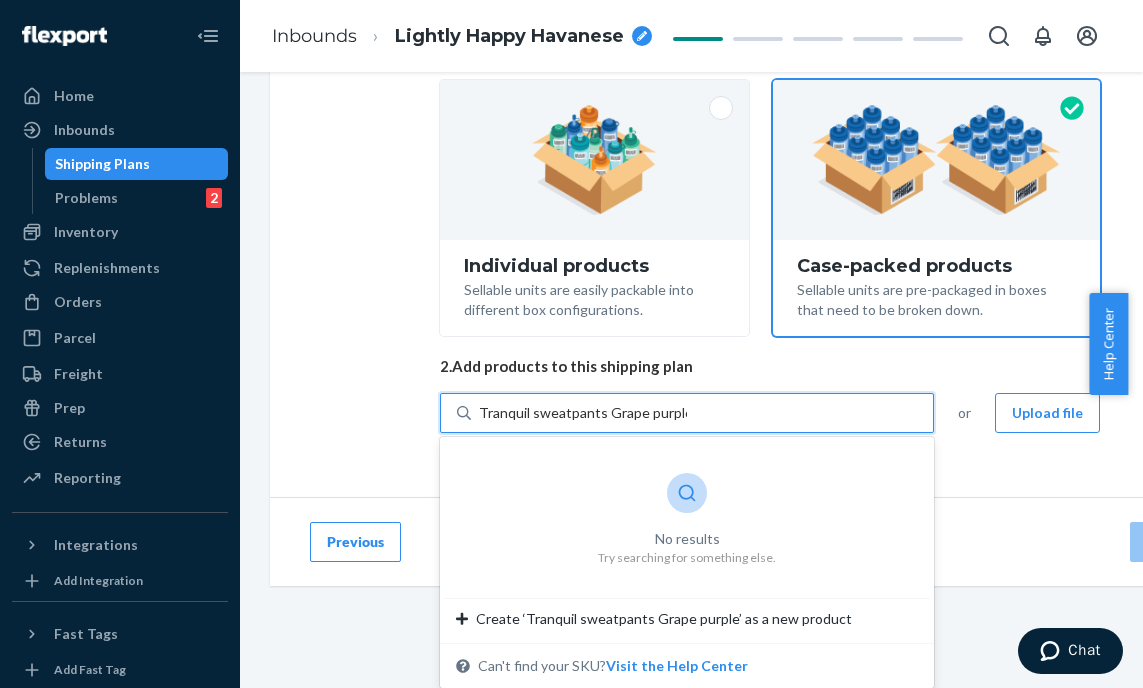 click on "Tranquil sweatpants Grape purple" at bounding box center (583, 413) 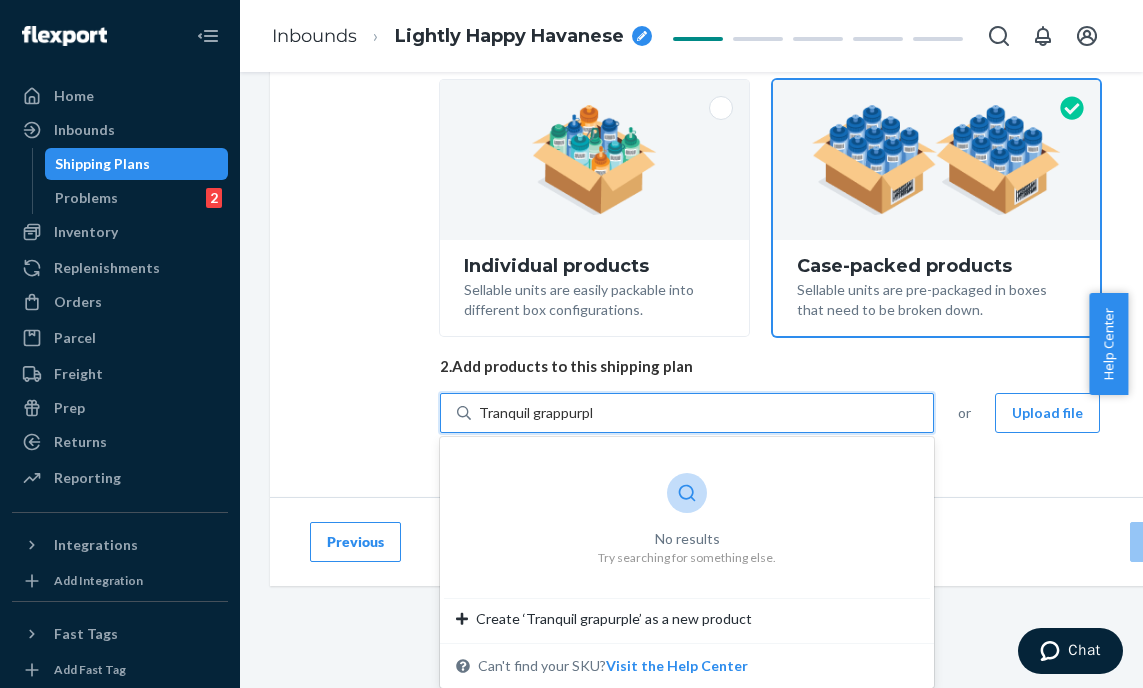 scroll, scrollTop: 143, scrollLeft: 0, axis: vertical 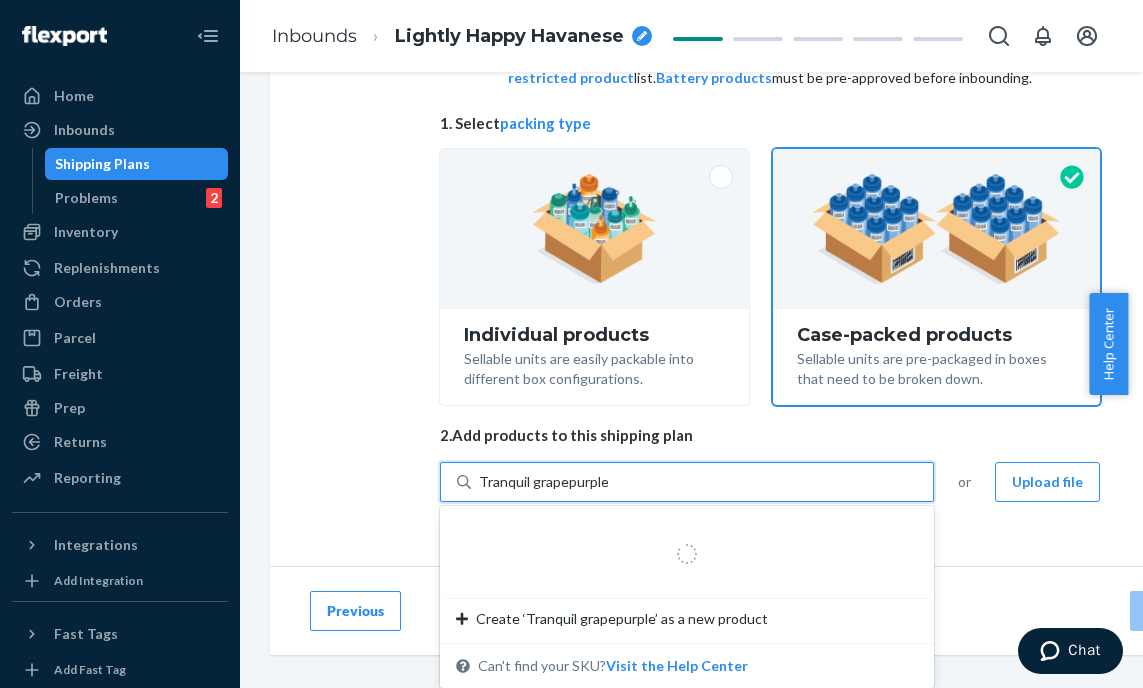 type on "Tranquil grape purple" 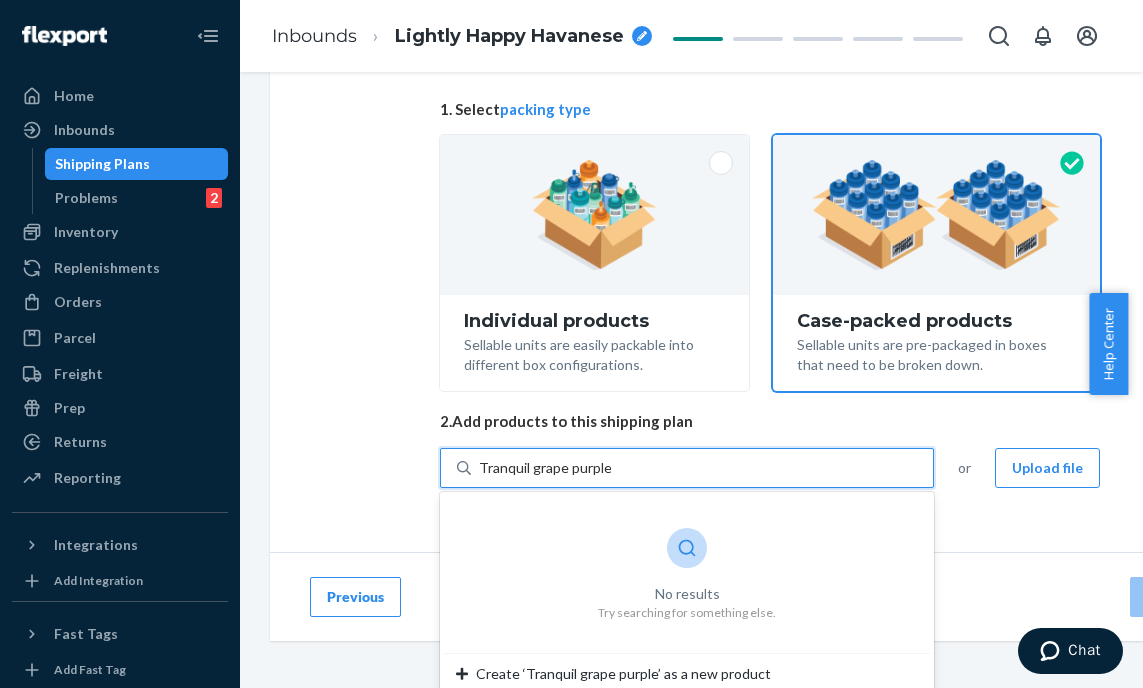 scroll, scrollTop: 213, scrollLeft: 0, axis: vertical 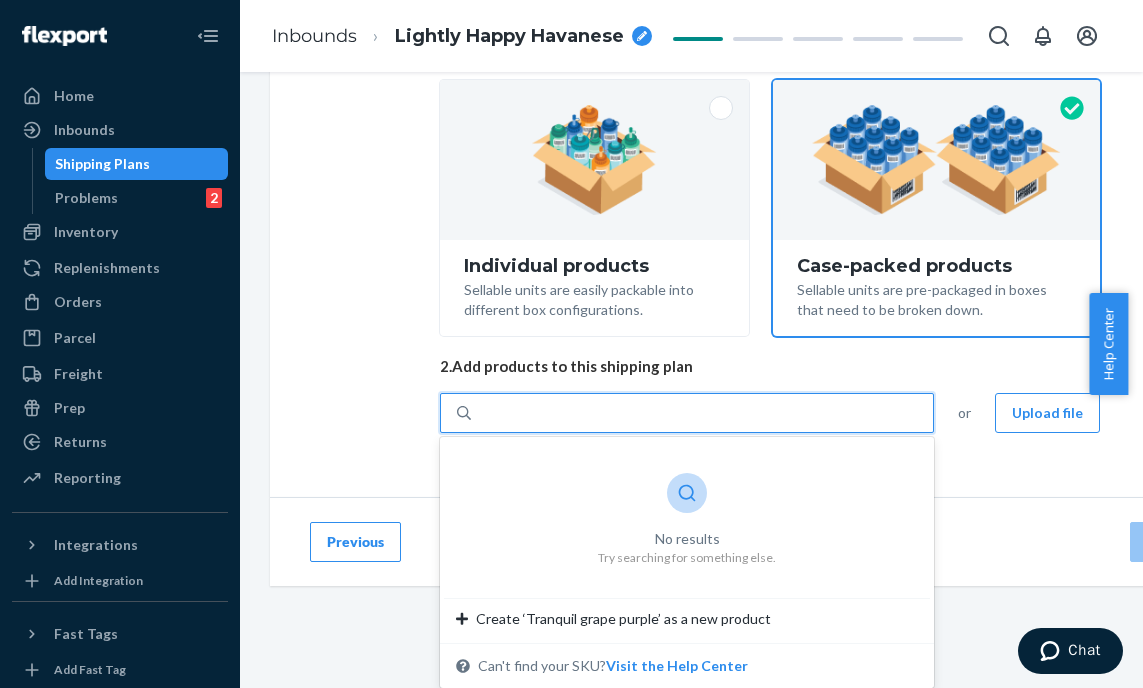 click on "Select and Add Products
Ensure your products meet our  dimension requirements  and are not in the  restricted product  list.
Battery products  must be pre-approved before inbounding.
1.   Select  packing type Individual products Sellable units are easily packable into different box configurations. Case-packed products Sellable units are pre-packaged in boxes that need to be broken down. 2.  Add products to this shipping plan       0 results available for search term Tranquil grape purple. Use Up and Down to choose options, press Enter to select the currently focused option, press Escape to exit the menu, press Tab to select the option and exit the menu. Tranquil grape purple No results Try searching for something else. Create ‘Tranquil grape purple’ as a new product Can't find your SKU?  Visit the Help Center or Upload file" at bounding box center [770, 200] 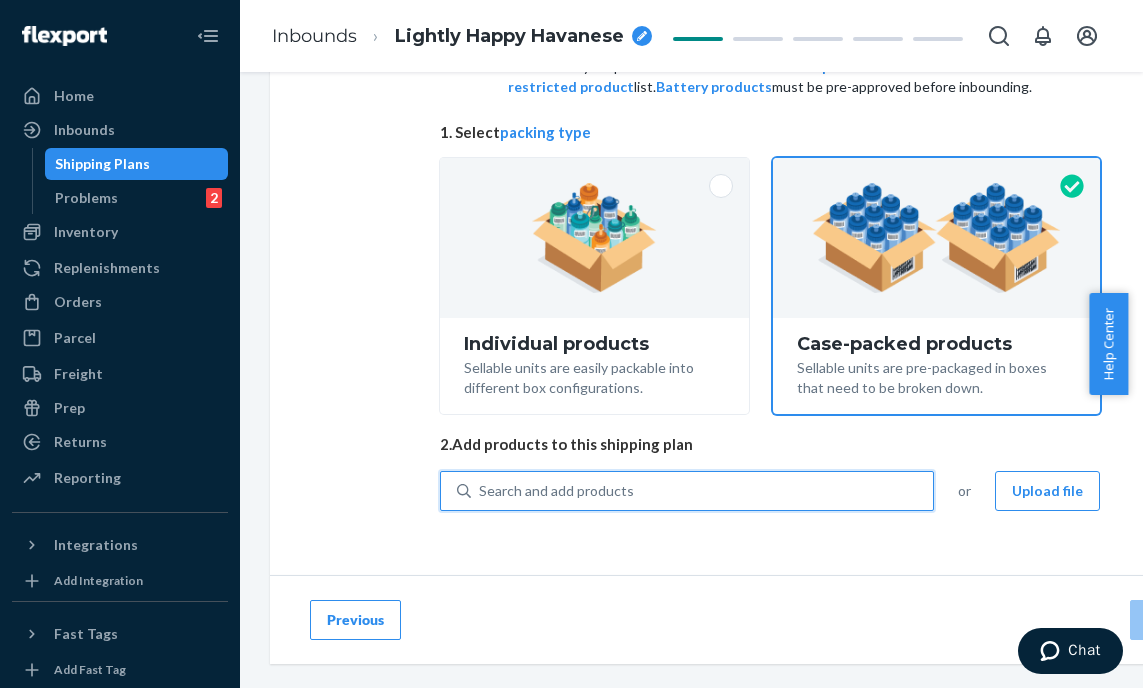 scroll, scrollTop: 134, scrollLeft: 0, axis: vertical 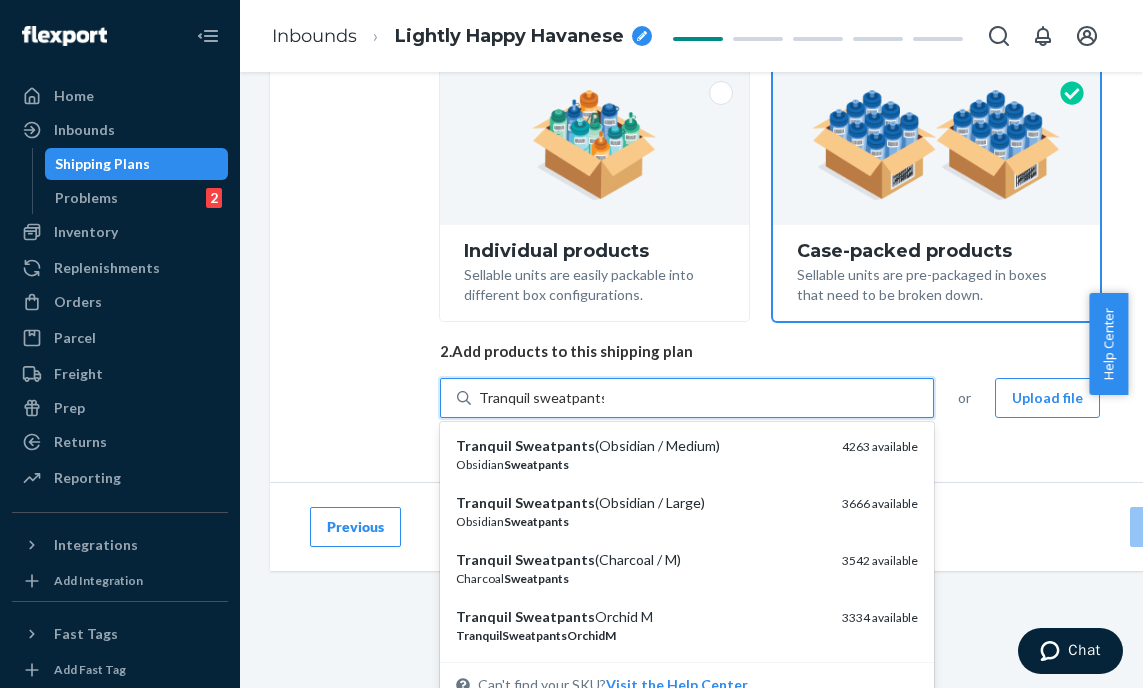 type on "Tranquil sweatpants" 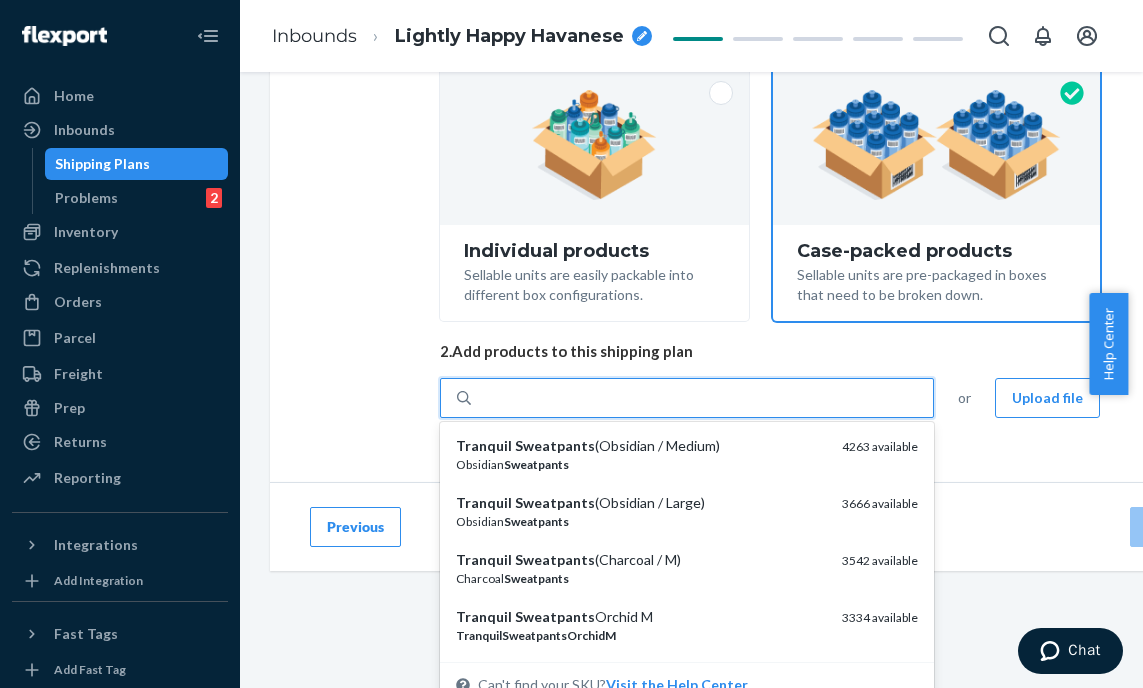 scroll, scrollTop: 134, scrollLeft: 0, axis: vertical 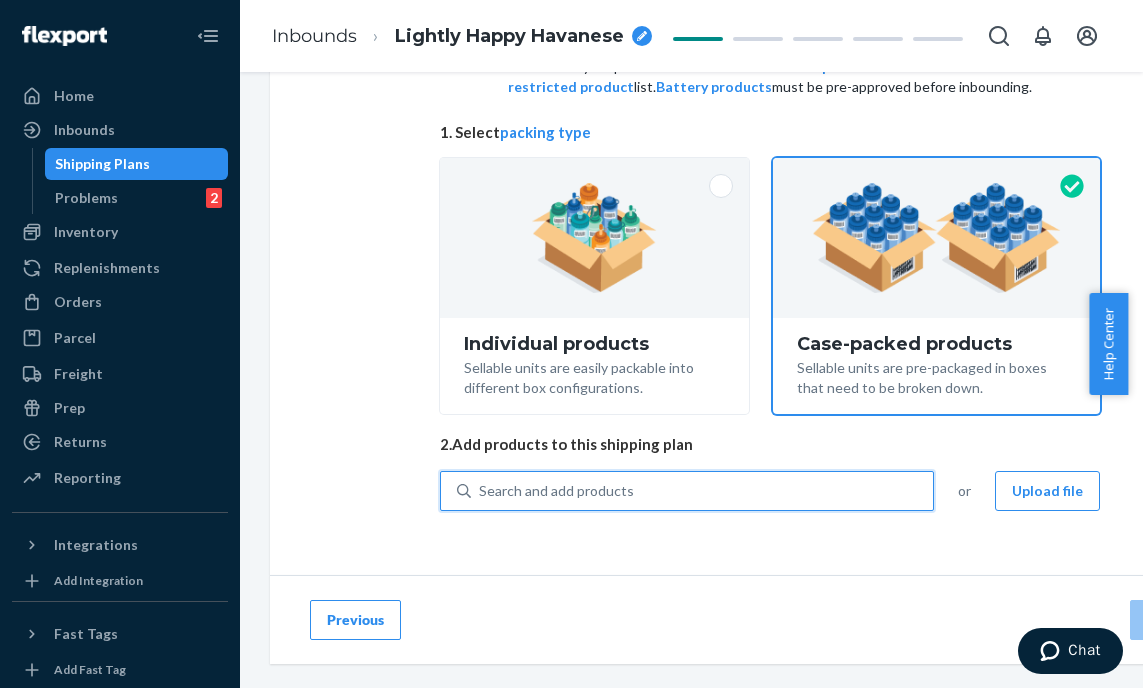 click on "Search and add products" at bounding box center [556, 491] 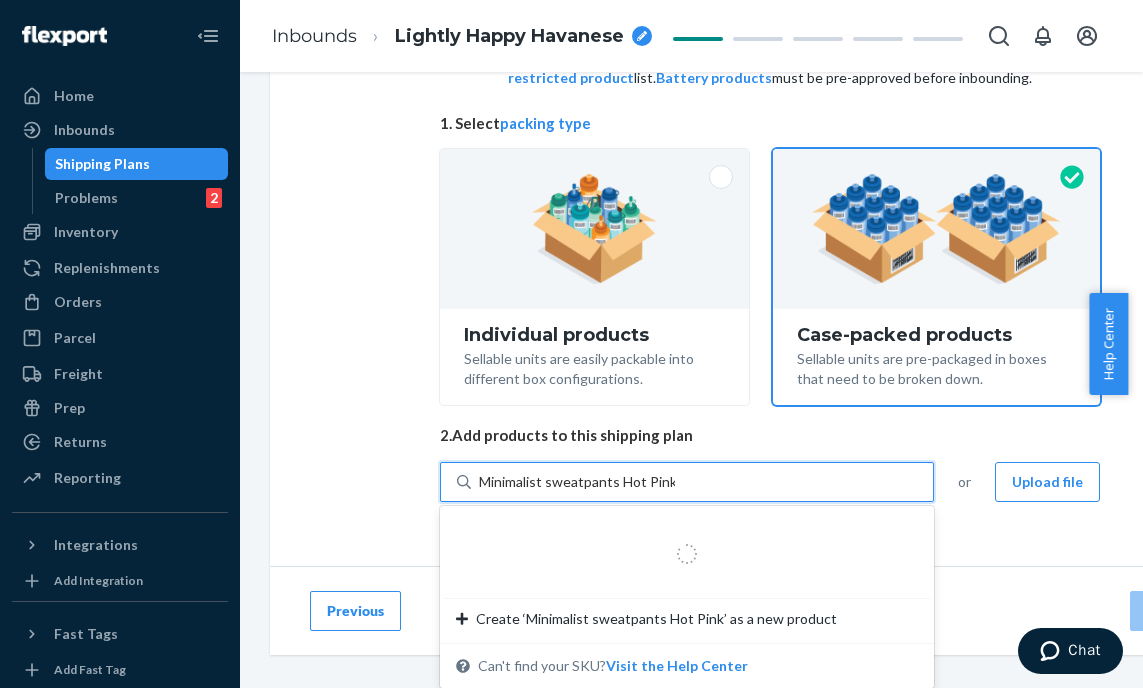 scroll, scrollTop: 213, scrollLeft: 0, axis: vertical 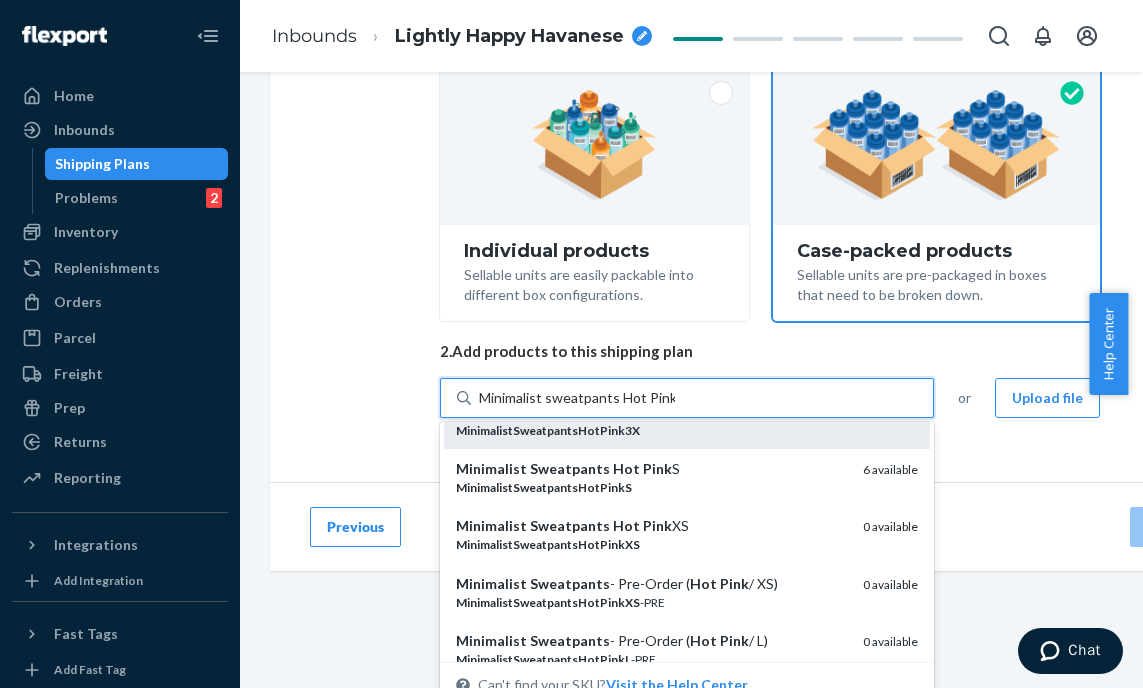 type on "Minimalist sweatpants Hot Pink" 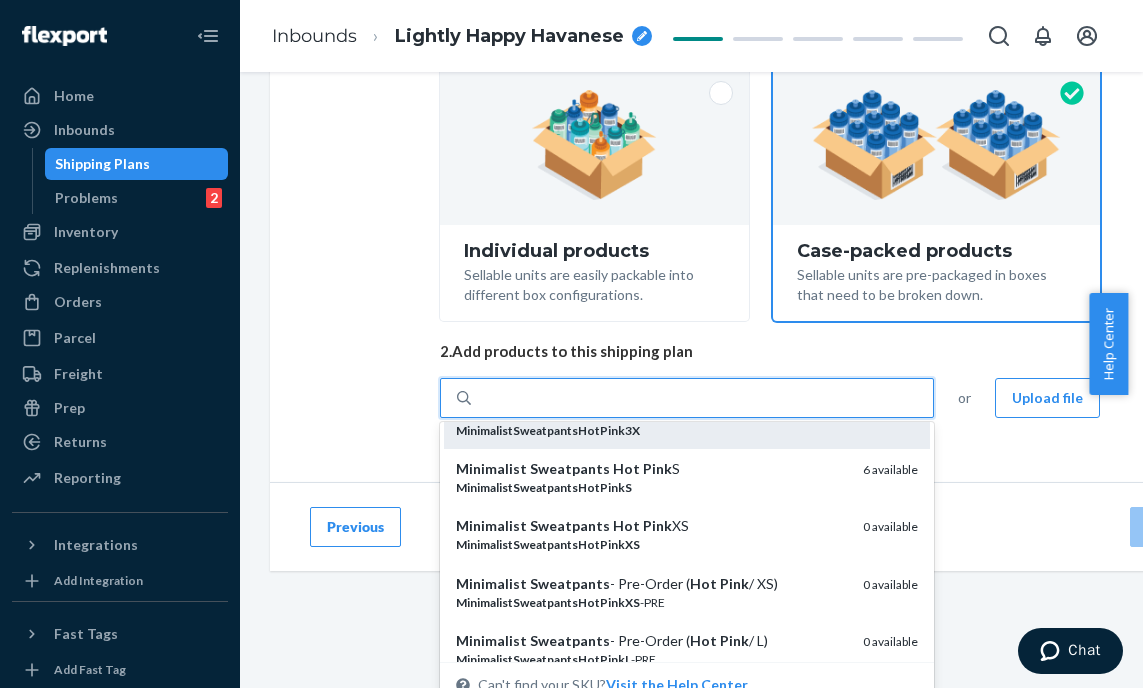 scroll, scrollTop: 134, scrollLeft: 0, axis: vertical 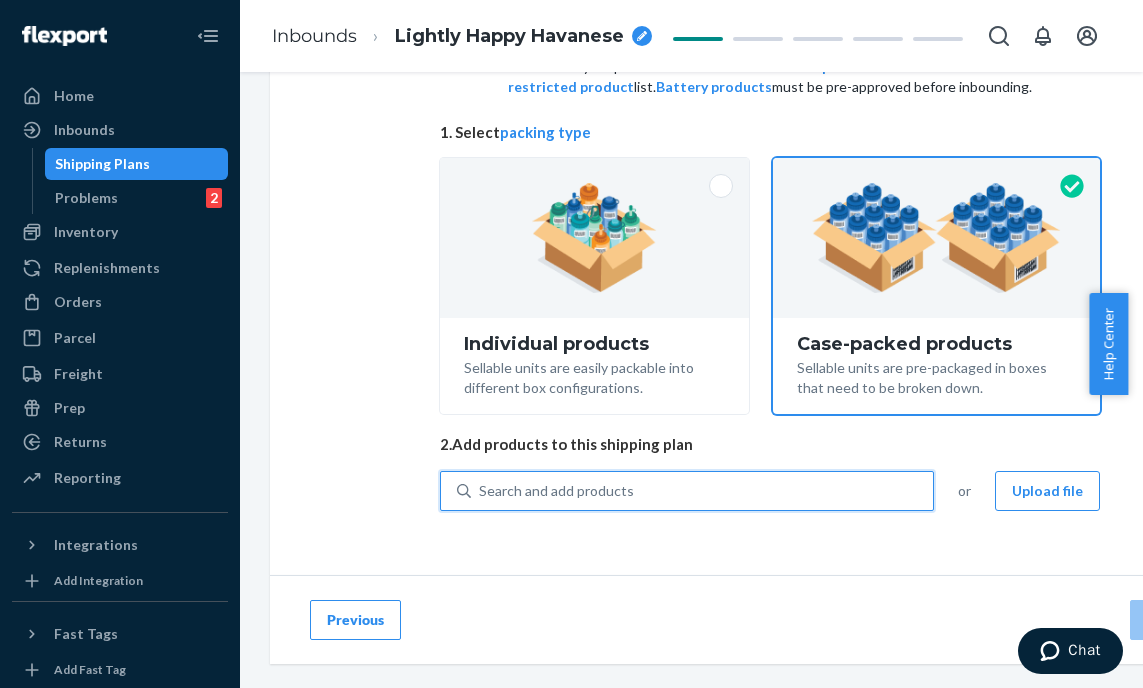 click on "Search and add products" at bounding box center [702, 491] 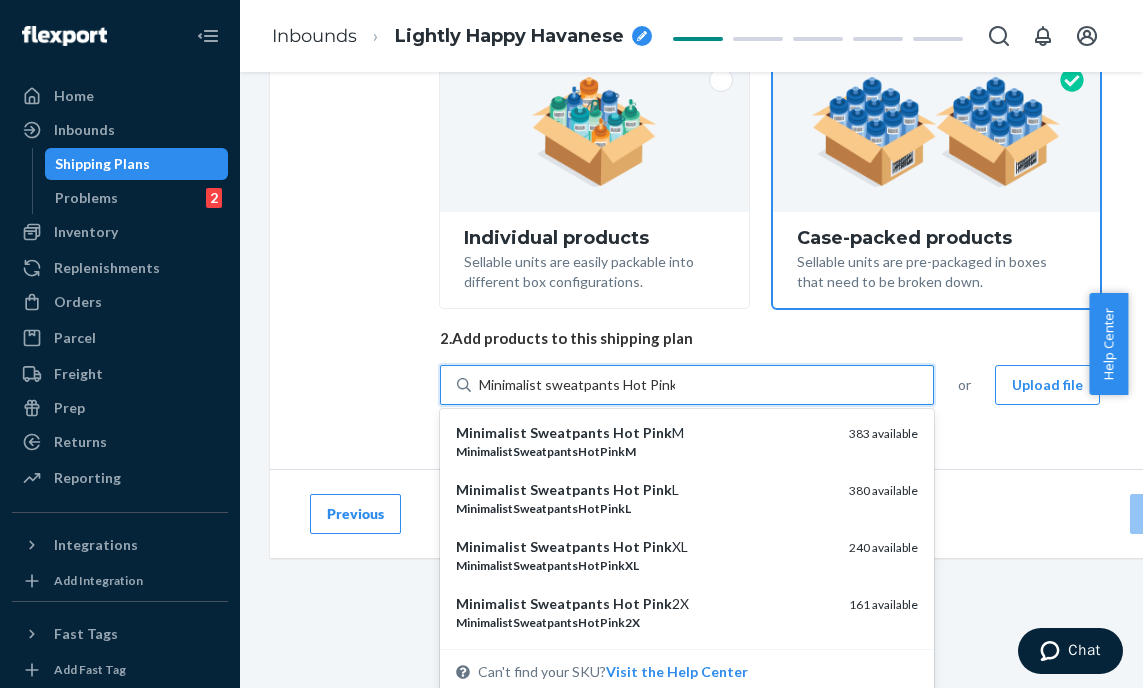 scroll, scrollTop: 246, scrollLeft: 0, axis: vertical 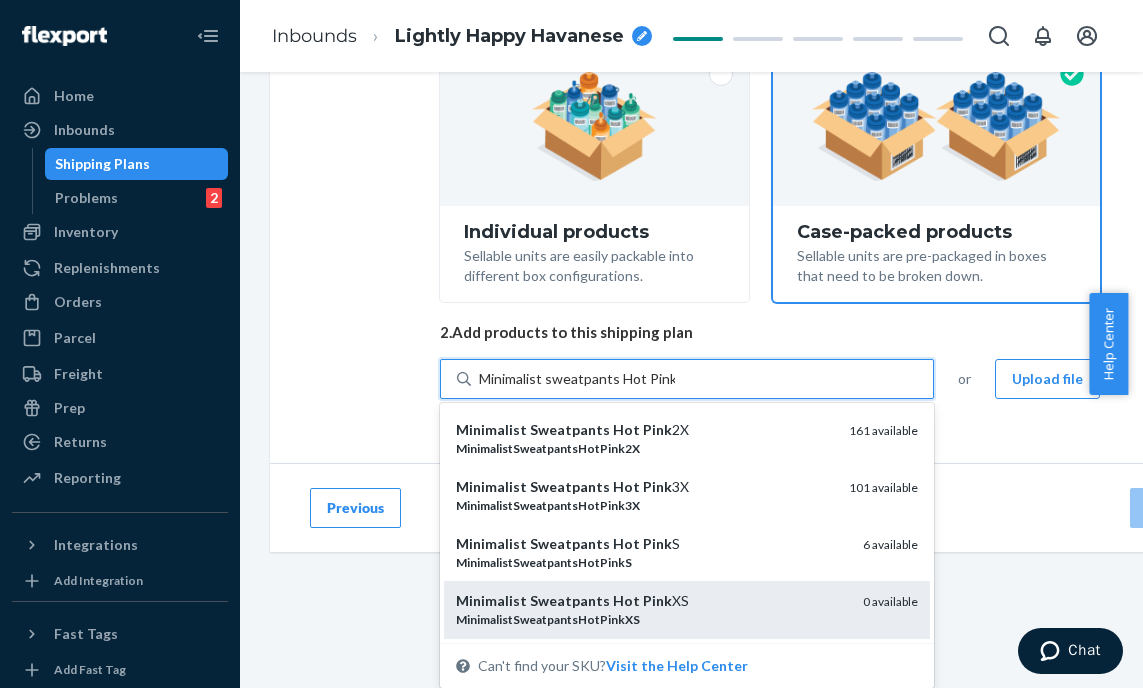 click on "Minimalist   Sweatpants   Hot   Pink  XS" at bounding box center [651, 601] 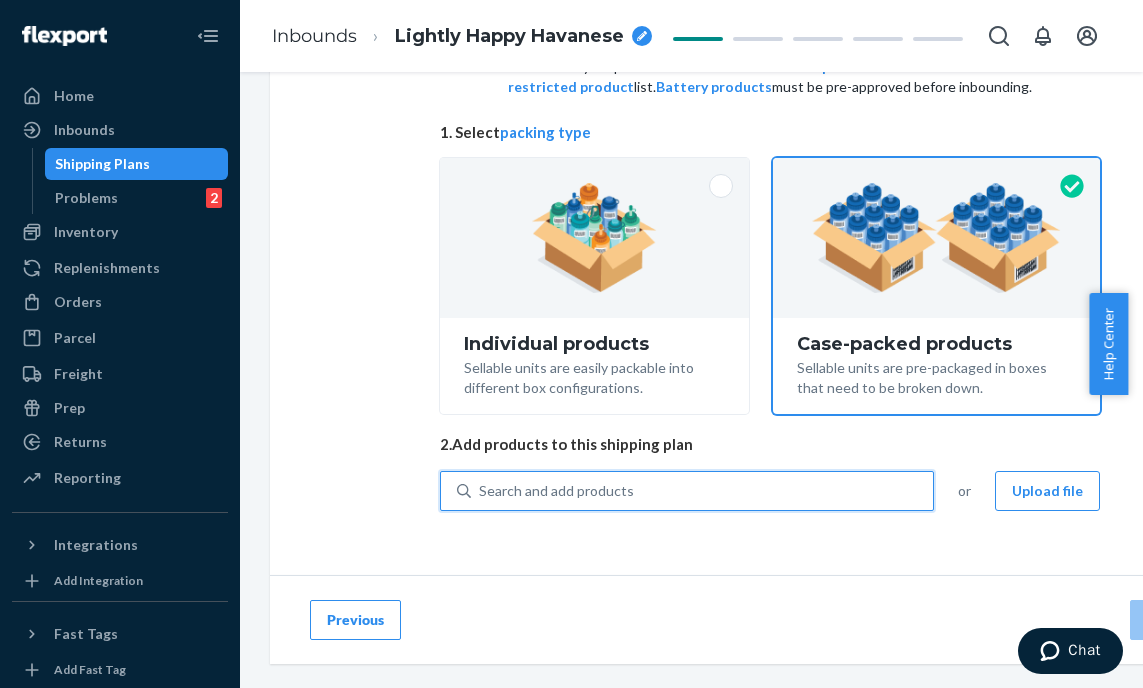 scroll, scrollTop: 134, scrollLeft: 0, axis: vertical 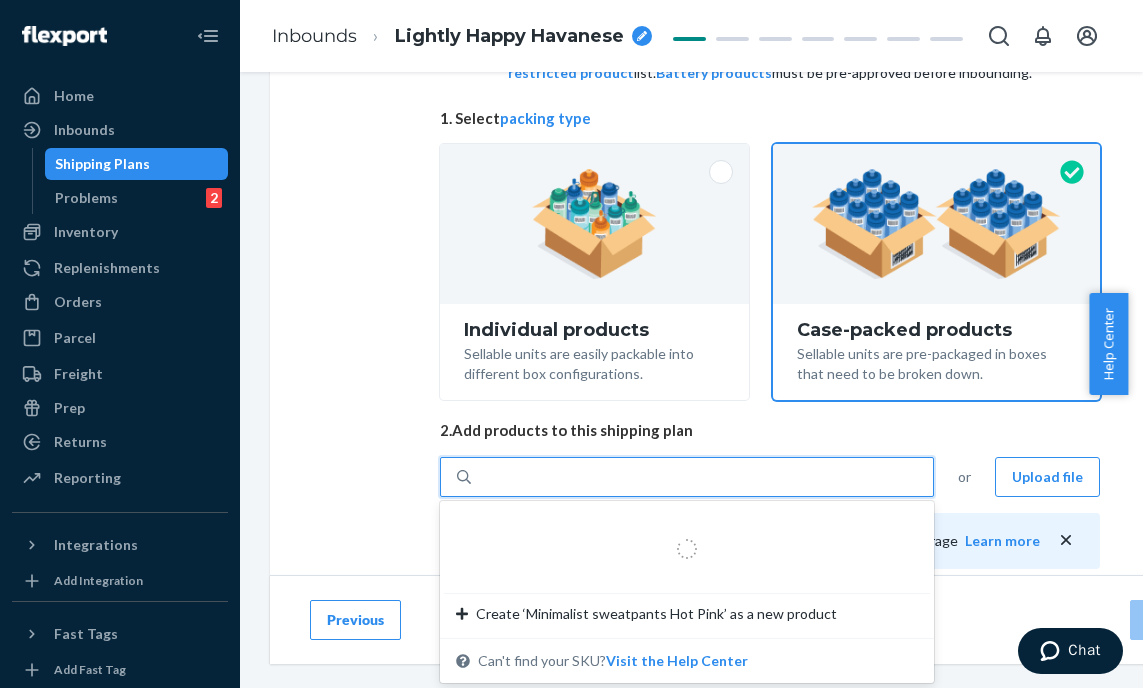 type on "Minimalist sweatpants Hot Pink" 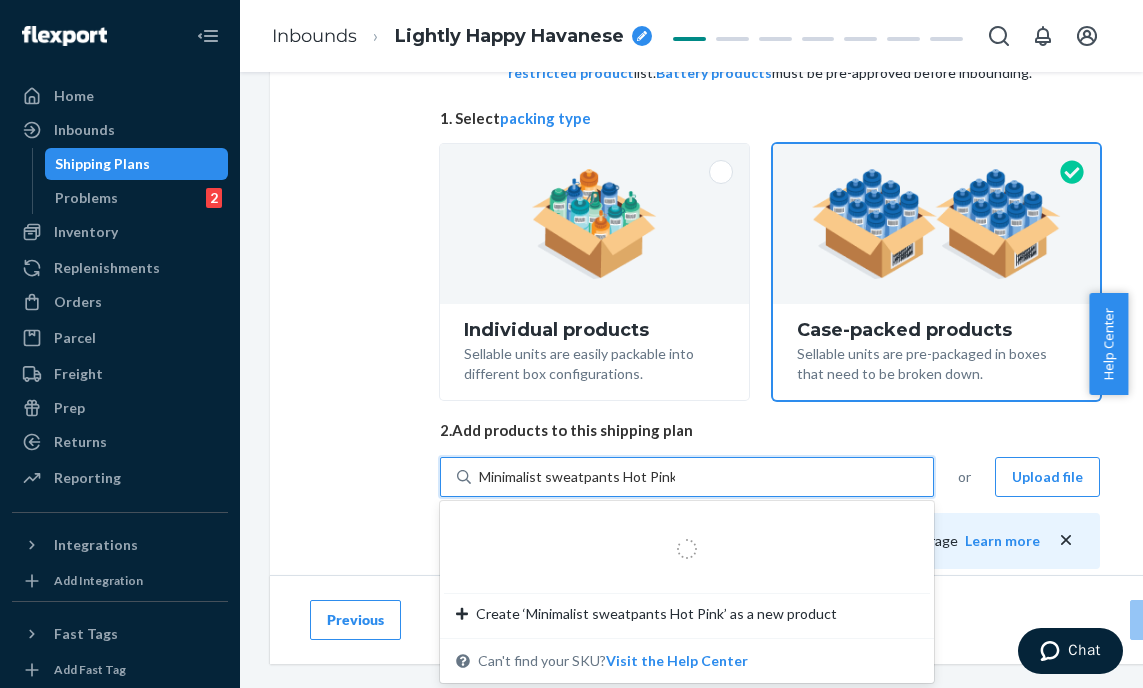 scroll, scrollTop: 246, scrollLeft: 0, axis: vertical 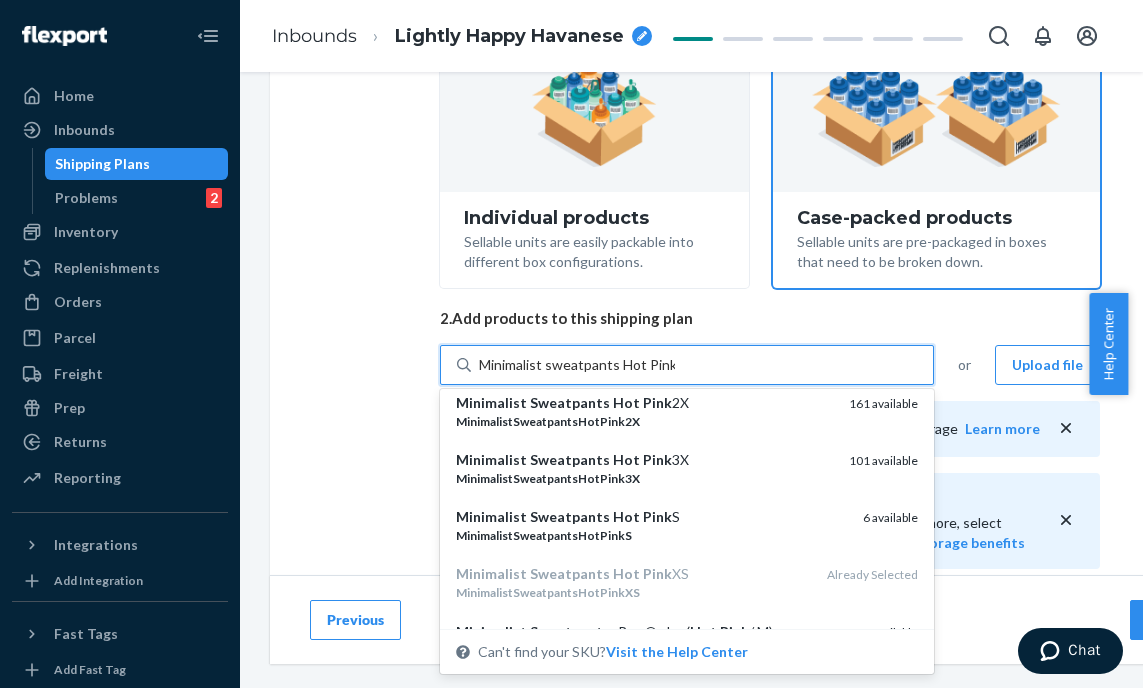 drag, startPoint x: 687, startPoint y: 518, endPoint x: 683, endPoint y: 501, distance: 17.464249 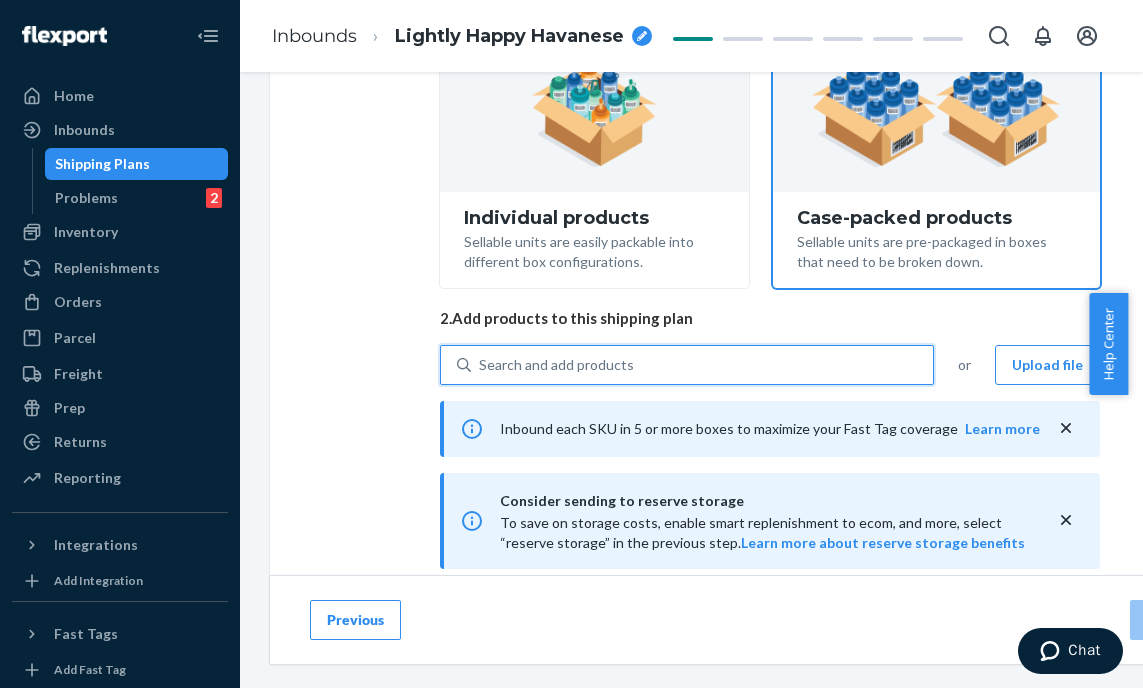 click on "Search and add products" at bounding box center (702, 365) 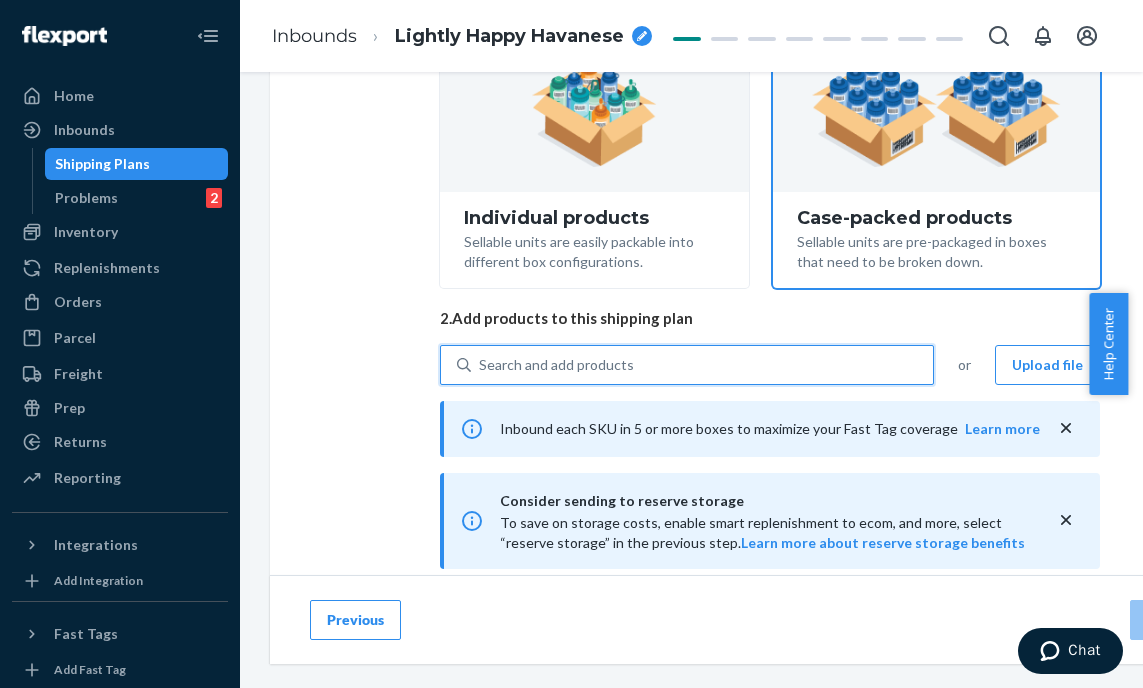 paste on "Minimalist sweatpants Hot Pink" 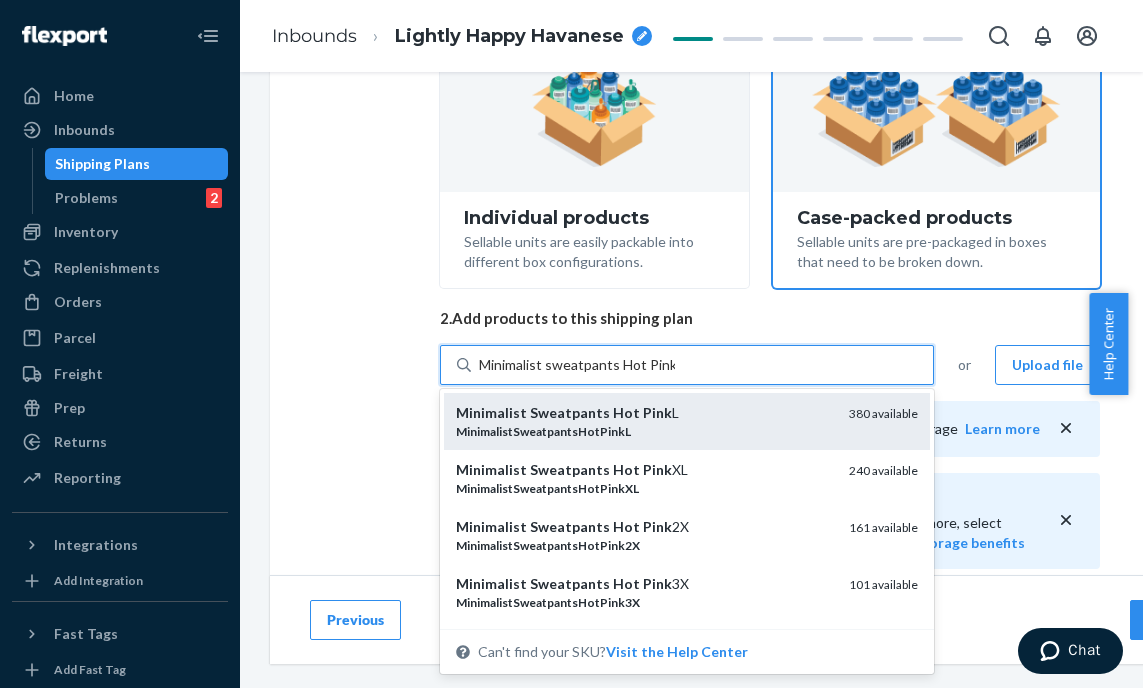 scroll, scrollTop: 75, scrollLeft: 0, axis: vertical 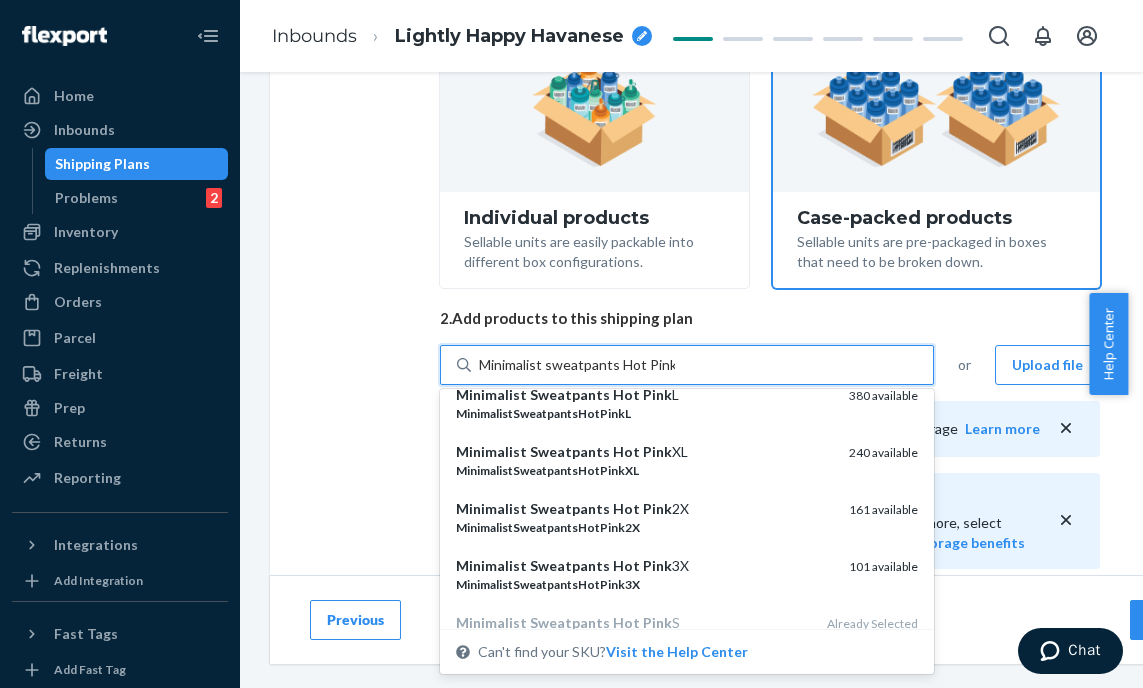 type on "Minimalist sweatpants Hot Pink" 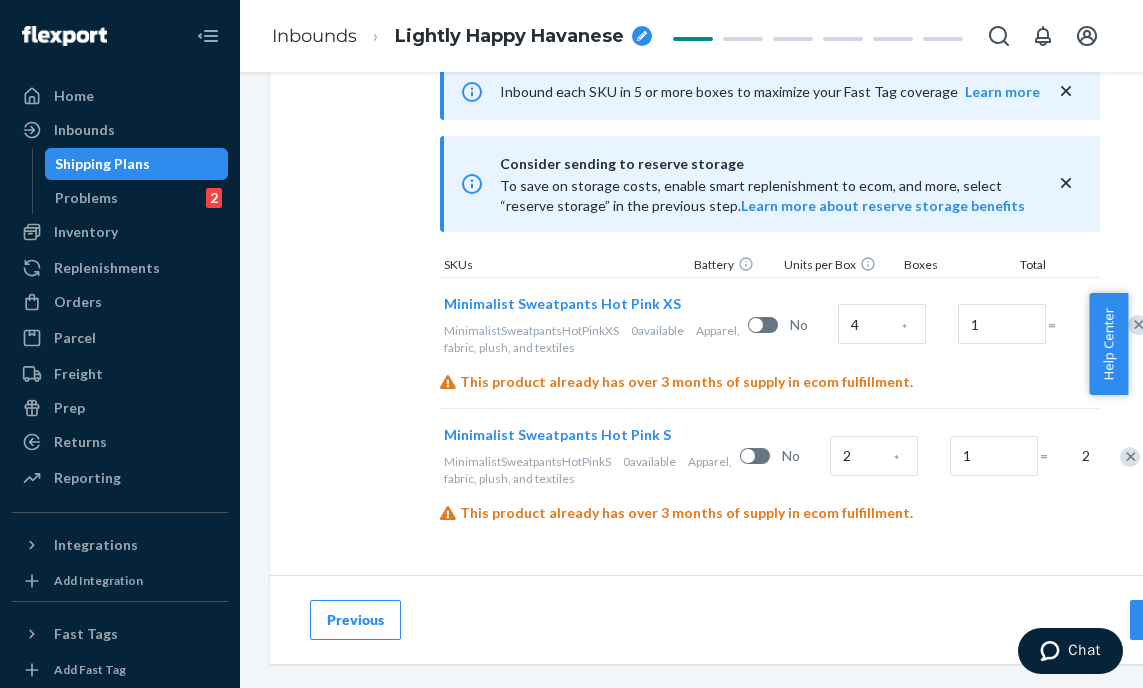 scroll, scrollTop: 602, scrollLeft: 0, axis: vertical 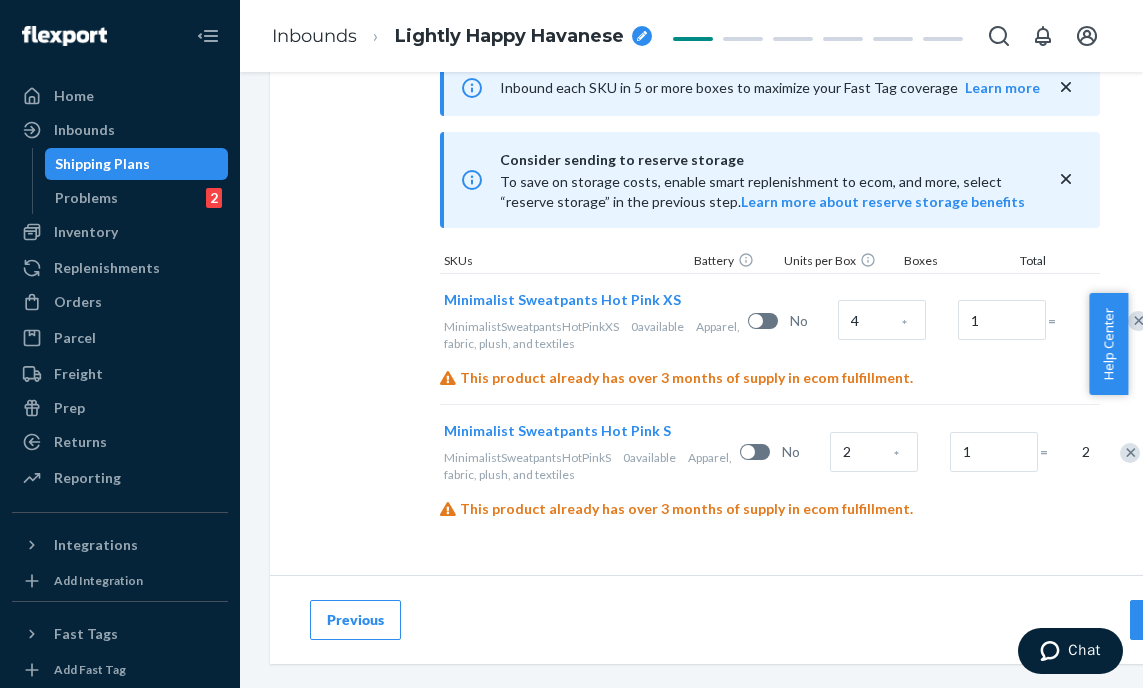 click at bounding box center (1130, 453) 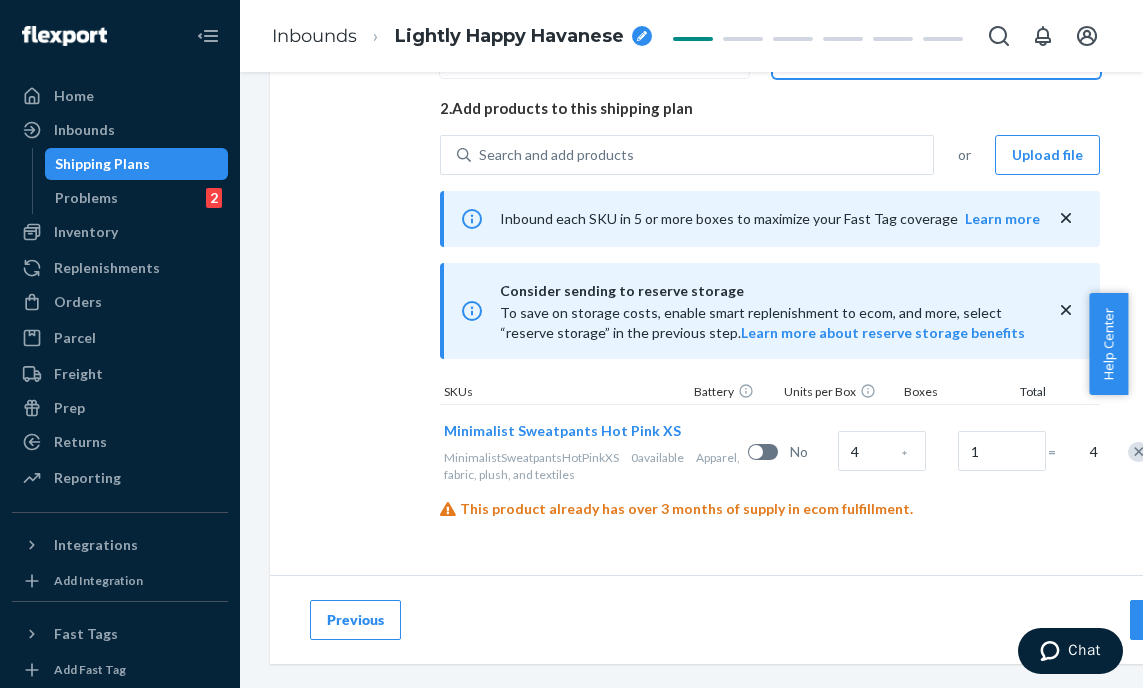 scroll, scrollTop: 471, scrollLeft: 0, axis: vertical 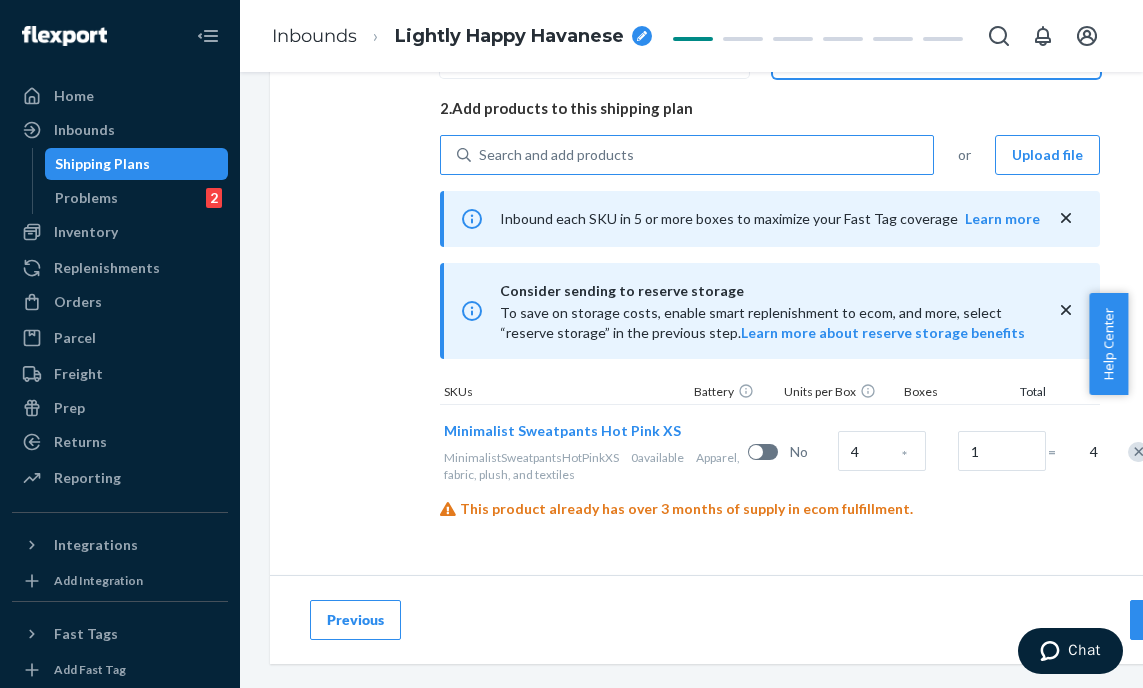 click on "Search and add products" at bounding box center [702, 155] 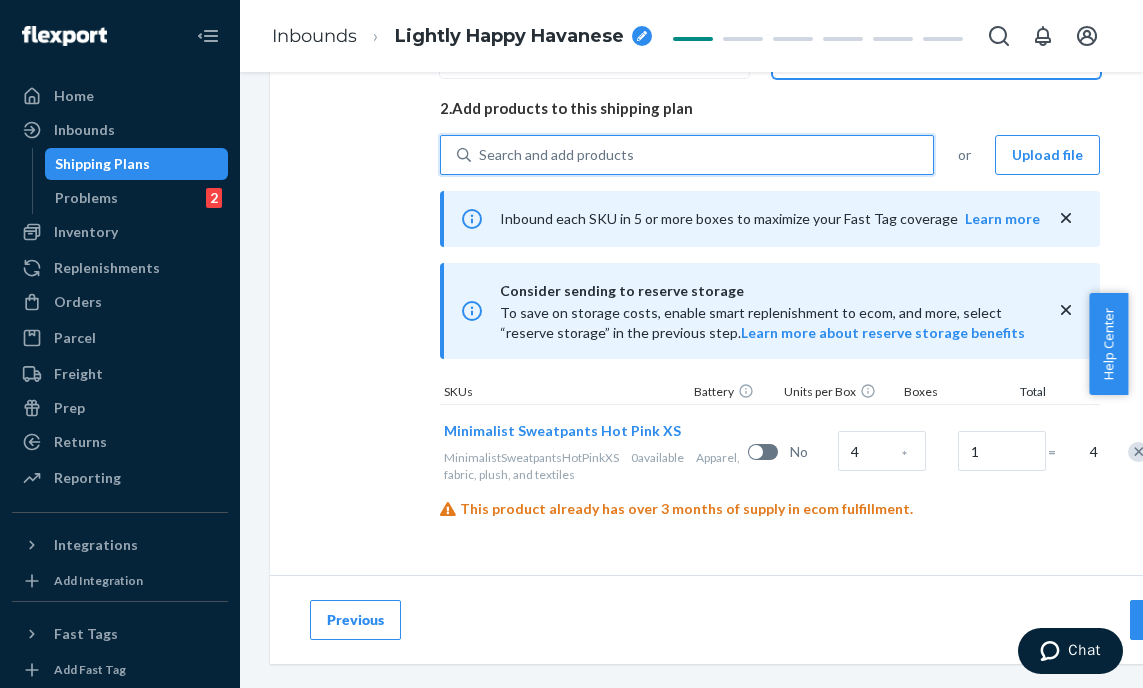 paste on "Minimalist sweatpants Hot Pink" 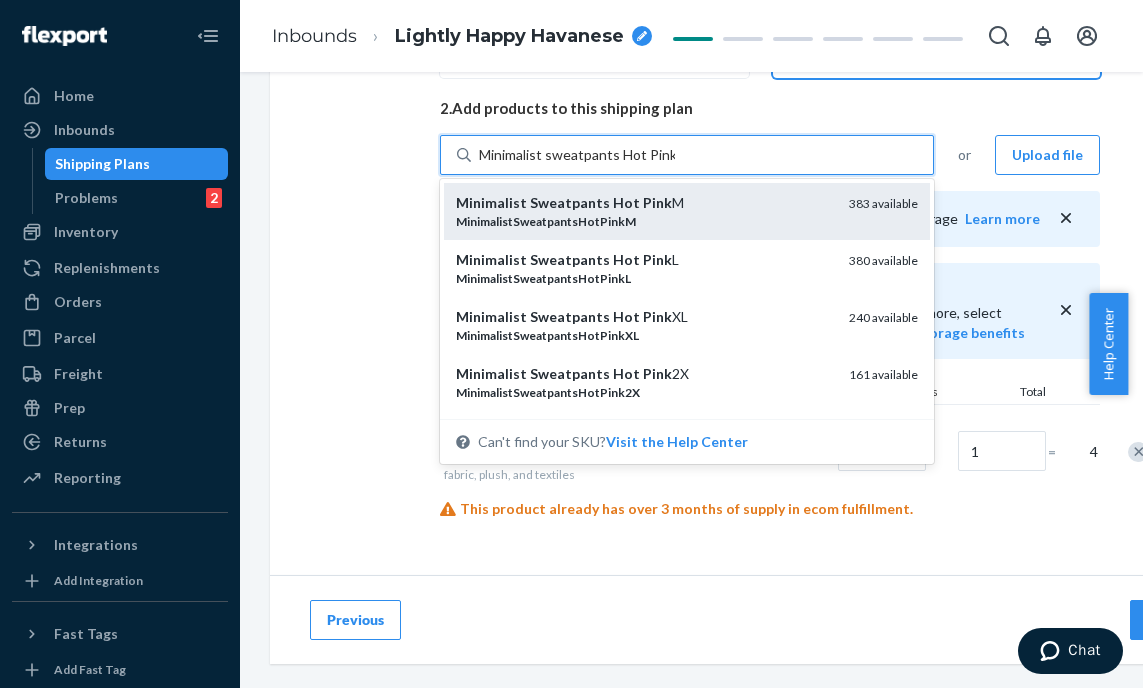 click on "Minimalist   Sweatpants   Hot   Pink  M" at bounding box center (644, 203) 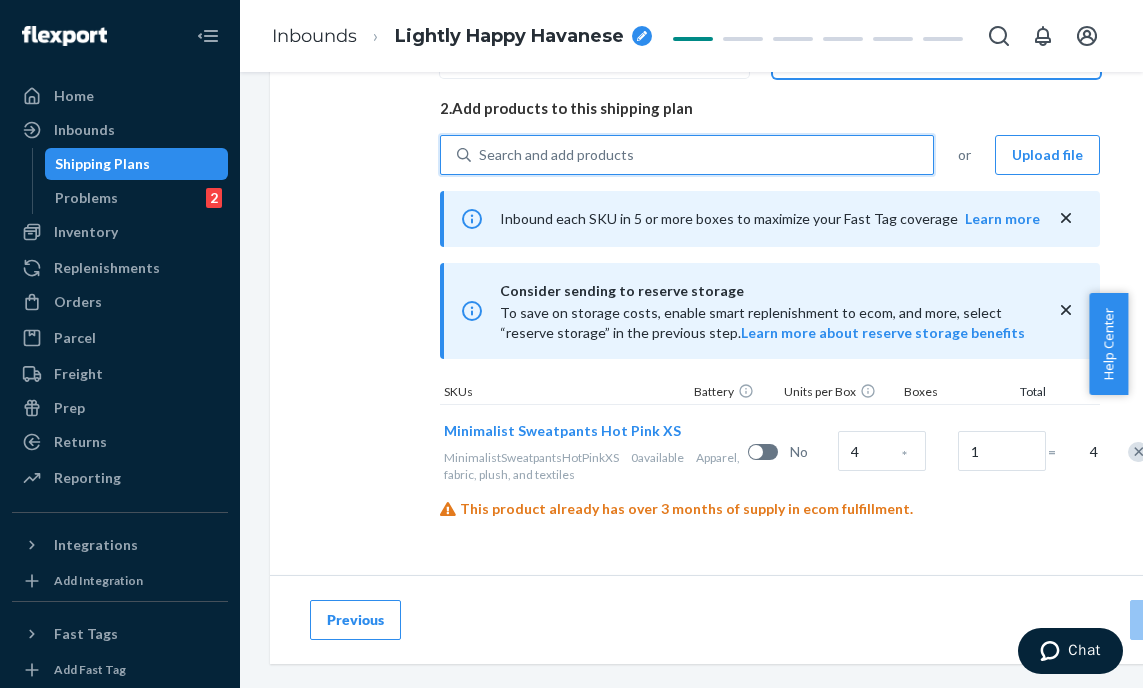 click on "Search and add products" at bounding box center [702, 155] 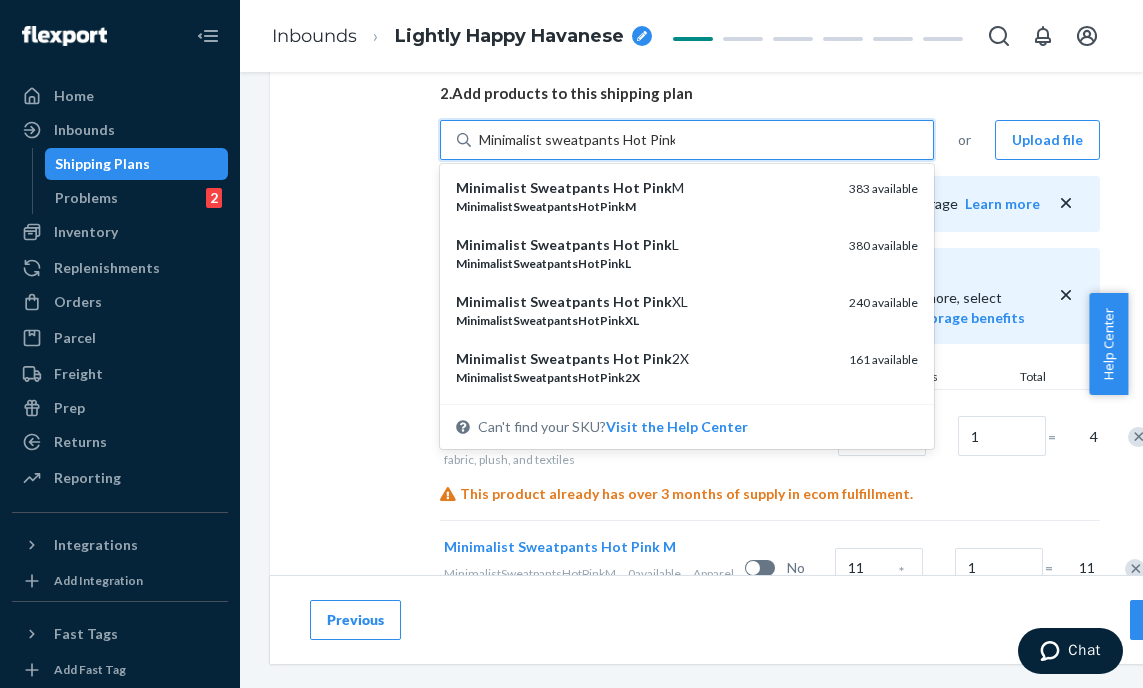 drag, startPoint x: 680, startPoint y: 315, endPoint x: 682, endPoint y: 213, distance: 102.01961 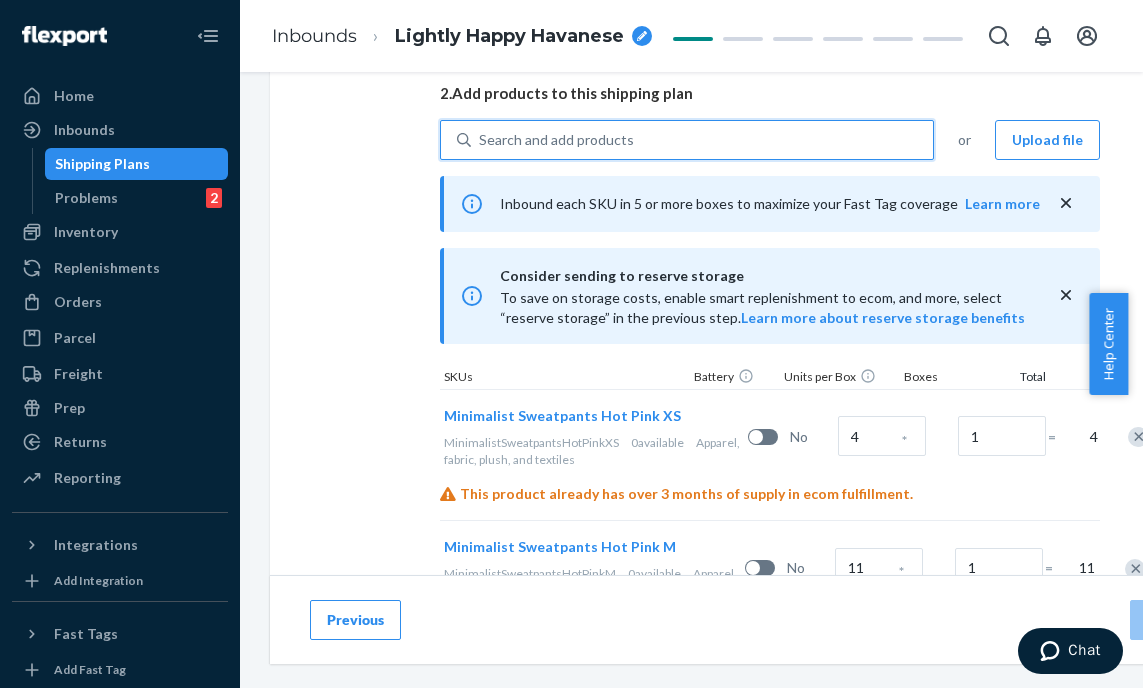 click on "Search and add products" at bounding box center [702, 140] 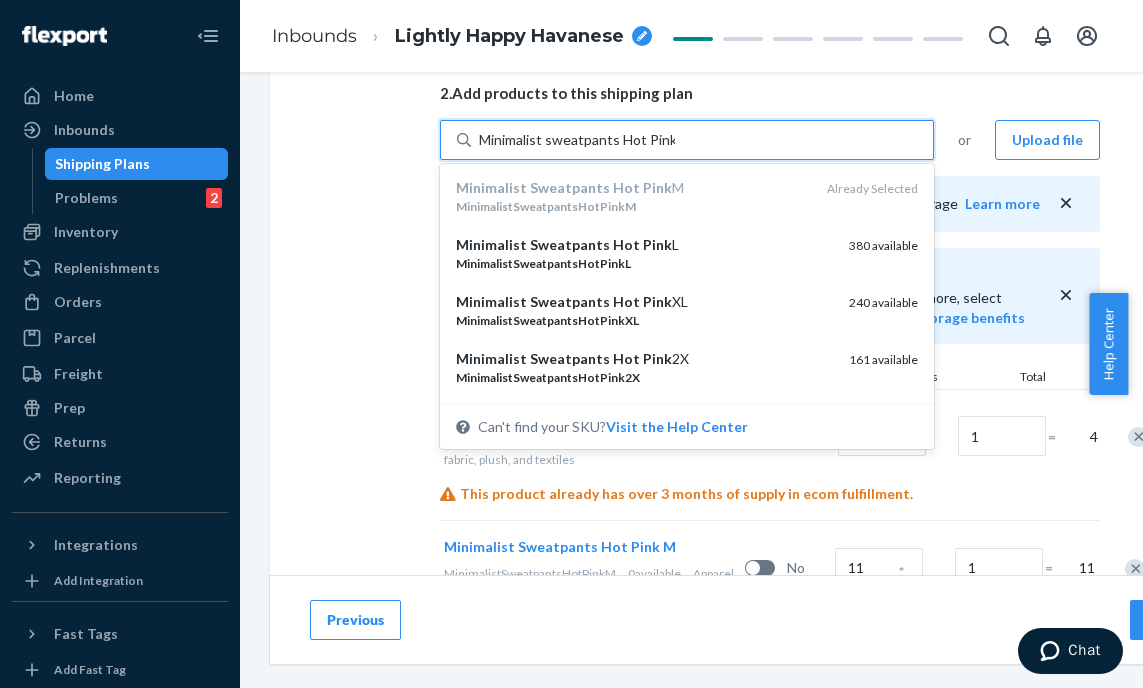 click on "Minimalist   Sweatpants   Hot   Pink  2X" at bounding box center [644, 359] 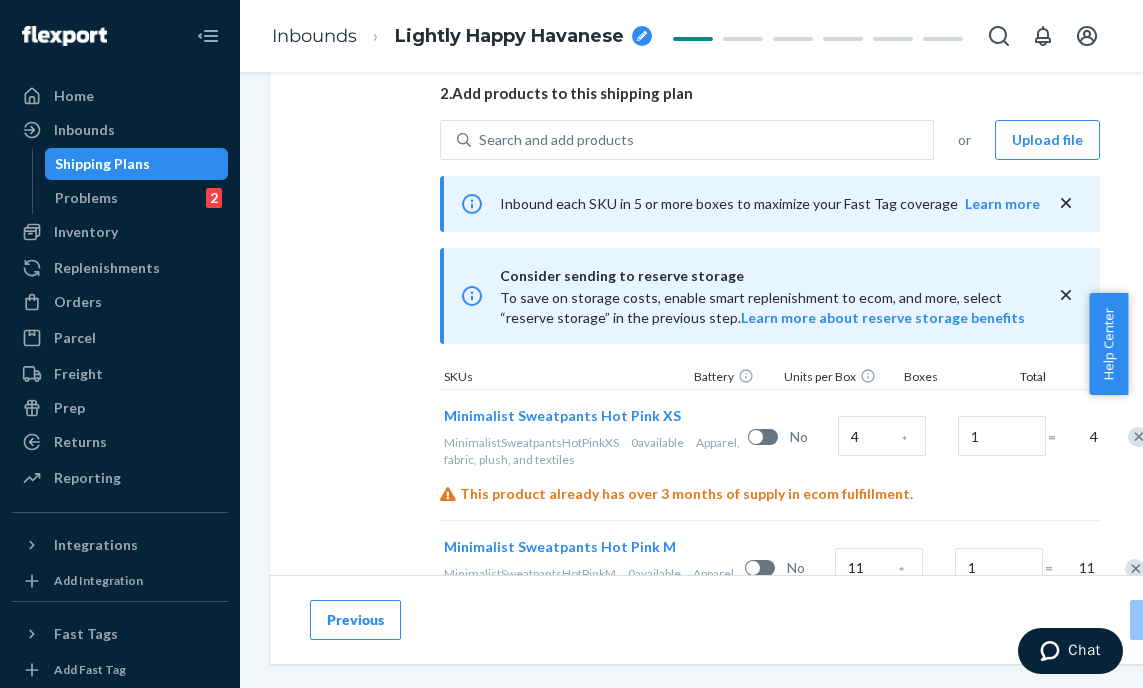 click on "Select and Add Products
Ensure your products meet our  dimension requirements  and are not in the  restricted product  list.
Battery products  must be pre-approved before inbounding.
1.   Select  packing type Individual products Sellable units are easily packable into different box configurations. Case-packed products Sellable units are pre-packaged in boxes that need to be broken down. 2.  Add products to this shipping plan Search and add products or Upload file Inbound each SKU in 5 or more boxes to maximize your Fast Tag coverage Learn more Consider sending to reserve storage To save on storage costs, enable smart replenishment to ecom, and more, select “reserve storage” in the previous step.  Learn more about reserve storage benefits SKUs Battery Units per Box Boxes Total Minimalist Sweatpants Hot Pink XS MinimalistSweatpantsHotPinkXS 0  available Apparel, fabric, plush, and textiles No 4 * 1 = 4 This product already has over 3 months of supply in ecom fulfillment. 0  available No" at bounding box center [770, 227] 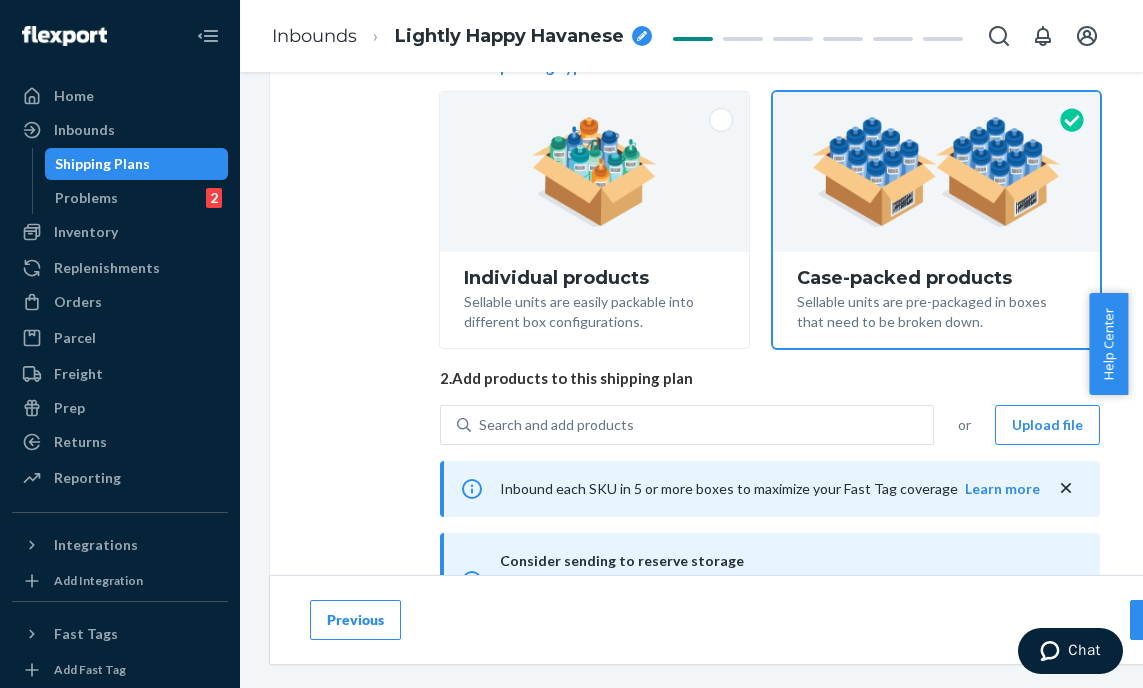 scroll, scrollTop: 346, scrollLeft: 0, axis: vertical 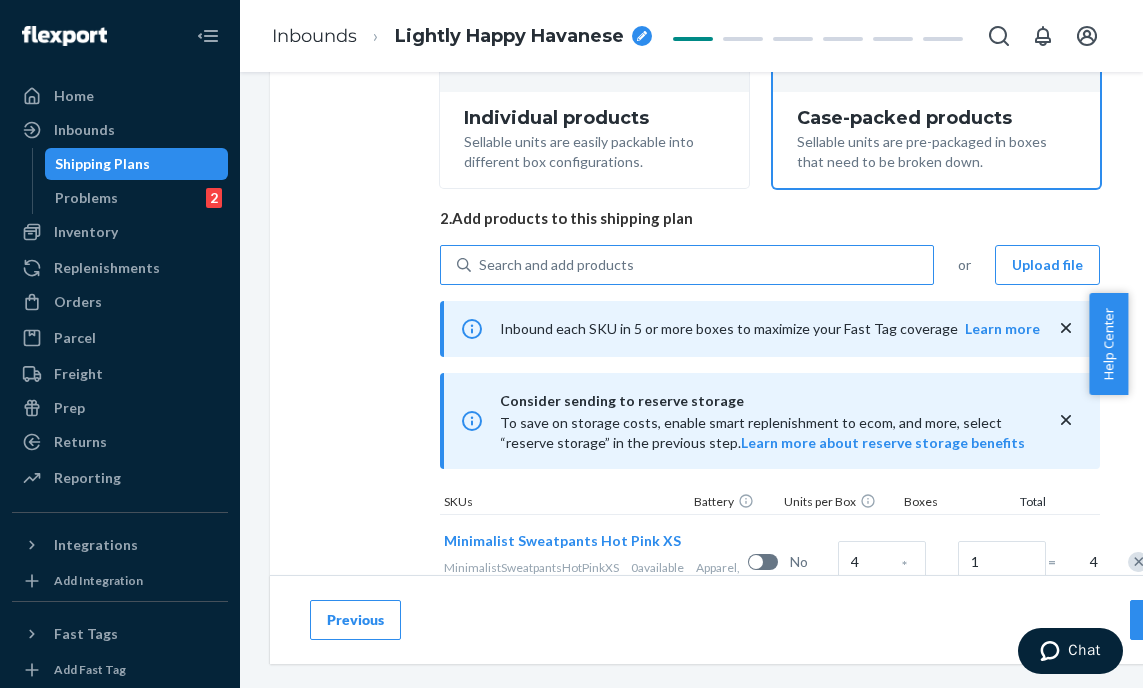 click on "Search and add products" at bounding box center (556, 265) 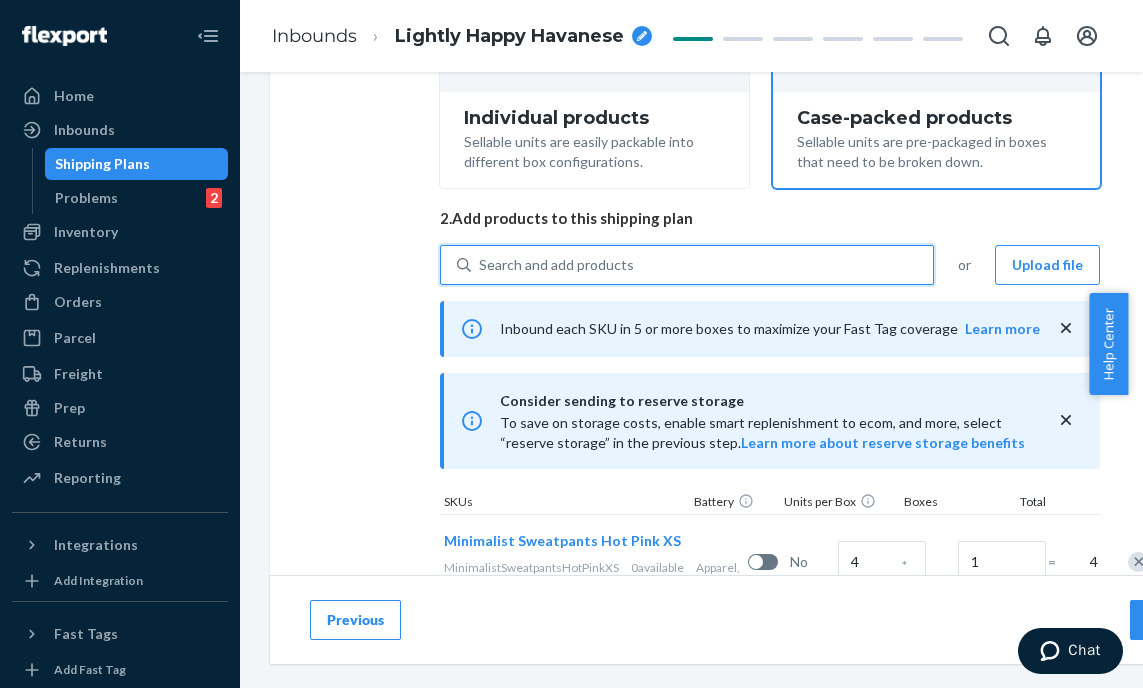 paste on "Minimalist sweatpants Sorbet" 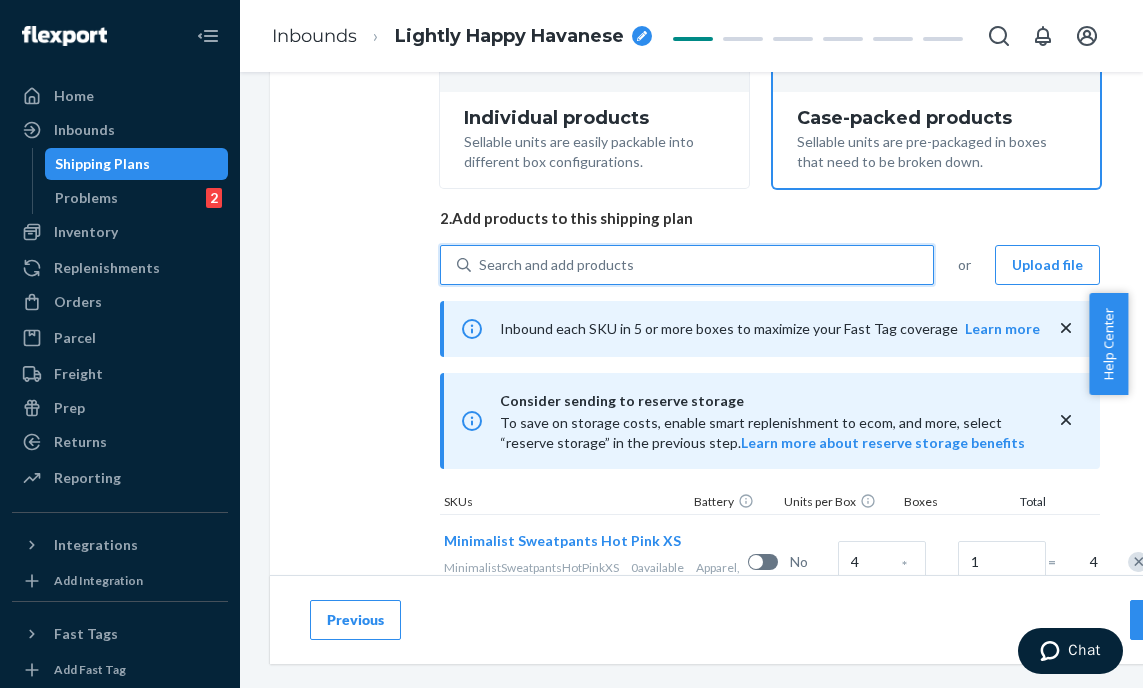 type on "Minimalist sweatpants Sorbet" 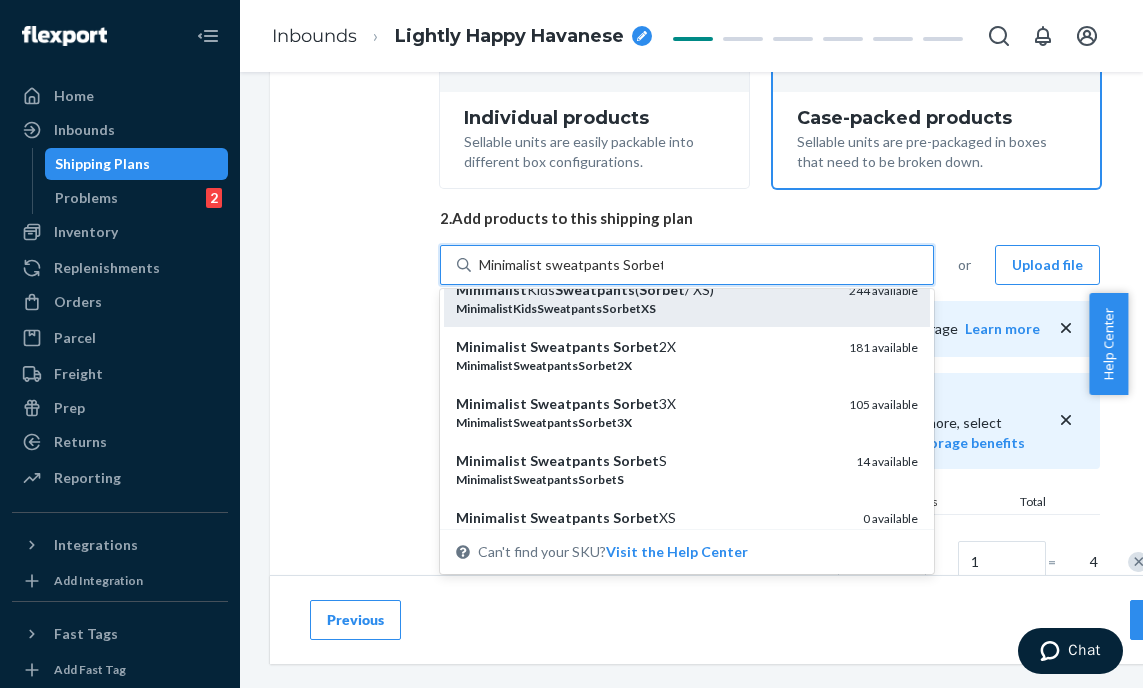 scroll, scrollTop: 427, scrollLeft: 0, axis: vertical 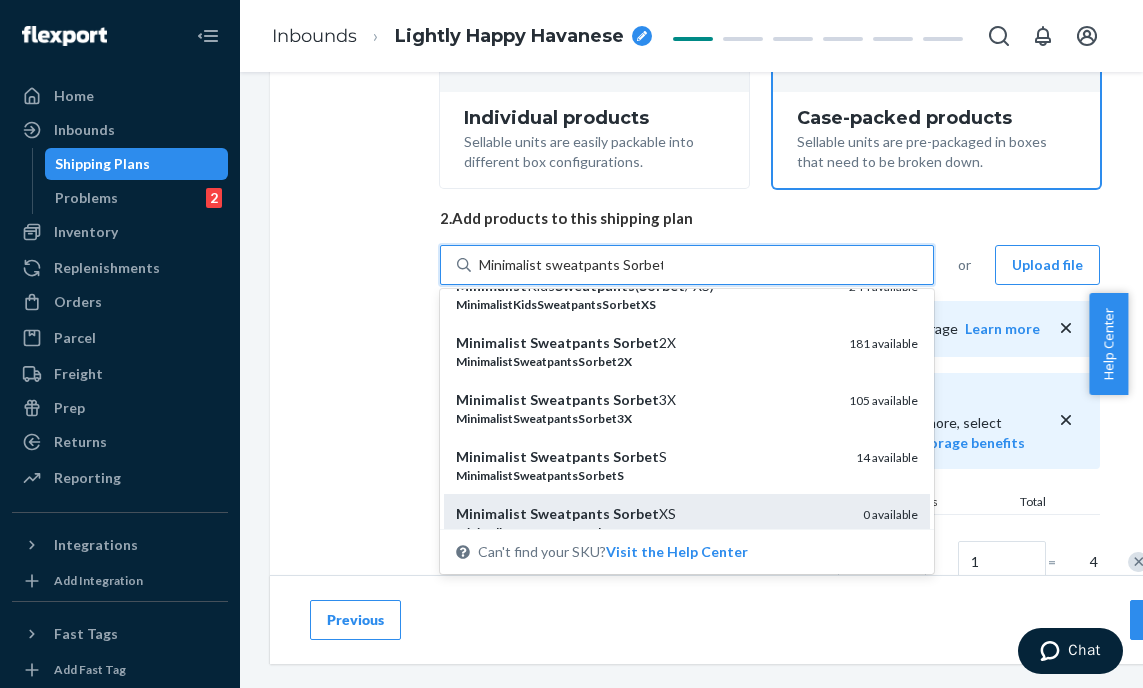 click on "Minimalist   Sweatpants   Sorbet  XS" at bounding box center (651, 514) 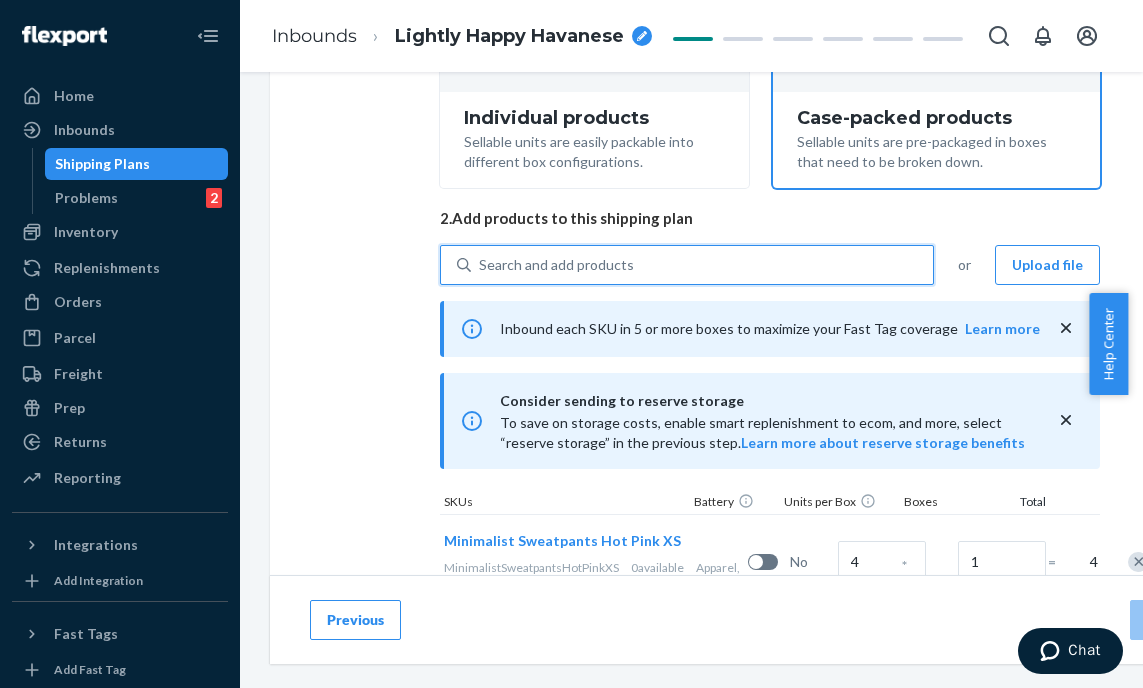 click on "Search and add products" at bounding box center [702, 265] 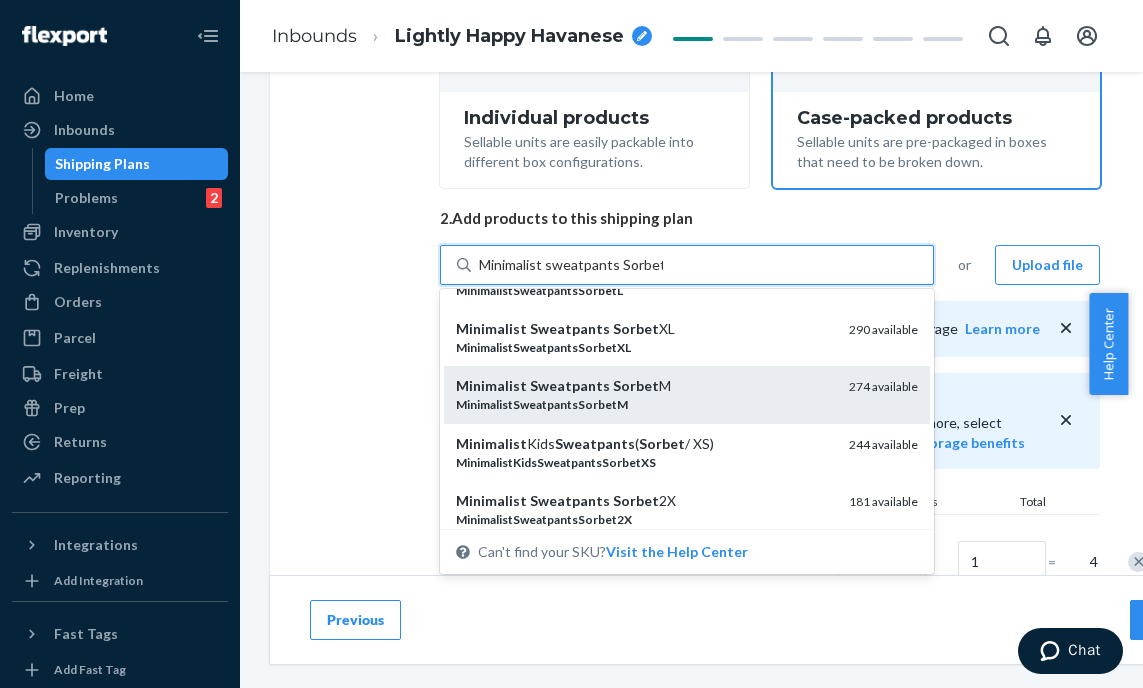 scroll, scrollTop: 277, scrollLeft: 0, axis: vertical 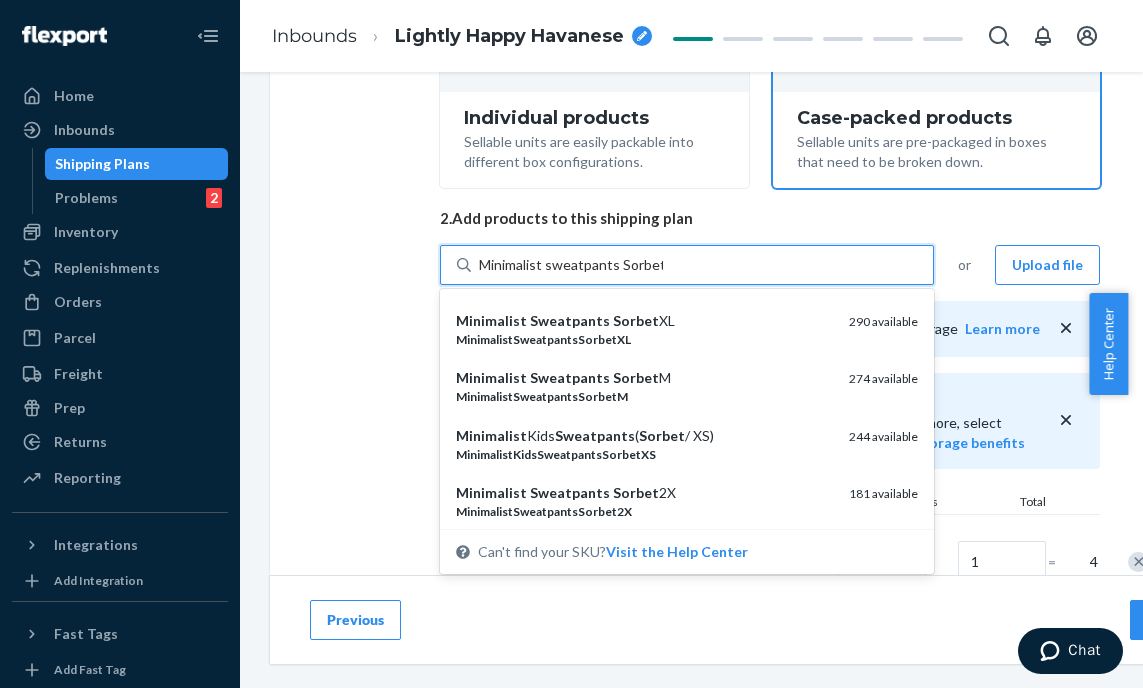 click on "MinimalistSweatpantsSorbetM" at bounding box center (644, 396) 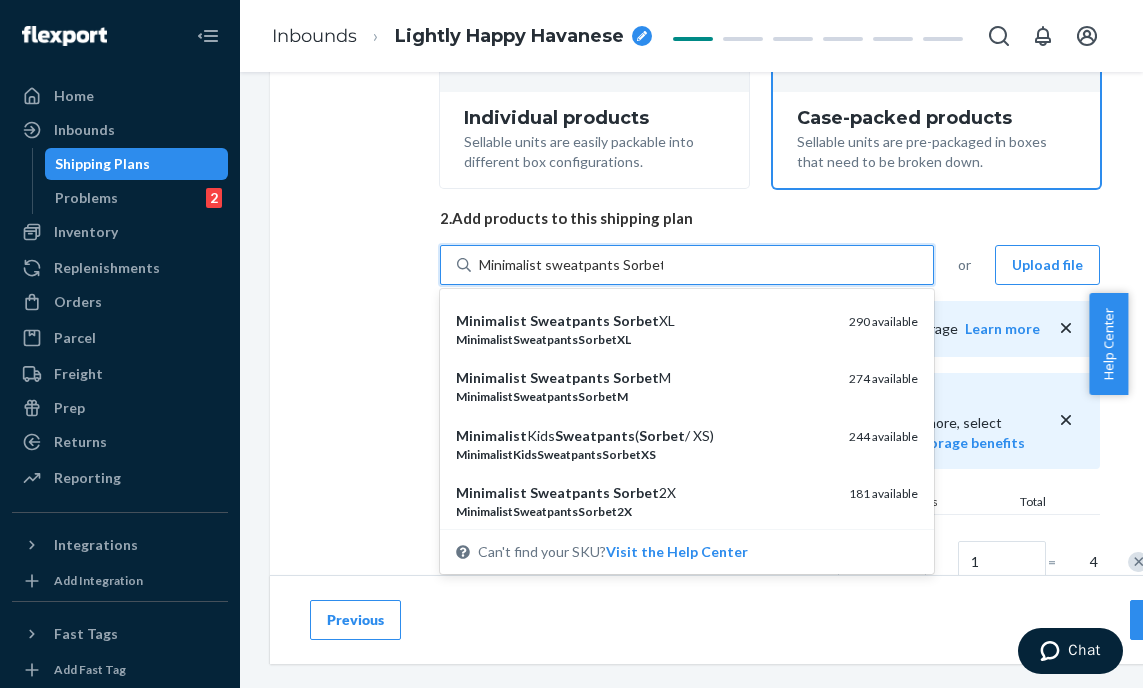 click on "Minimalist sweatpants Sorbet" at bounding box center (571, 265) 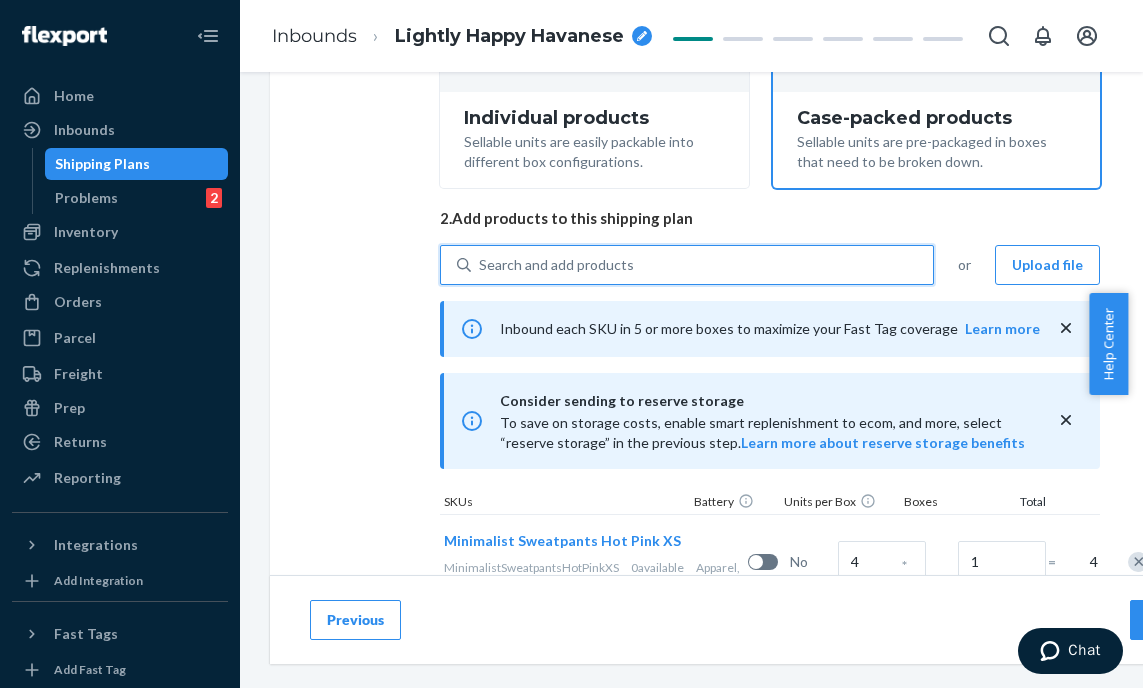 click on "Search and add products" at bounding box center (702, 265) 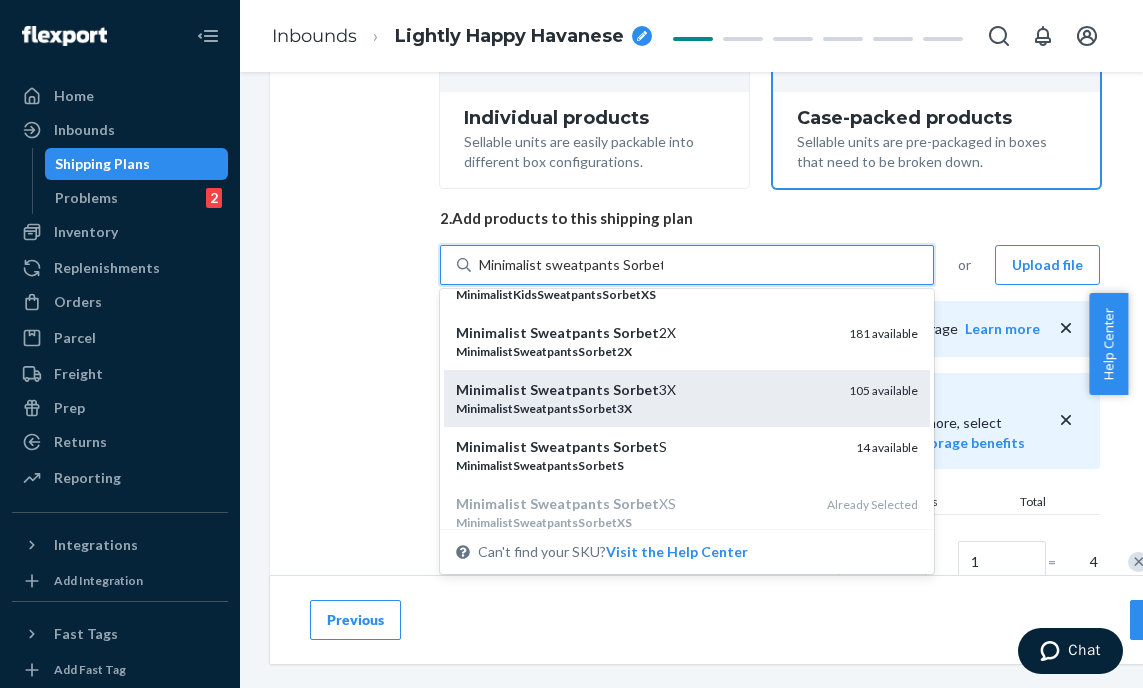 scroll, scrollTop: 438, scrollLeft: 0, axis: vertical 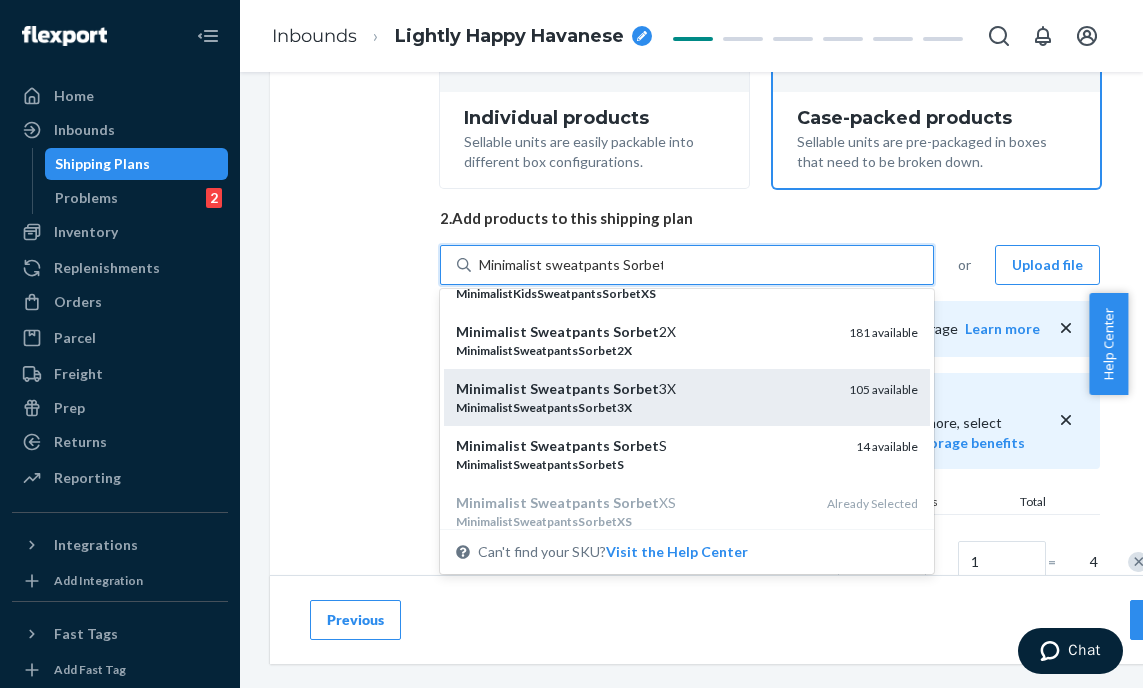 click on "Minimalist   Sweatpants   Sorbet  3X" at bounding box center [644, 389] 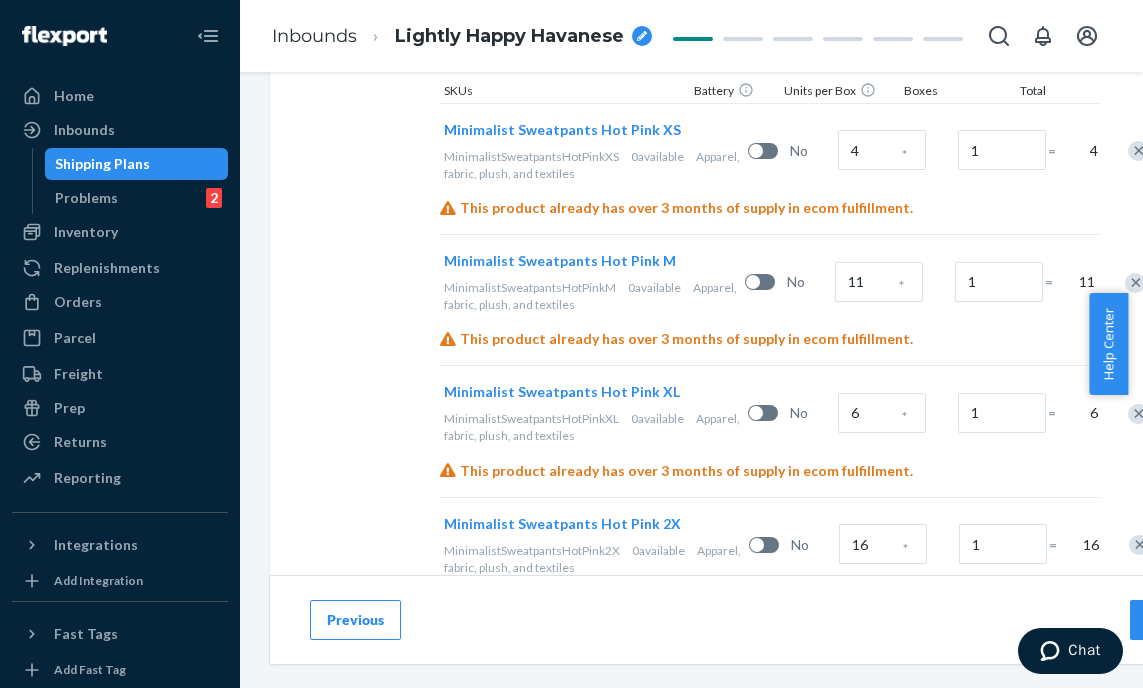 scroll, scrollTop: 789, scrollLeft: 0, axis: vertical 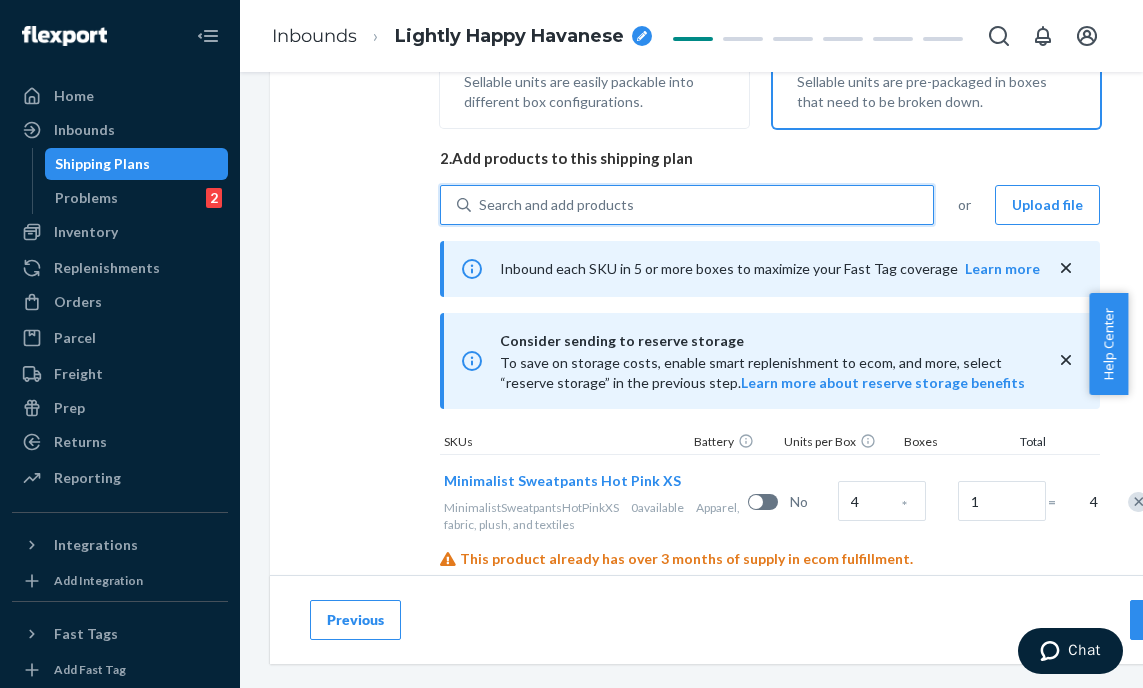 click on "Search and add products" at bounding box center [556, 205] 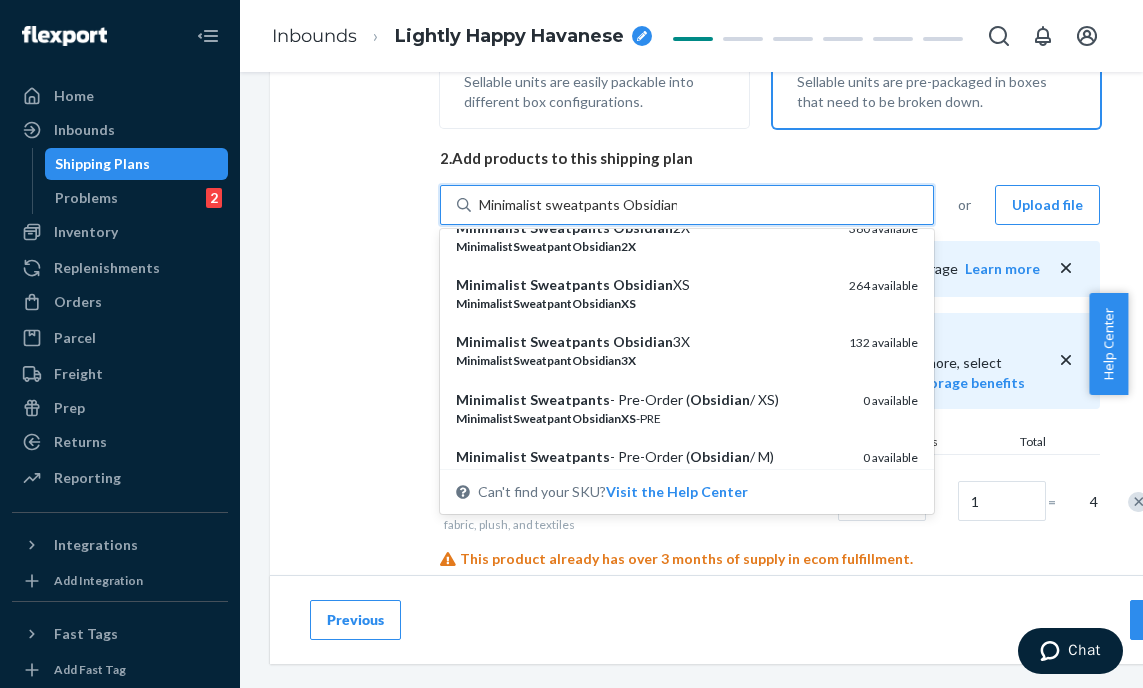 scroll, scrollTop: 257, scrollLeft: 0, axis: vertical 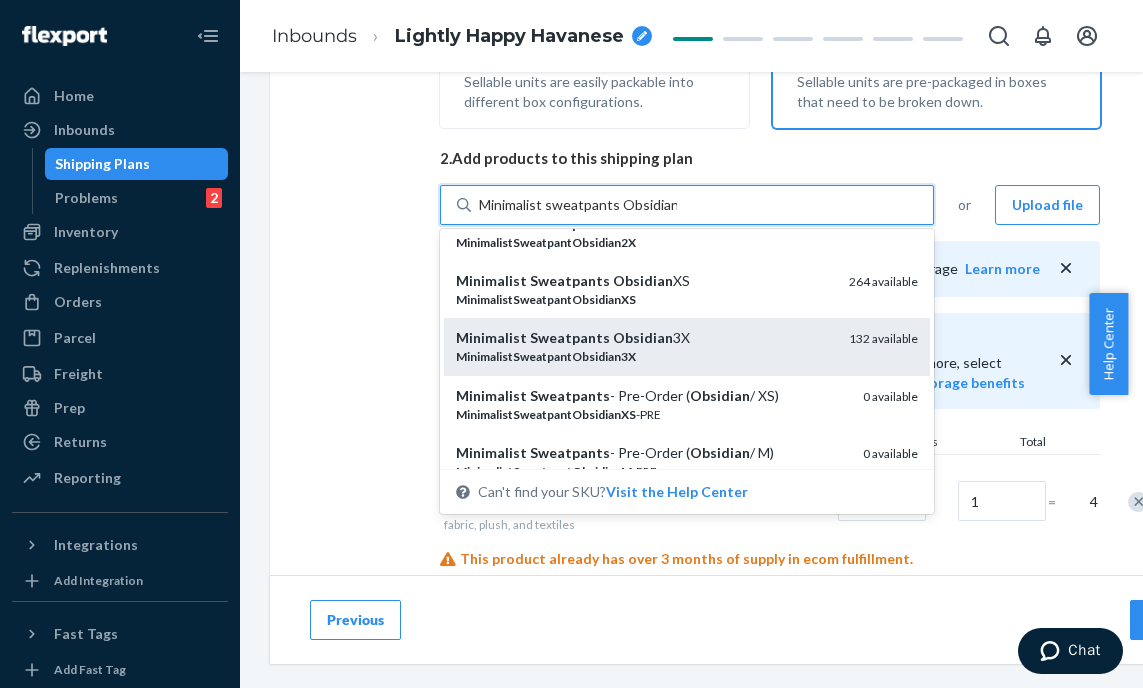 click on "Minimalist   Sweatpants   Obsidian  3X" at bounding box center (644, 338) 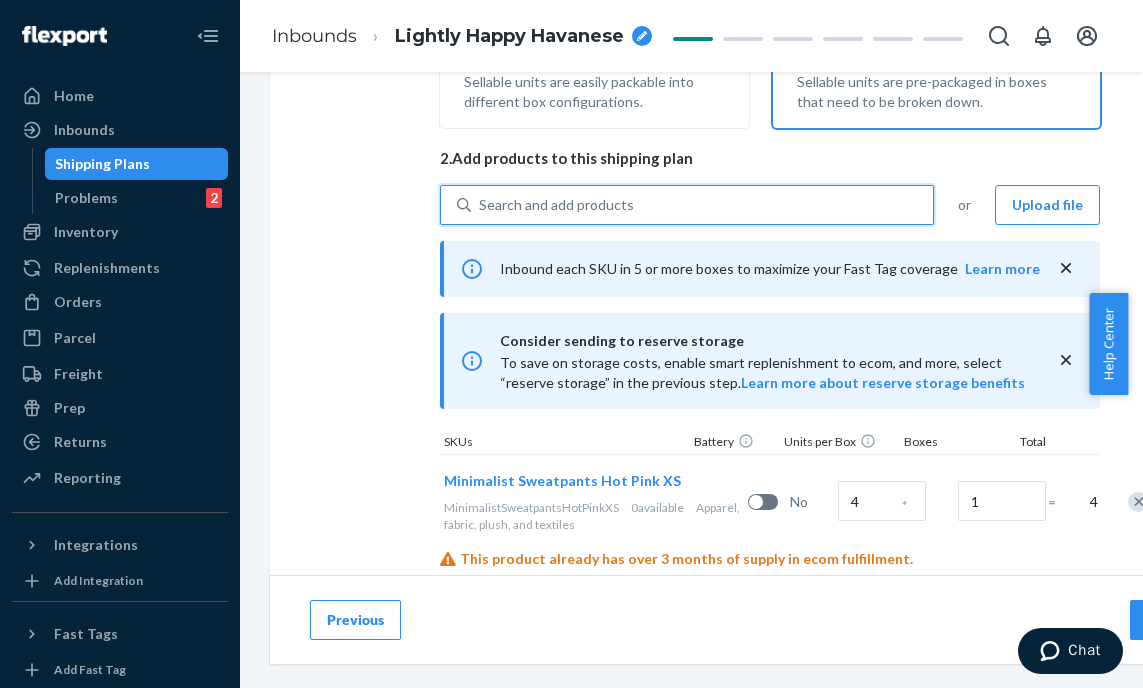 click on "Search and add products" at bounding box center (556, 205) 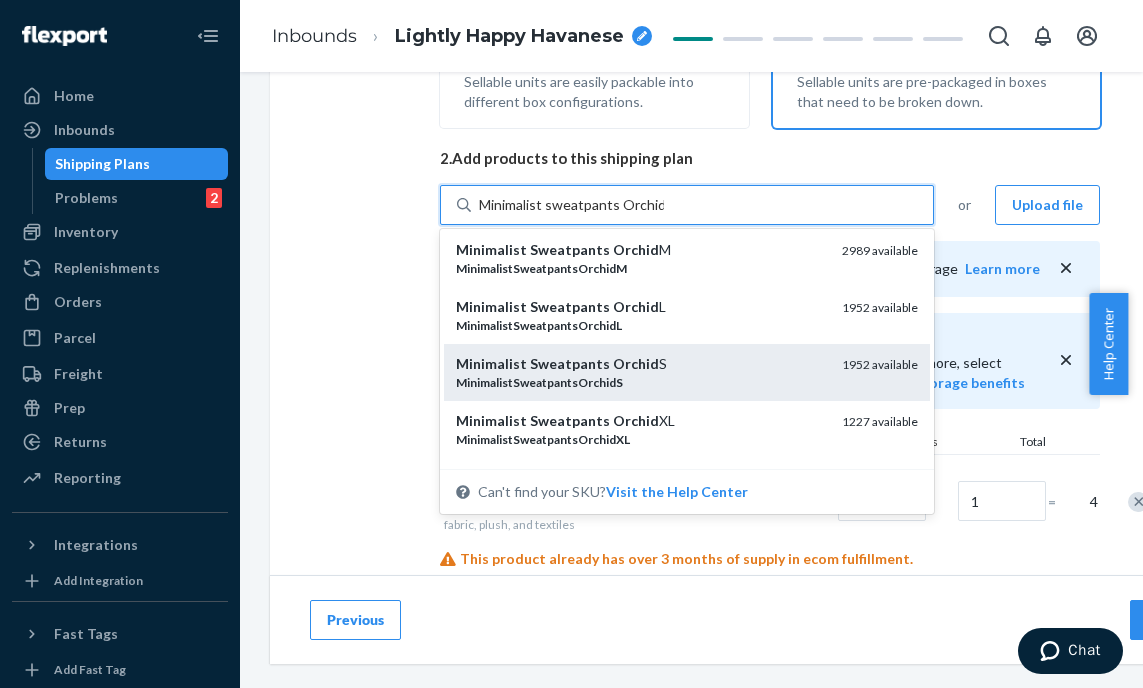 scroll, scrollTop: 4, scrollLeft: 0, axis: vertical 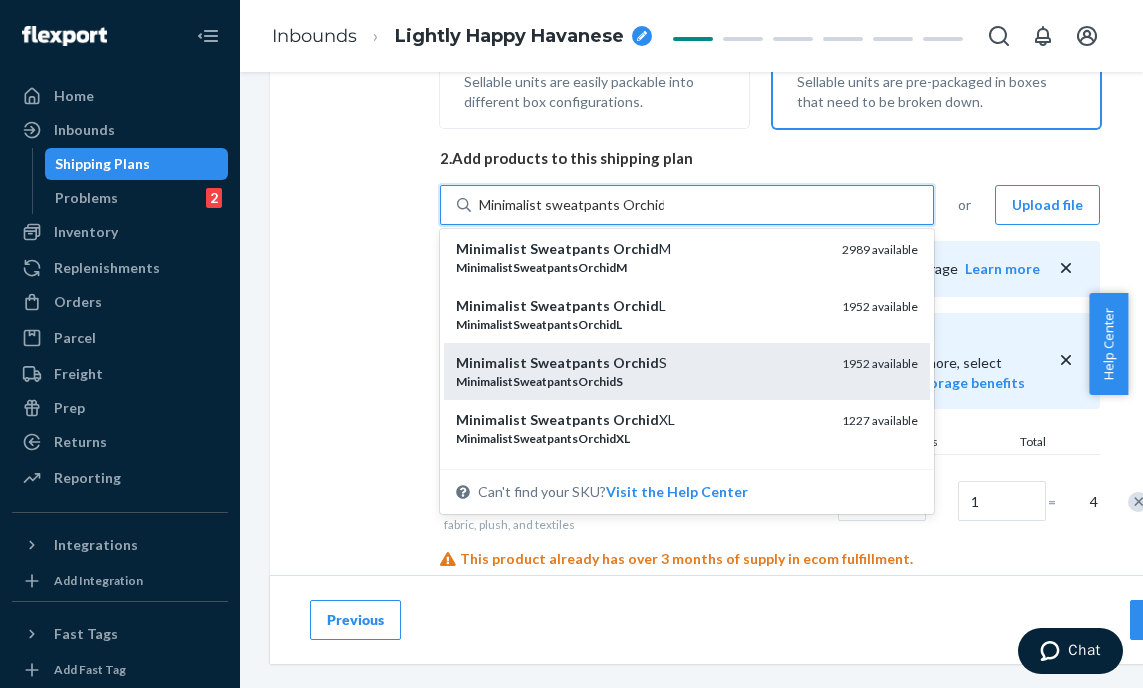 click on "MinimalistSweatpantsOrchidS" at bounding box center [641, 381] 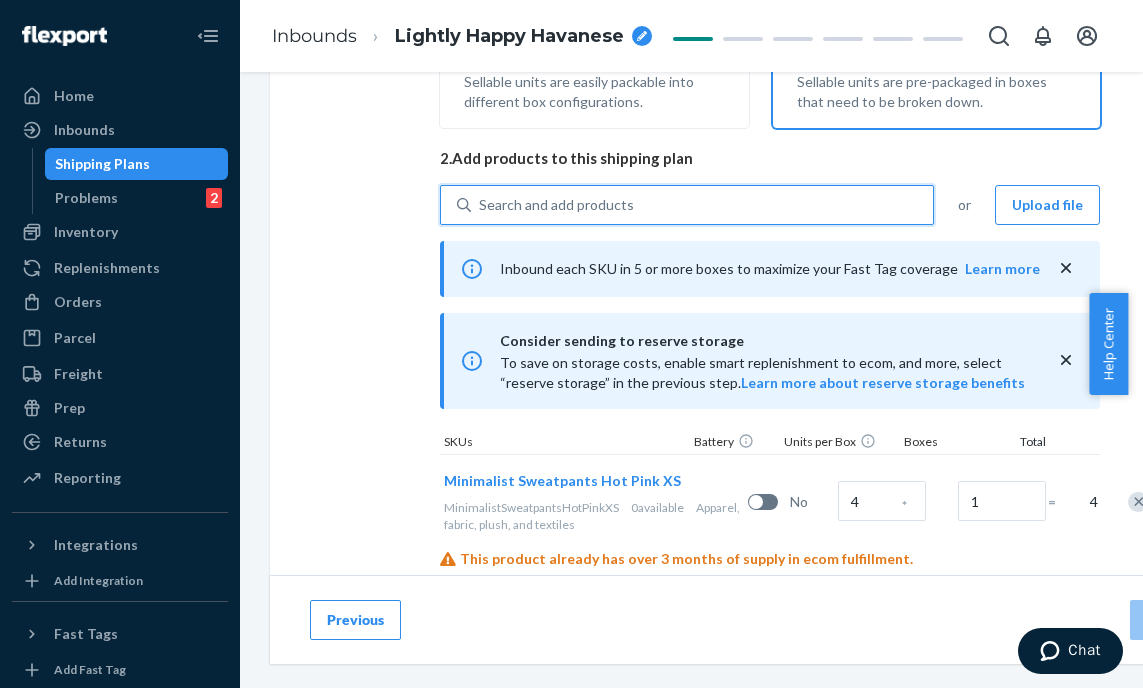 click on "Search and add products" at bounding box center [702, 205] 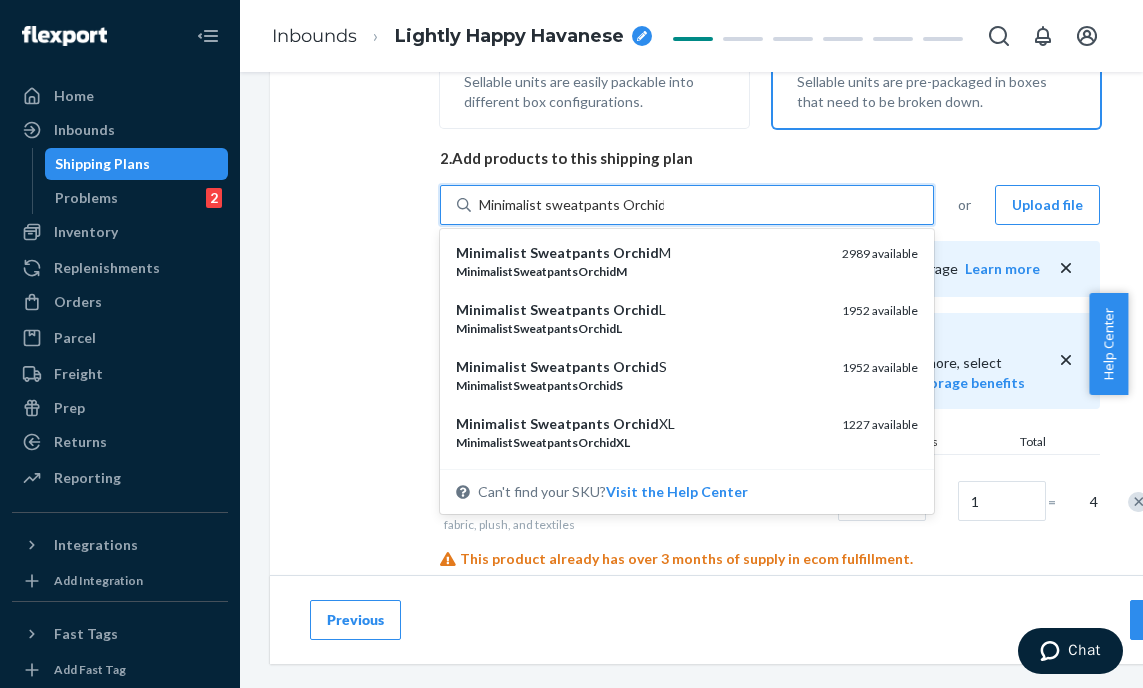 click on "Minimalist   Sweatpants   Orchid  L" at bounding box center [641, 310] 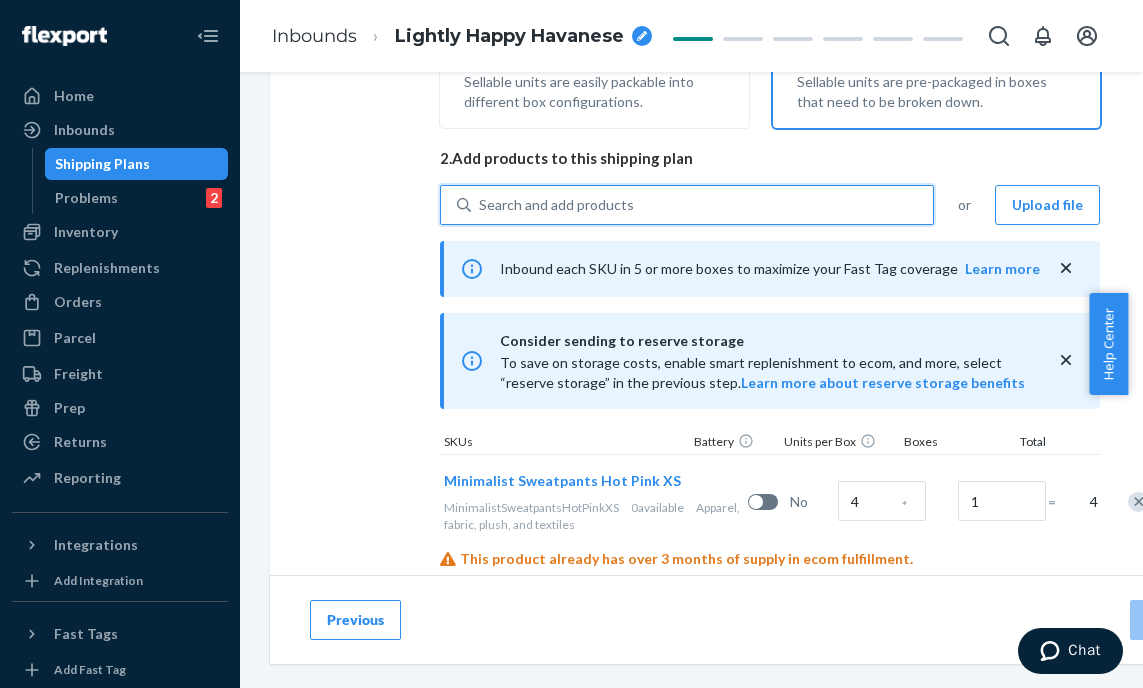 click on "Search and add products" at bounding box center (702, 205) 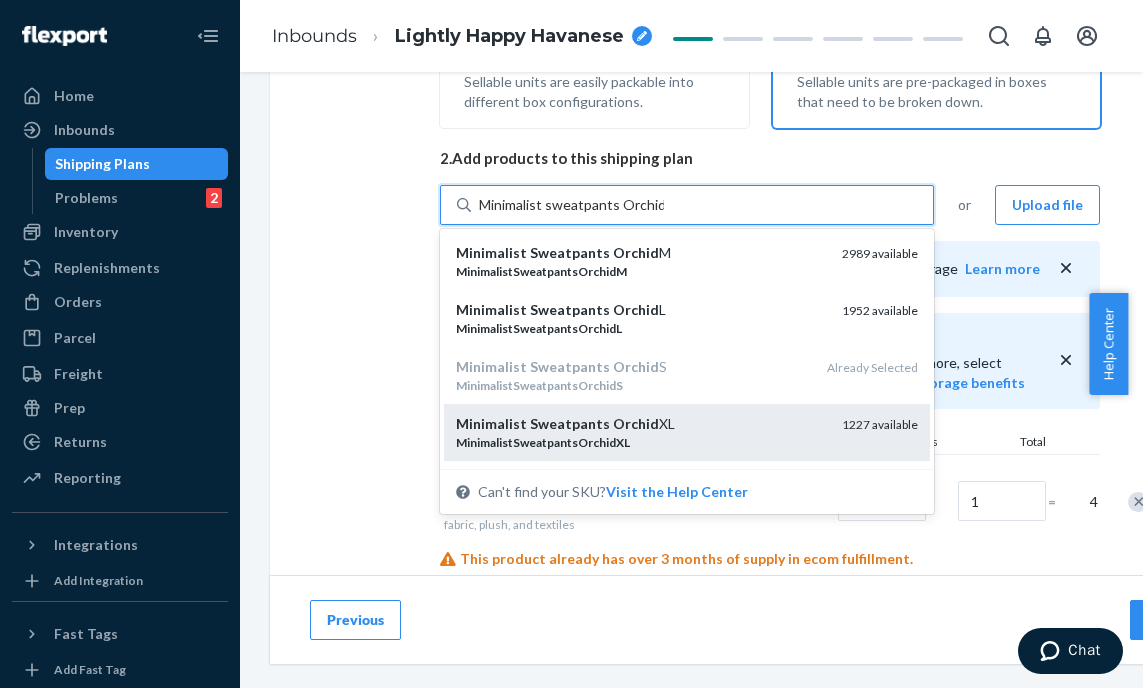 click on "Orchid" at bounding box center (636, 423) 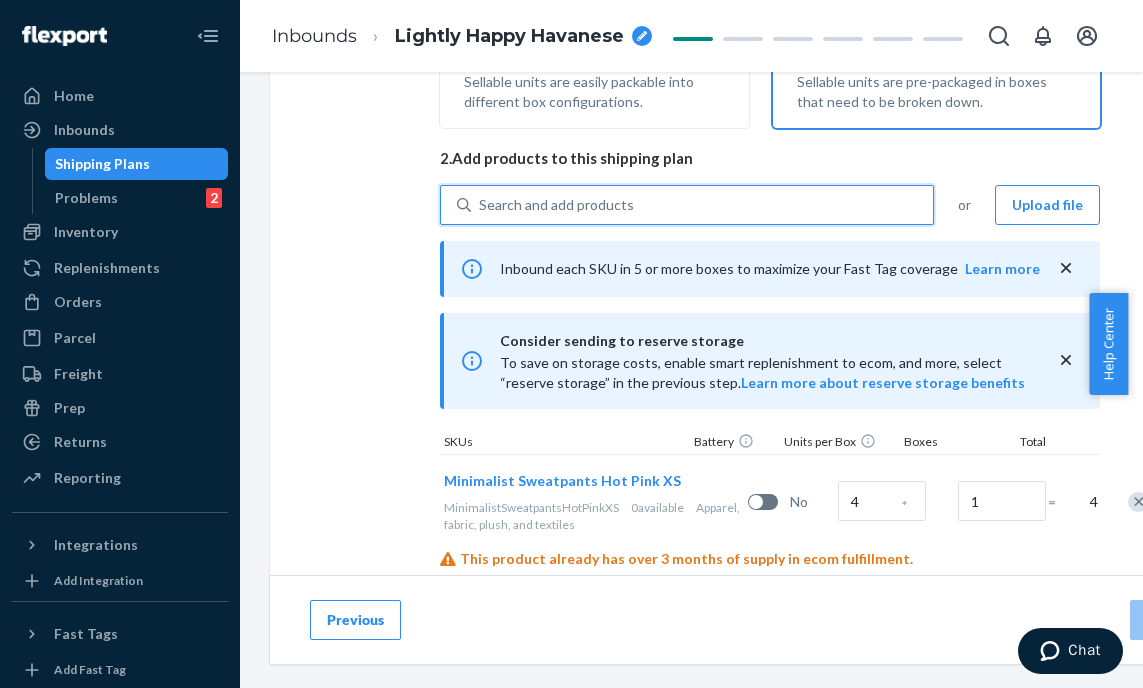 click on "Search and add products" at bounding box center (702, 205) 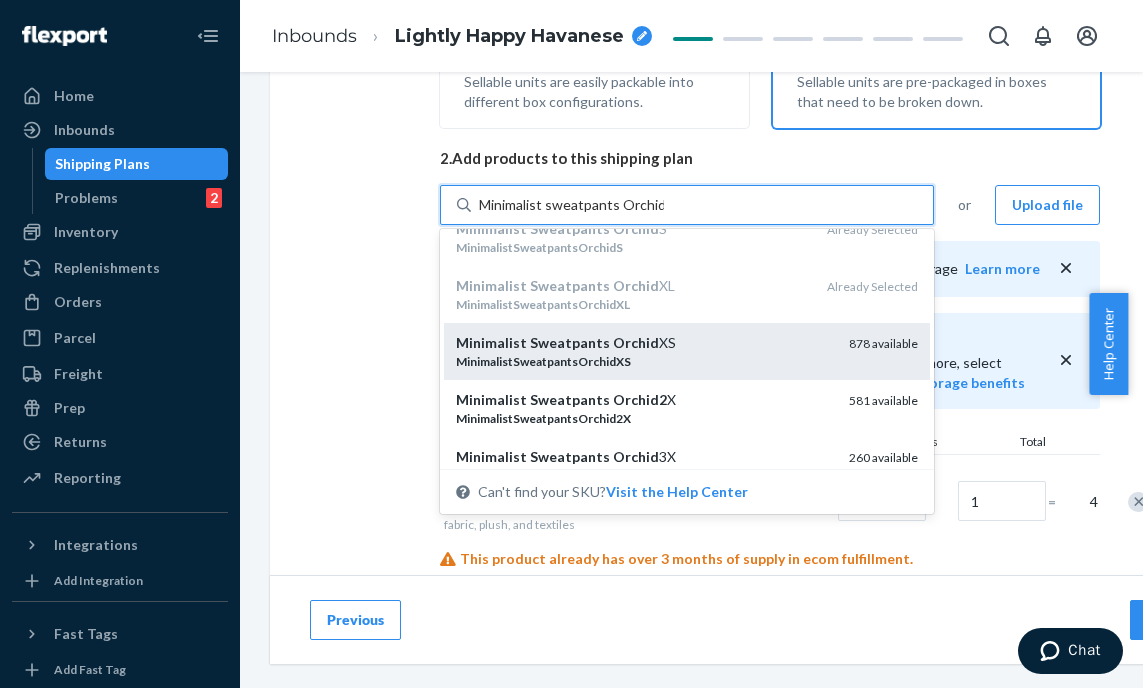 scroll, scrollTop: 177, scrollLeft: 0, axis: vertical 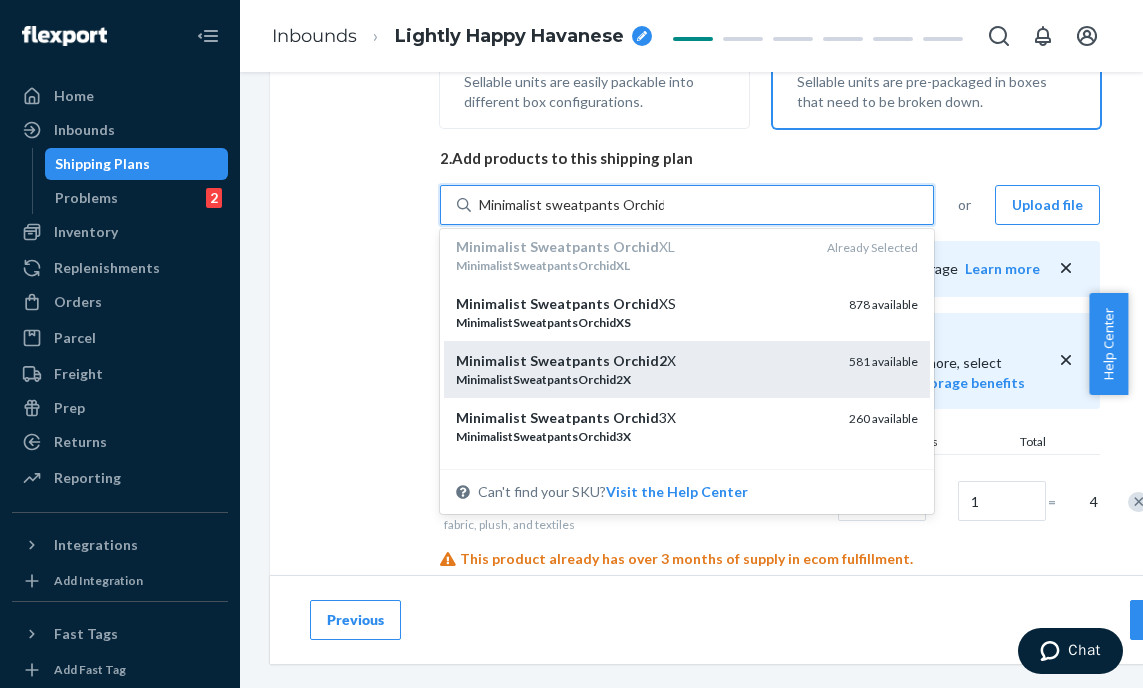 click on "MinimalistSweatpantsOrchid2X" at bounding box center (644, 379) 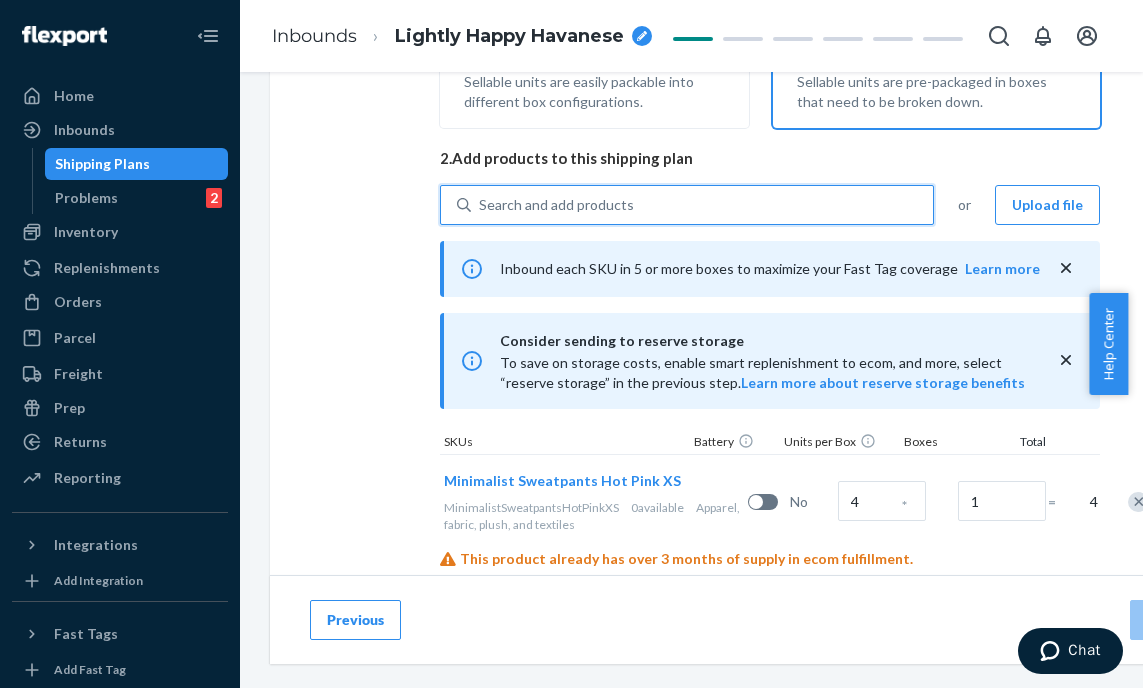 click on "Search and add products" at bounding box center (702, 205) 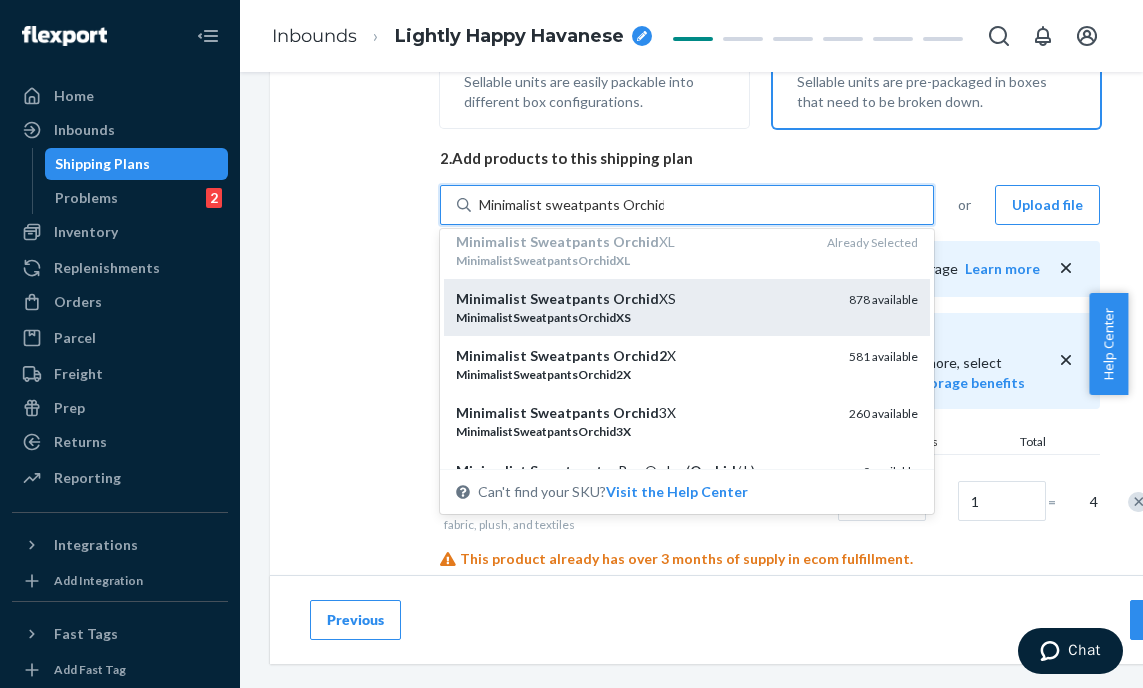scroll, scrollTop: 217, scrollLeft: 0, axis: vertical 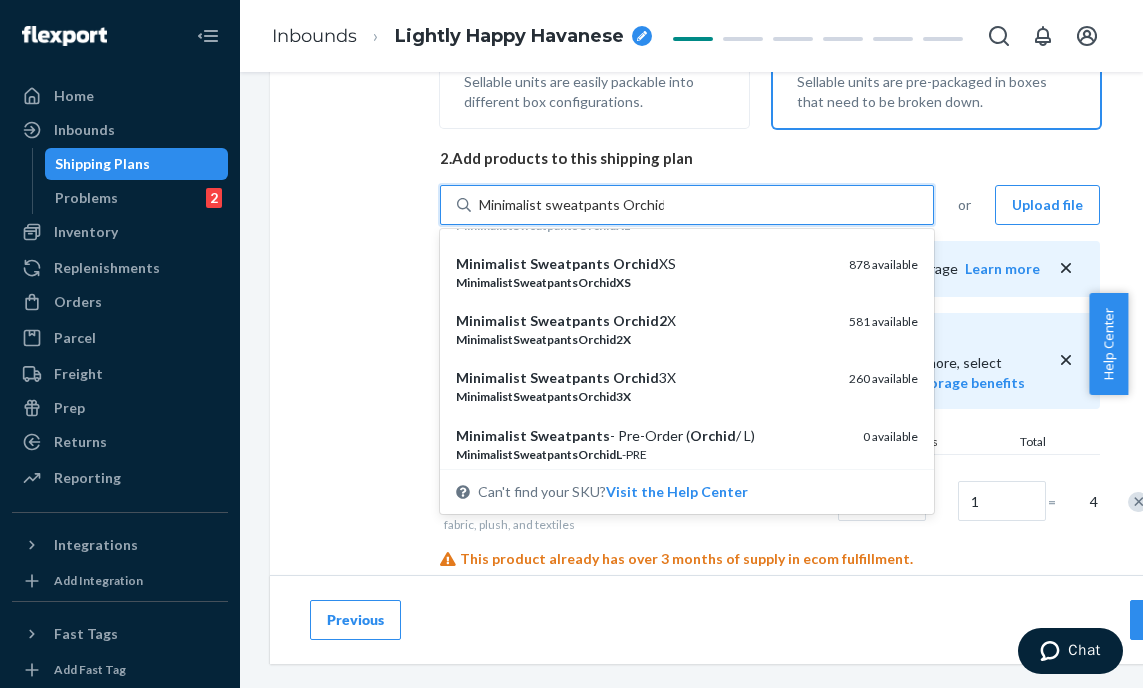 click on "Minimalist   Sweatpants   Orchid  3X" at bounding box center [644, 378] 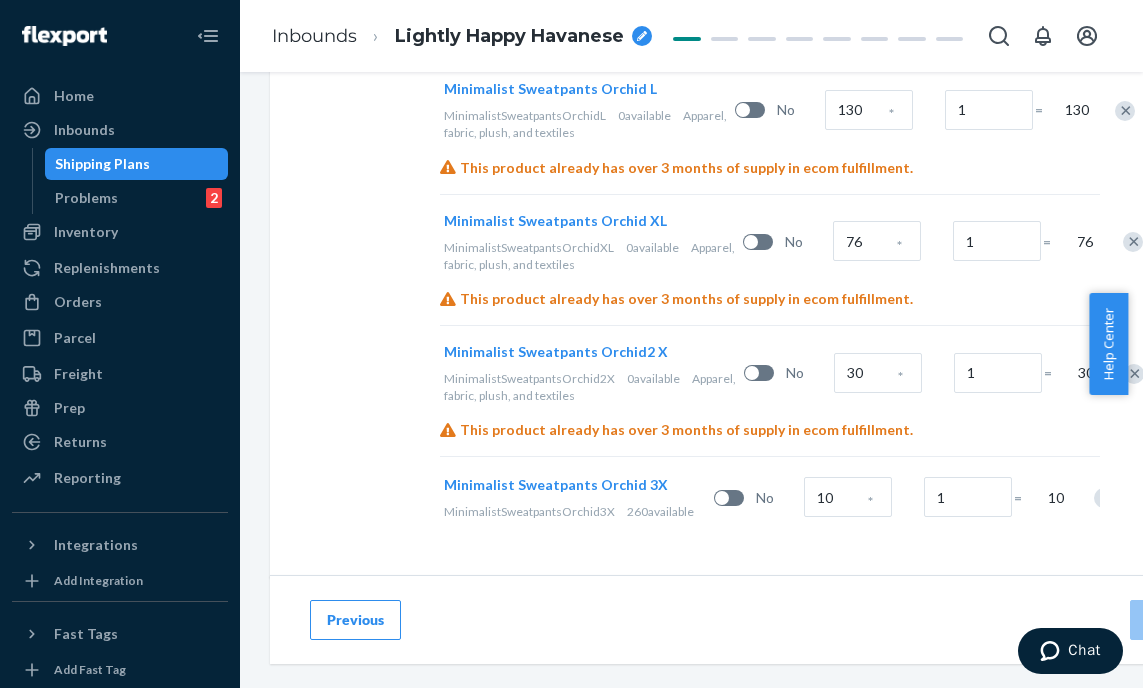 scroll, scrollTop: 1981, scrollLeft: 0, axis: vertical 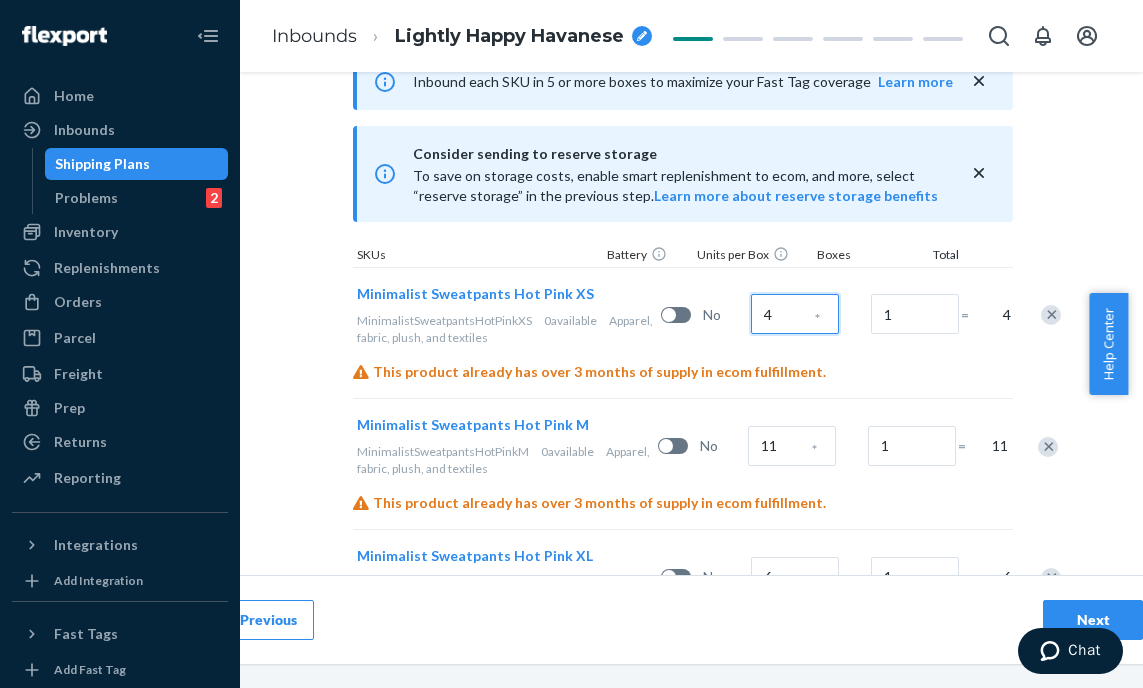 click on "4" at bounding box center (795, 314) 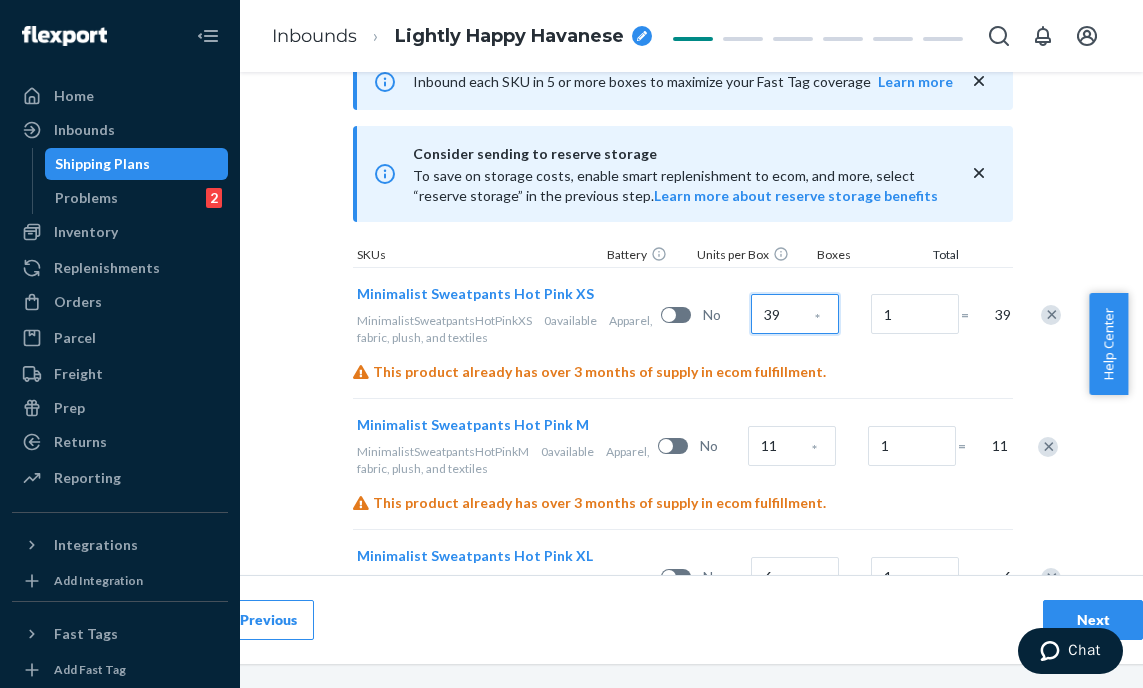 type on "39" 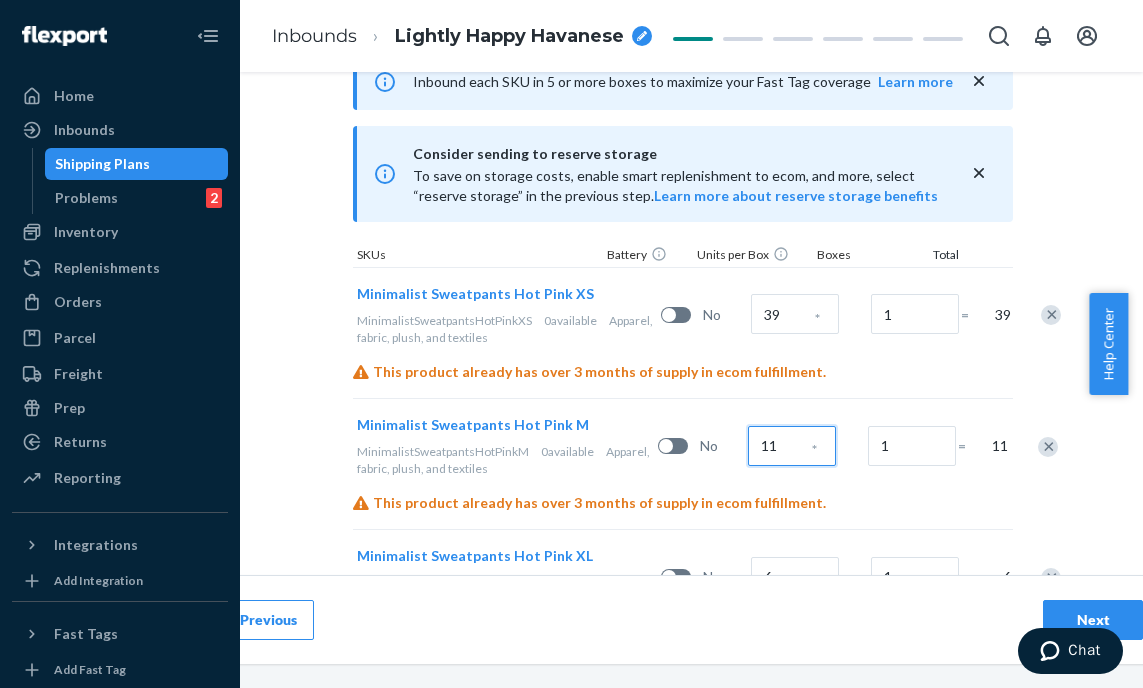 click on "11" at bounding box center (792, 446) 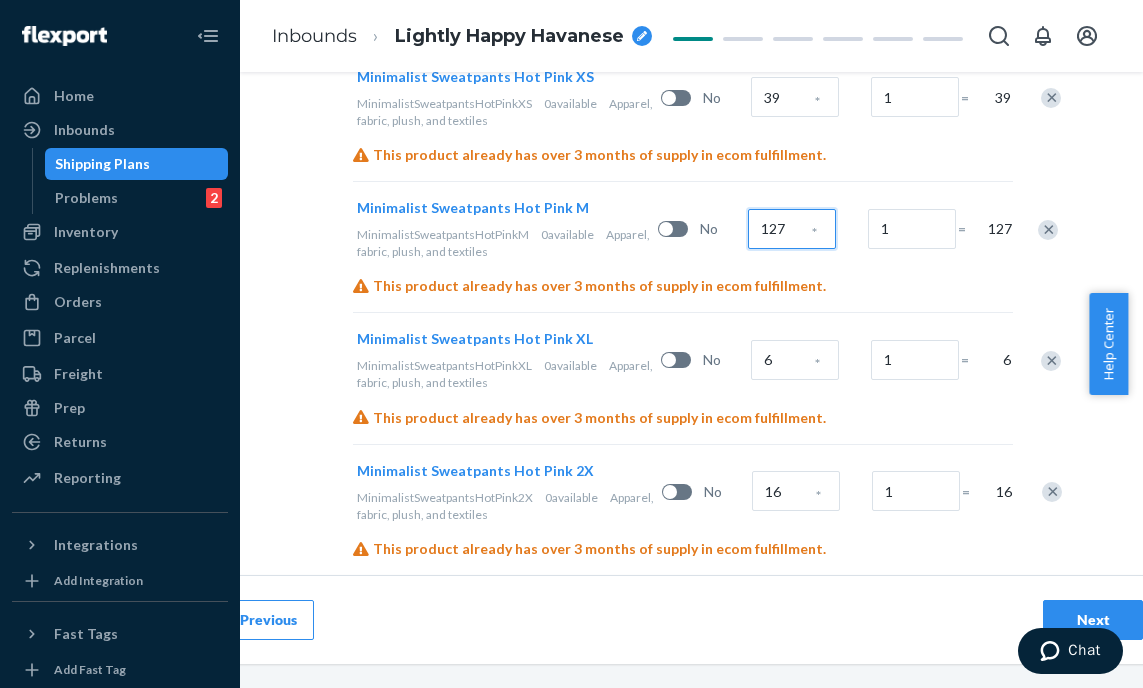 scroll, scrollTop: 813, scrollLeft: 87, axis: both 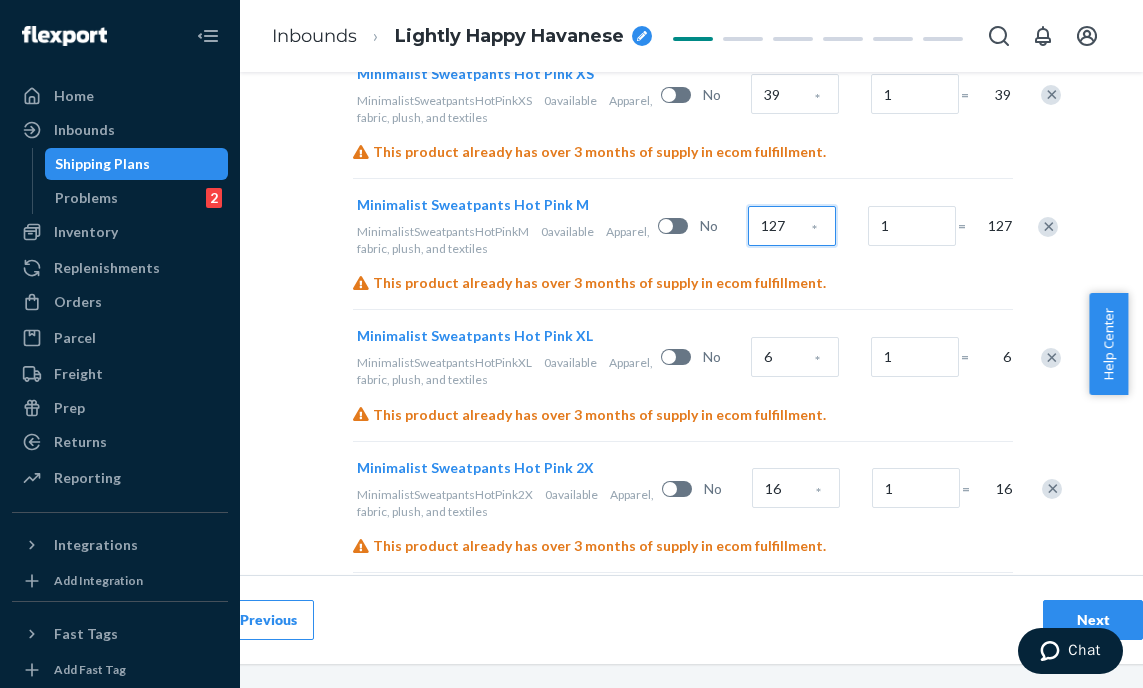 type on "127" 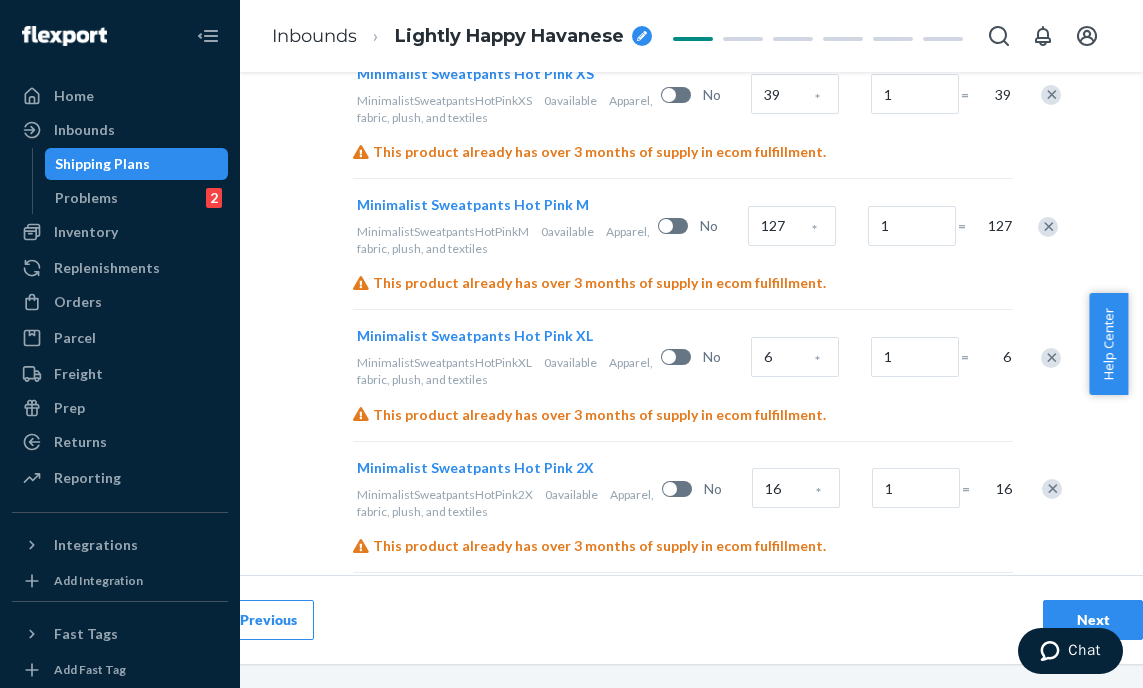 click on "*" at bounding box center (817, 361) 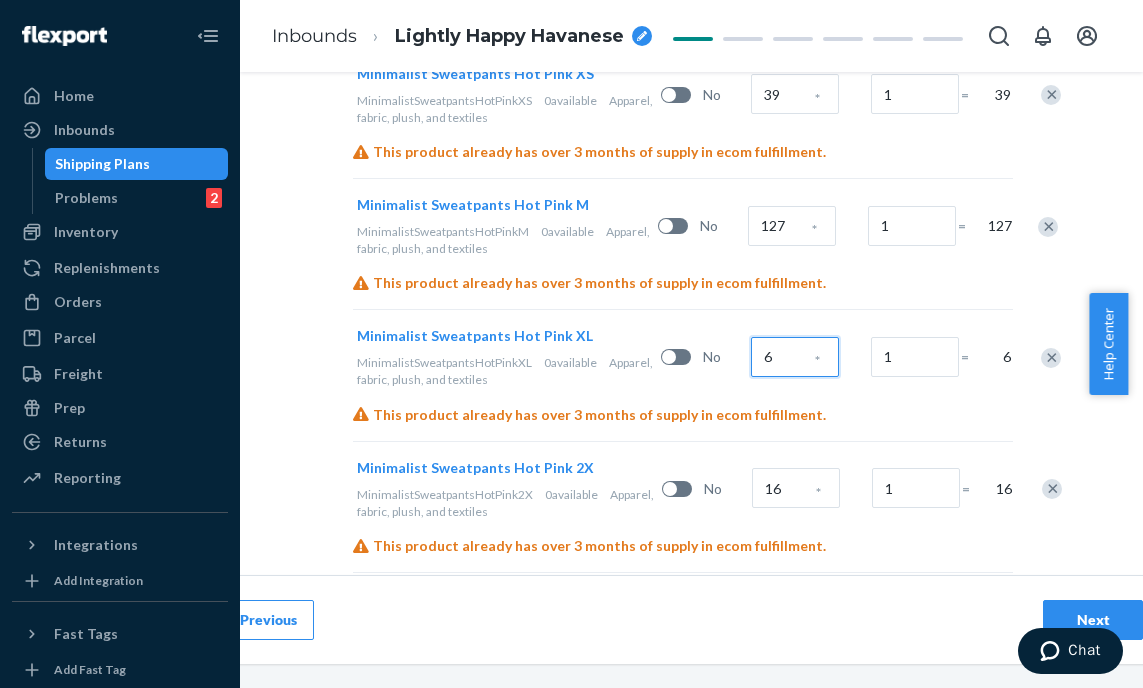 click on "6" at bounding box center [795, 357] 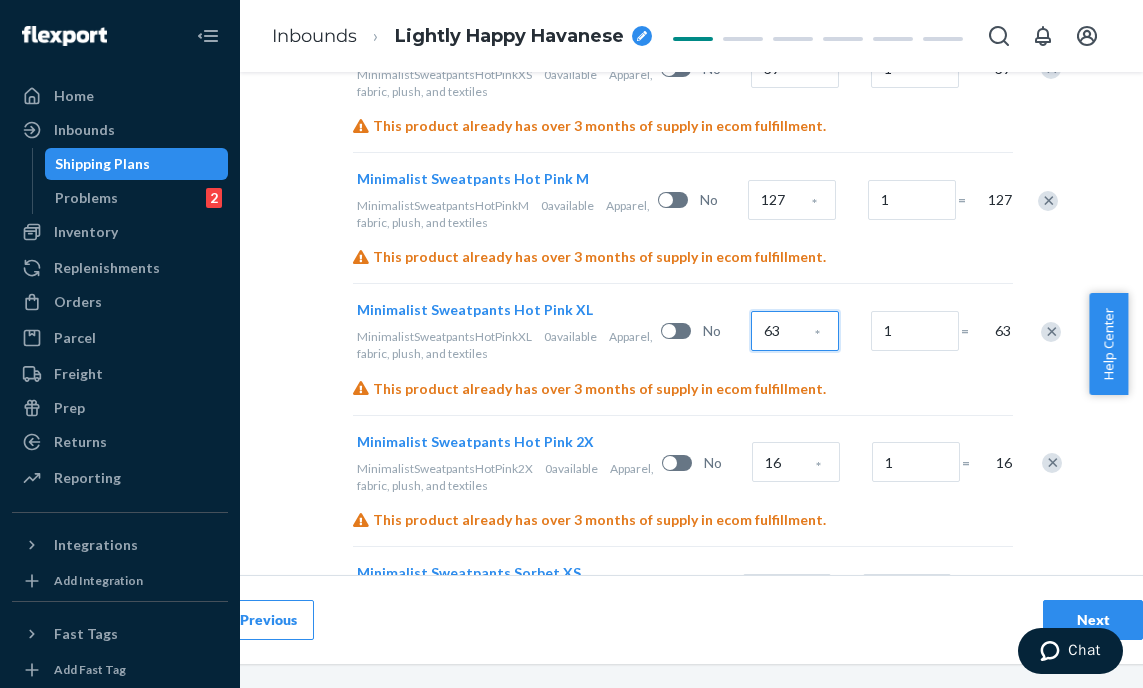 scroll, scrollTop: 962, scrollLeft: 87, axis: both 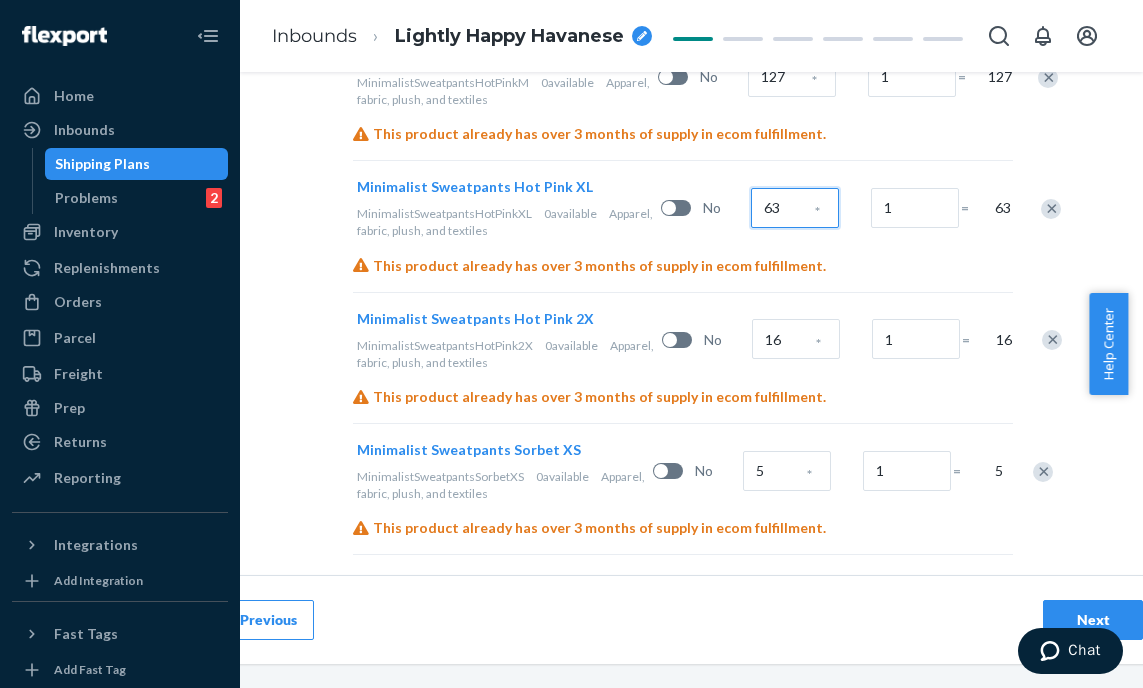 type on "63" 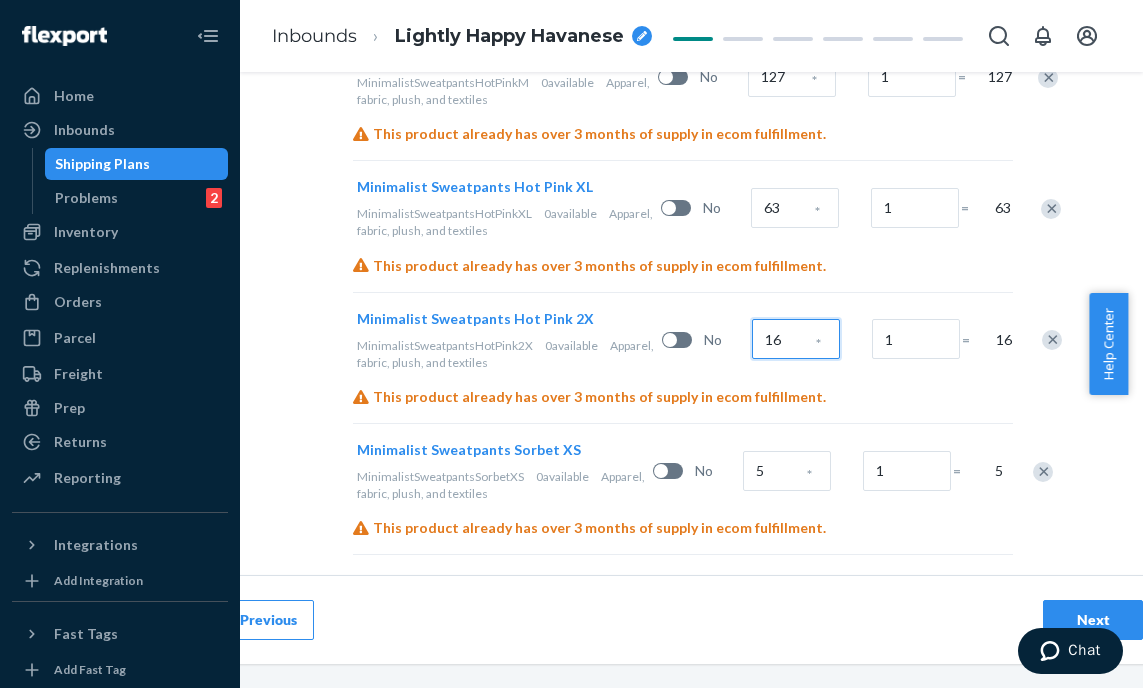 click on "16" at bounding box center (796, 339) 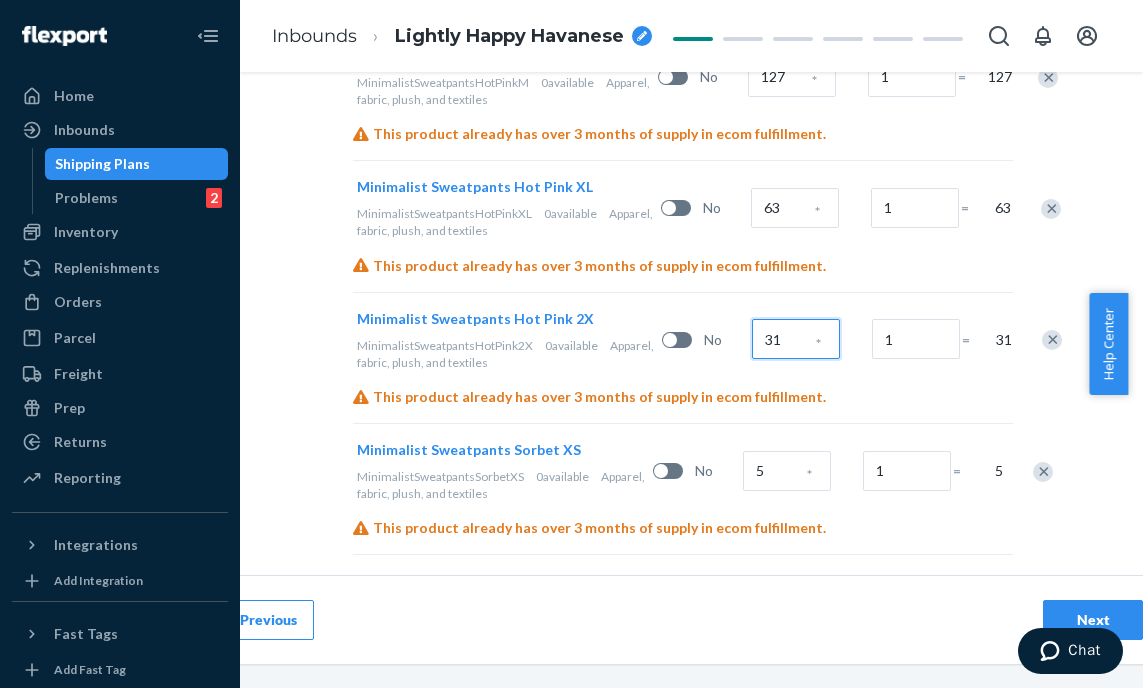 type on "31" 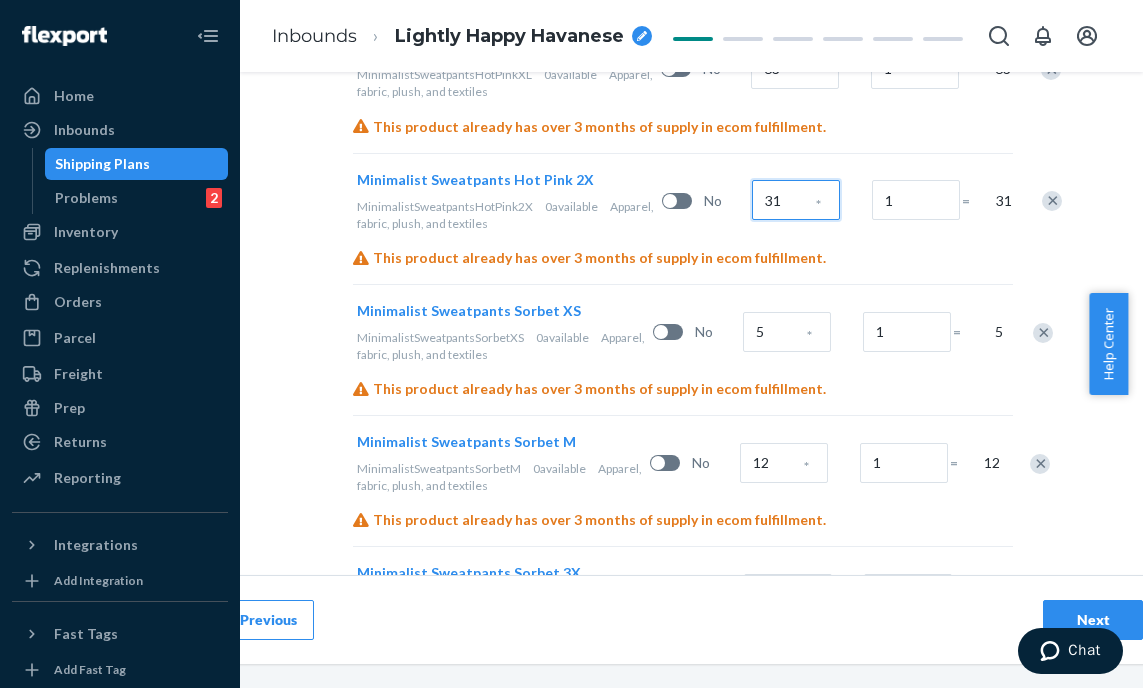 scroll, scrollTop: 1127, scrollLeft: 87, axis: both 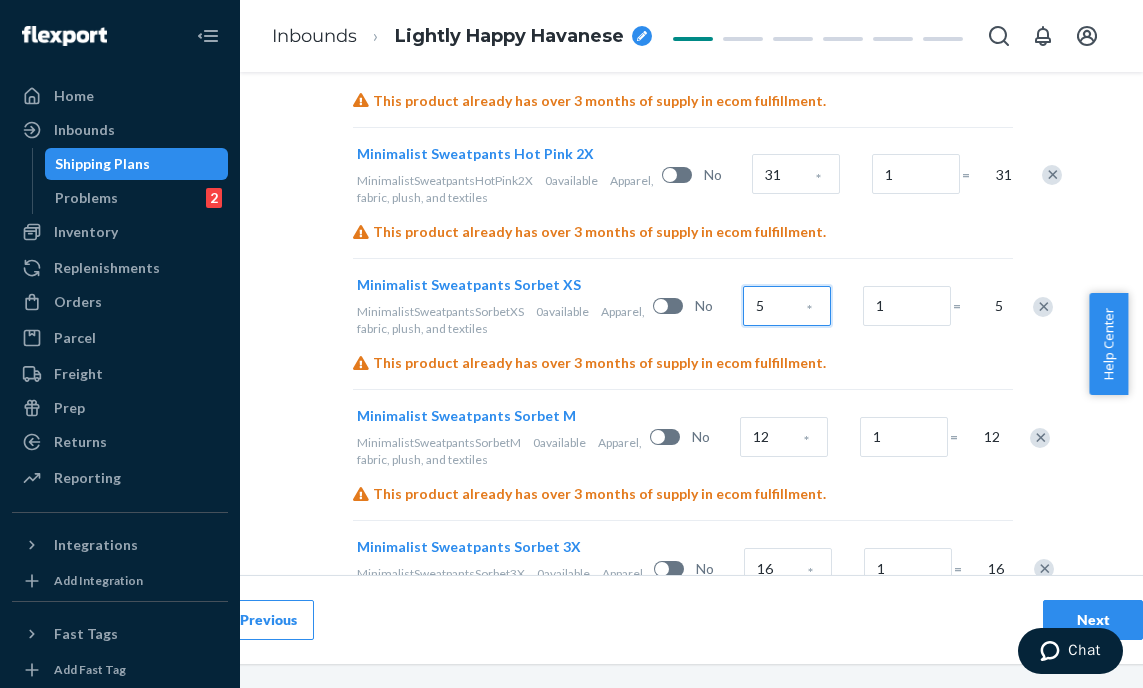 click on "5" at bounding box center (787, 306) 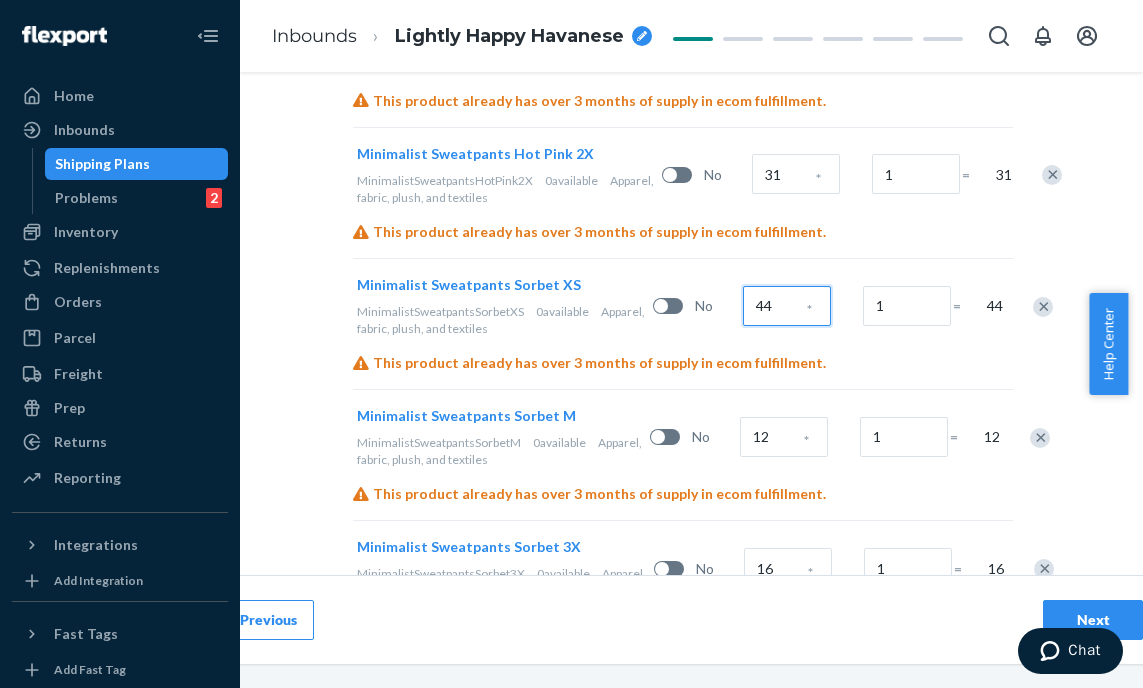 type on "44" 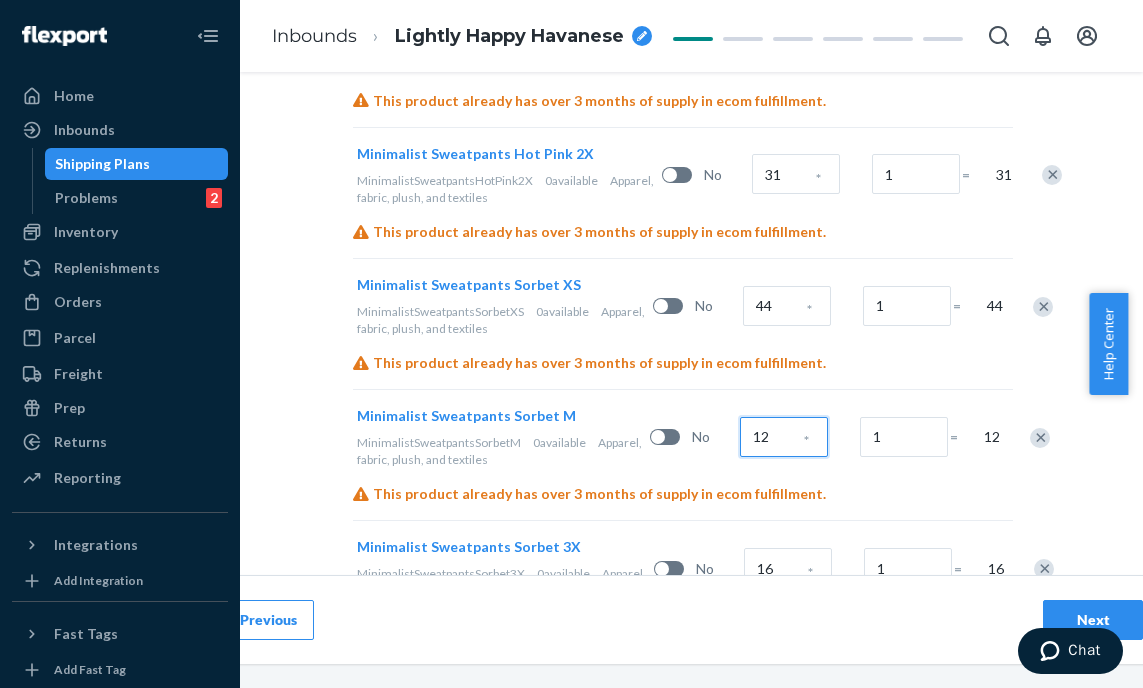 click on "12" at bounding box center (784, 437) 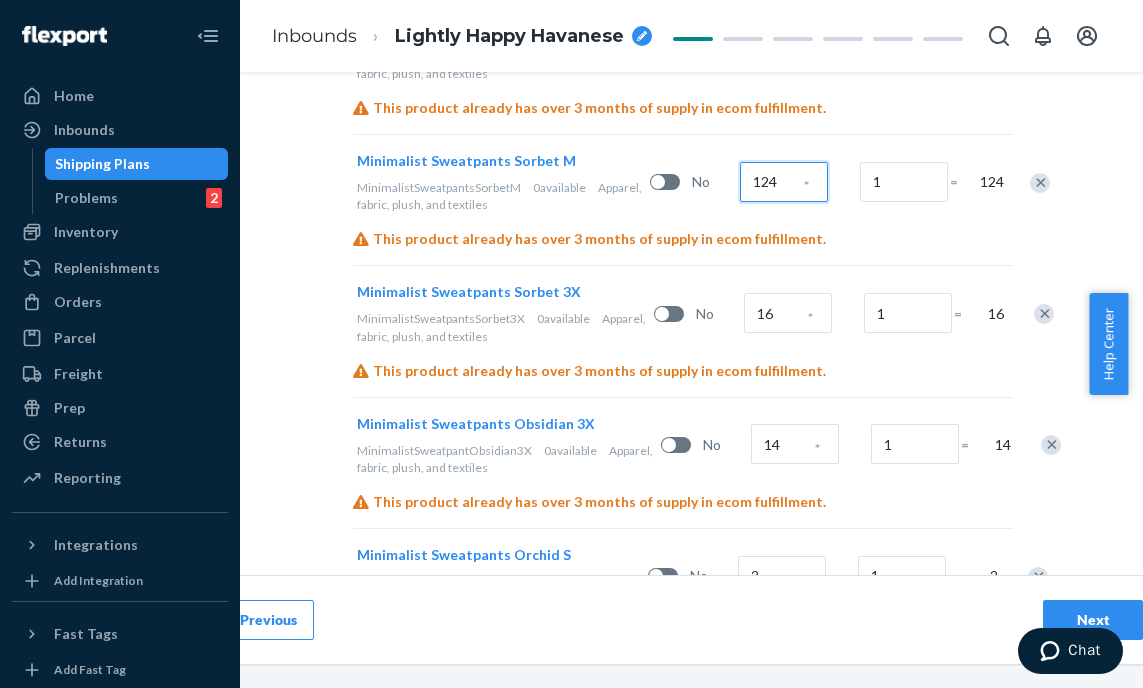 scroll, scrollTop: 1423, scrollLeft: 87, axis: both 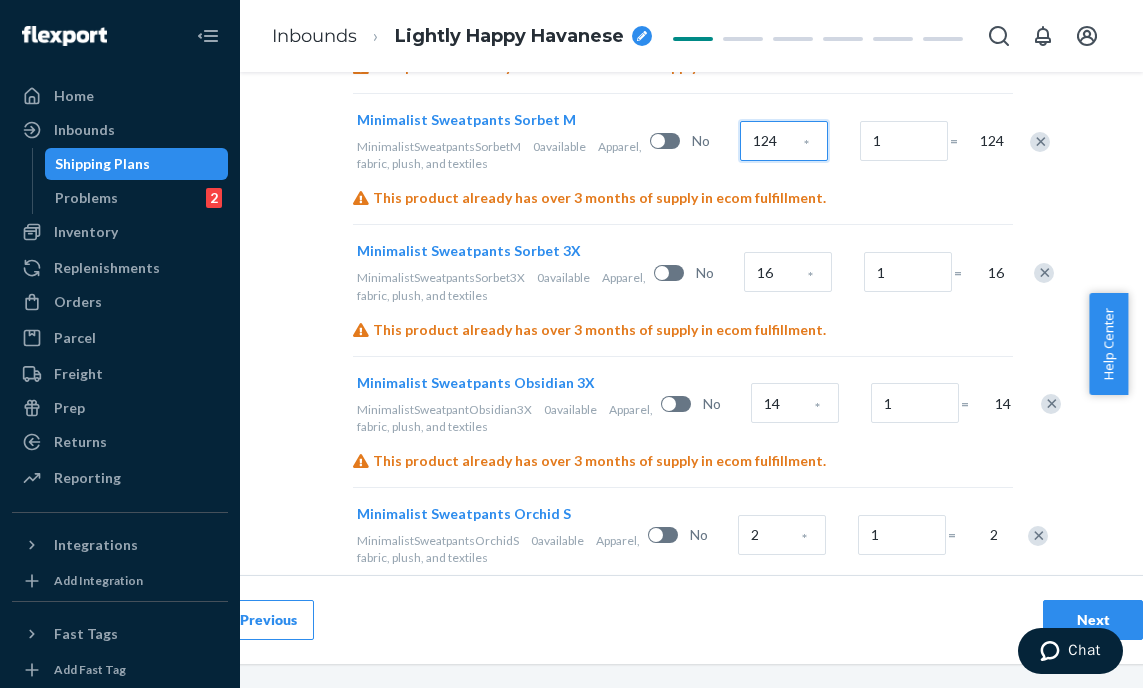 type on "124" 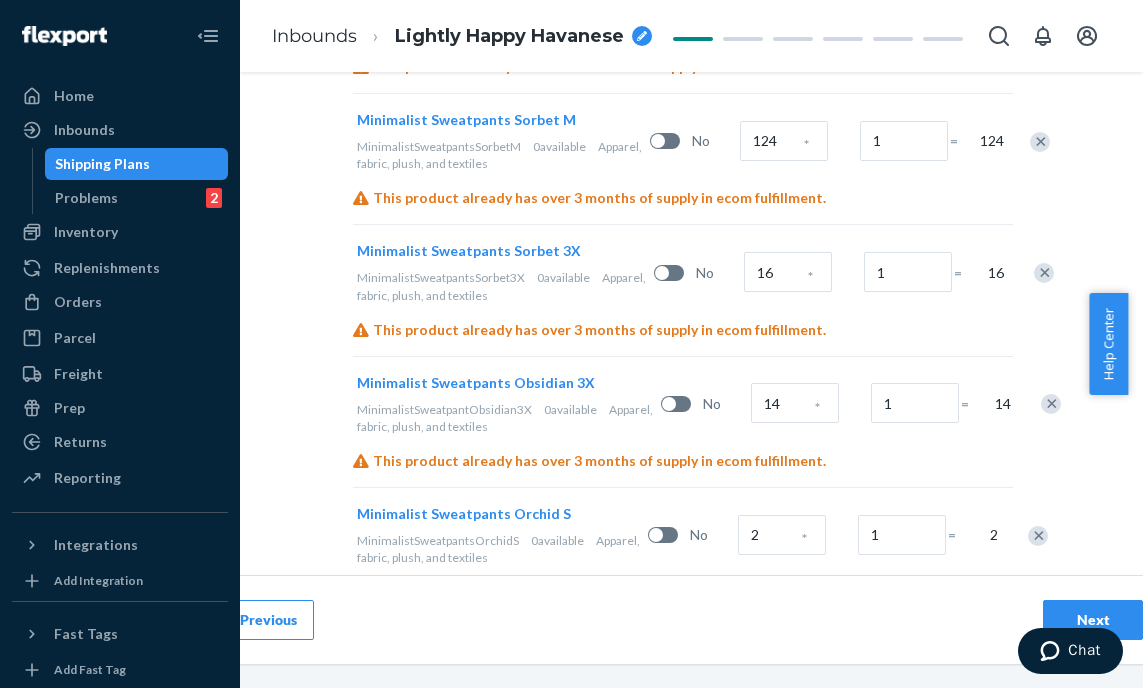 click on "*" at bounding box center [810, 277] 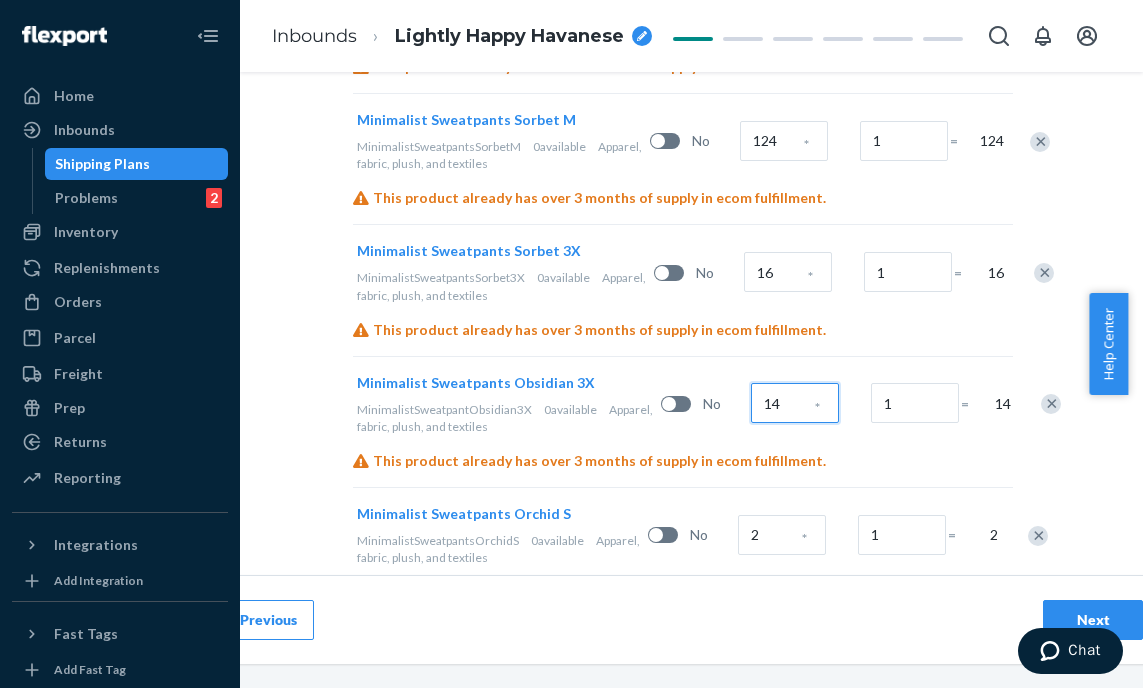 click on "14" at bounding box center [795, 403] 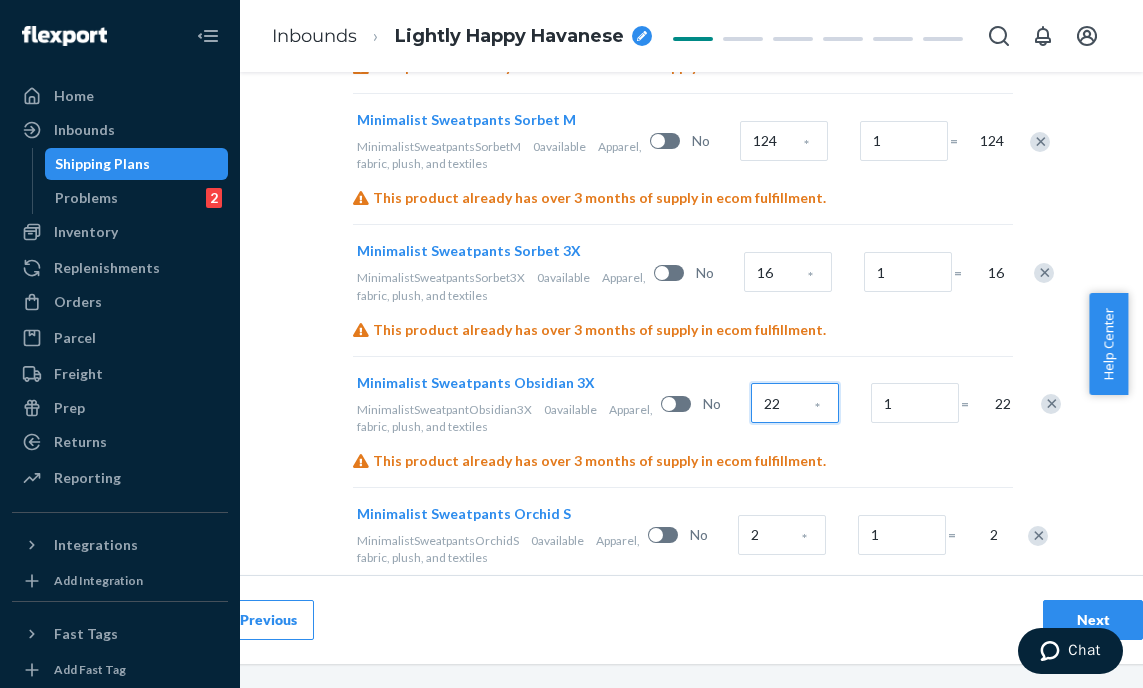 type on "22" 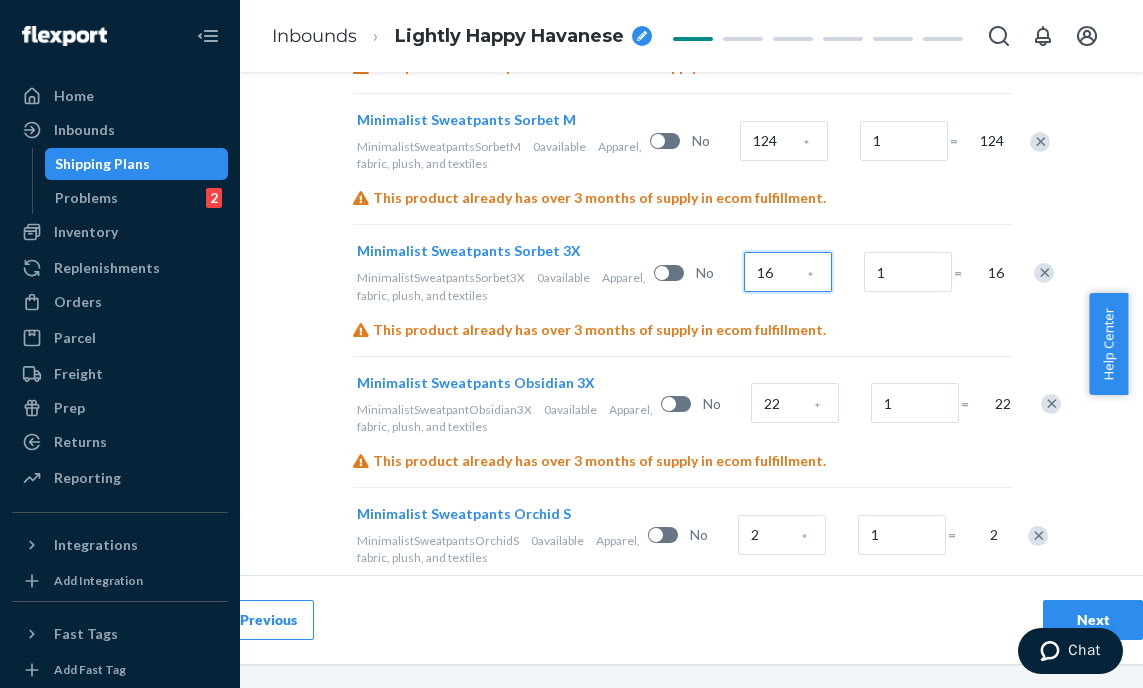 click on "16" at bounding box center (788, 272) 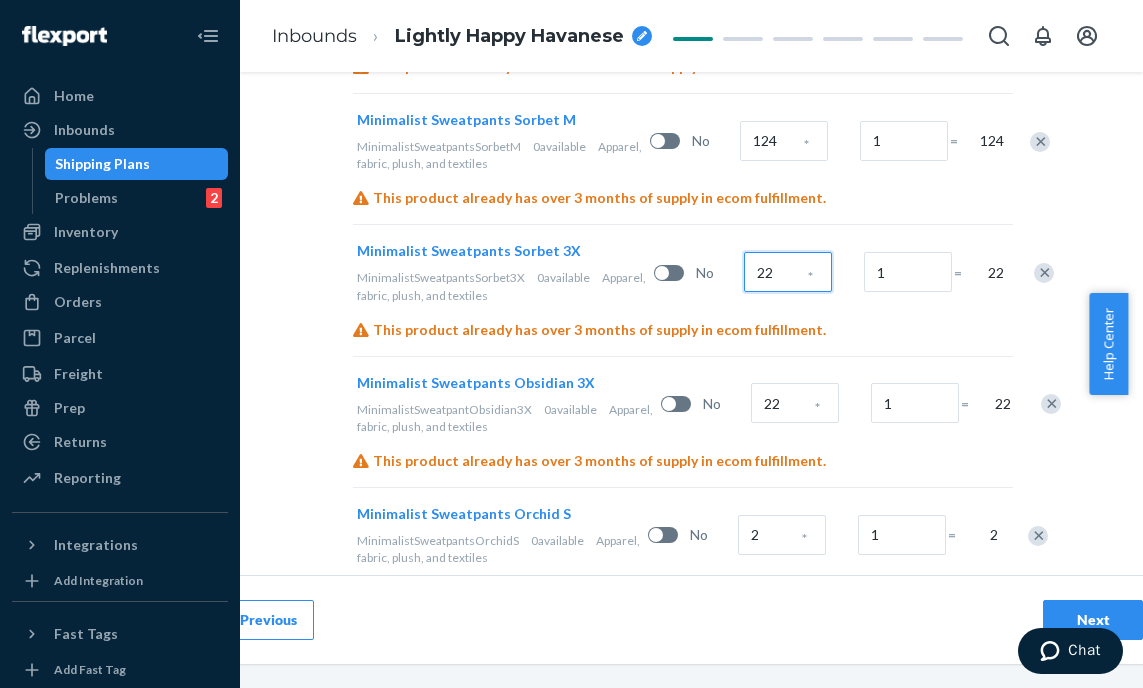 type on "22" 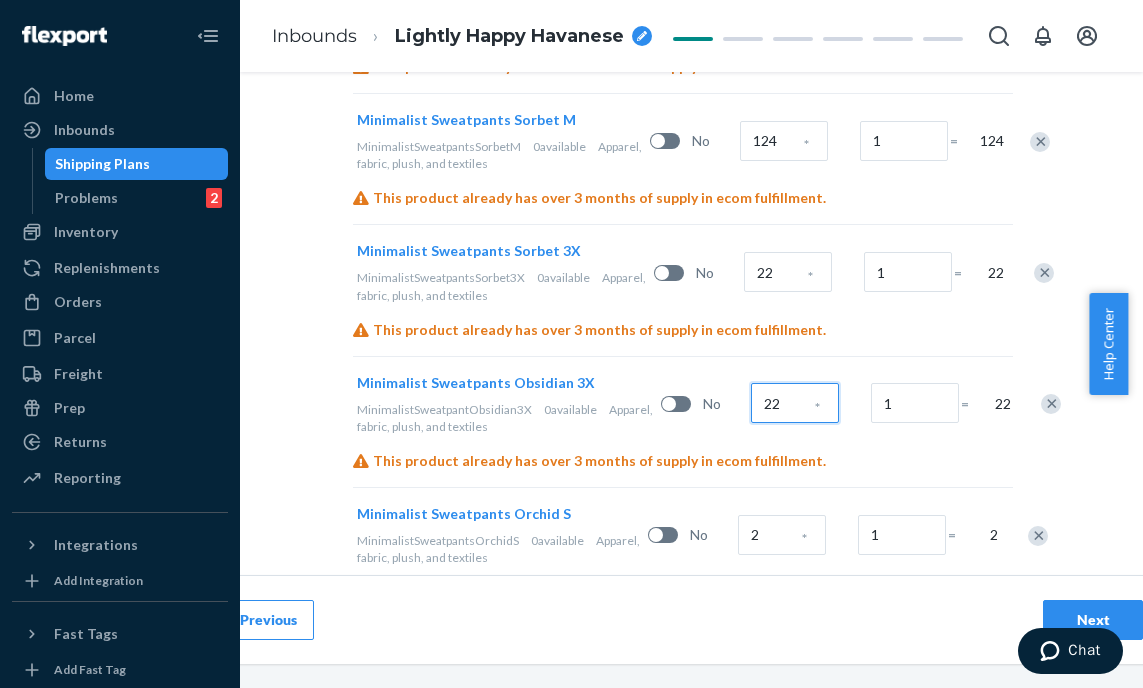 click on "22" at bounding box center [795, 403] 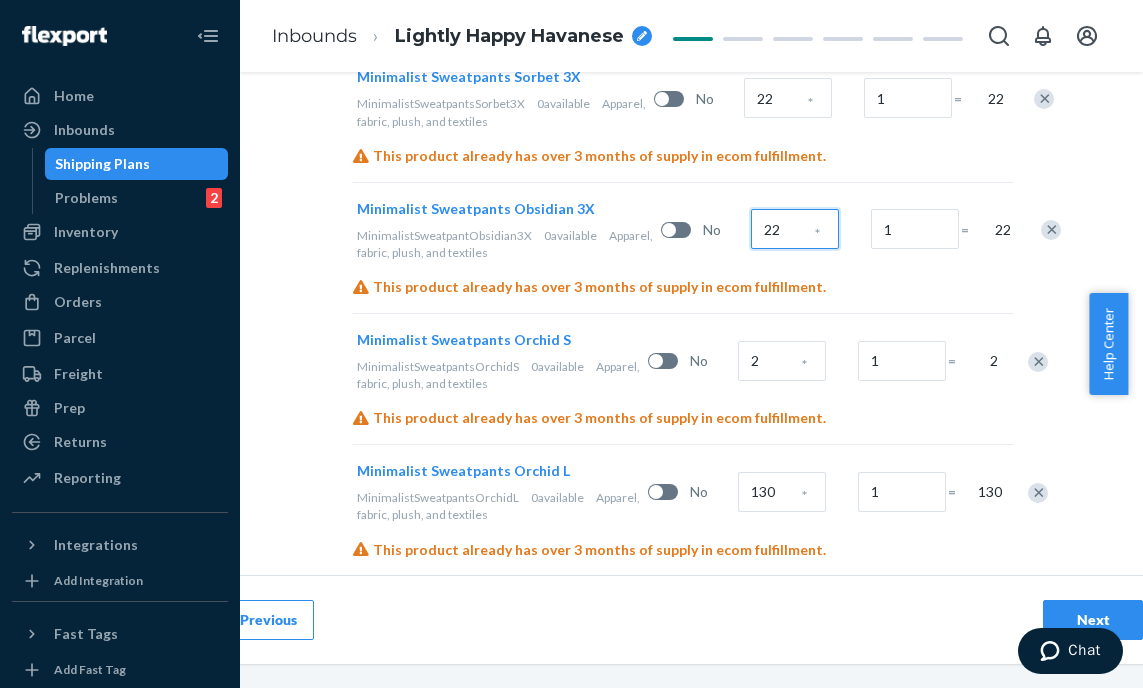 scroll, scrollTop: 1633, scrollLeft: 87, axis: both 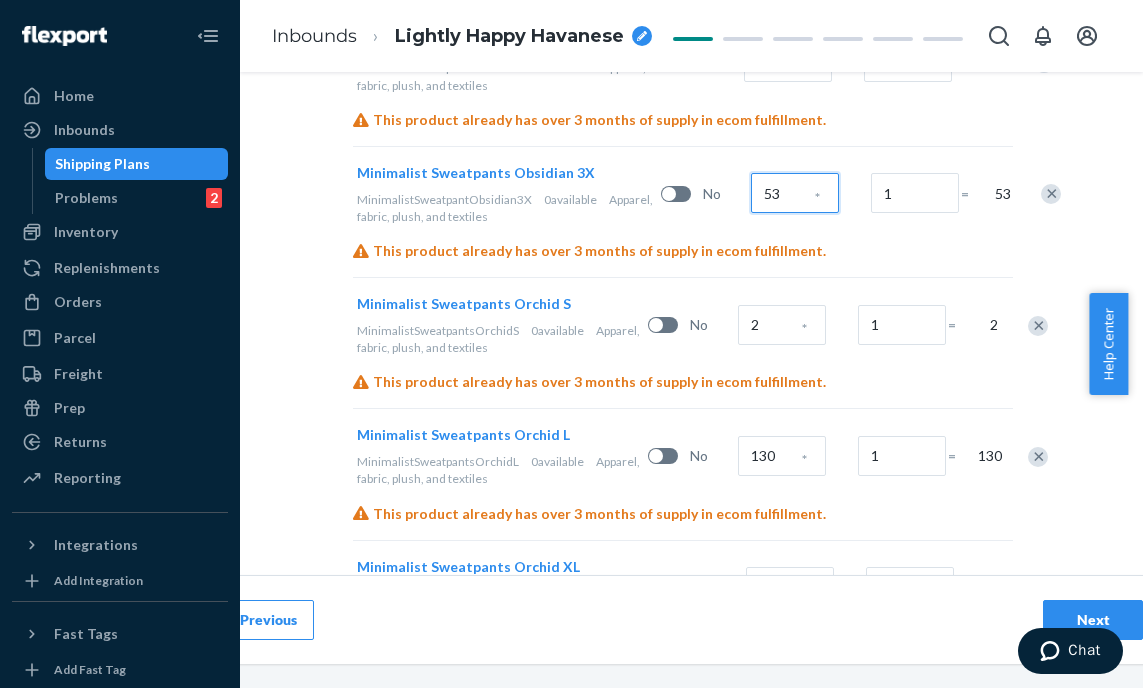 type on "53" 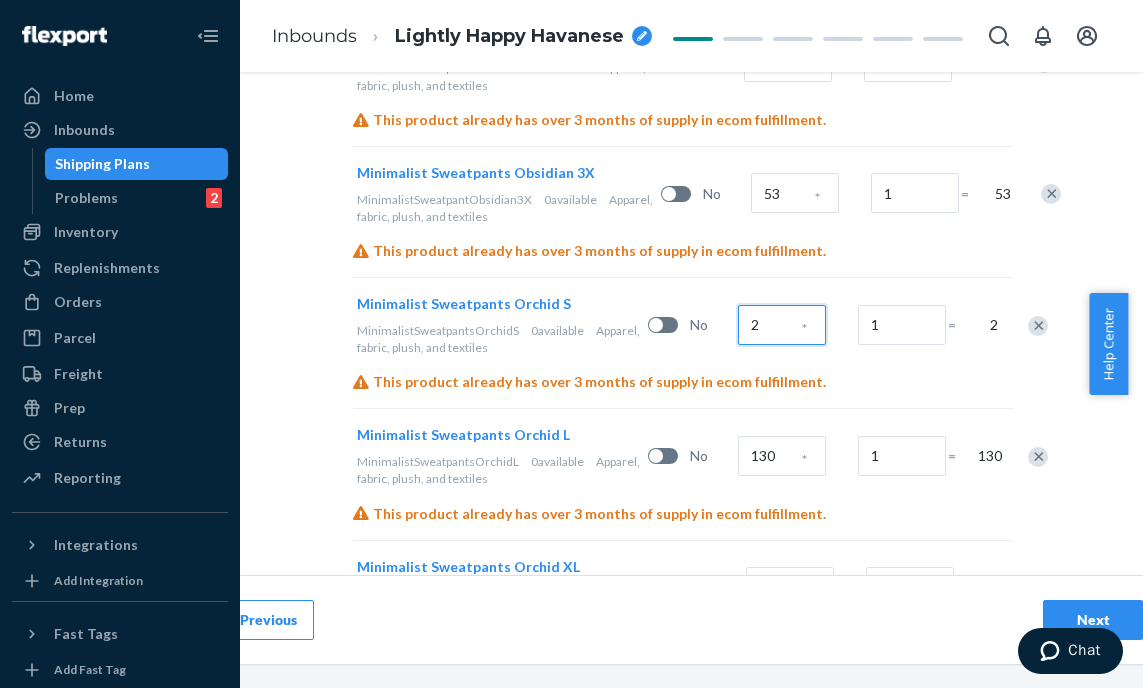 click on "2" at bounding box center [782, 325] 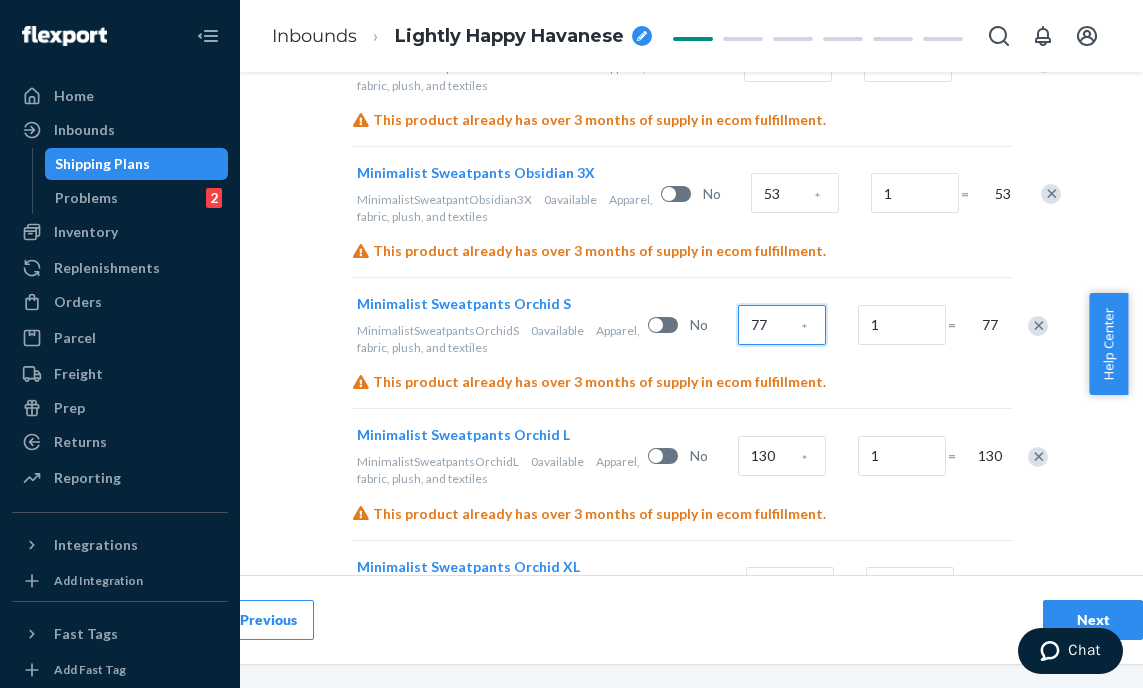 type on "77" 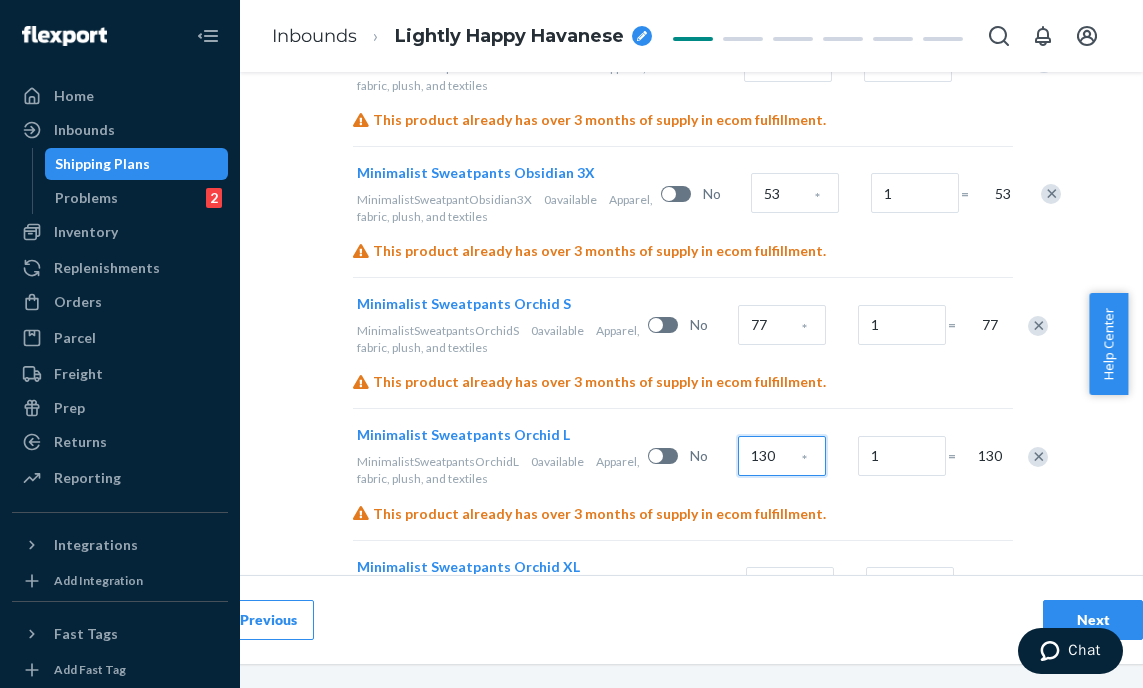 click on "130" at bounding box center [782, 456] 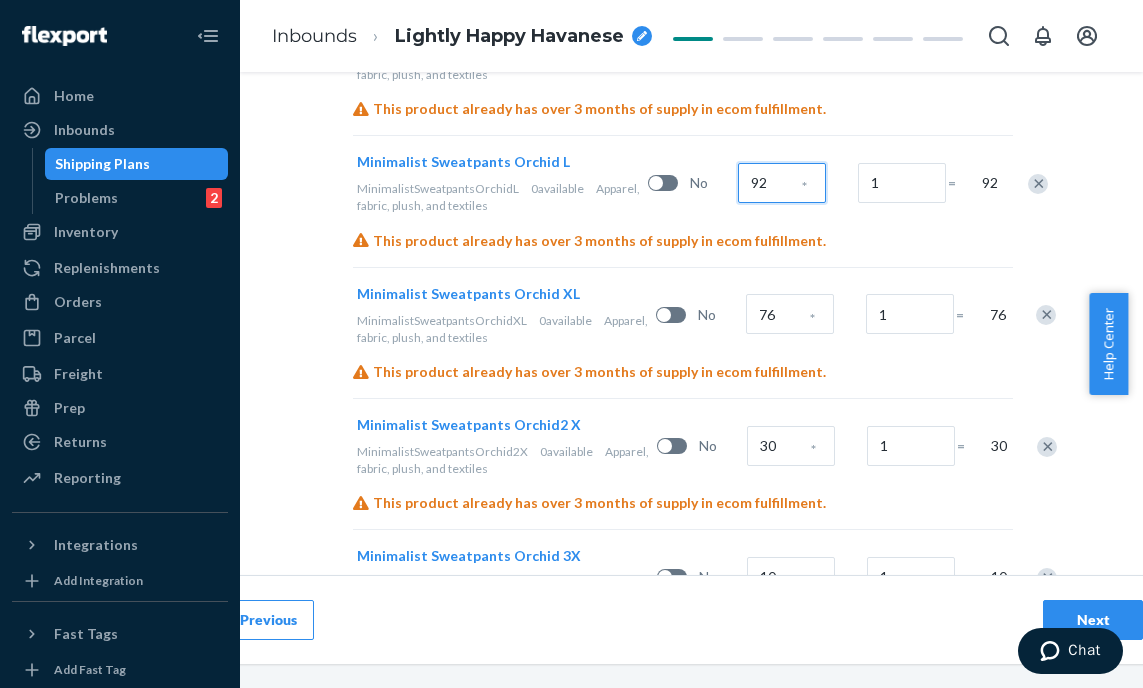 scroll, scrollTop: 1907, scrollLeft: 87, axis: both 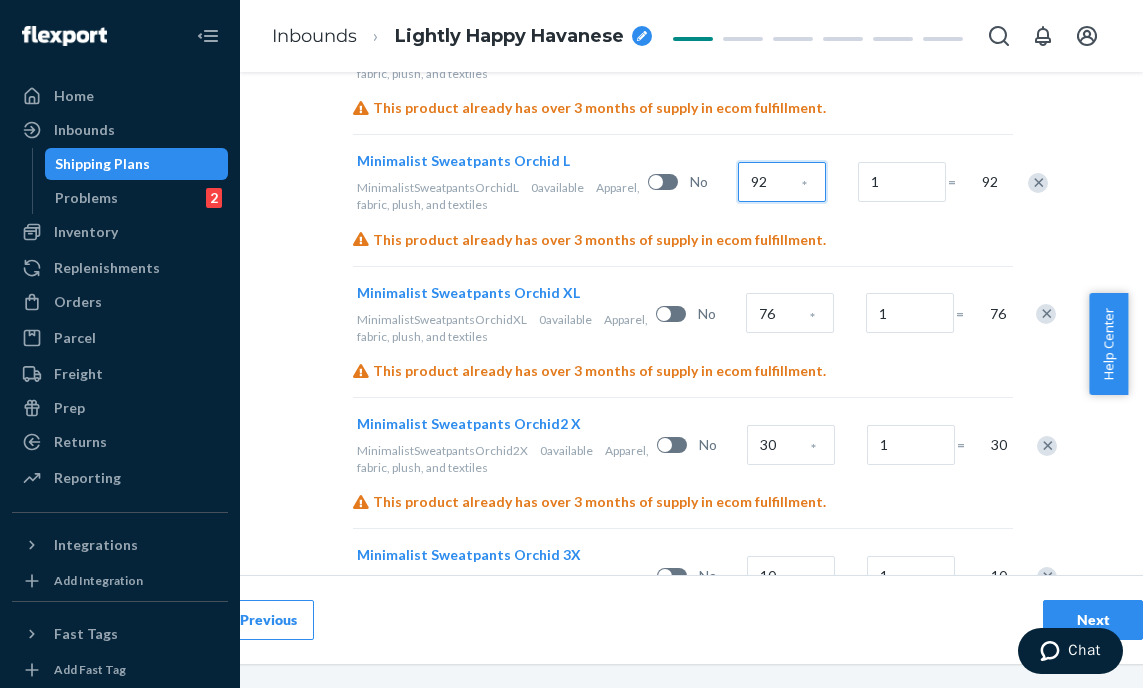 type on "92" 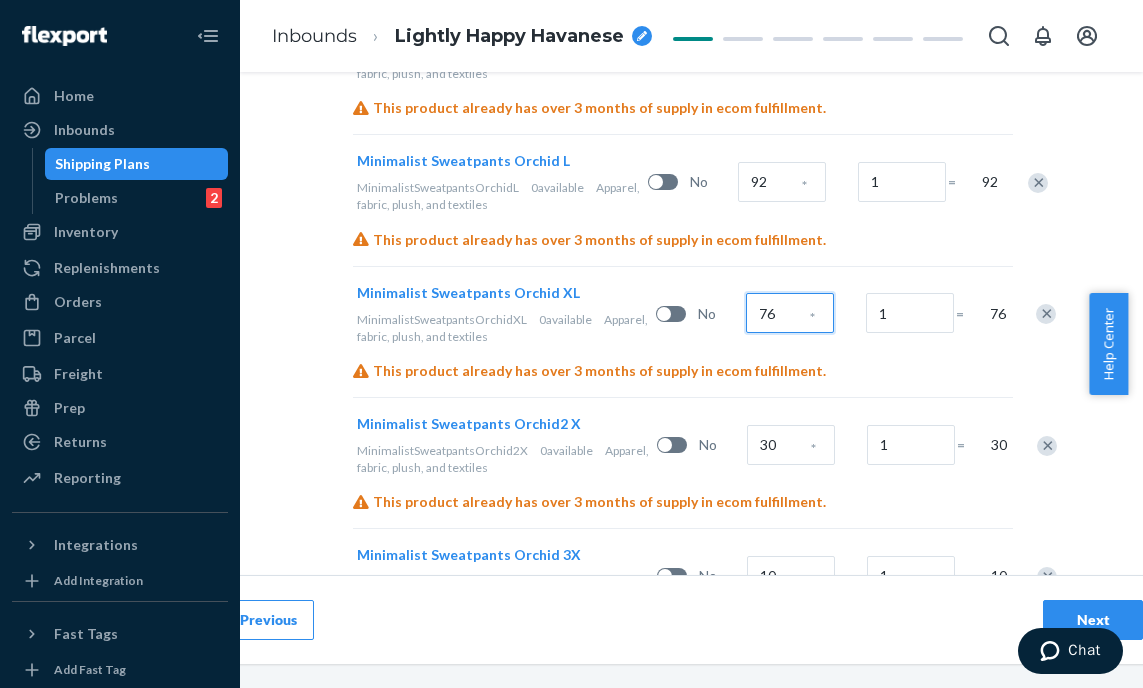 click on "76" at bounding box center (790, 313) 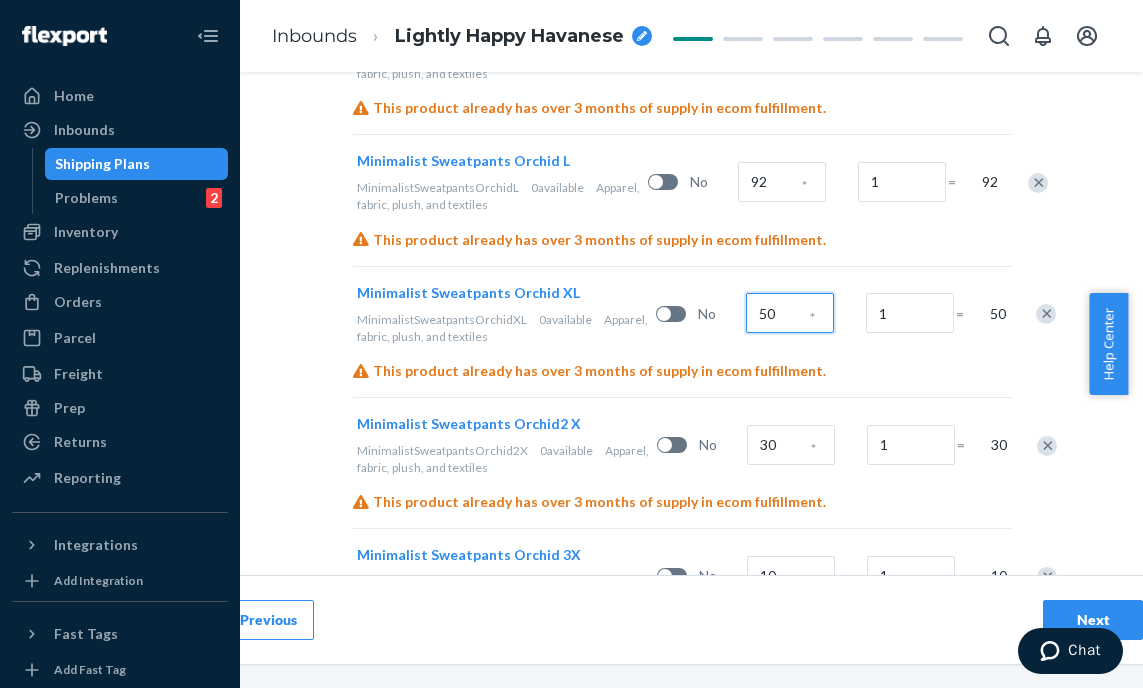 type on "50" 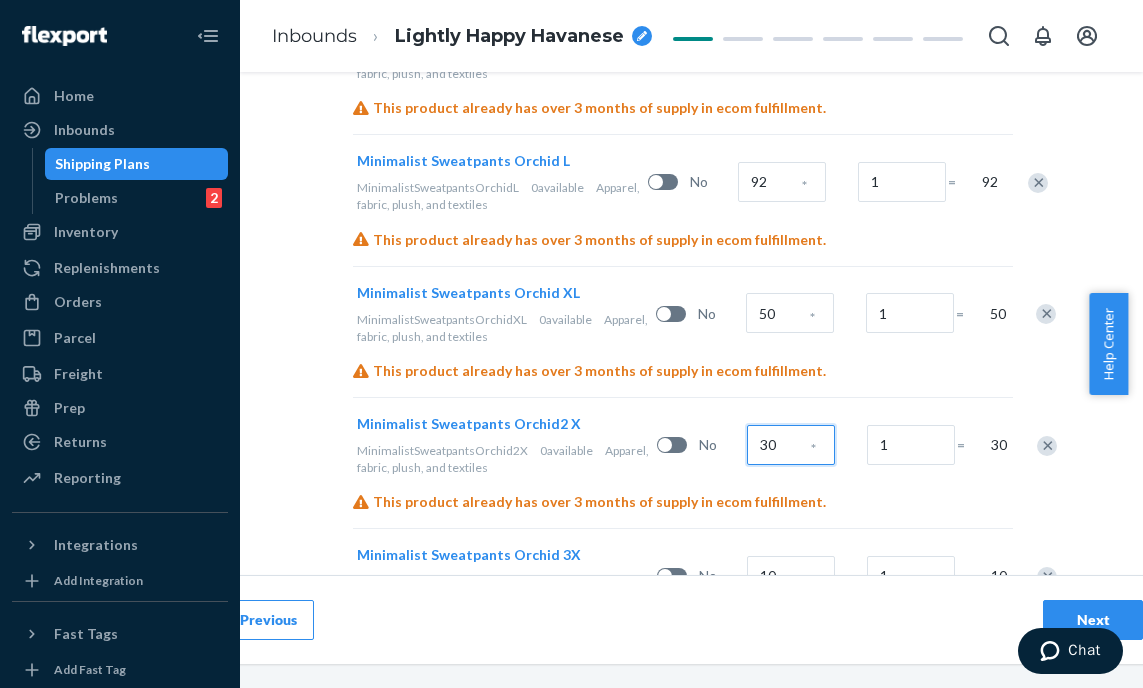 click on "30" at bounding box center (791, 445) 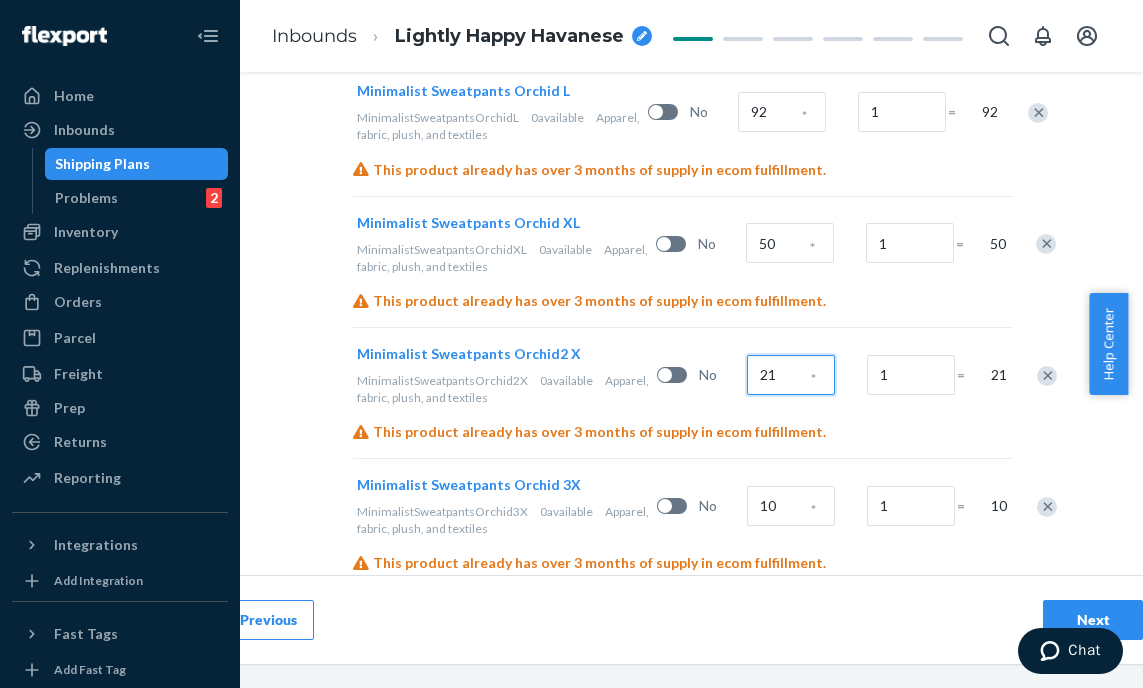 scroll, scrollTop: 2046, scrollLeft: 87, axis: both 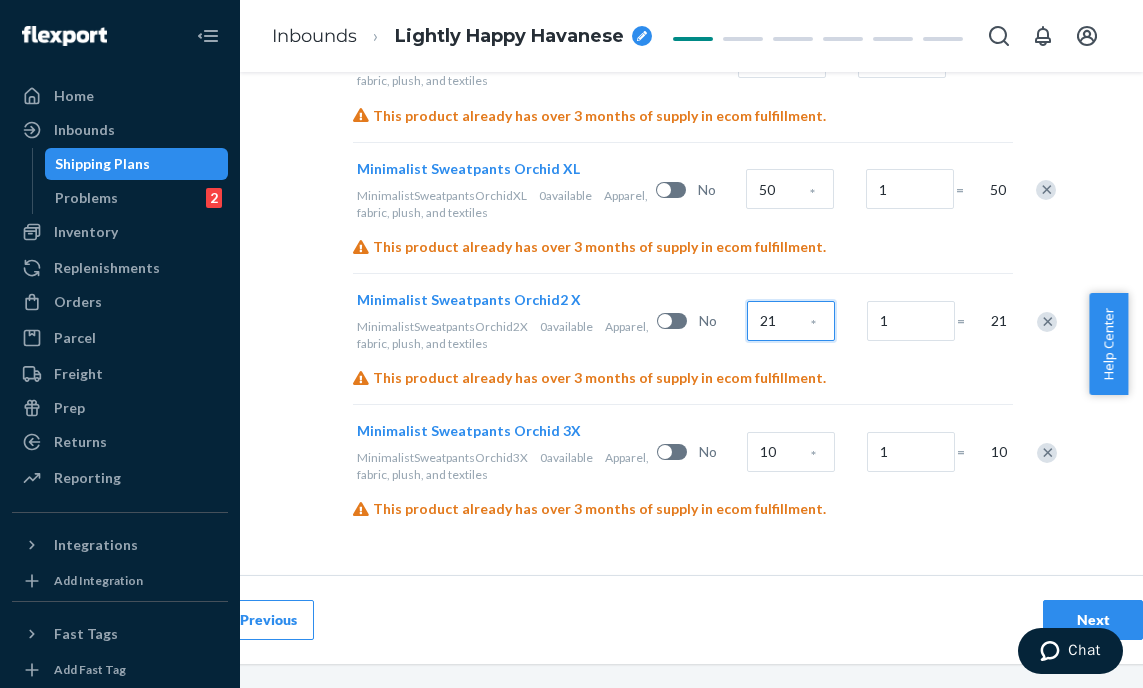 type on "21" 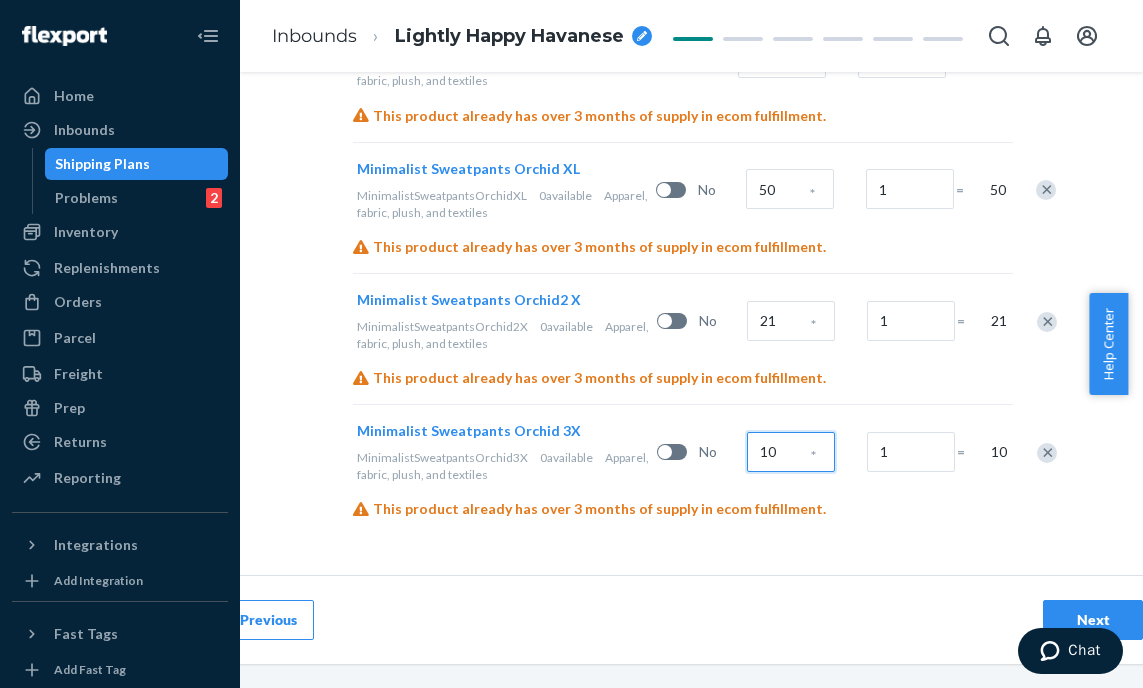 click on "10" at bounding box center (791, 452) 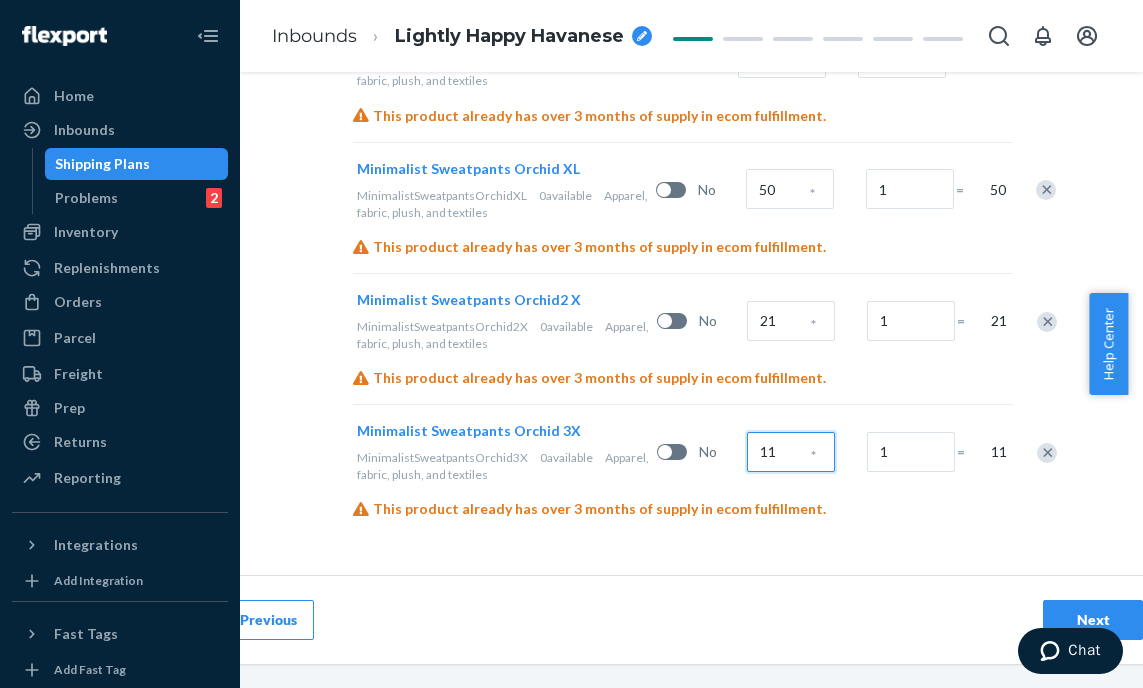 type on "11" 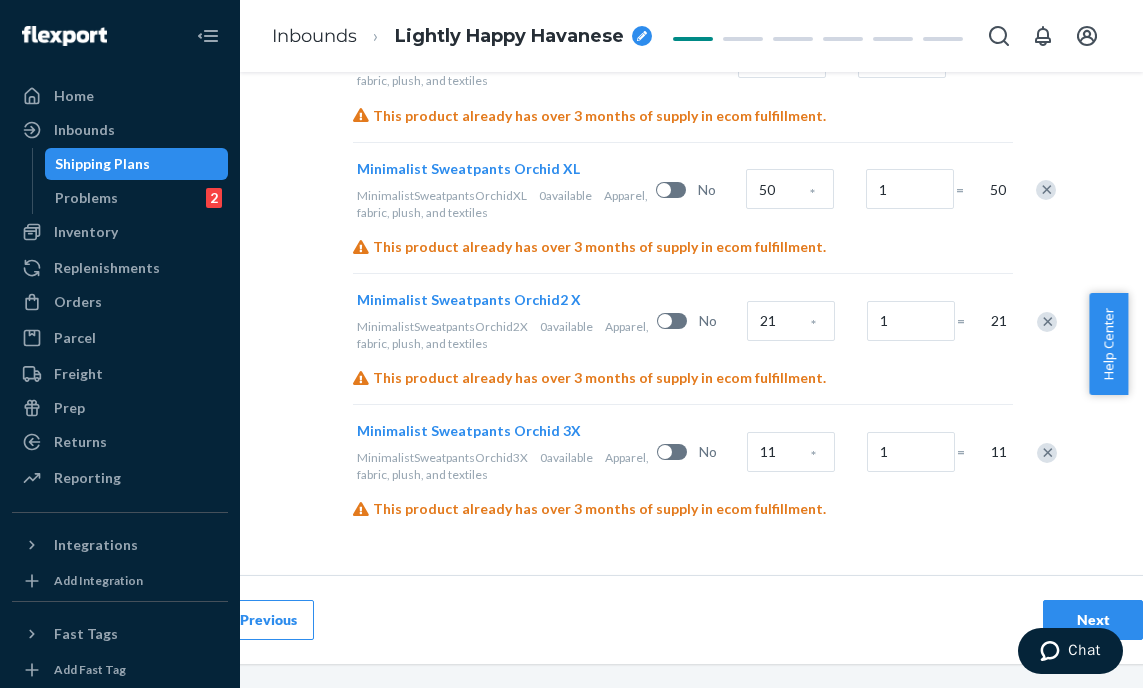 click on "Next" at bounding box center (1093, 620) 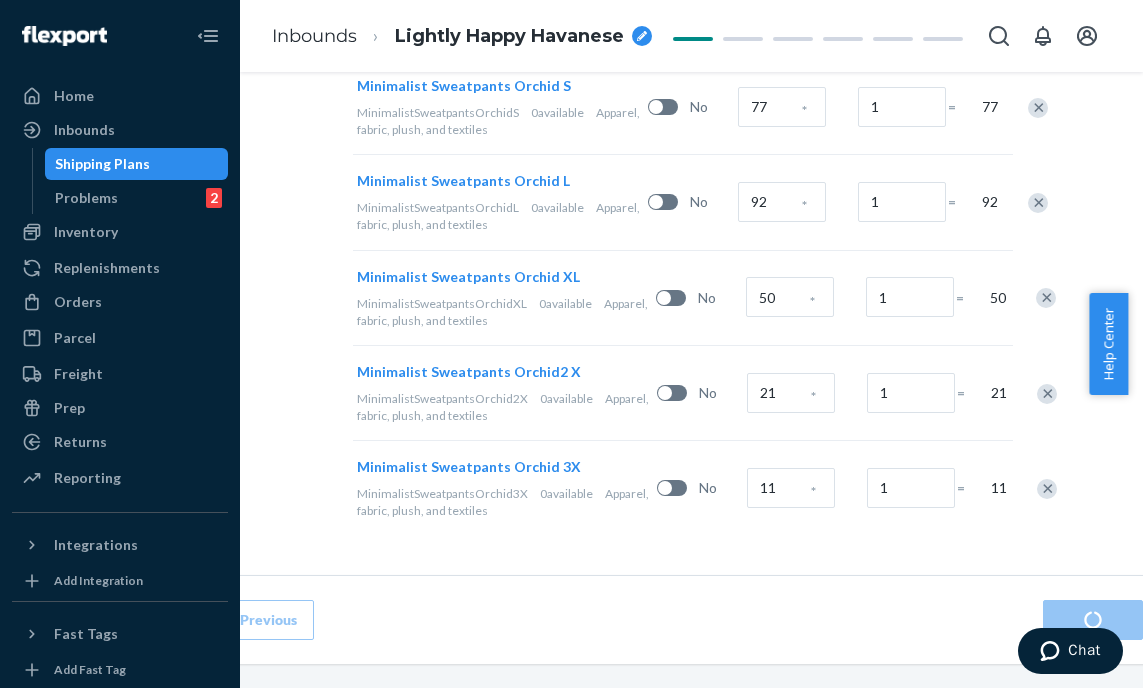 scroll, scrollTop: 0, scrollLeft: 0, axis: both 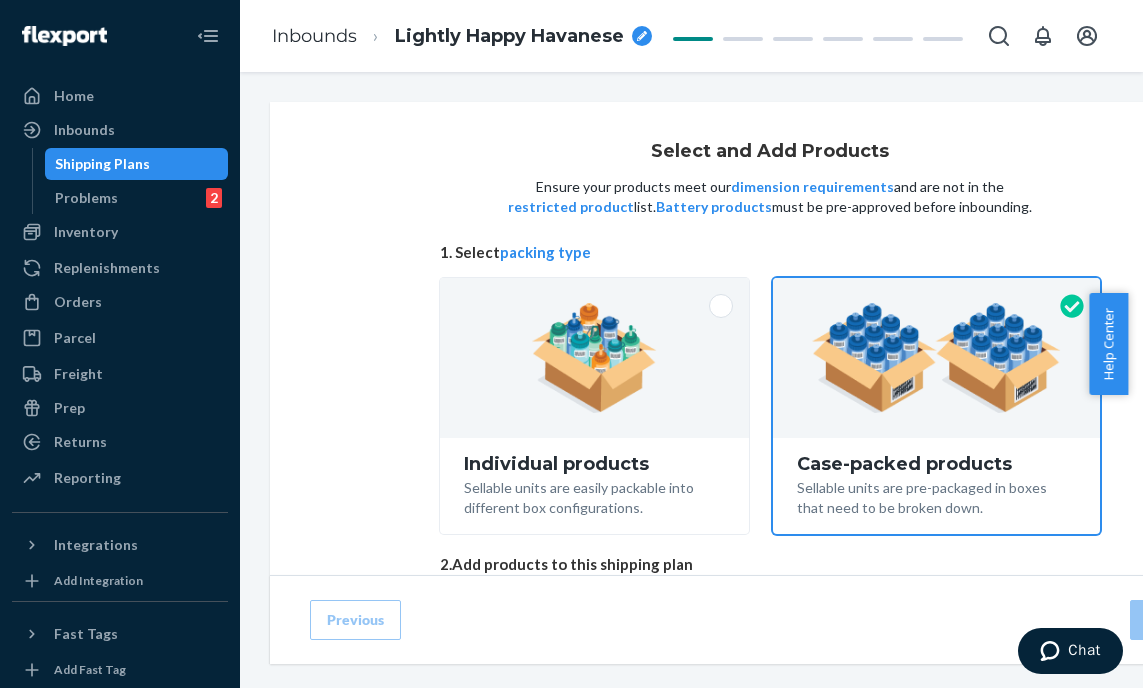 radio on "true" 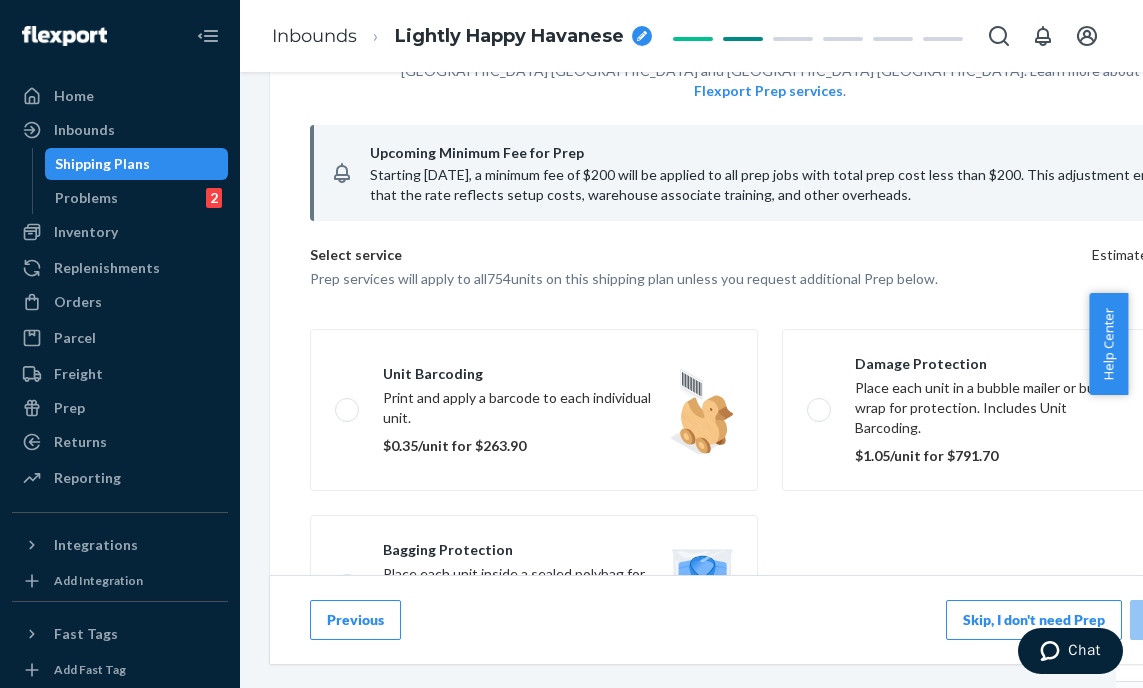 scroll, scrollTop: 36, scrollLeft: 0, axis: vertical 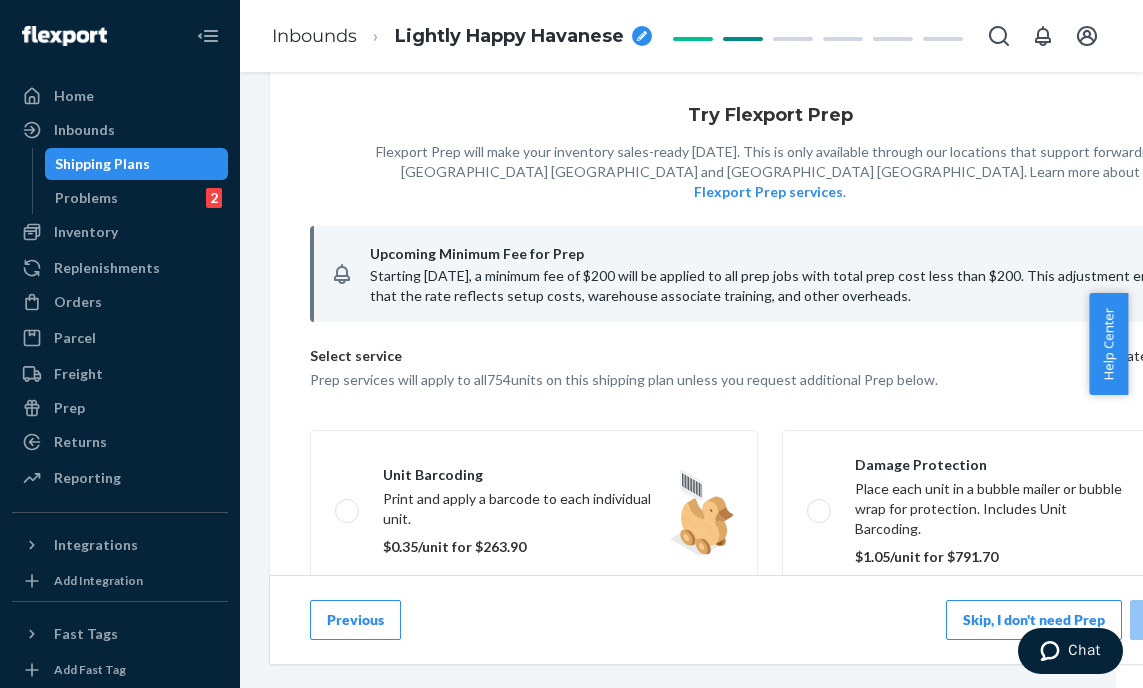 click on "Skip, I don't need Prep" at bounding box center (1034, 620) 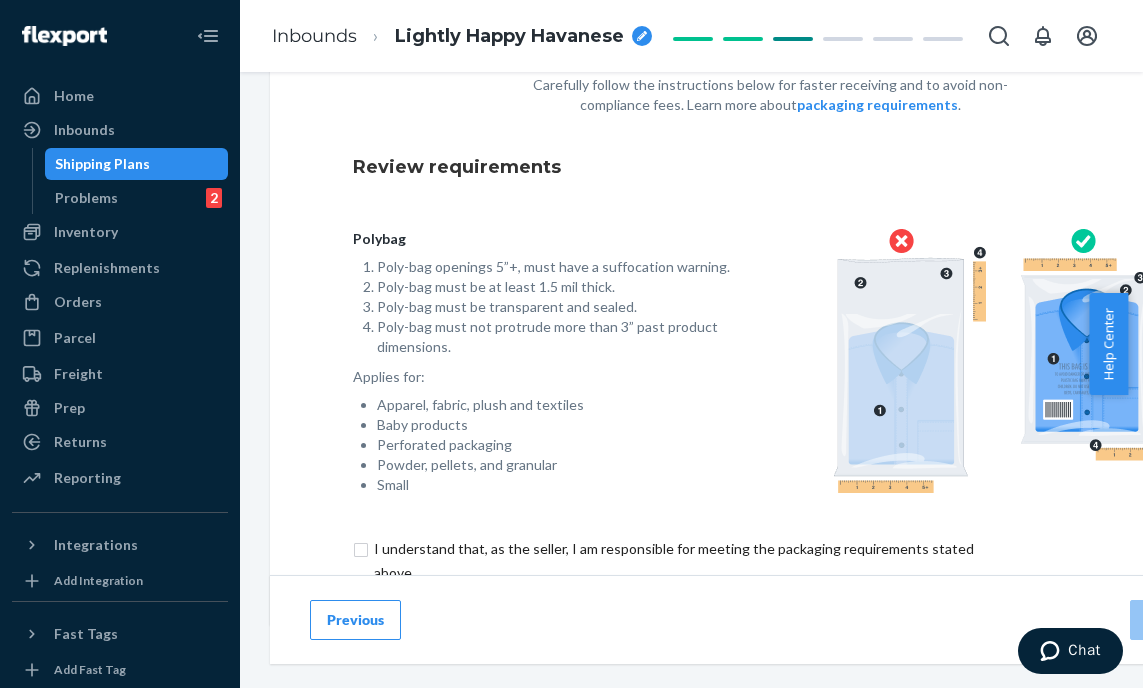 scroll, scrollTop: 193, scrollLeft: 0, axis: vertical 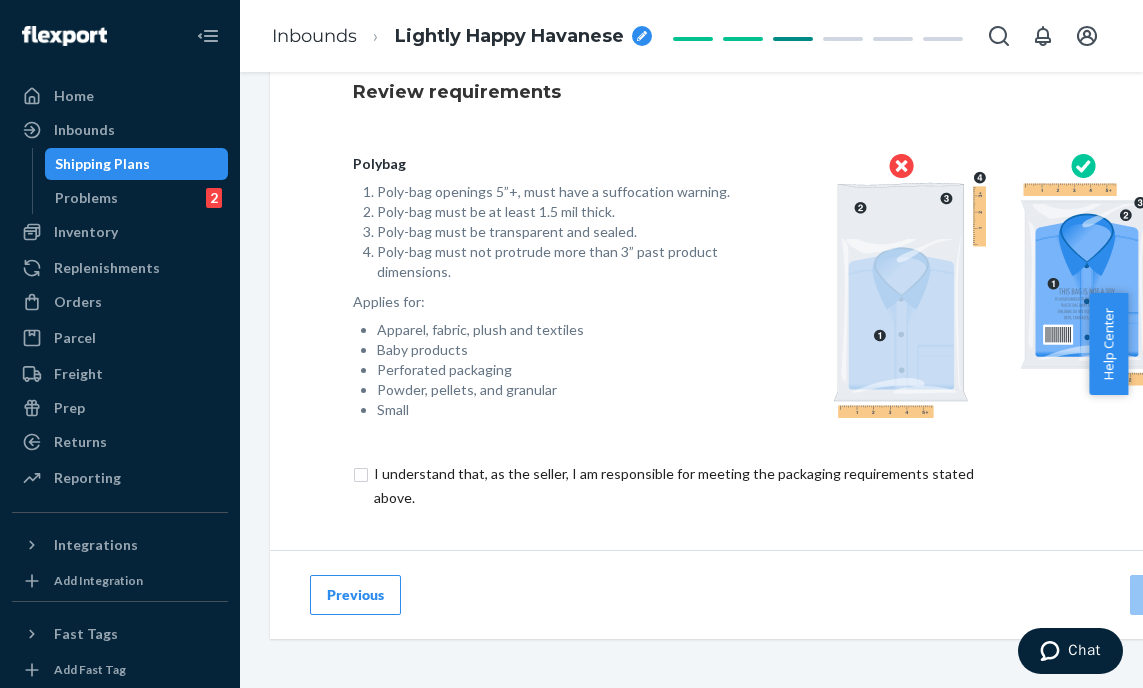 click at bounding box center [685, 486] 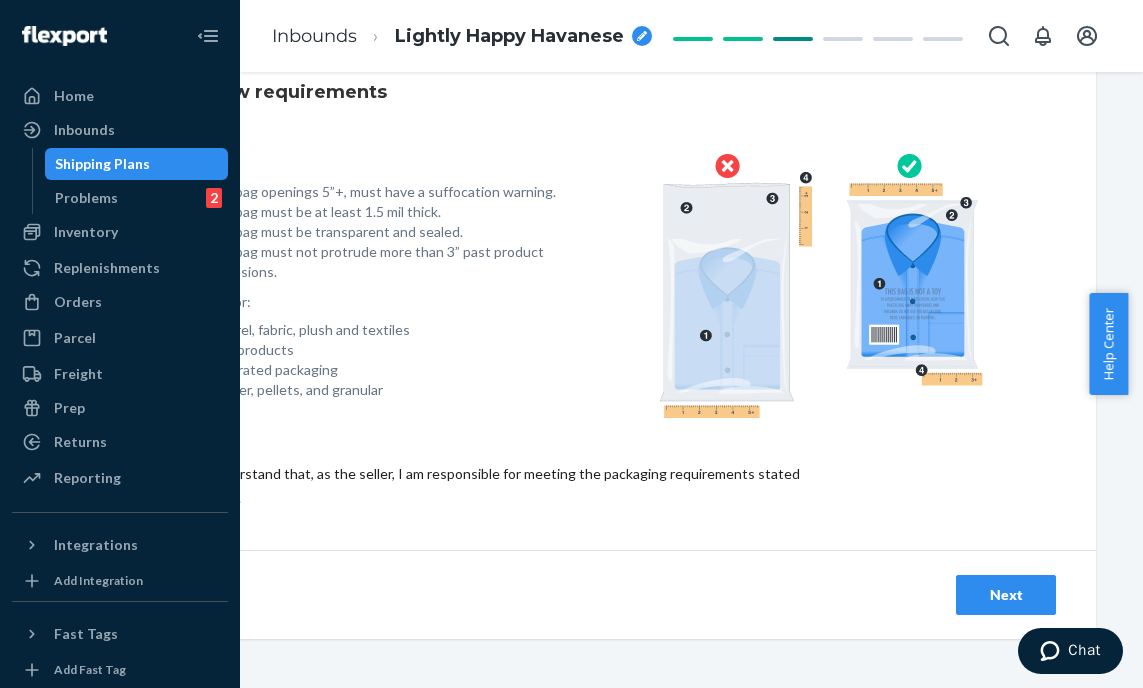 click on "Next" at bounding box center [1006, 595] 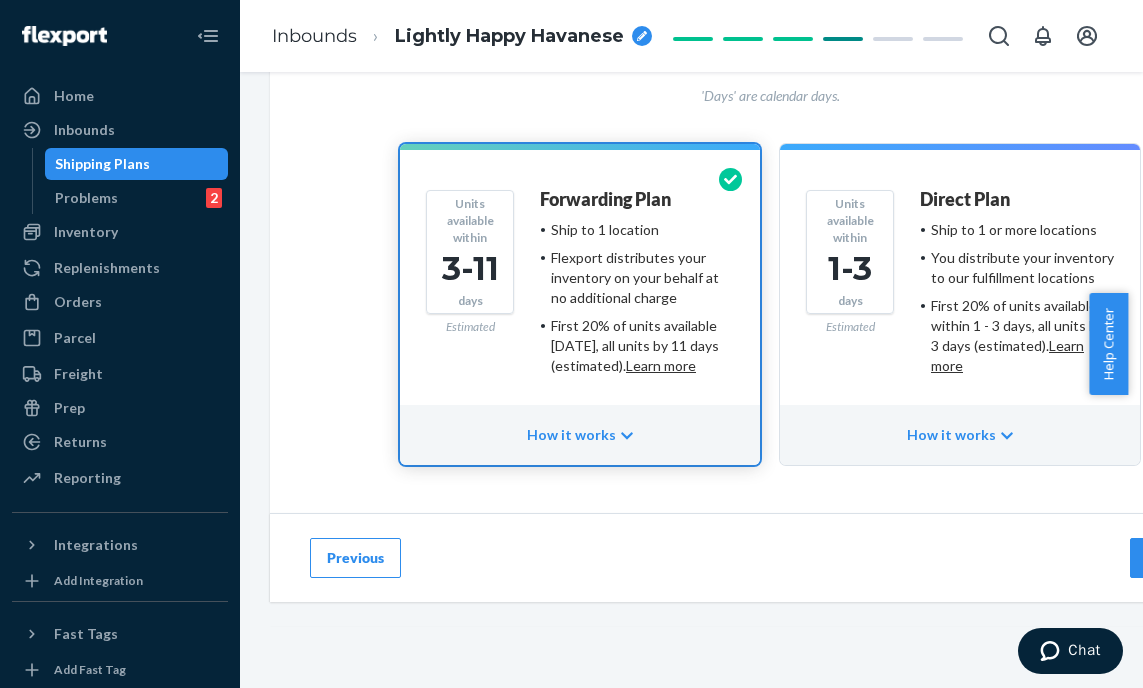 scroll, scrollTop: 181, scrollLeft: 0, axis: vertical 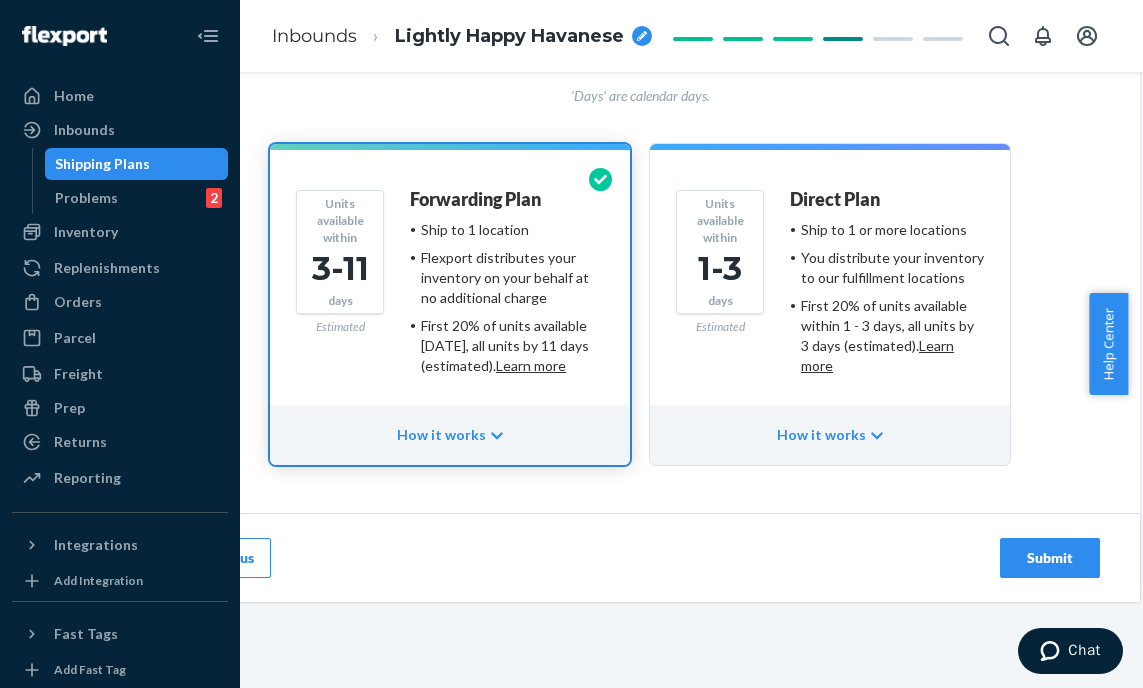 click on "Submit" at bounding box center (1050, 558) 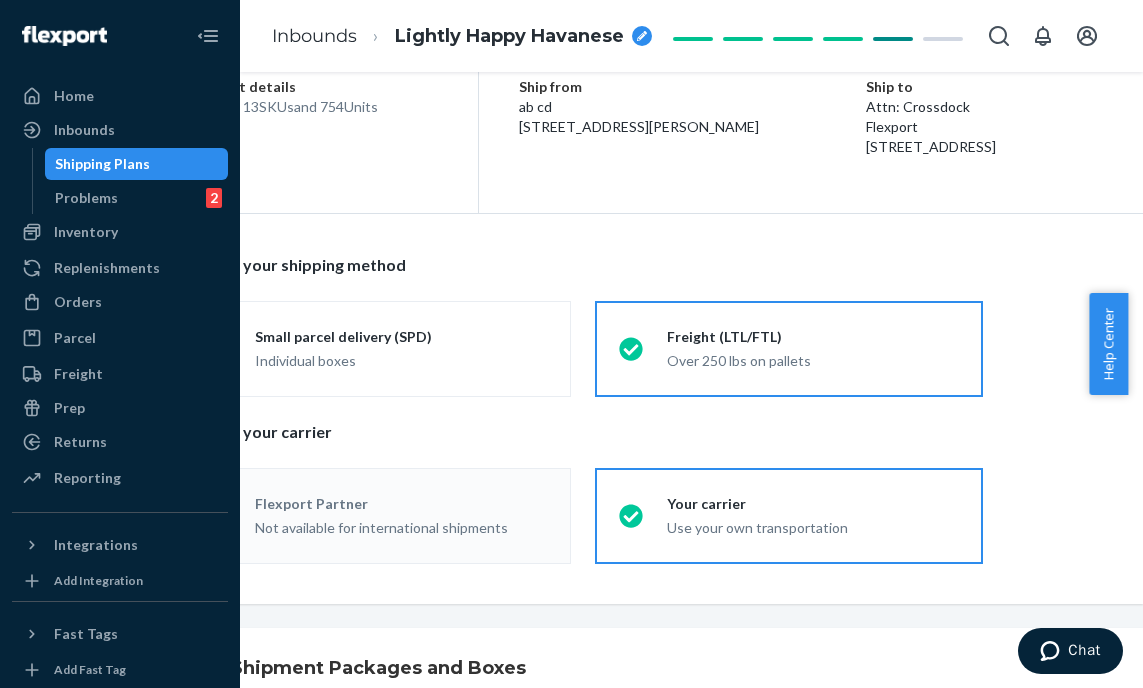 scroll, scrollTop: 0, scrollLeft: 0, axis: both 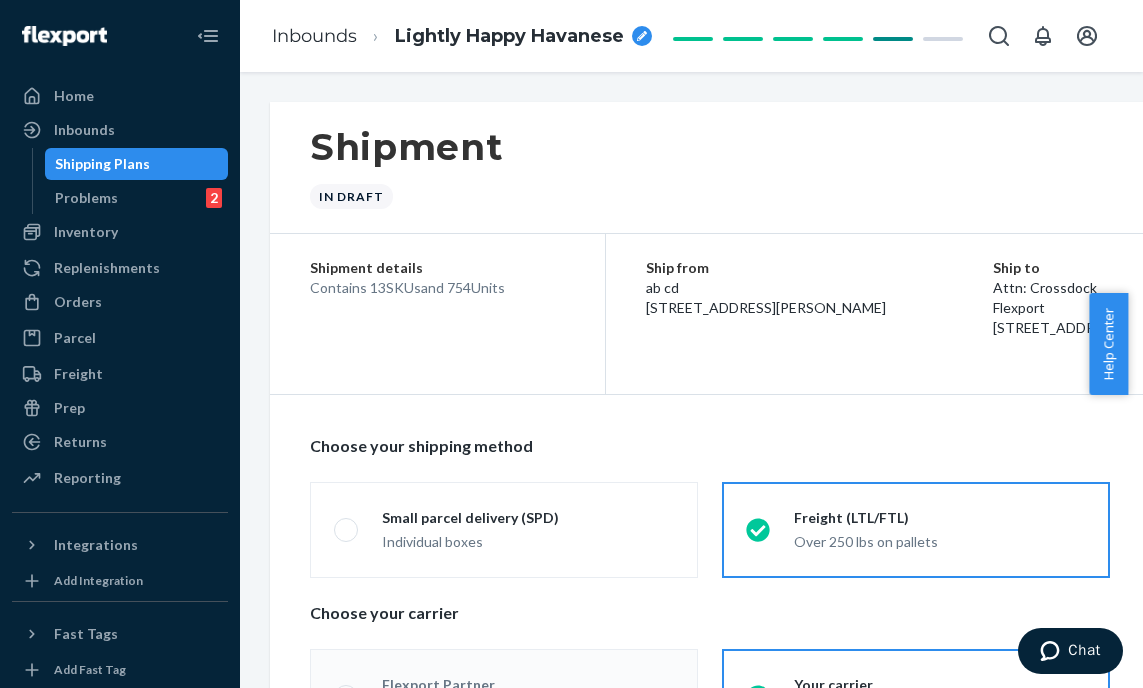 radio on "true" 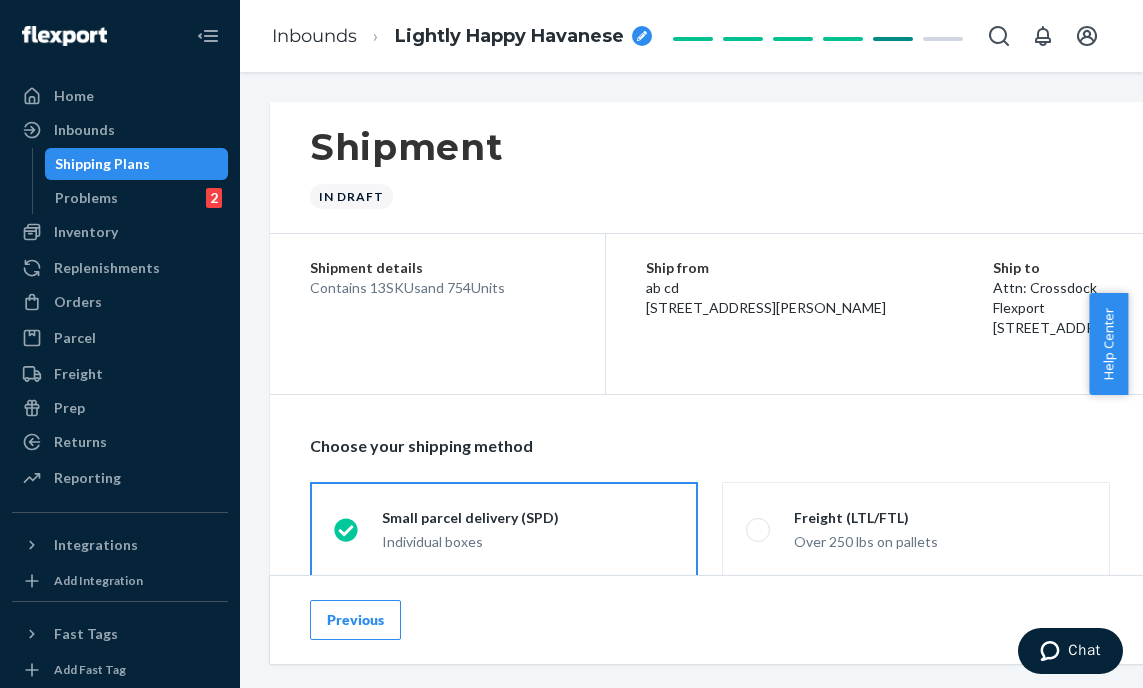 click on "Lightly Happy Havanese" at bounding box center [509, 37] 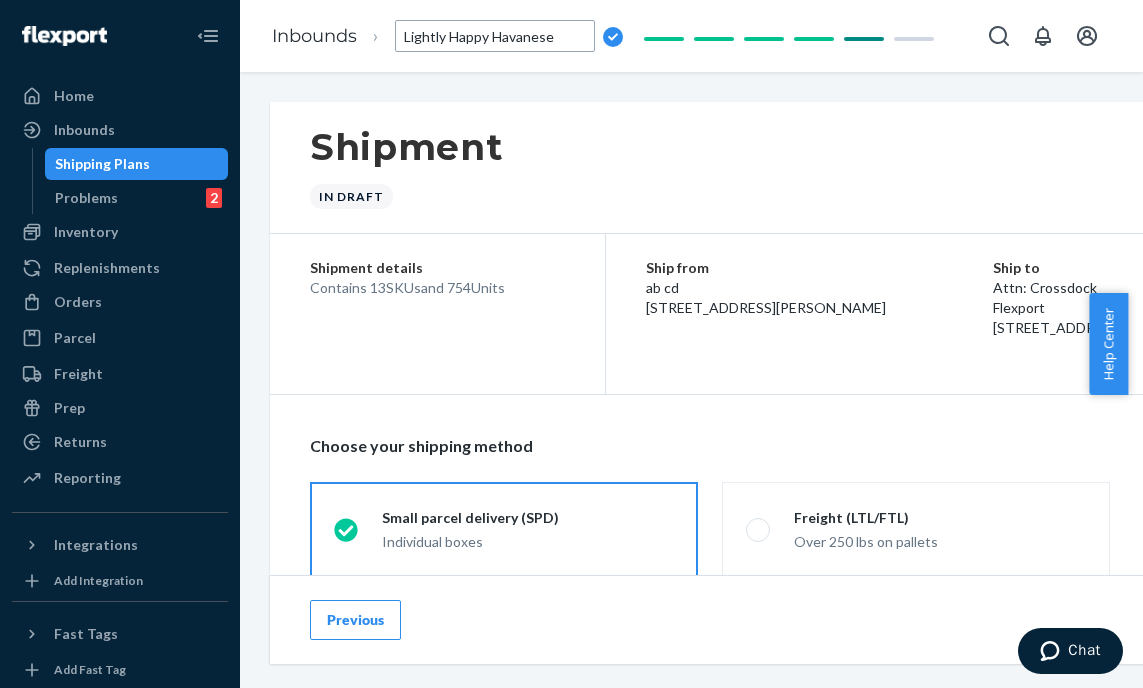 click on "Lightly Happy Havanese" at bounding box center (495, 36) 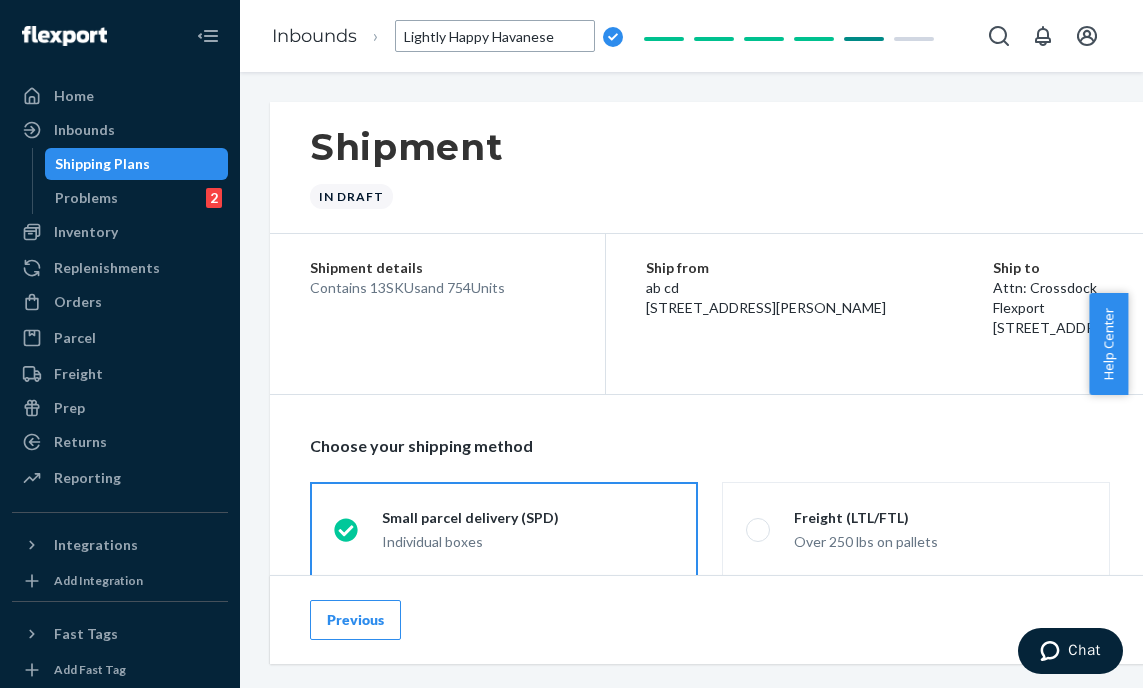 type on "754 Minimalist Sweatpants - XS,M,XL-2XL Hot Pink XS,M,3XL Sorbet 3XL Obsidian S,L-3XL Orchid - by Standard Sea Forwarding" 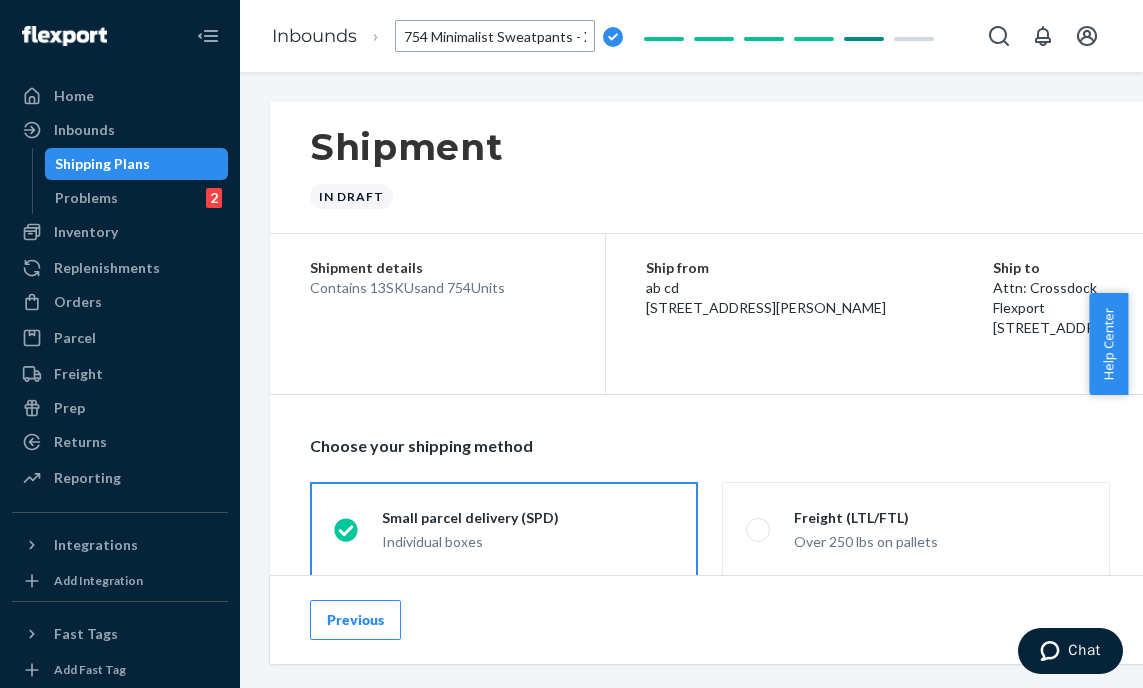 scroll, scrollTop: 0, scrollLeft: 596, axis: horizontal 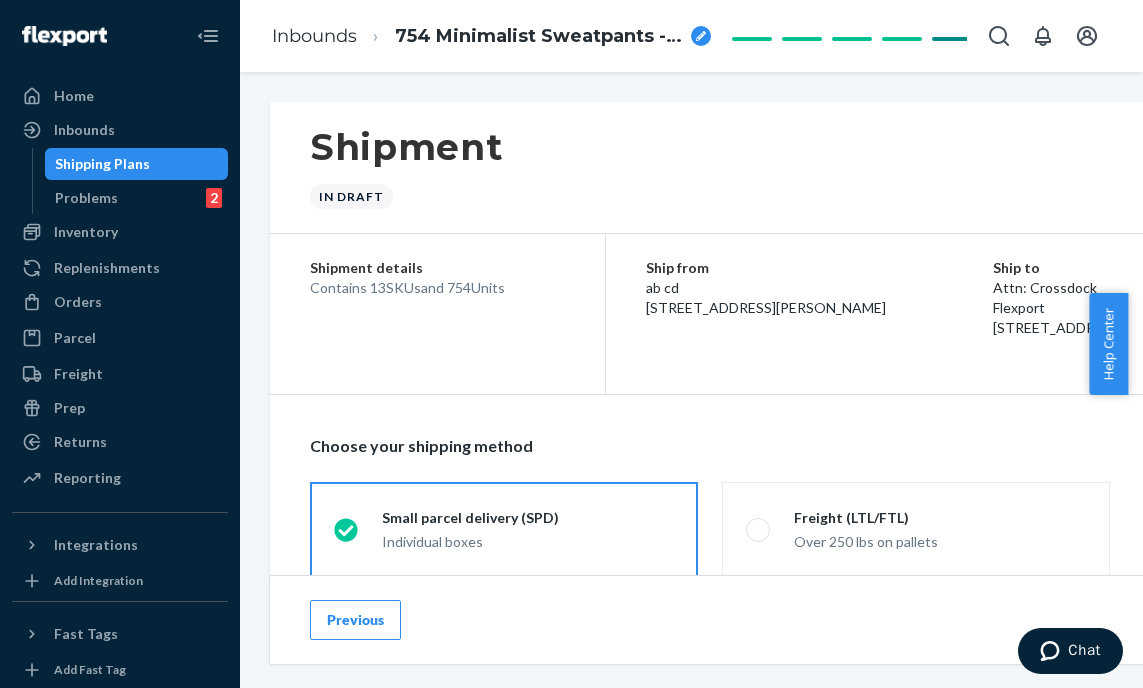 click on "Shipment In draft Shipment details Contains 13  SKUs  and 754  Units Ship from ab cd
[STREET_ADDRESS][PERSON_NAME] Ship to Attn: Crossdock Flexport [STREET_ADDRESS] Choose your shipping method Small parcel delivery (SPD) Individual boxes Freight (LTL/FTL) Over 250 lbs on pallets Choose your carrier Flexport Partner Recommended Hassle free, transparent tracking Your carrier Use your own transportation Flexport's small parcel delivery does not support large shipments over 250 lbs. Please use LTL or FTL pallet delivery, or your own rates. 1 Shipment Packages and Boxes How will your shipment be packed? One SKU per box Inbound each SKU in 5 or more boxes to maximize your Fast Tag coverage Learn more SKU Total Qty # per Box # of Boxes Boxed Qty Box Weight (lb) Box Dimensions (in) Remove configuration Minimalist Sweatpants Hot Pink XS MinimalistSweatpantsHotPinkXS 39 39 1 39 x x Add another box config Minimalist Sweatpants Hot Pink M MinimalistSweatpantsHotPinkM [PHONE_NUMBER]" at bounding box center [691, 380] 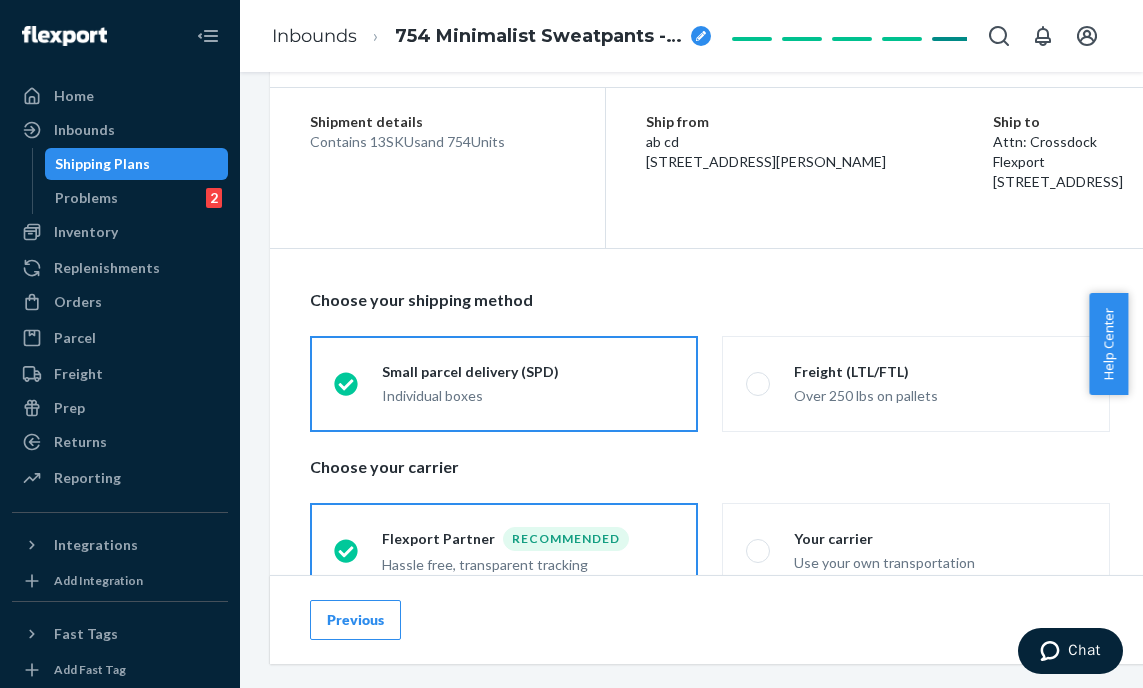 scroll, scrollTop: 407, scrollLeft: 0, axis: vertical 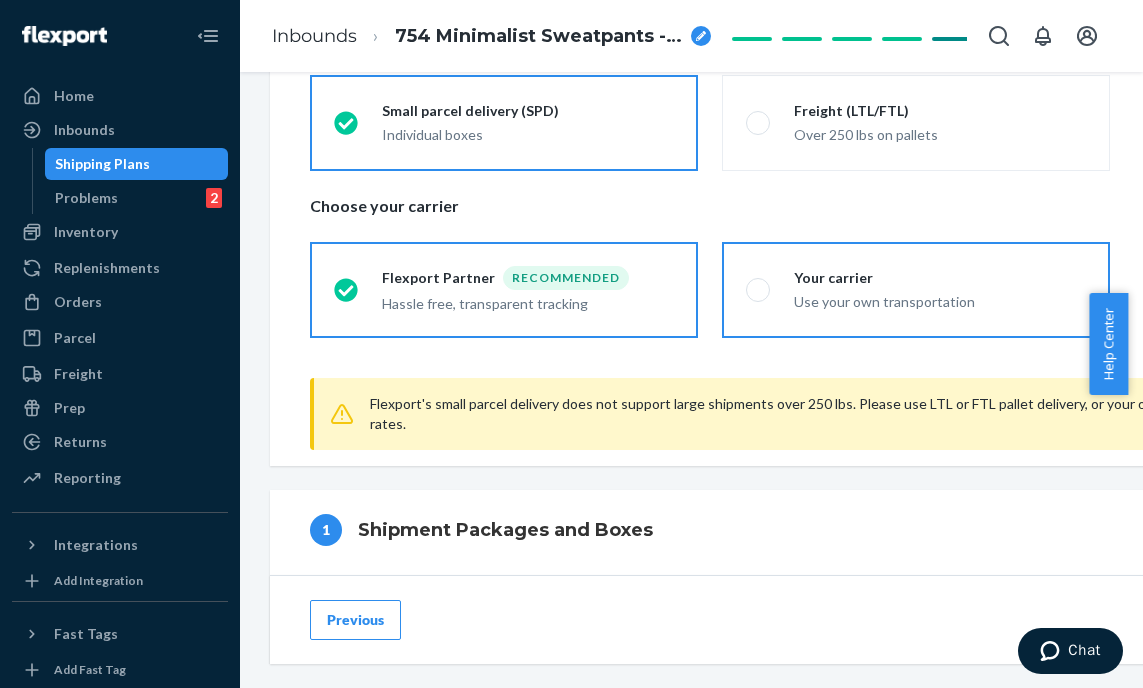 click on "Your carrier Use your own transportation" at bounding box center [916, 290] 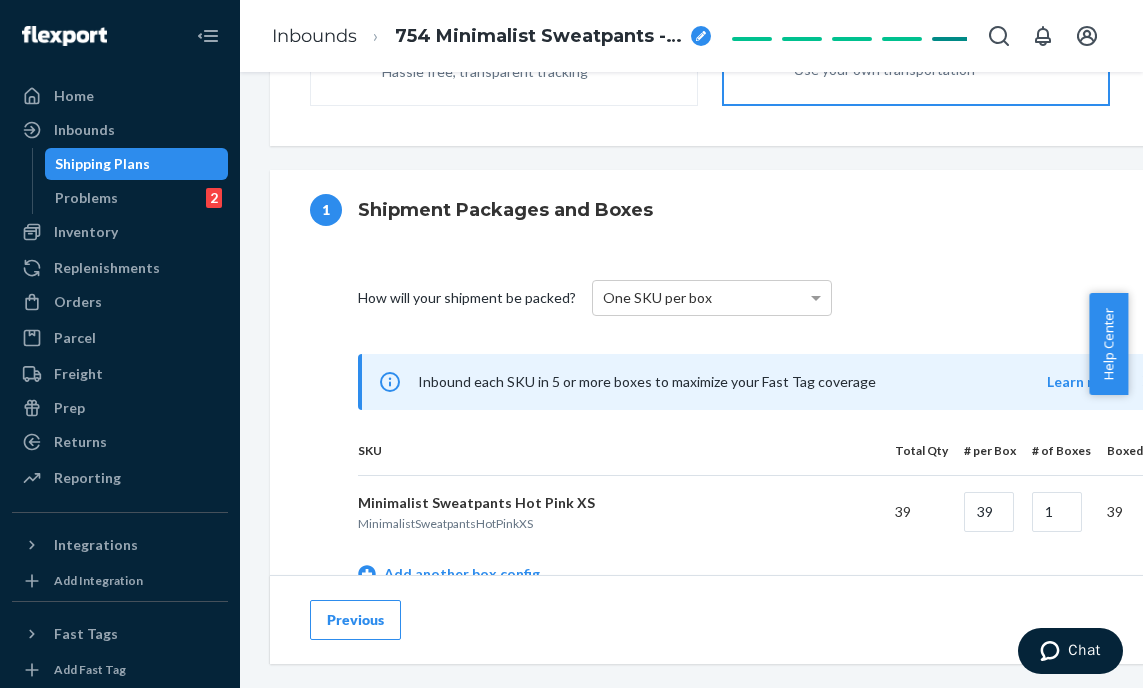 scroll, scrollTop: 642, scrollLeft: 0, axis: vertical 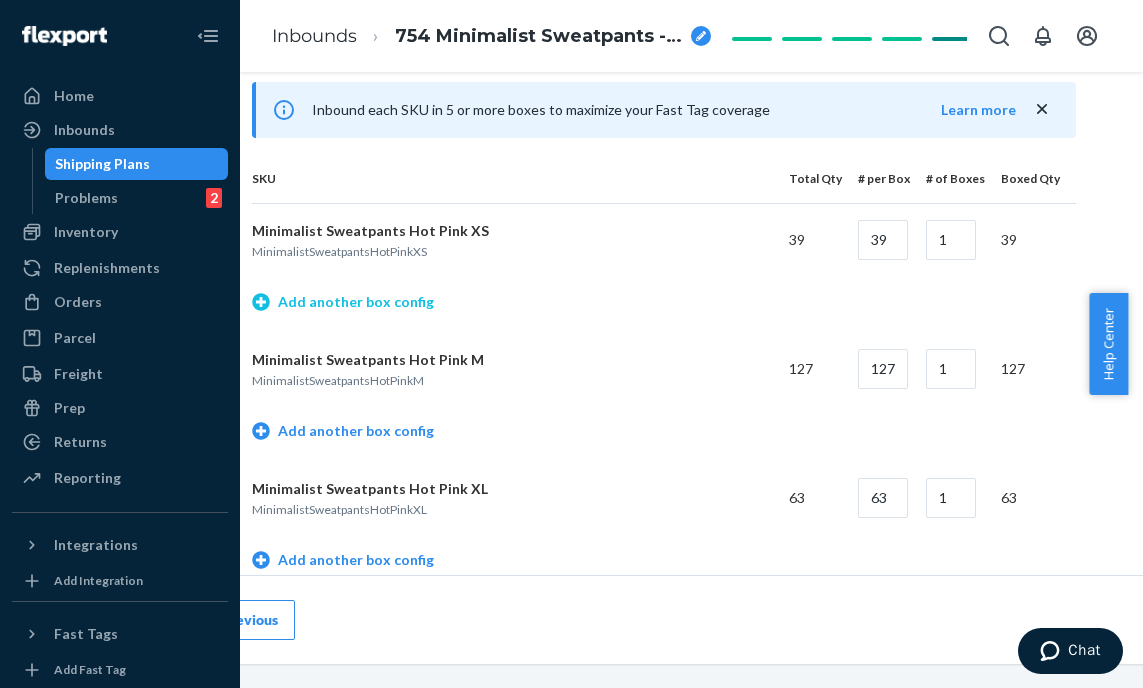 click on "Add another box config" at bounding box center [343, 302] 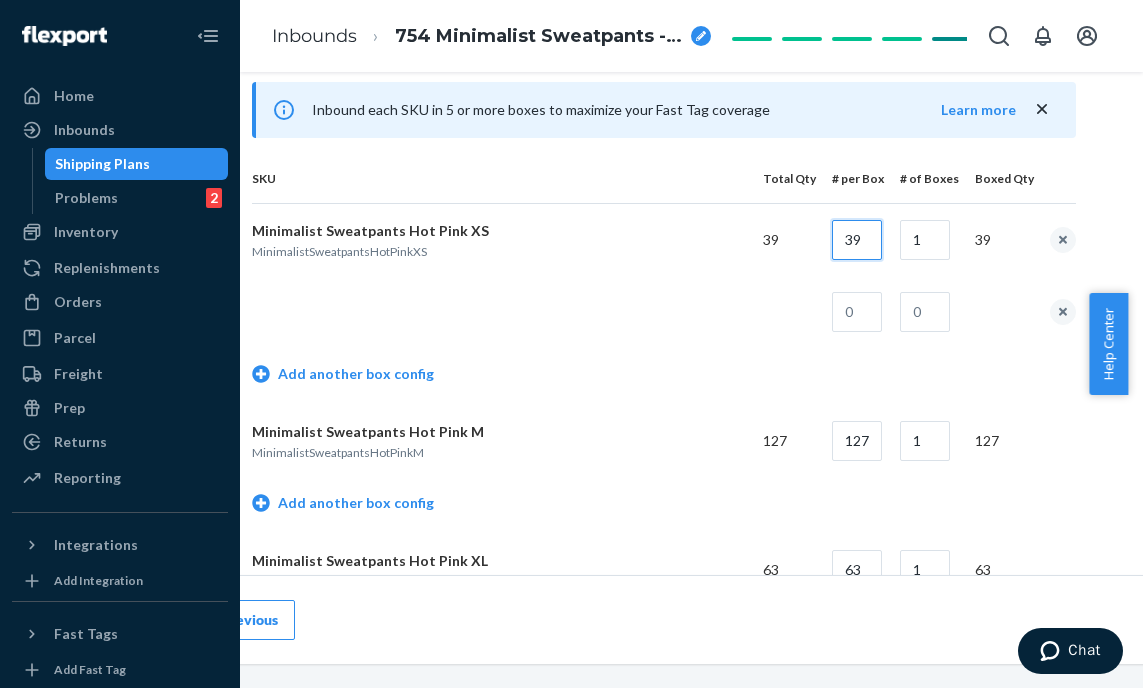 click on "39" at bounding box center (857, 240) 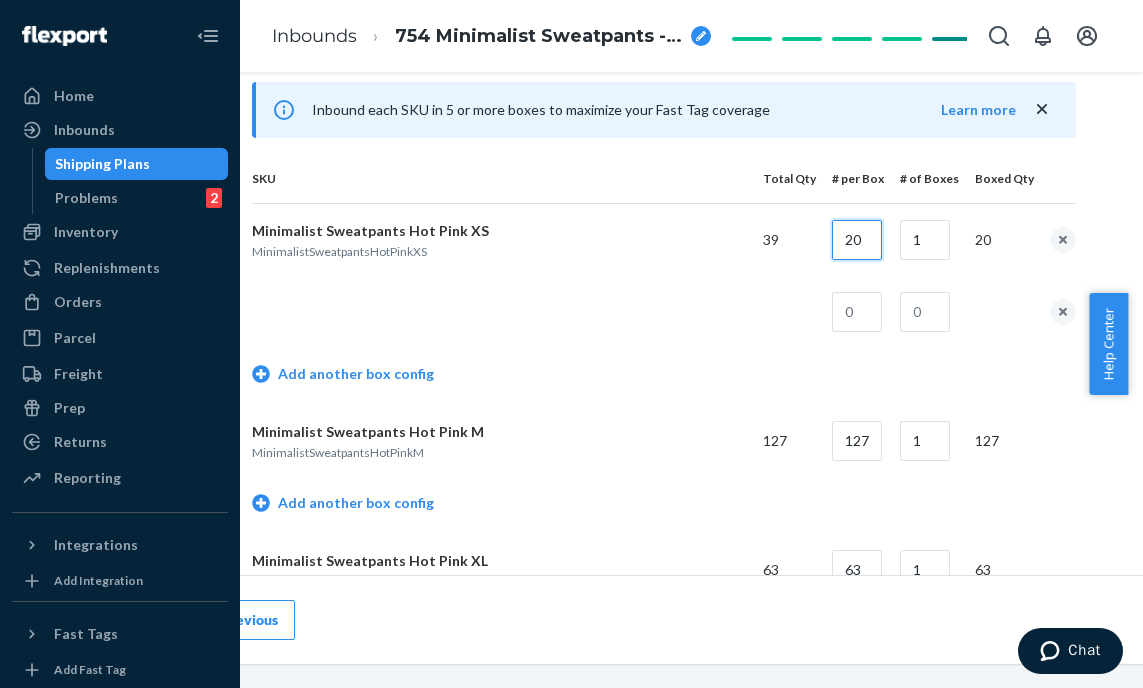 type on "20" 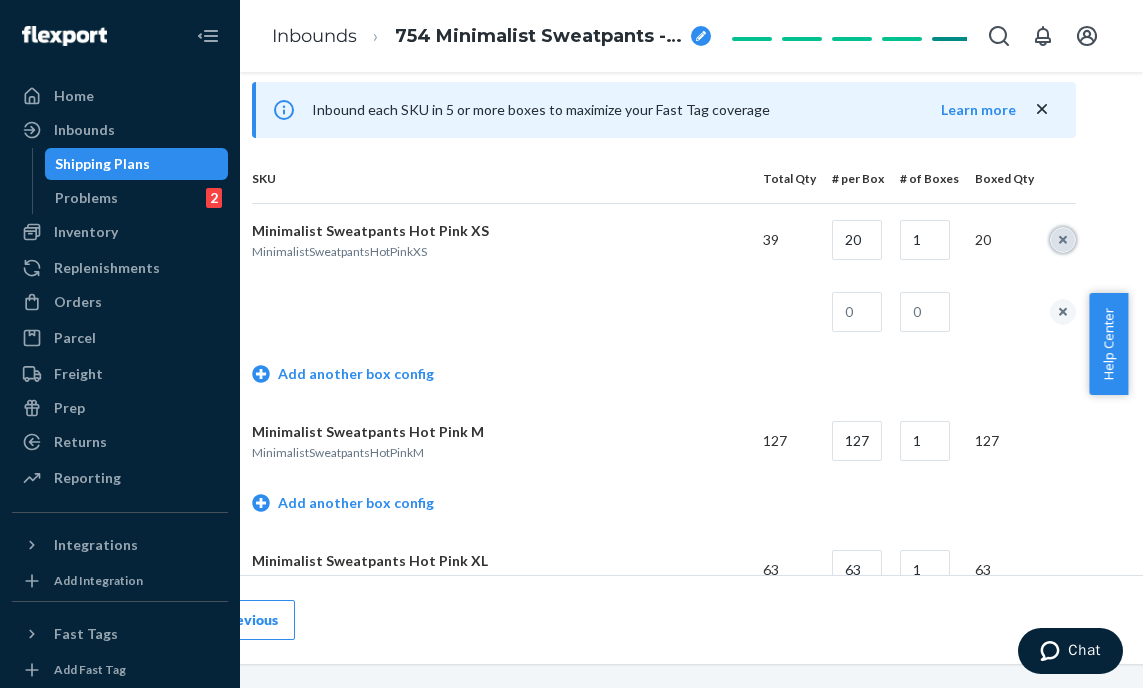 type 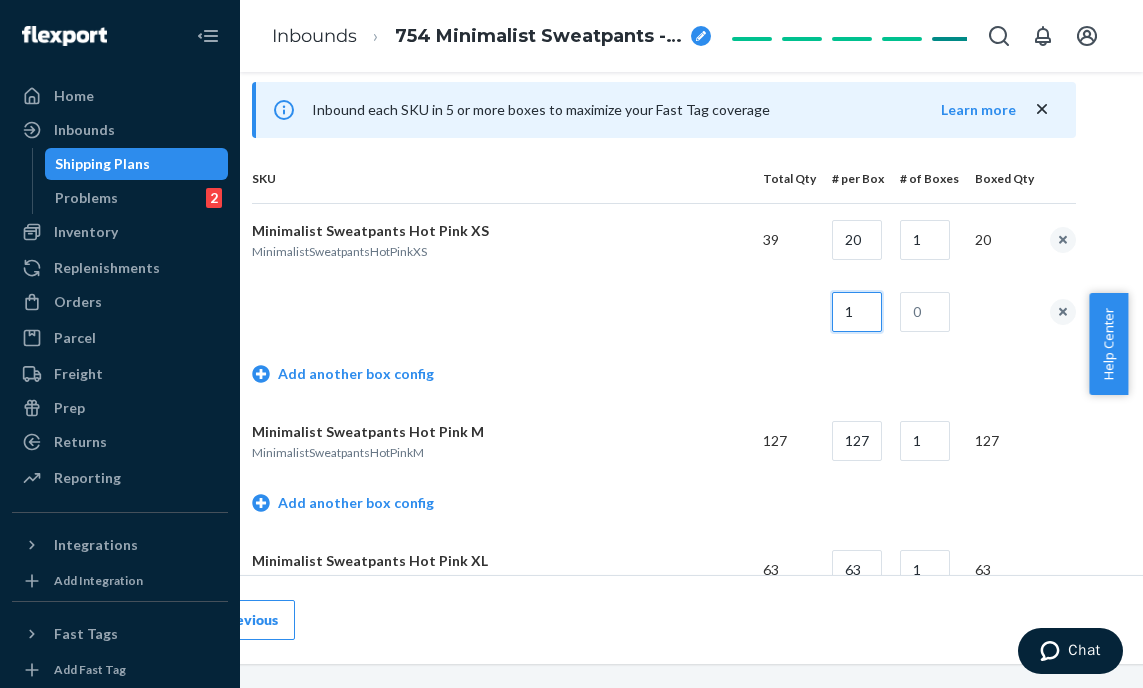 type on "1" 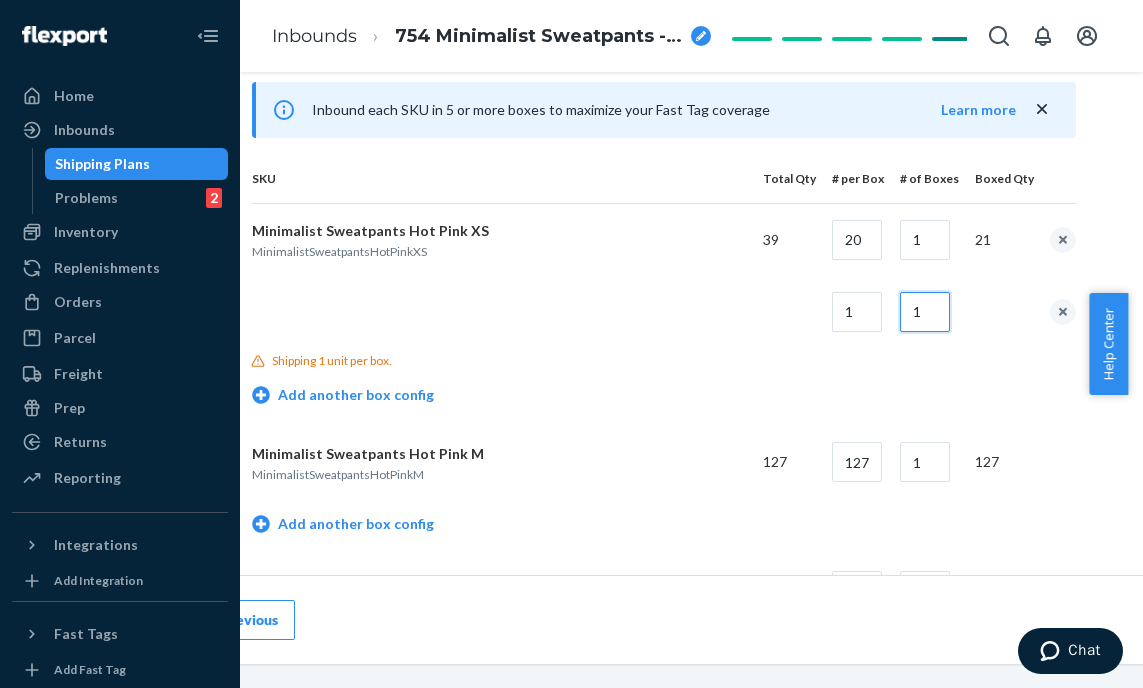 type on "1" 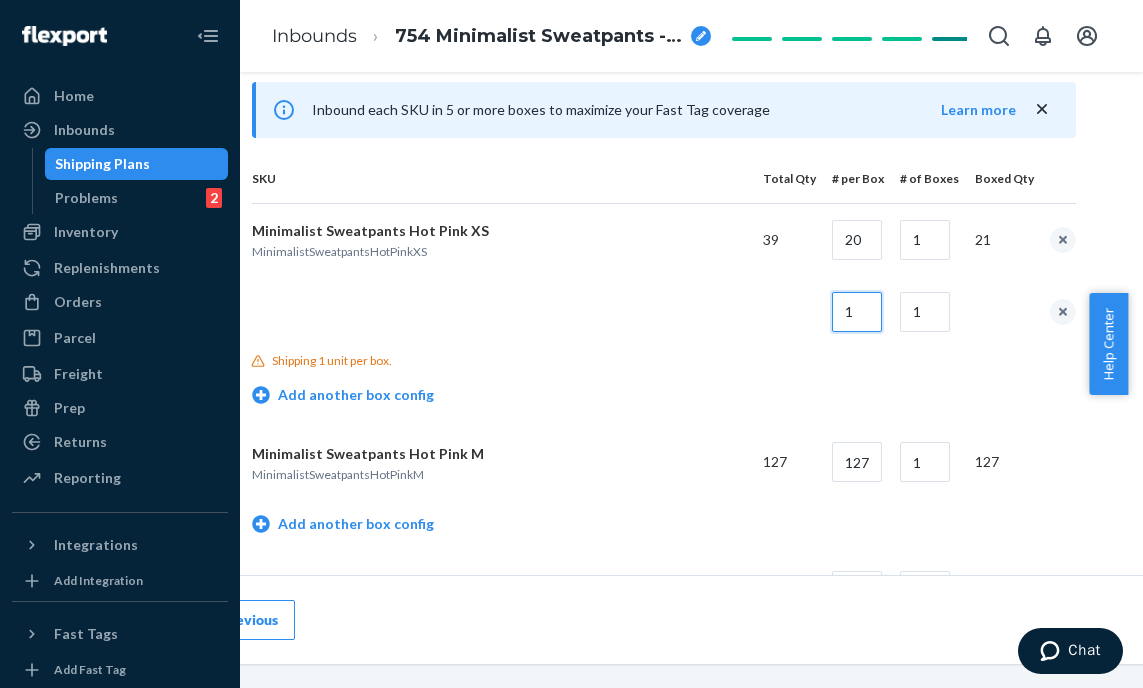 click on "1" at bounding box center (857, 312) 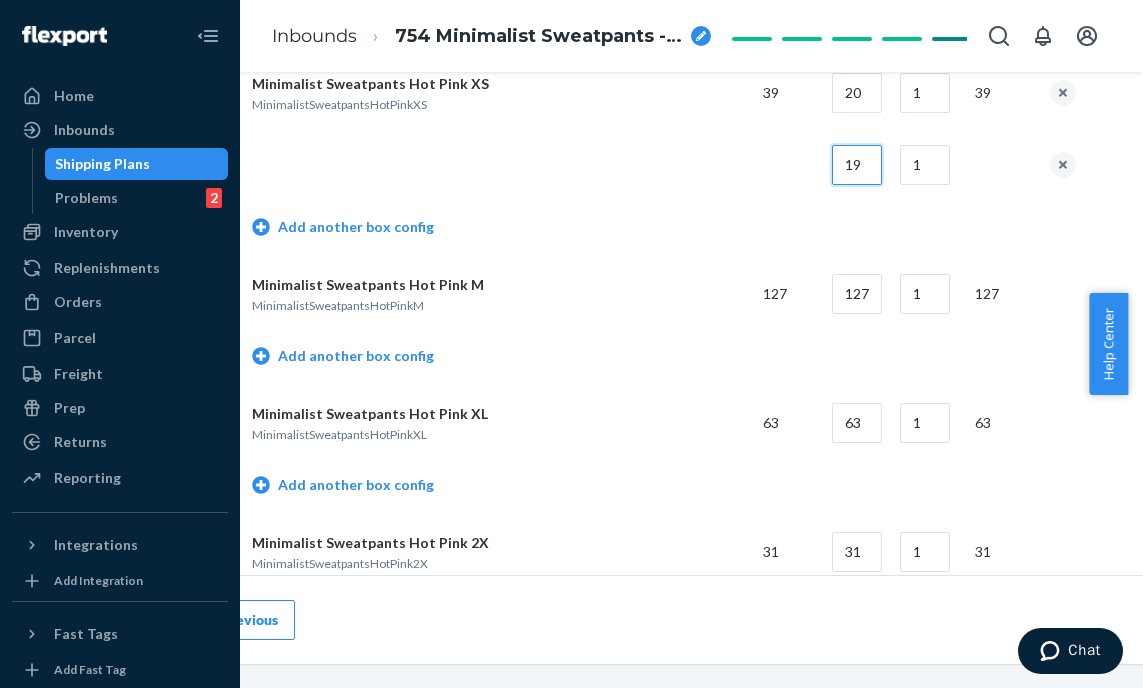 scroll, scrollTop: 1058, scrollLeft: 106, axis: both 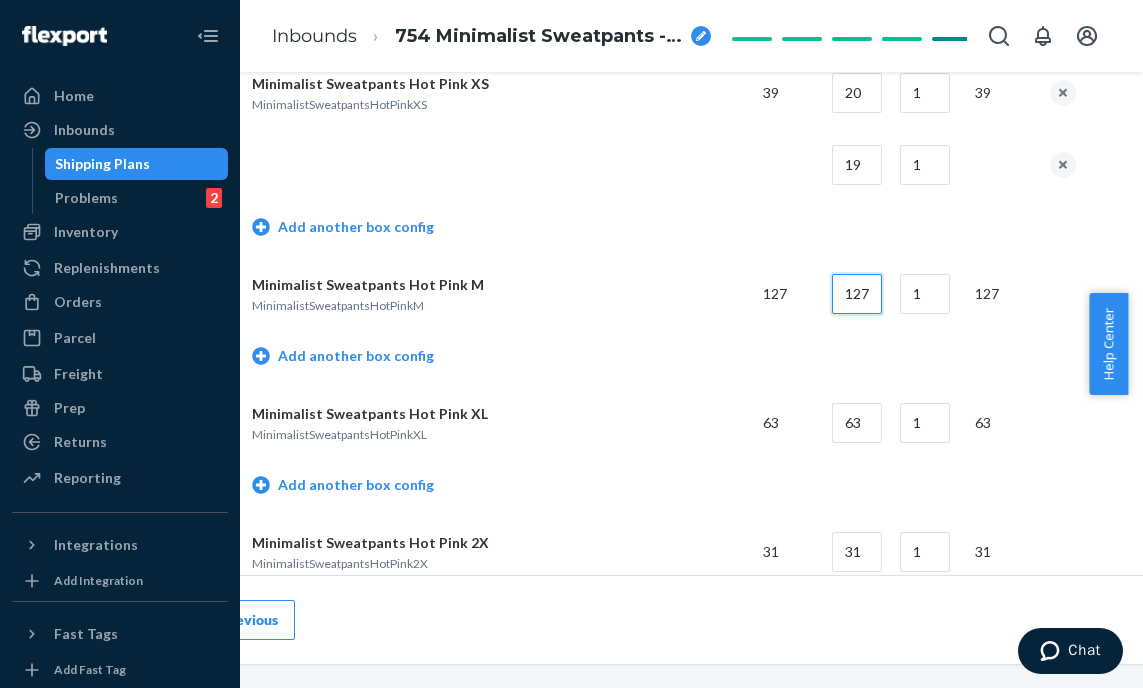 click on "127" at bounding box center [857, 294] 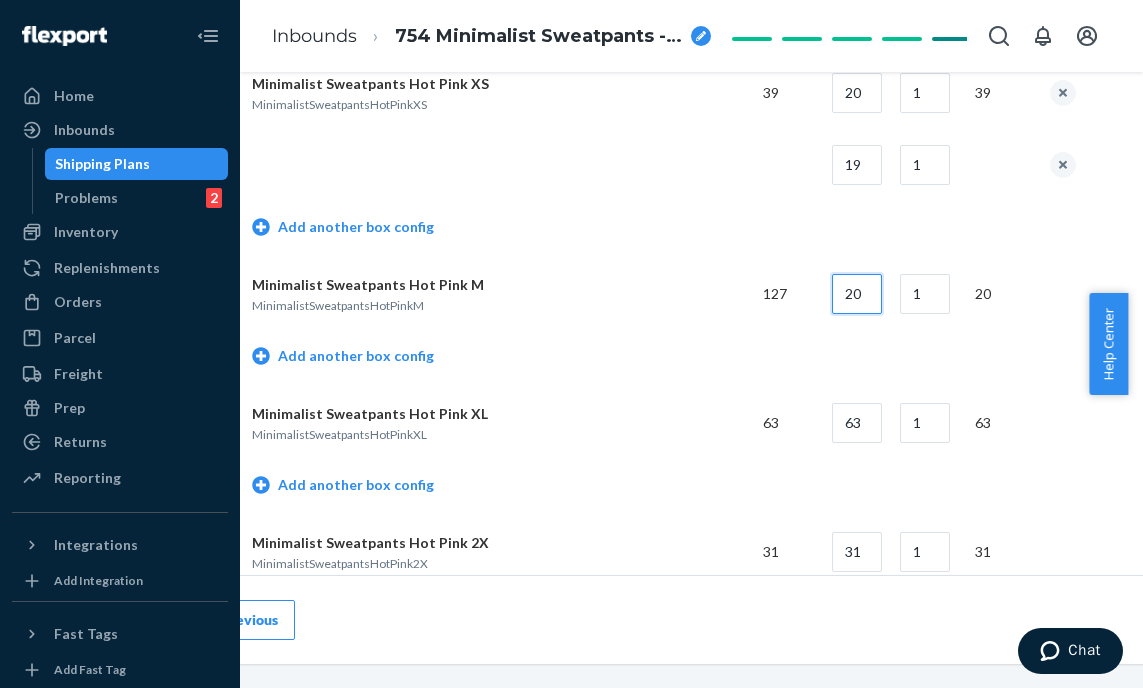 type on "20" 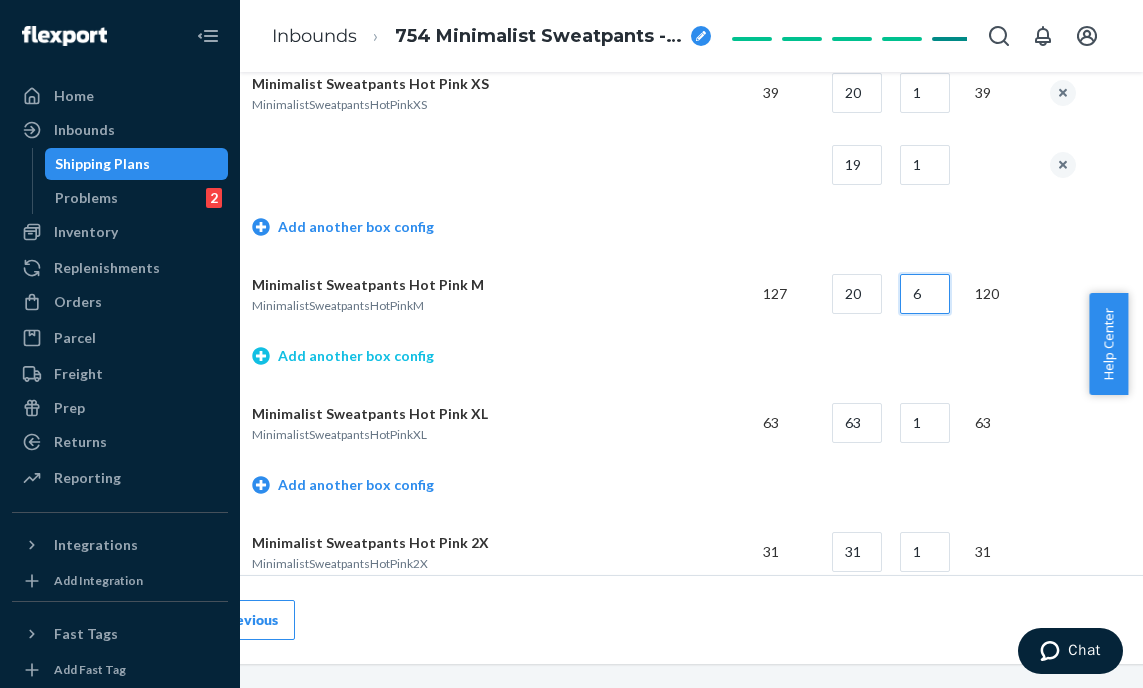 type on "6" 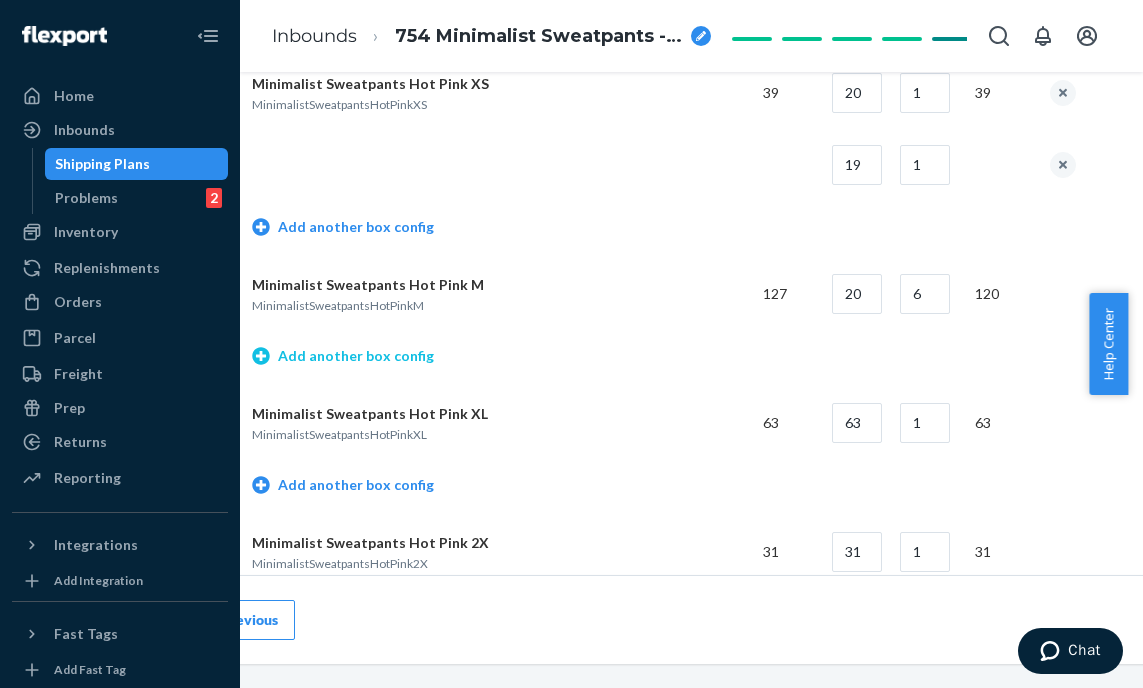 click on "Add another box config" at bounding box center (343, 356) 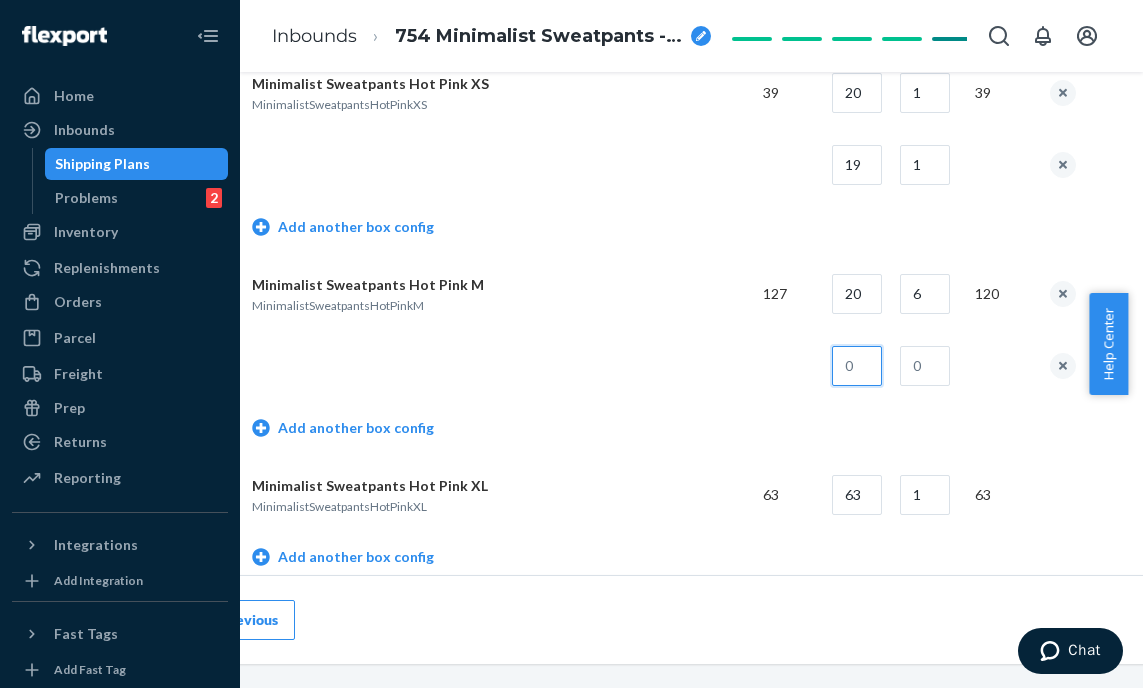 click at bounding box center (857, 366) 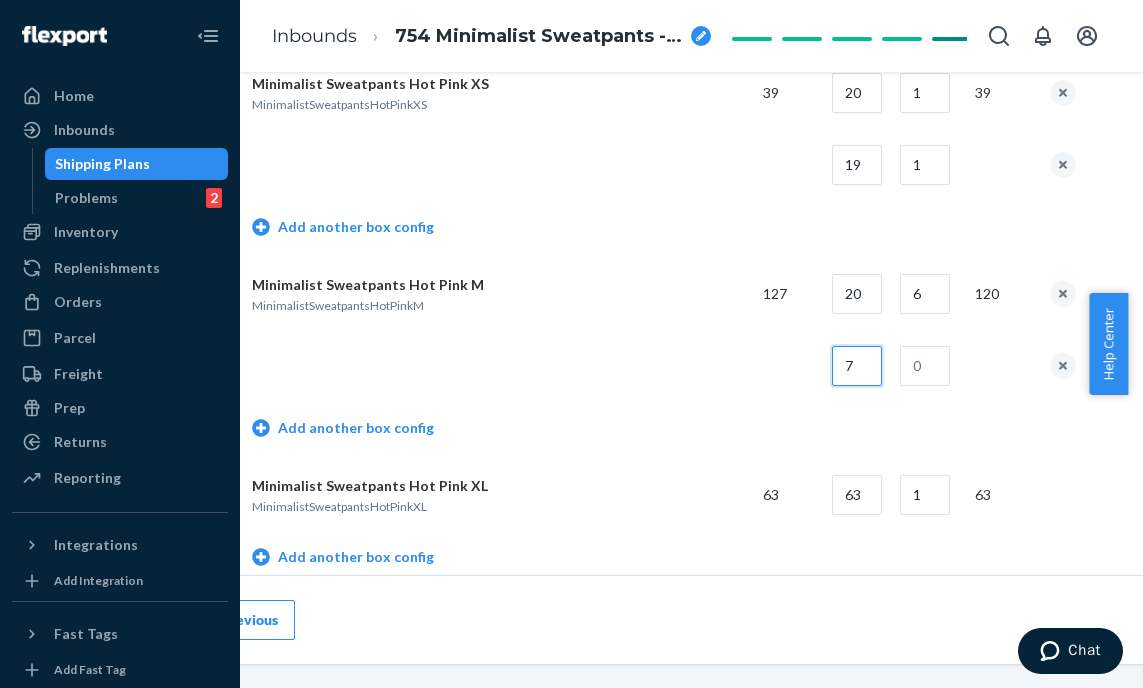 type on "7" 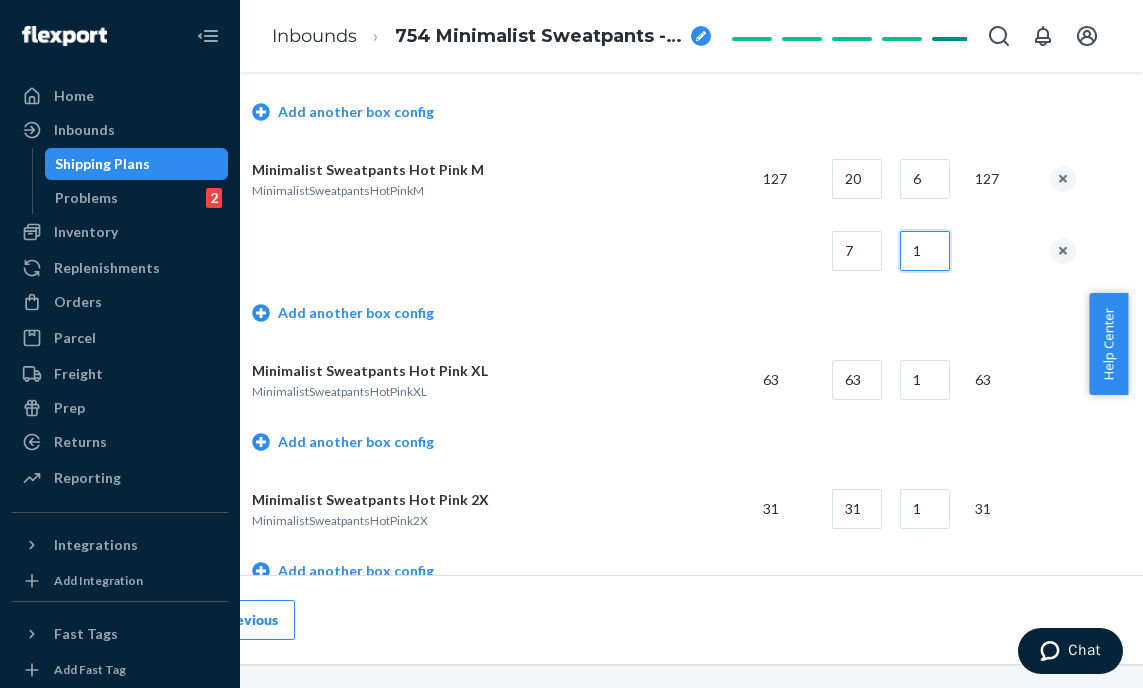 scroll, scrollTop: 1184, scrollLeft: 106, axis: both 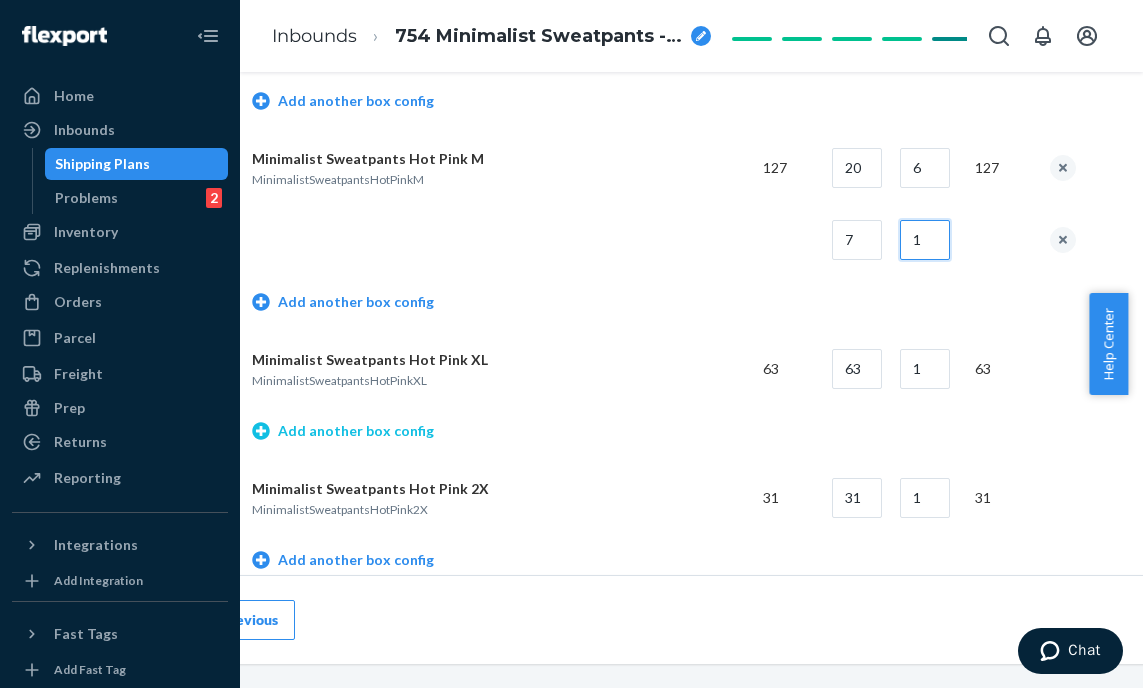 type on "1" 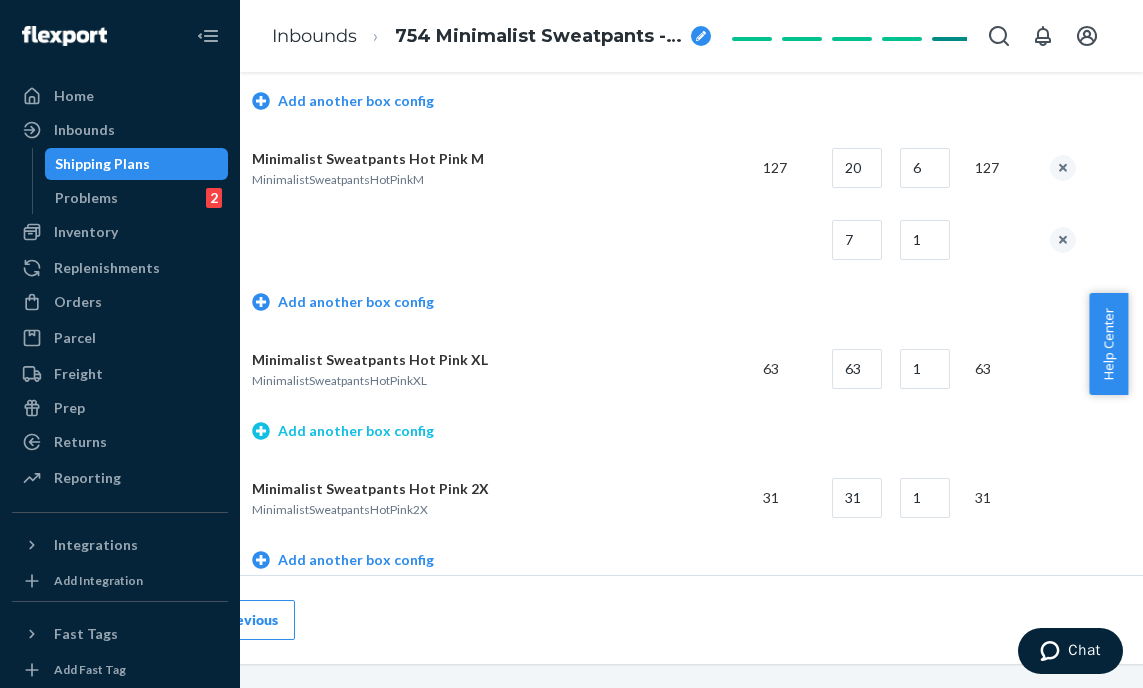click on "Add another box config" at bounding box center [343, 431] 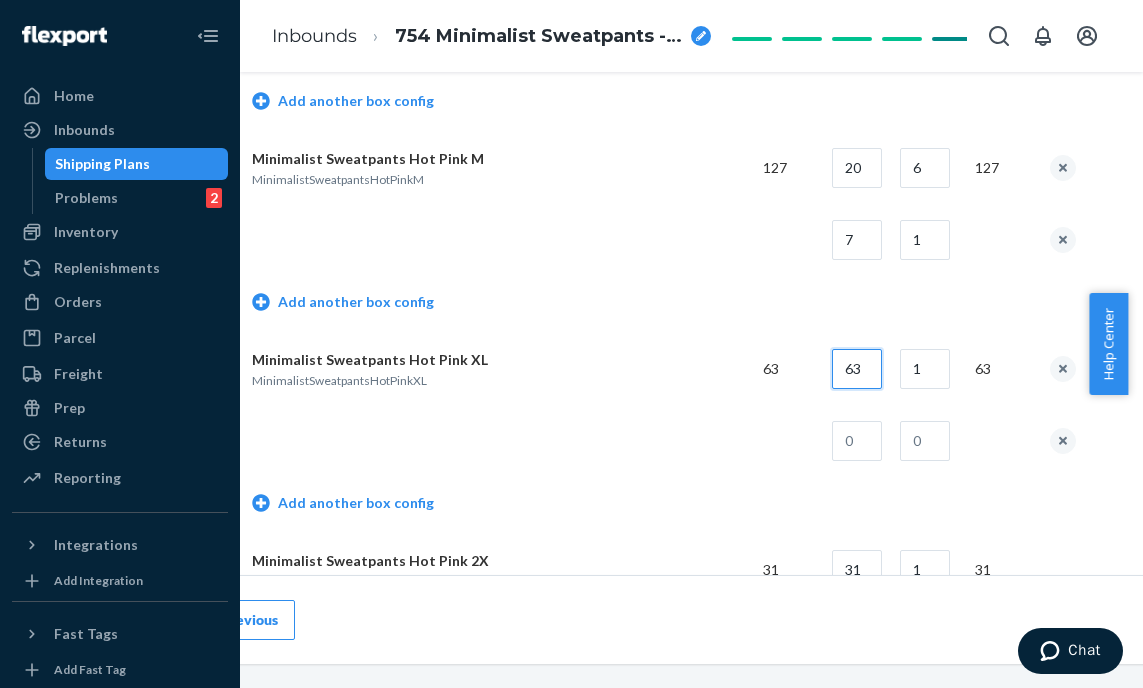click on "63" at bounding box center [857, 369] 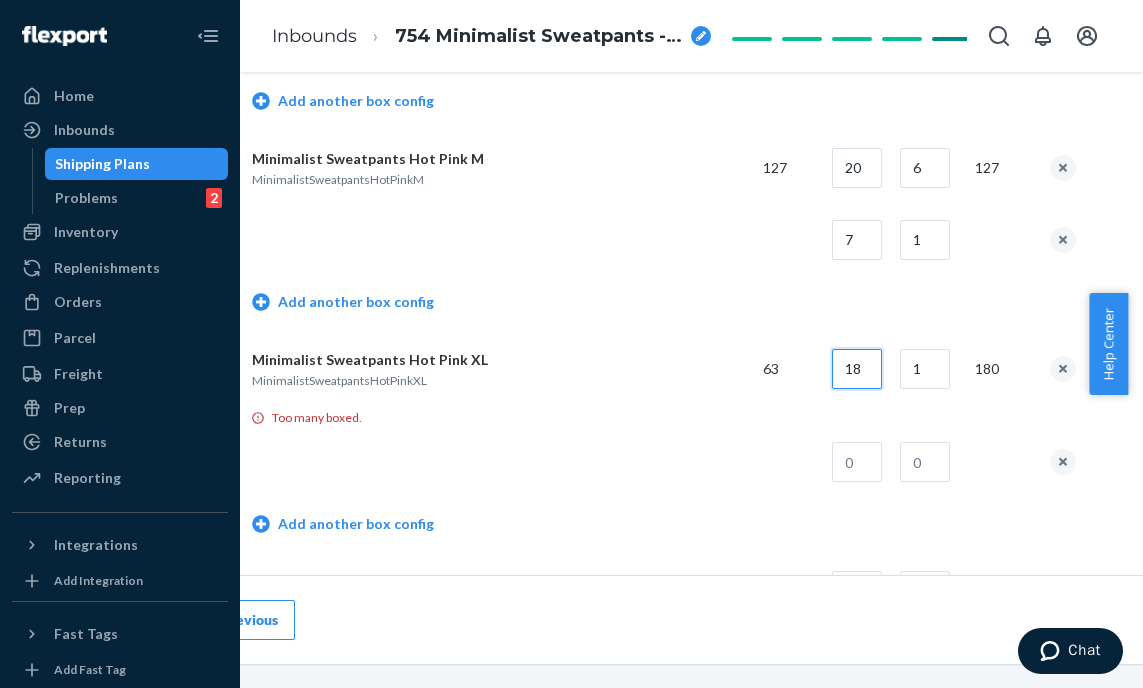 scroll, scrollTop: 0, scrollLeft: 0, axis: both 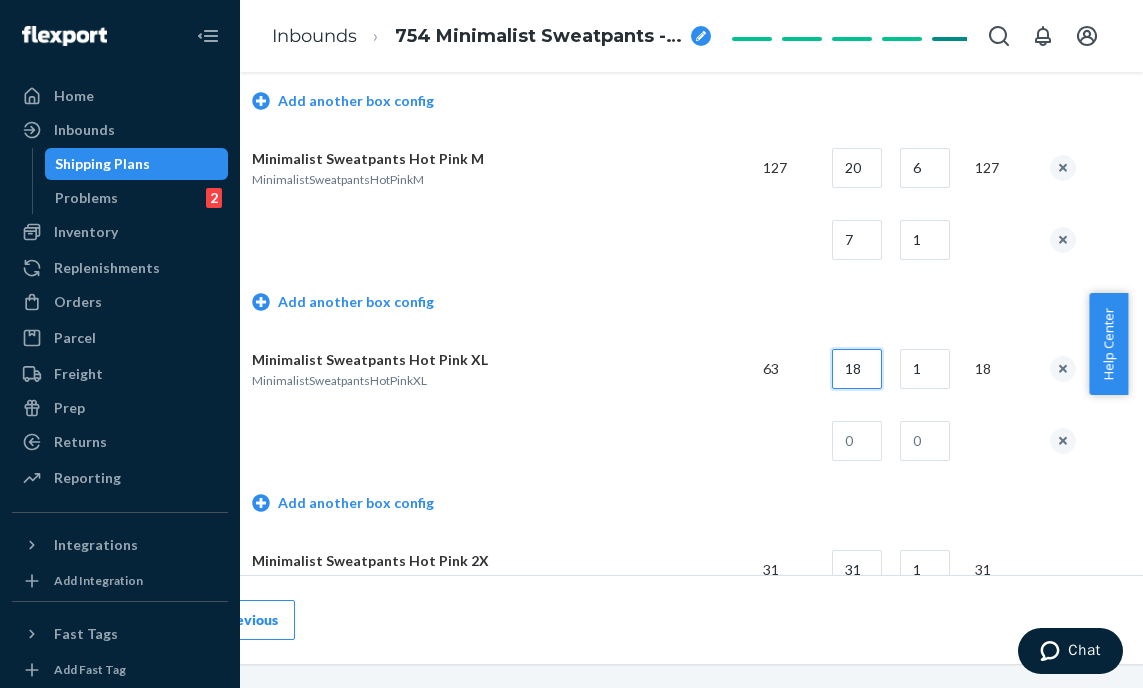 type on "18" 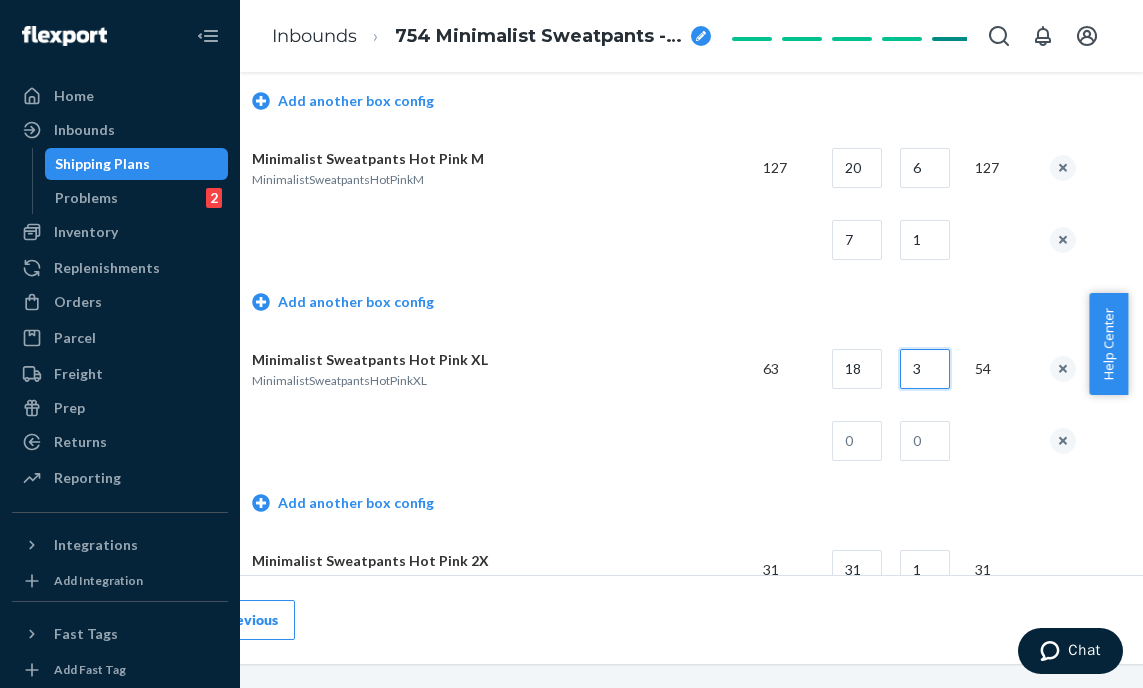 type on "3" 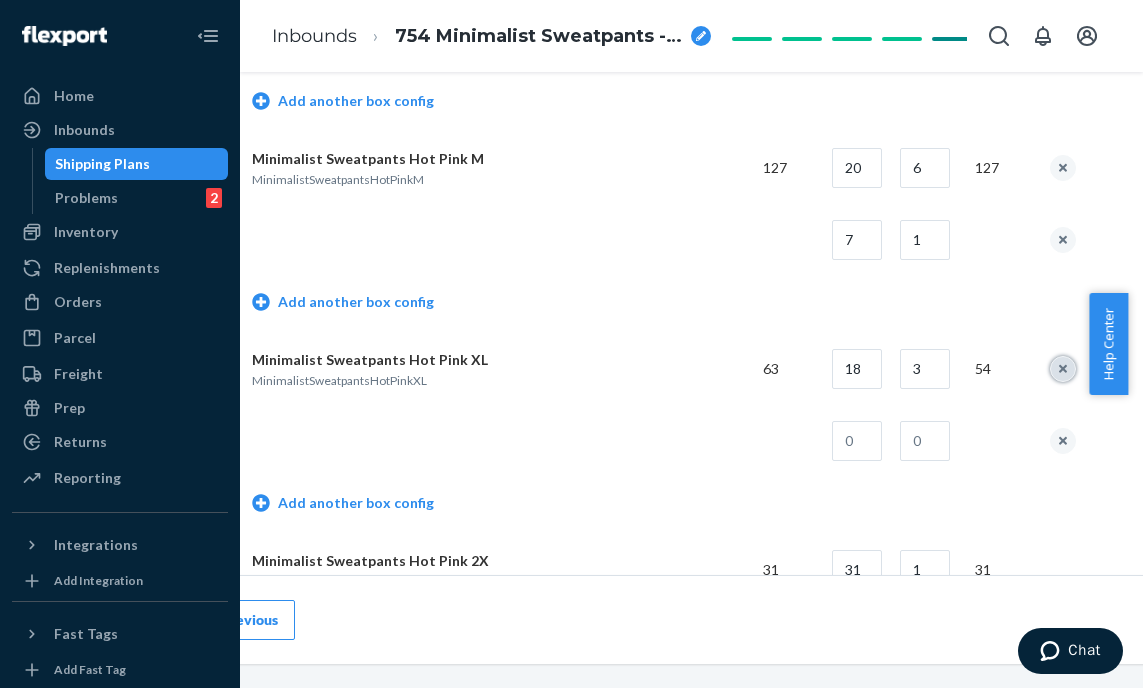 type 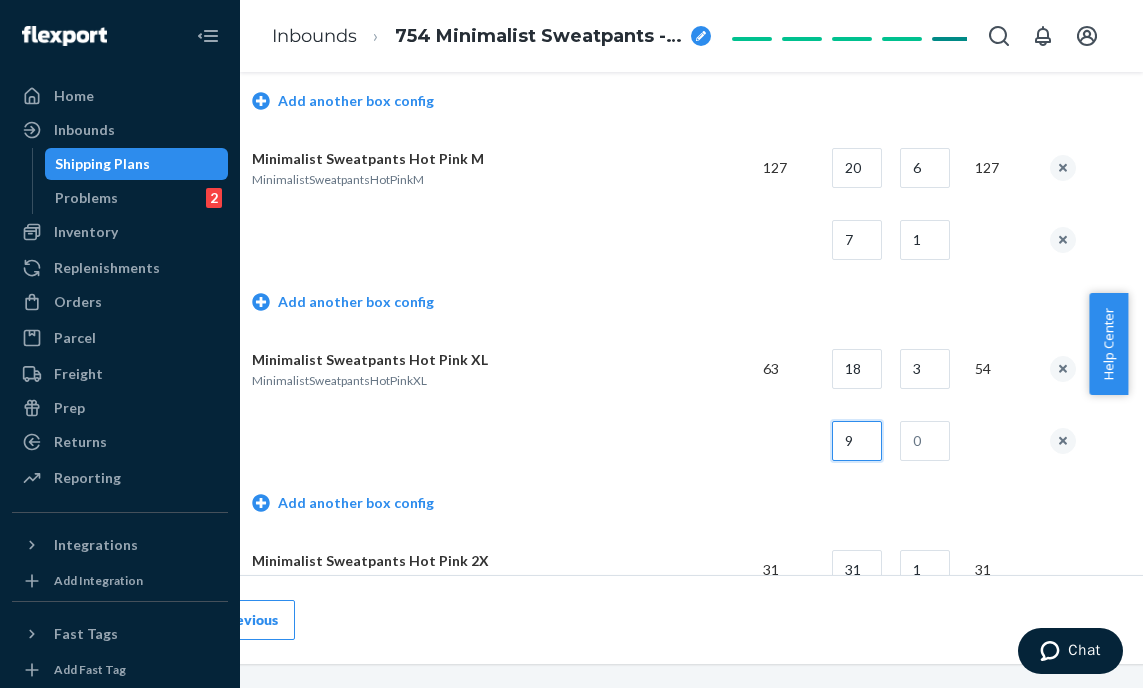 type on "9" 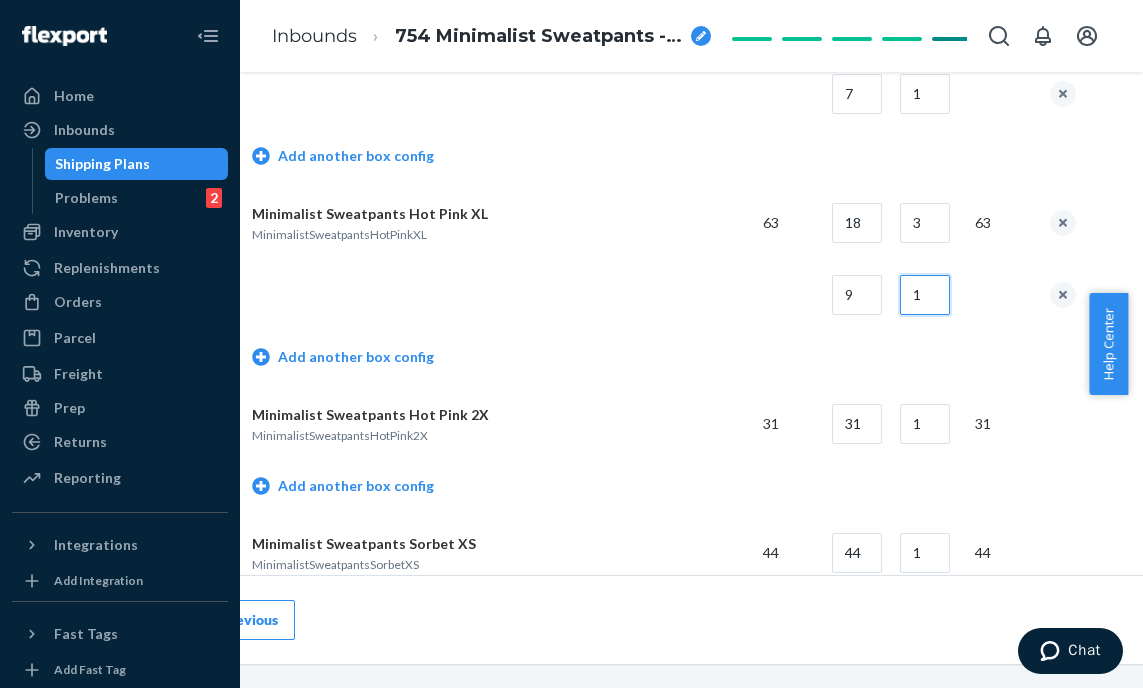 scroll, scrollTop: 1334, scrollLeft: 106, axis: both 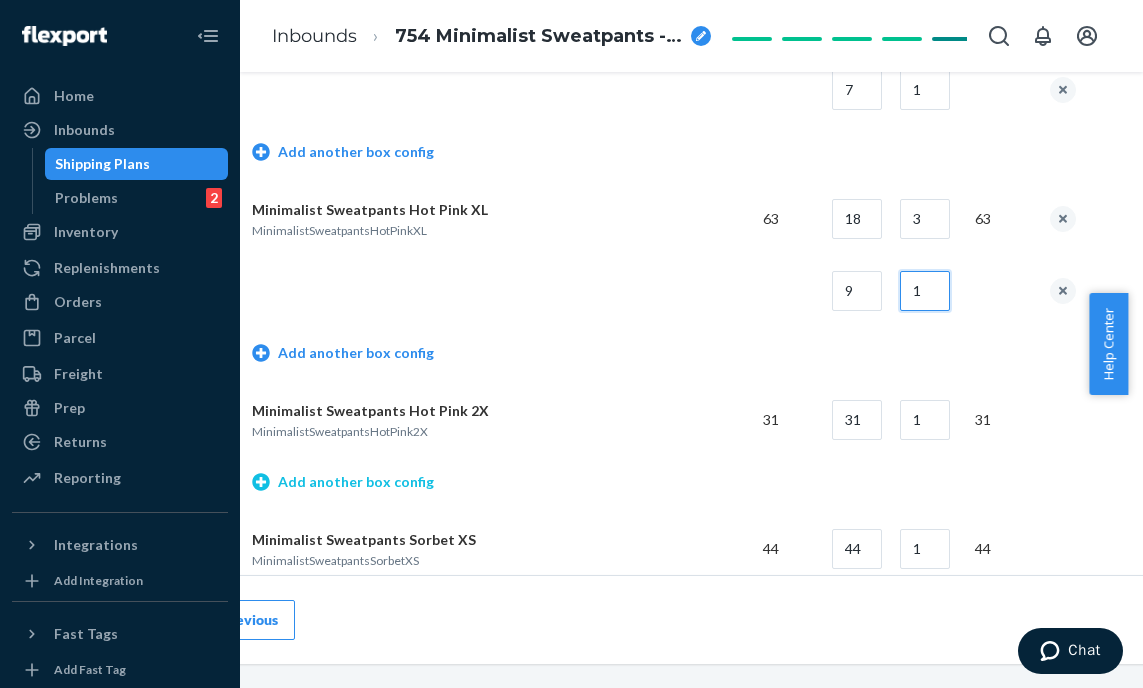 type on "1" 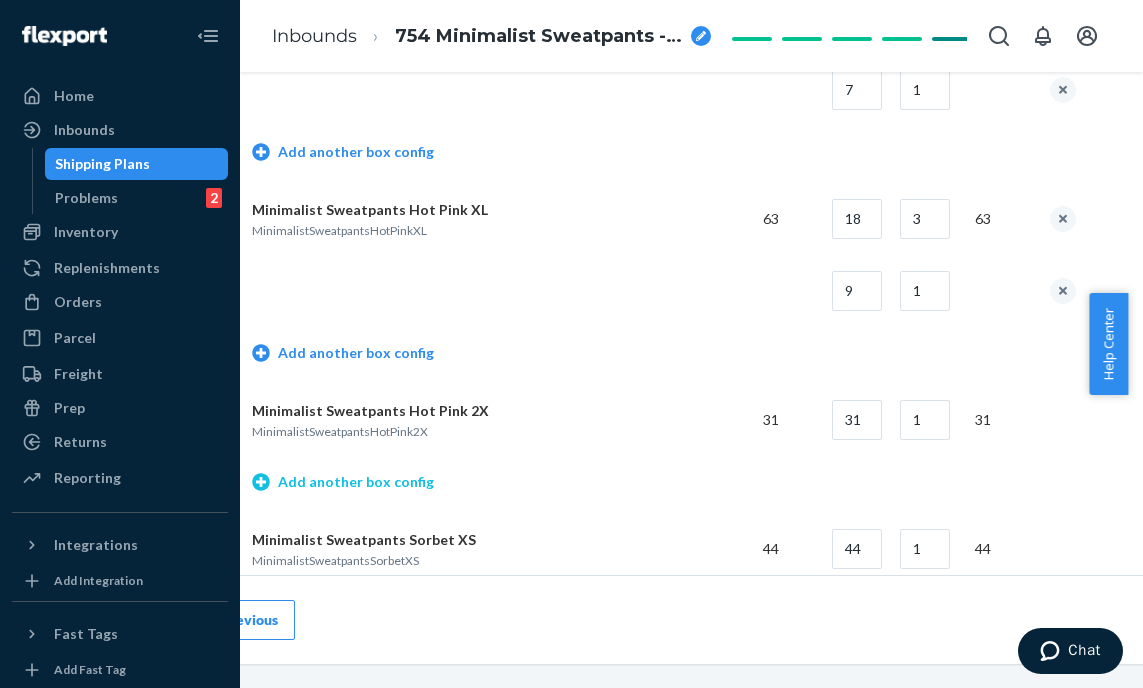 click on "Add another box config" at bounding box center (343, 482) 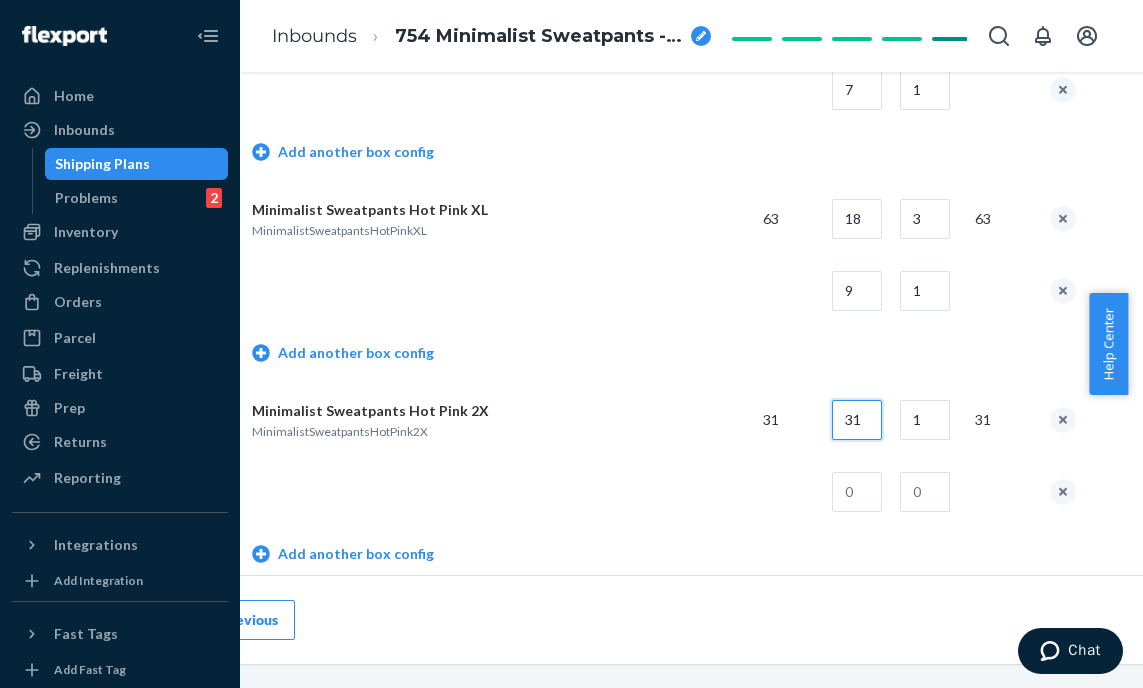 click on "31" at bounding box center (857, 420) 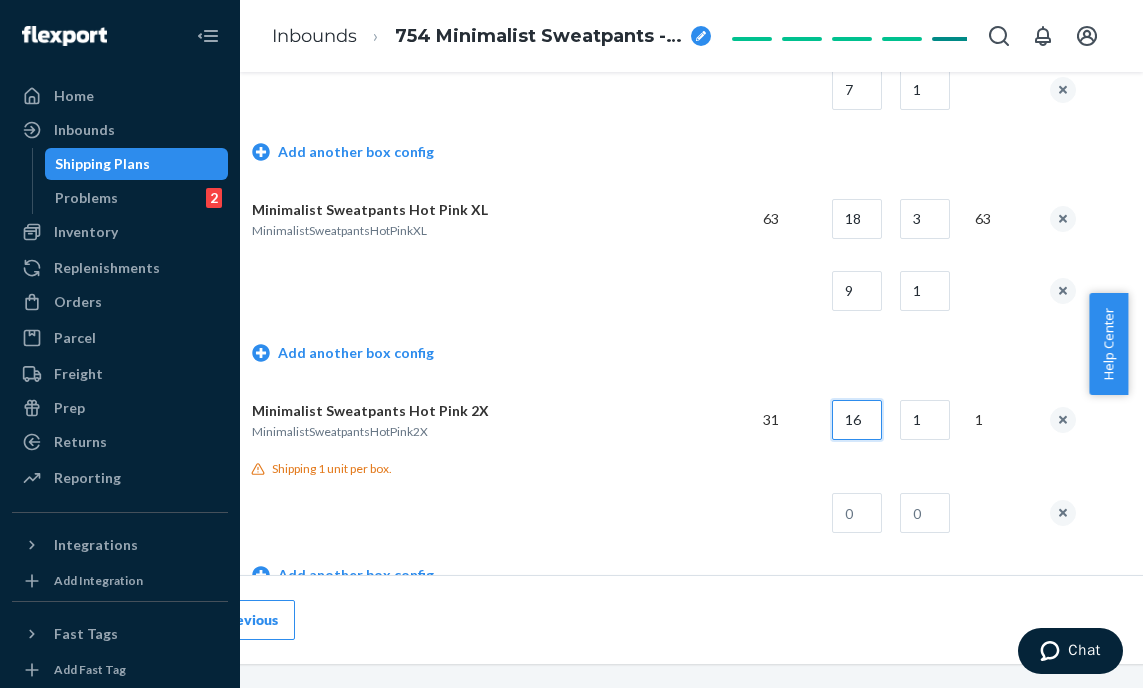 type on "16" 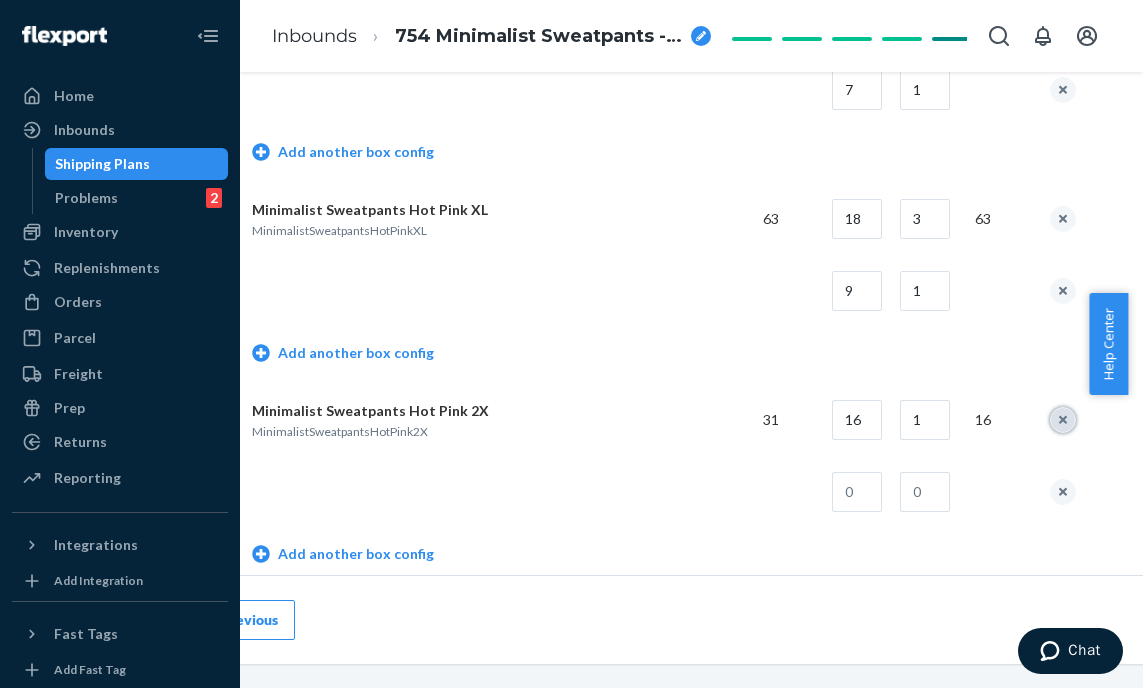 type 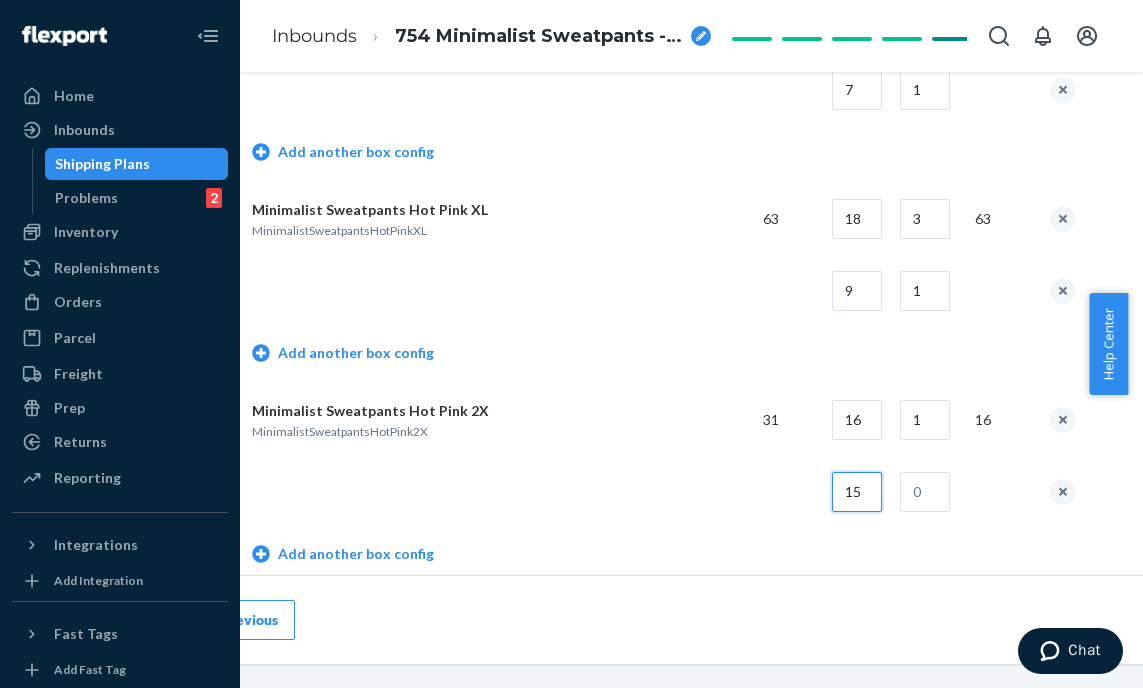 type on "15" 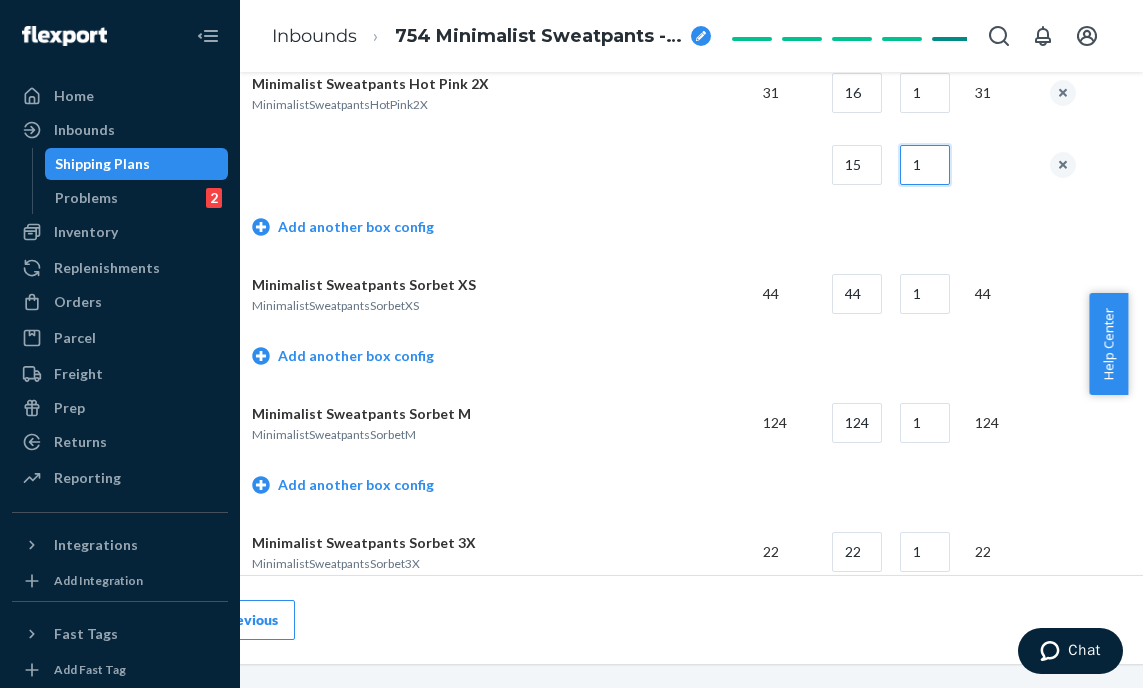 scroll, scrollTop: 1664, scrollLeft: 106, axis: both 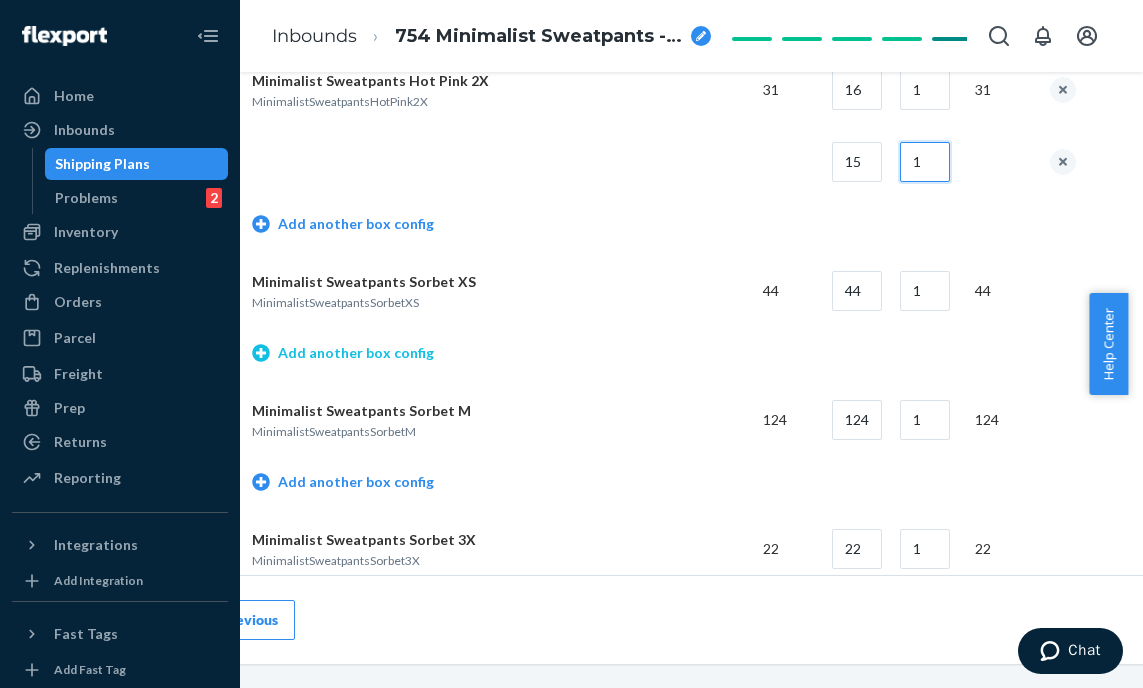 type on "1" 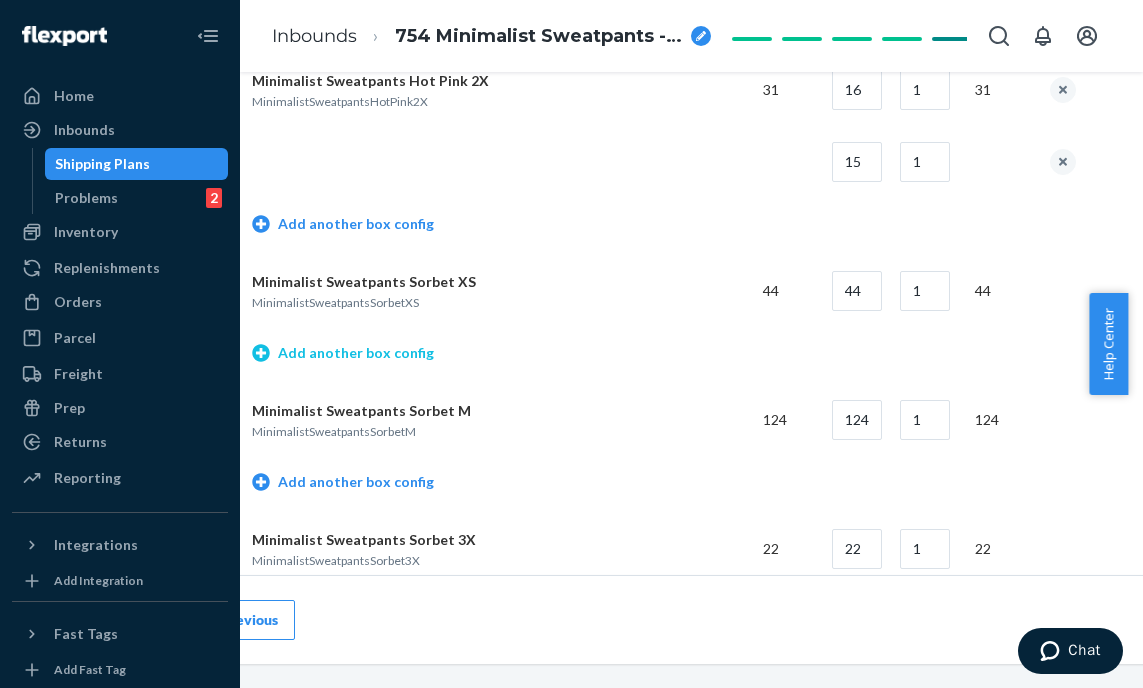 click on "Add another box config" at bounding box center (343, 353) 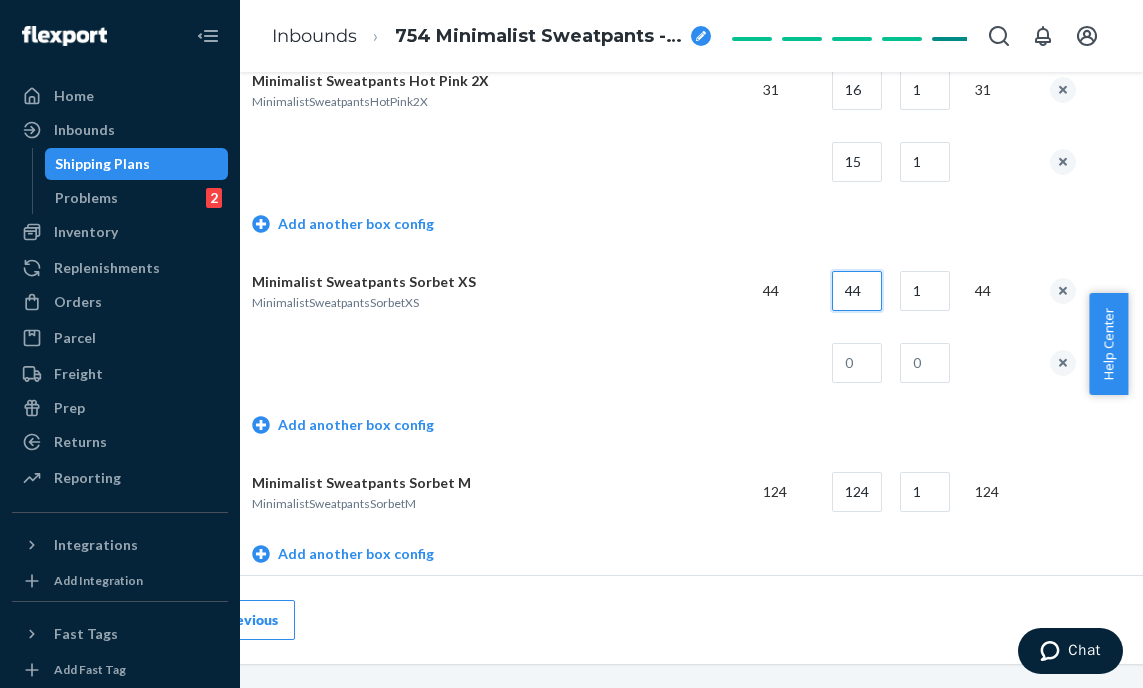 click on "44" at bounding box center [857, 291] 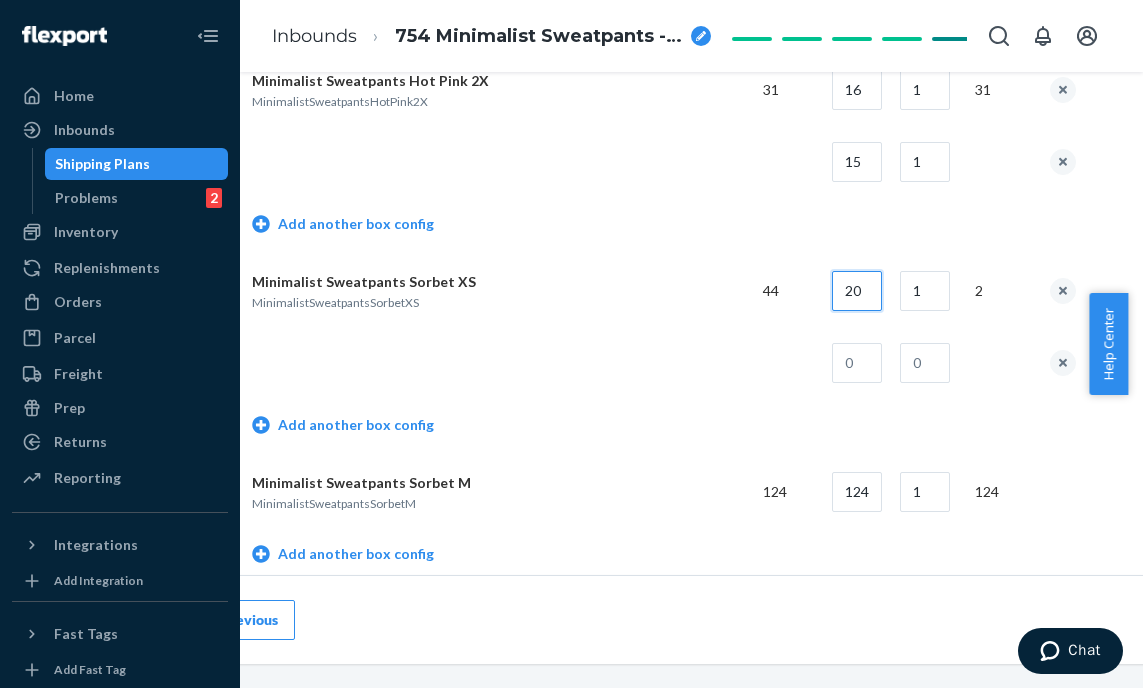 type on "20" 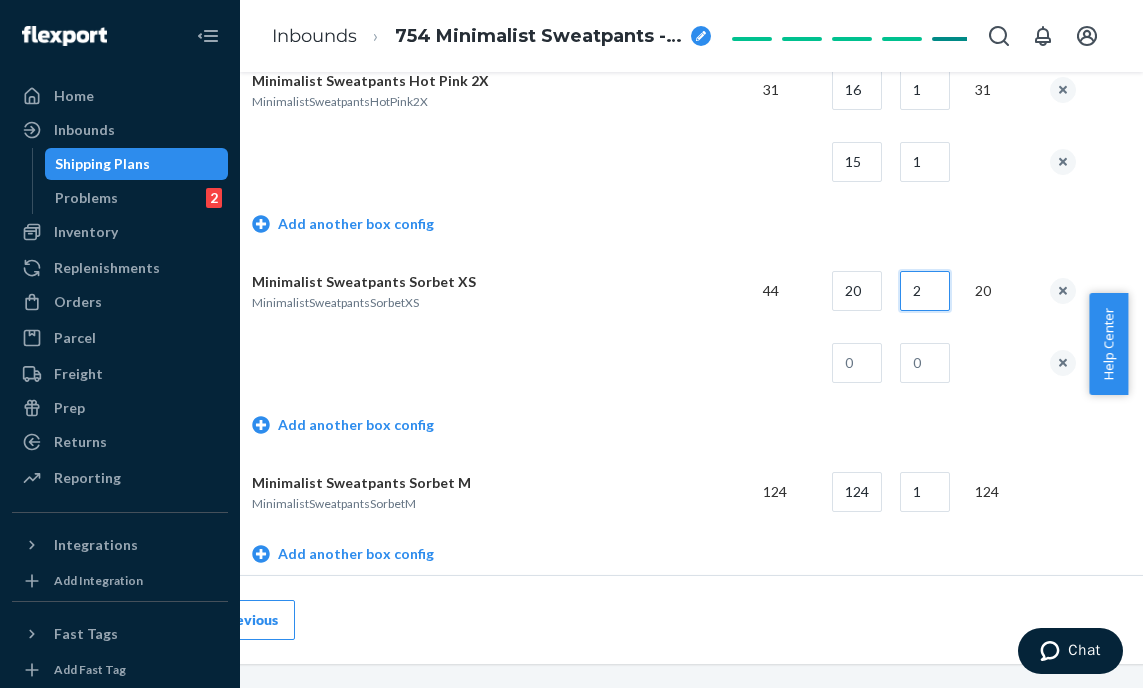 type on "2" 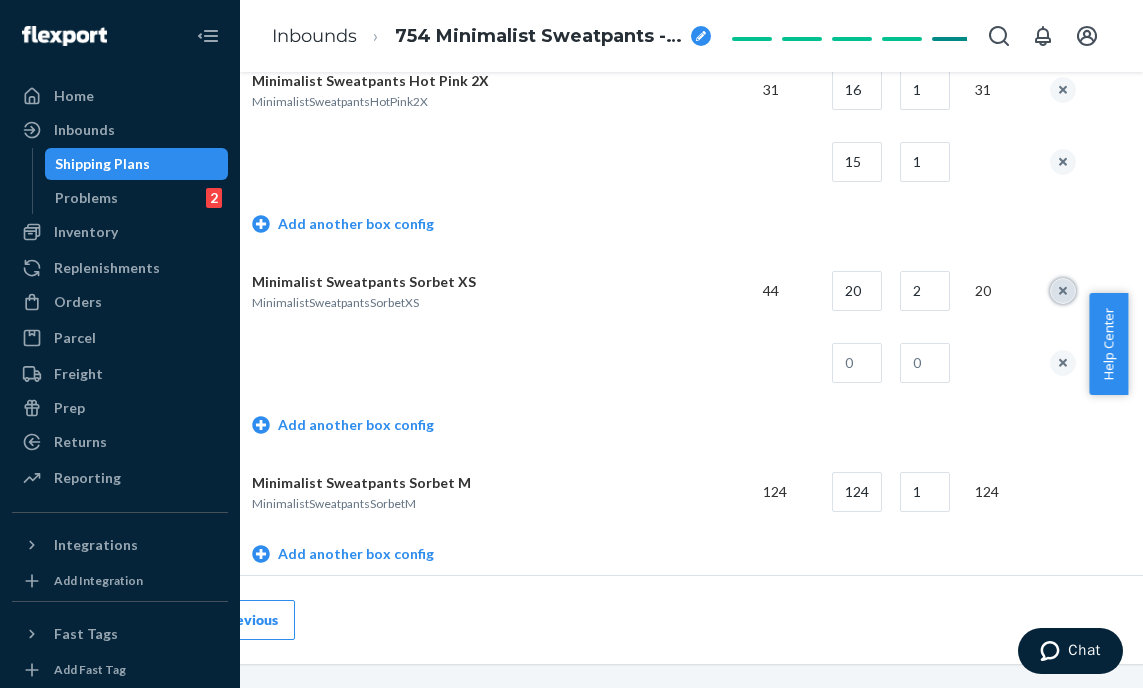 type 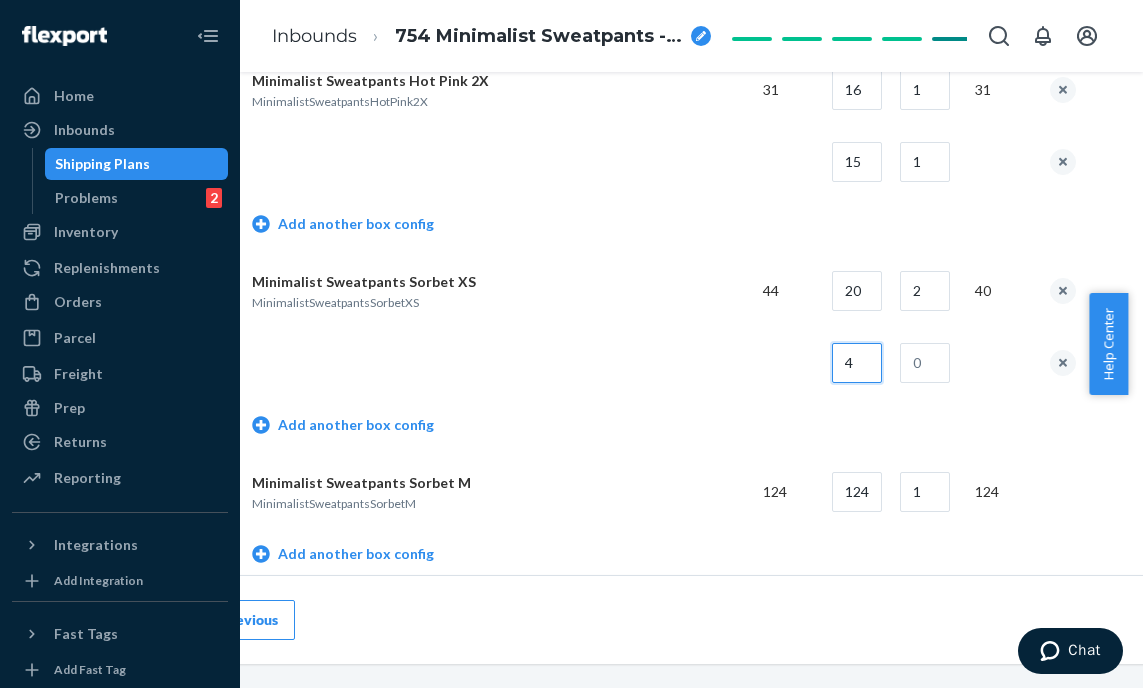 type on "4" 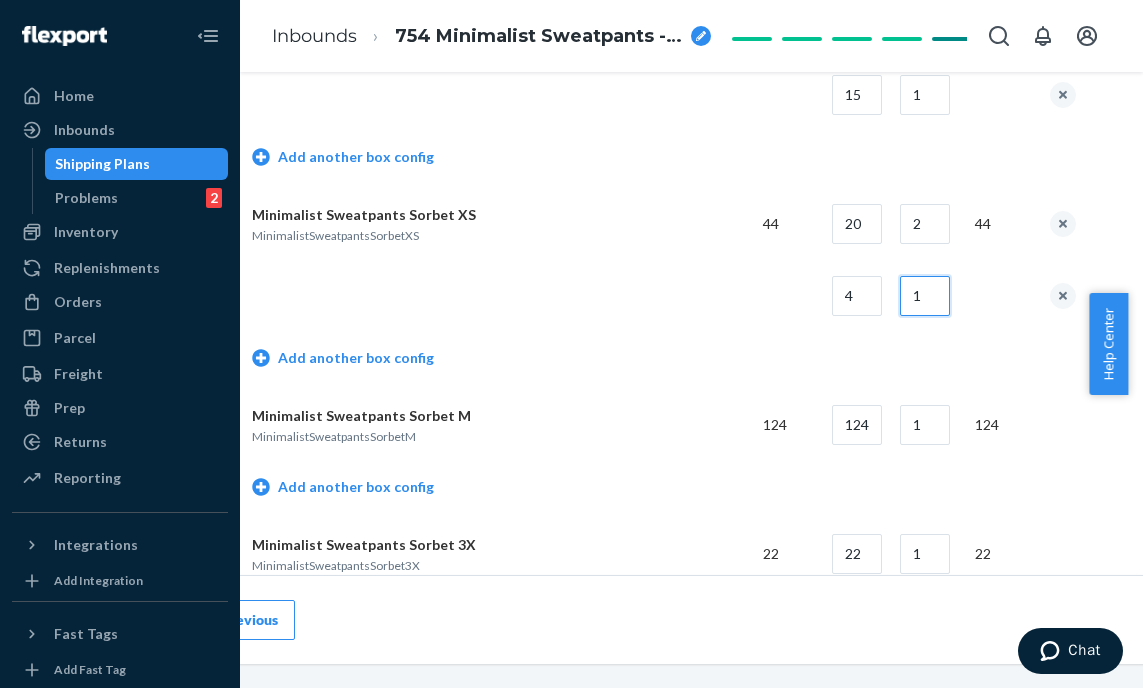 scroll, scrollTop: 1733, scrollLeft: 106, axis: both 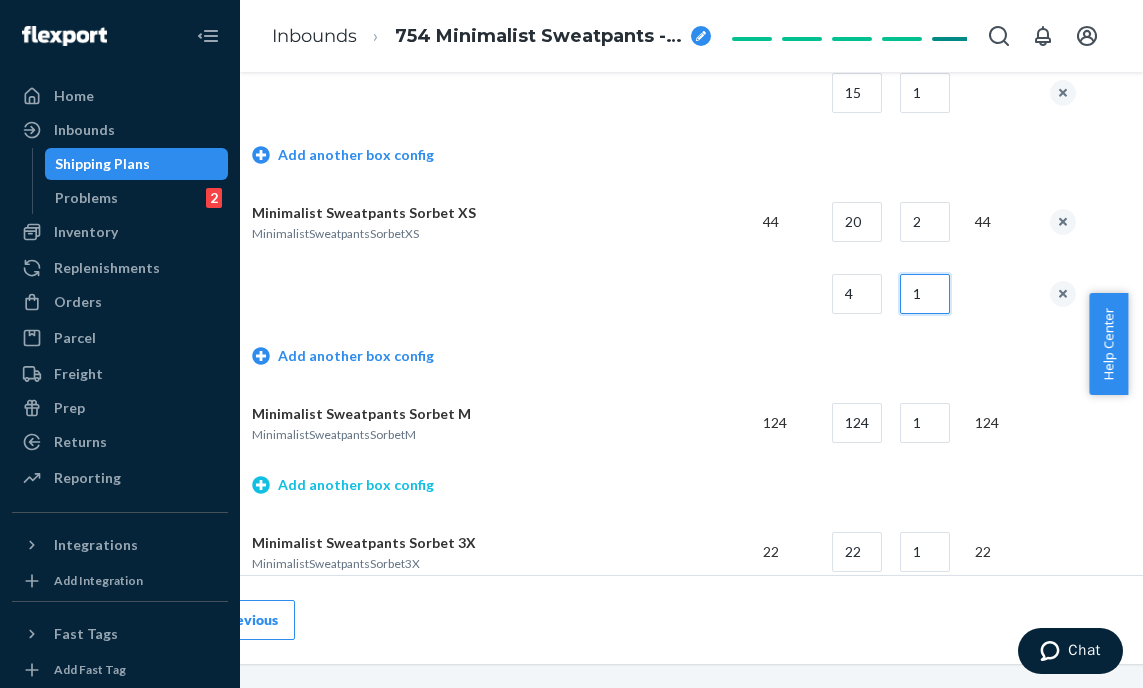 type on "1" 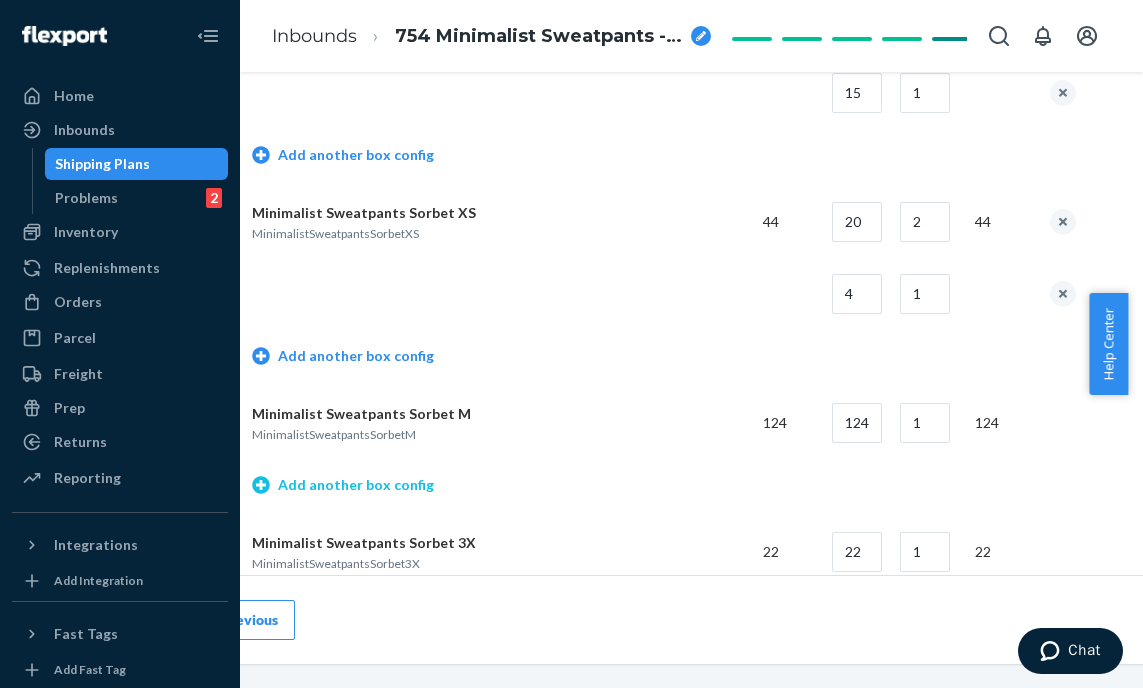 click on "Add another box config" at bounding box center (343, 485) 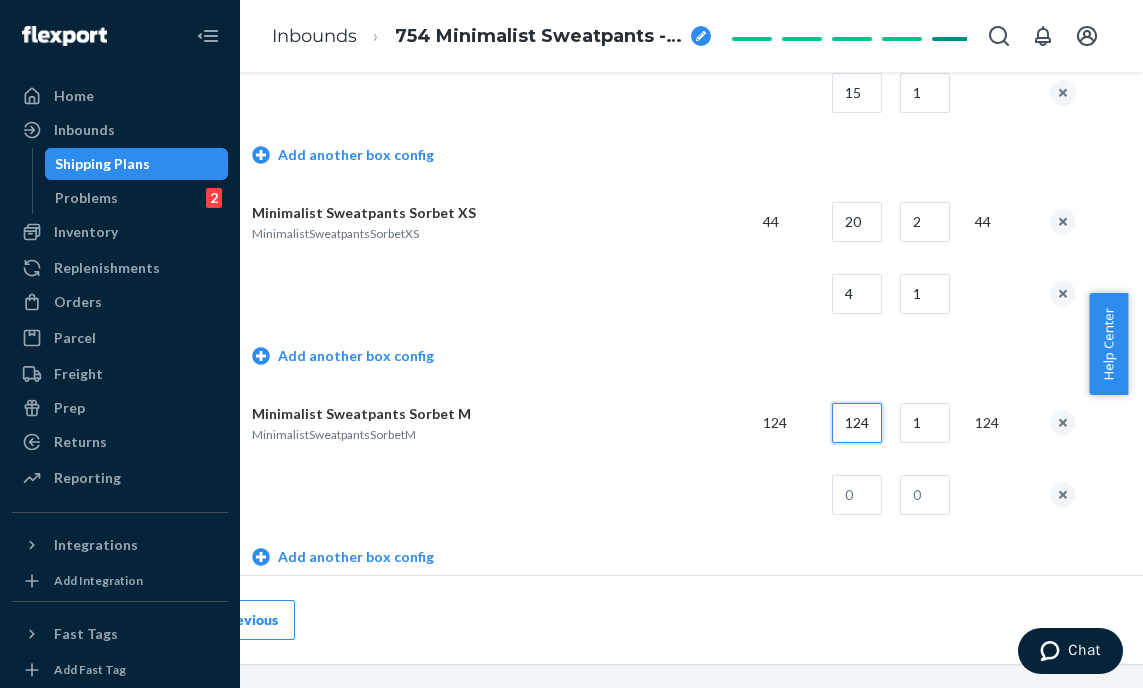 click on "124" at bounding box center [857, 423] 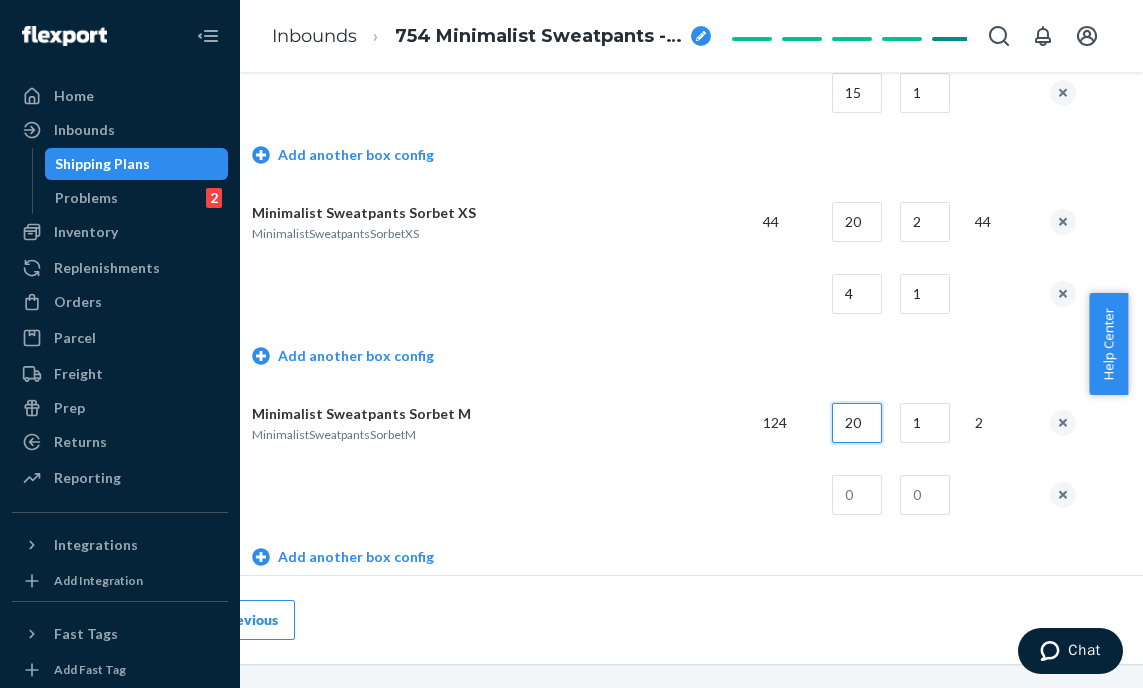 type on "20" 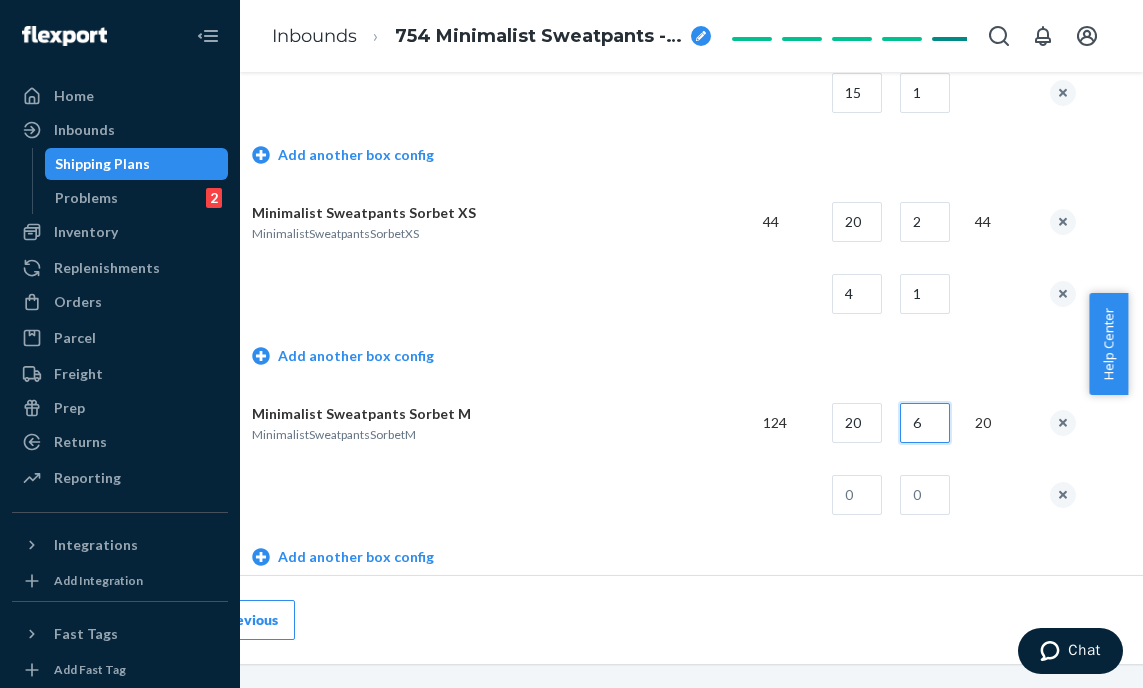 type on "6" 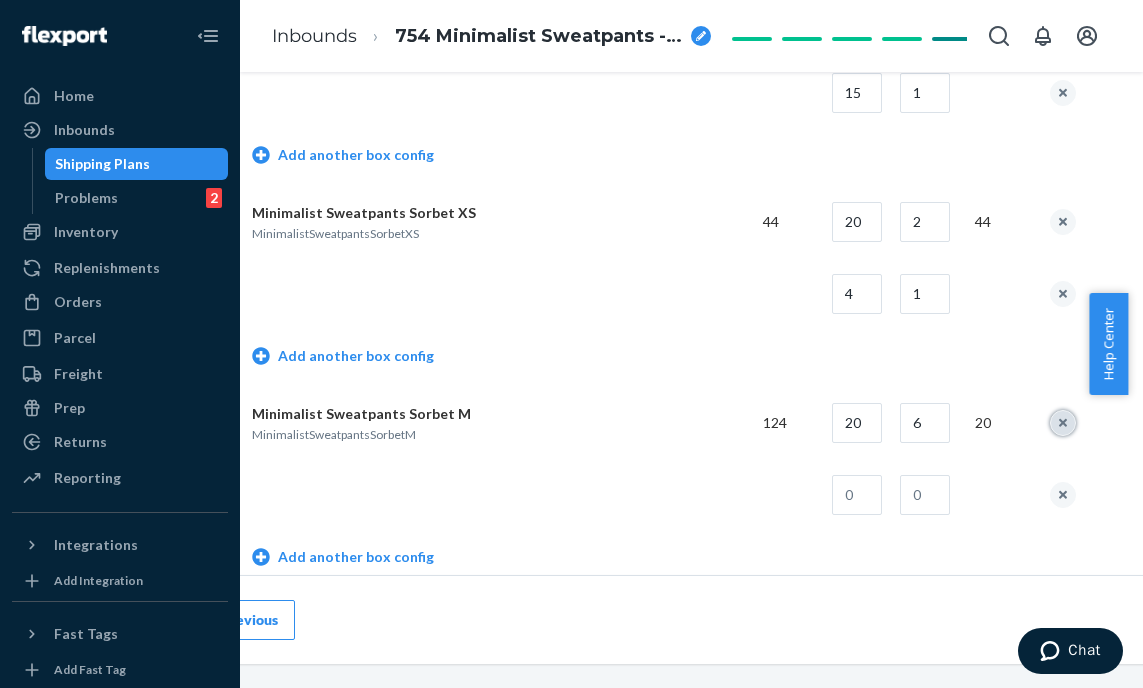 type 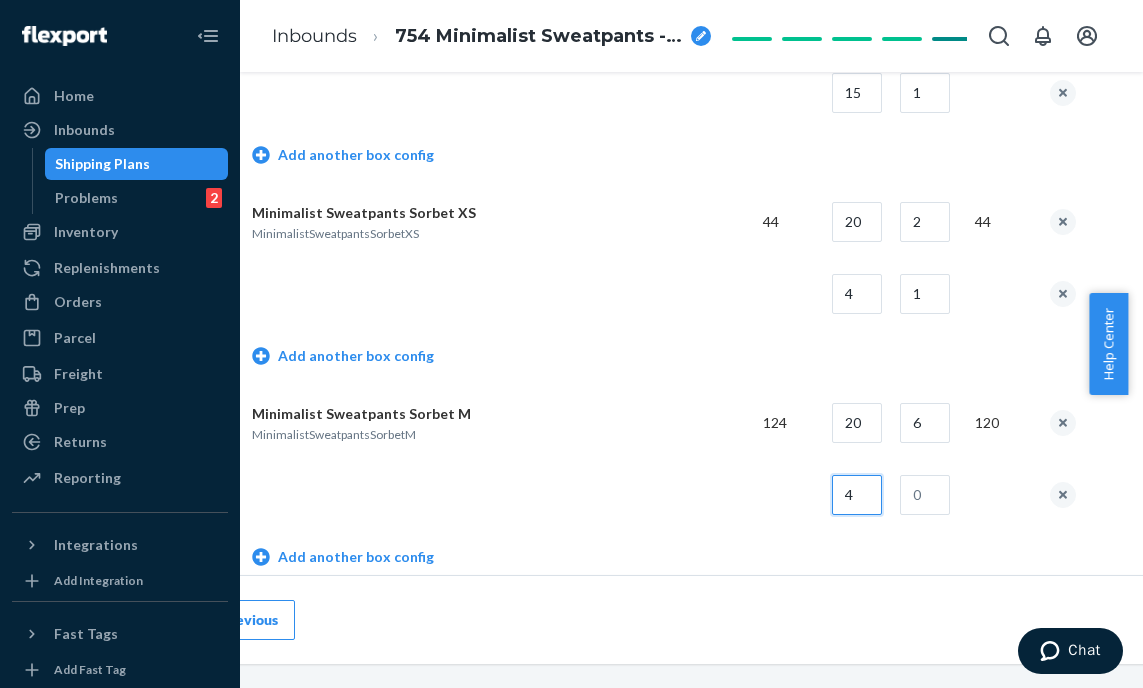 type on "4" 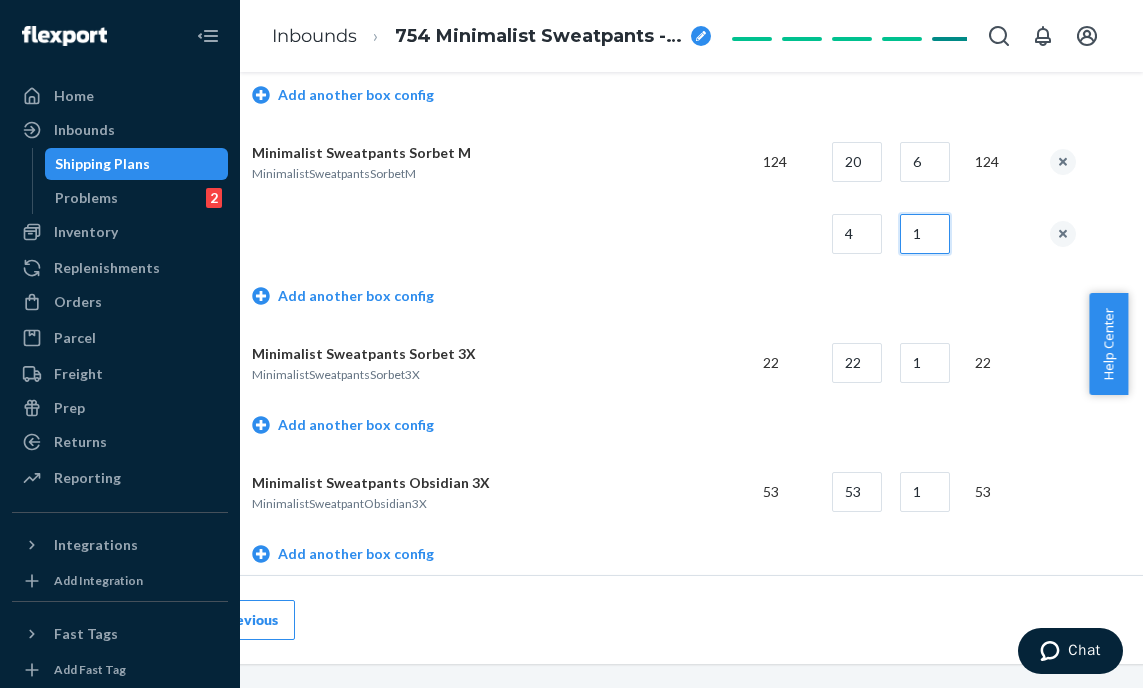 scroll, scrollTop: 1998, scrollLeft: 106, axis: both 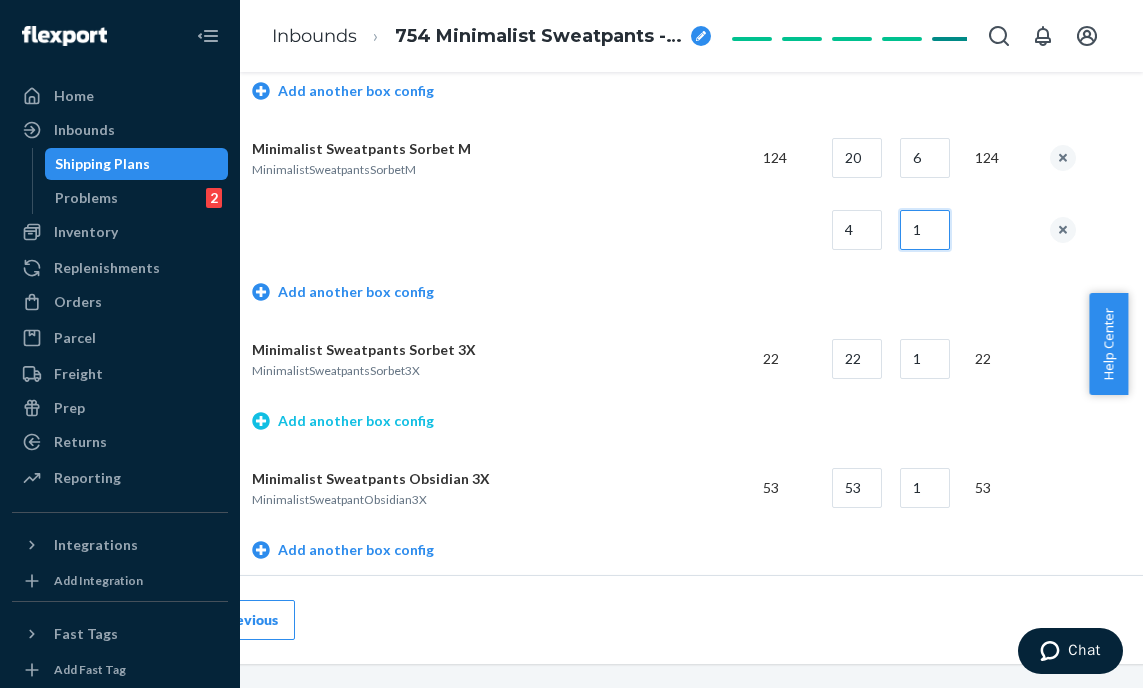 type on "1" 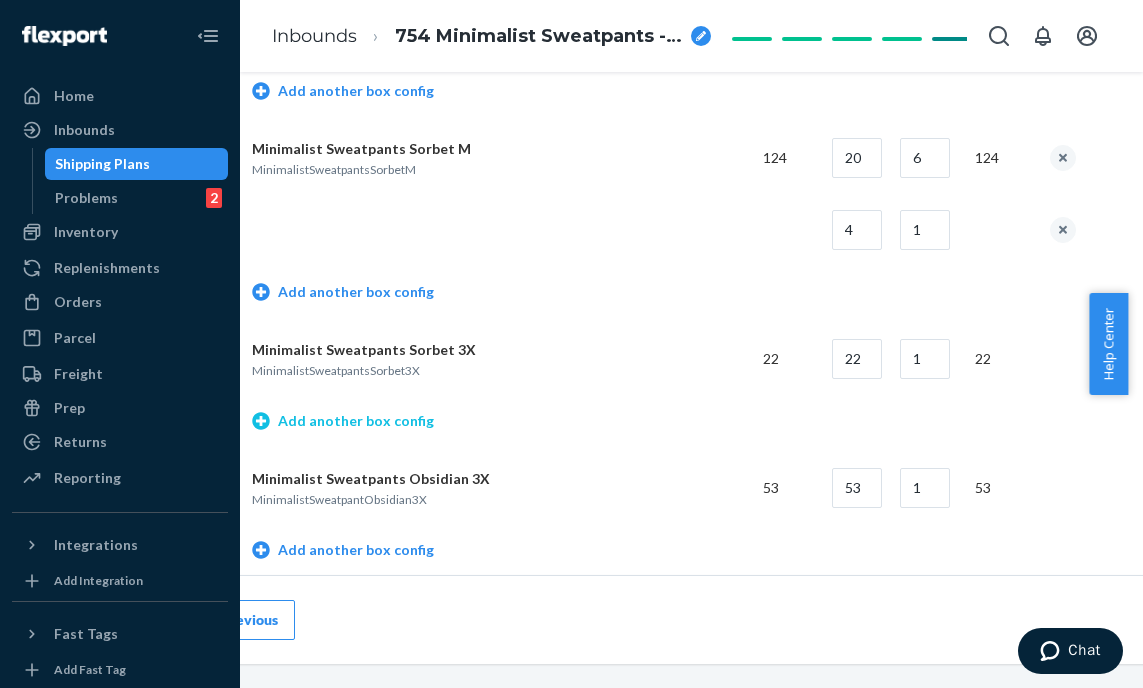 click on "Add another box config" at bounding box center (343, 421) 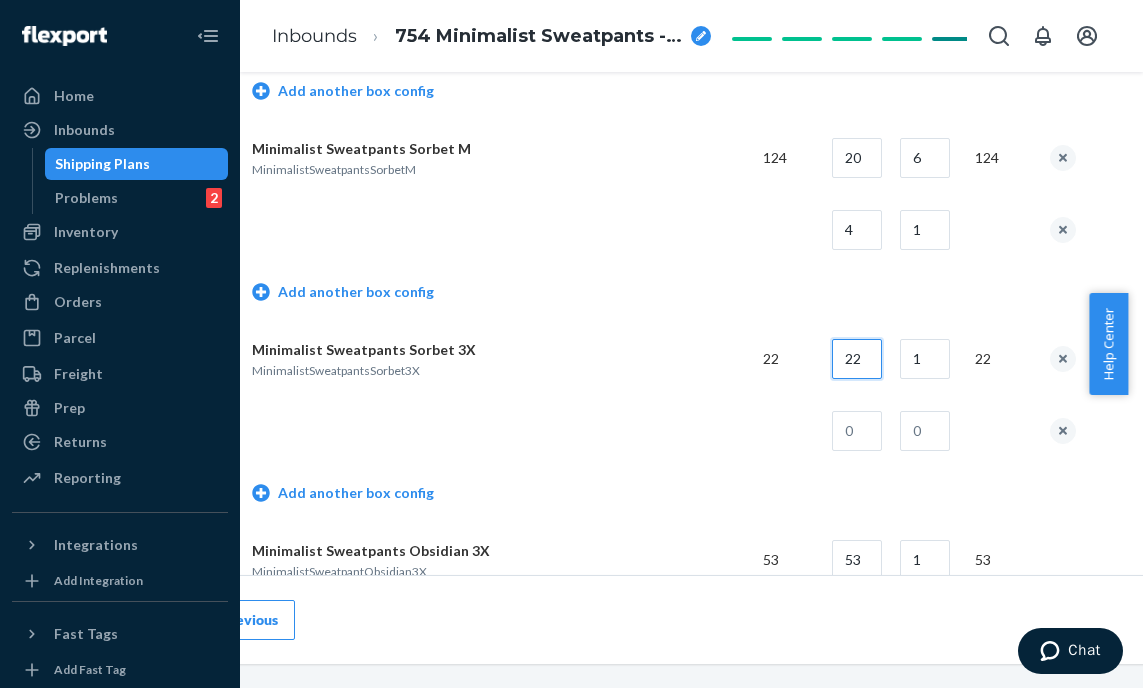click on "22" at bounding box center (857, 359) 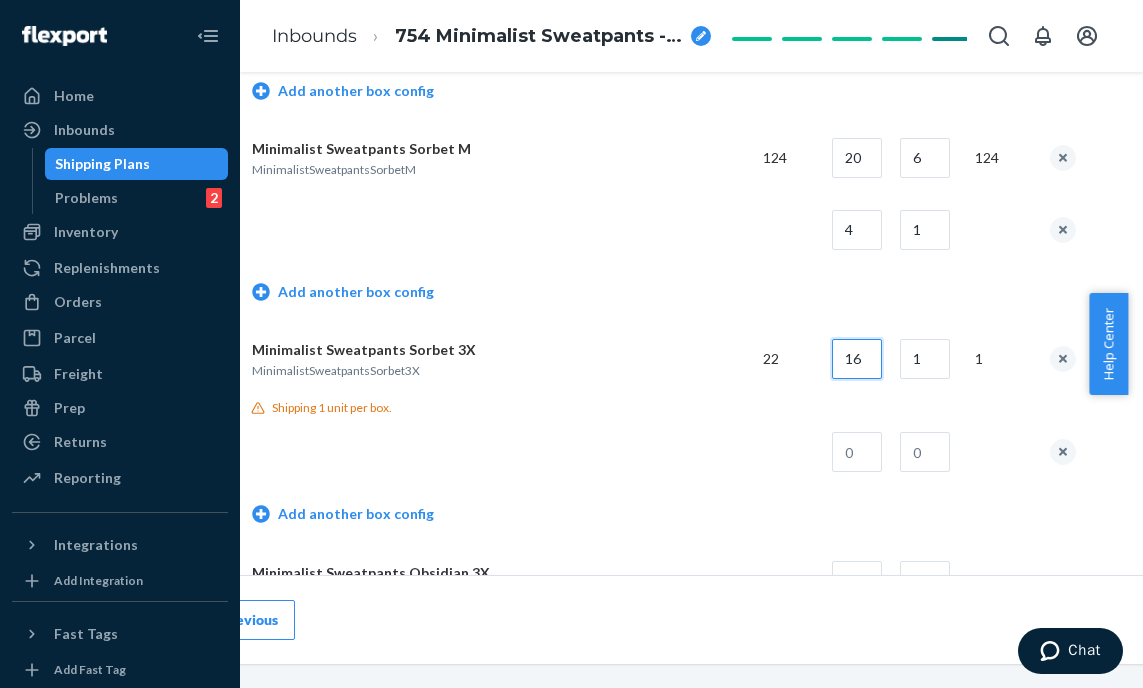 type on "16" 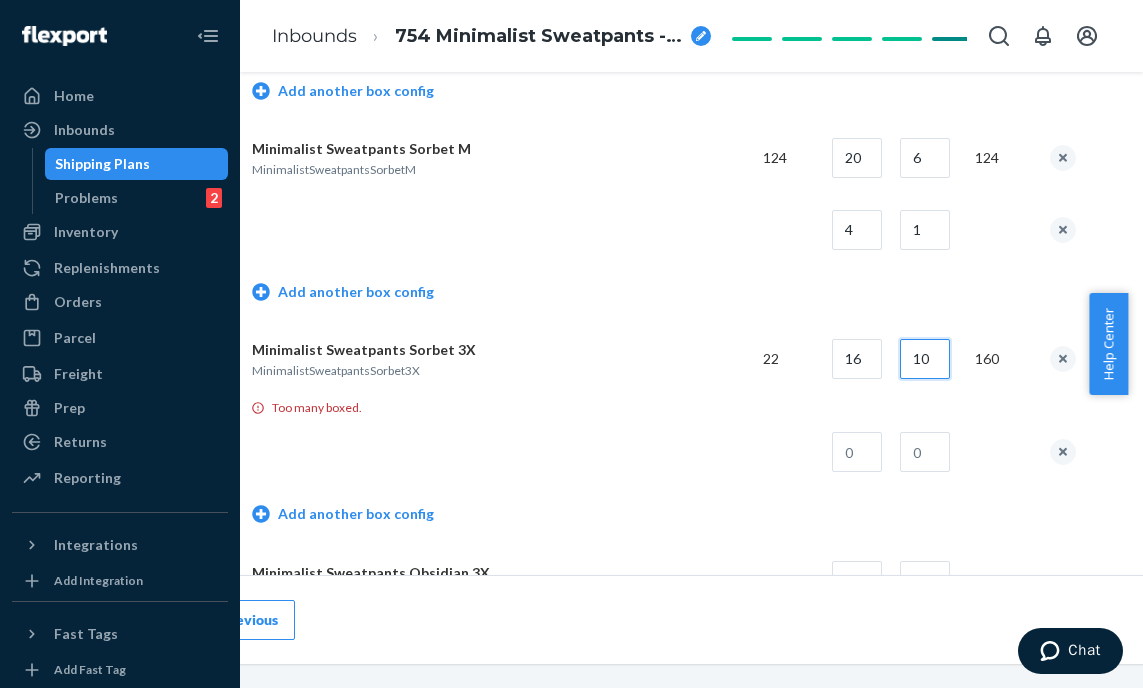 type on "1" 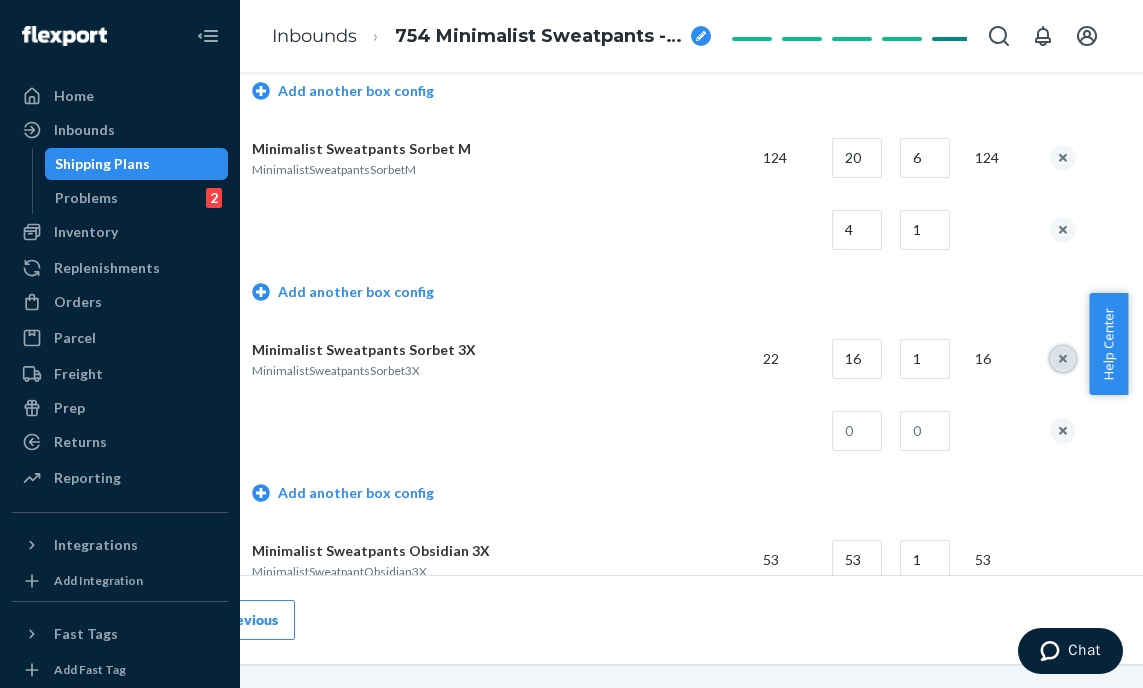 type 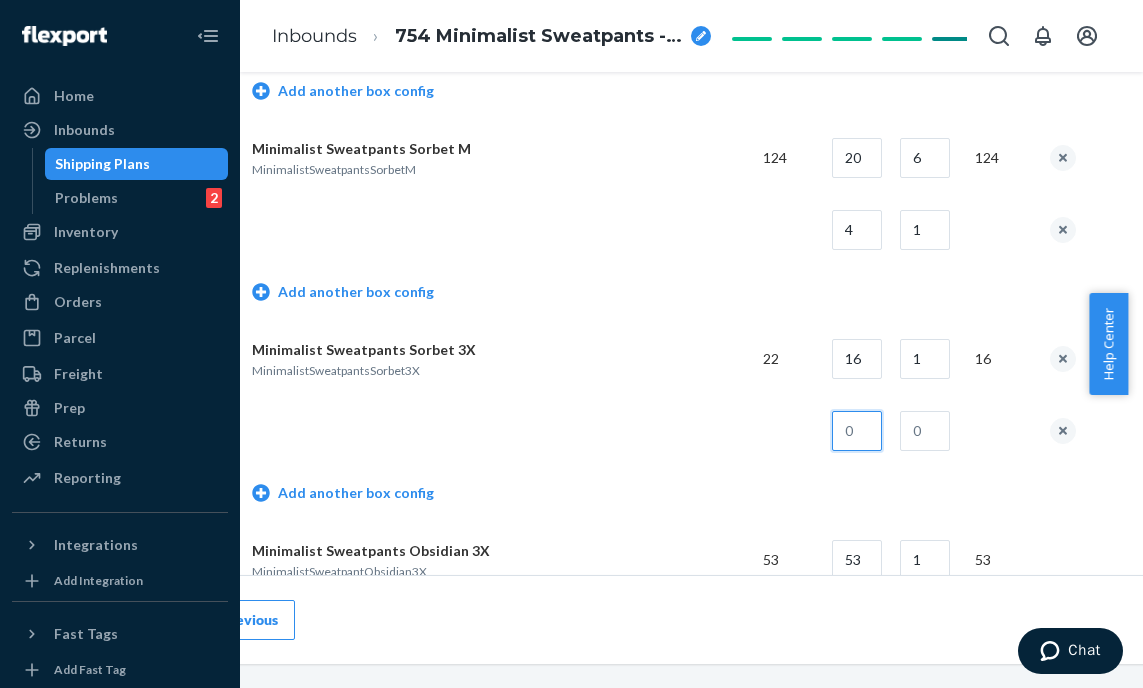 click at bounding box center [857, 431] 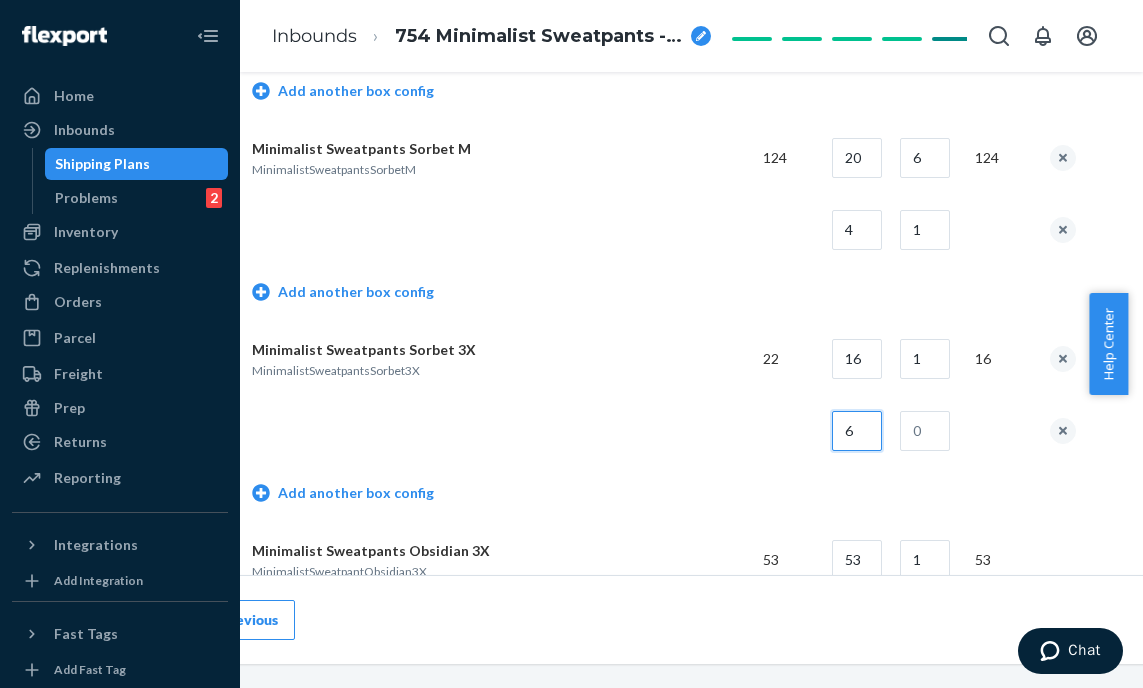 type on "6" 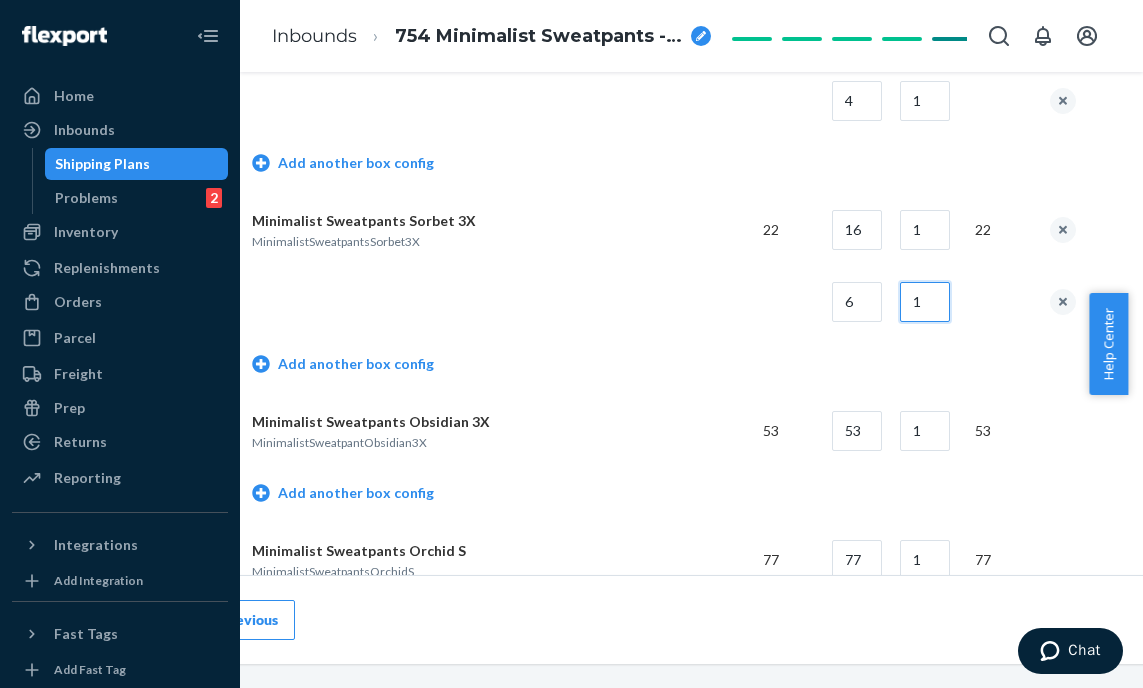scroll, scrollTop: 2167, scrollLeft: 106, axis: both 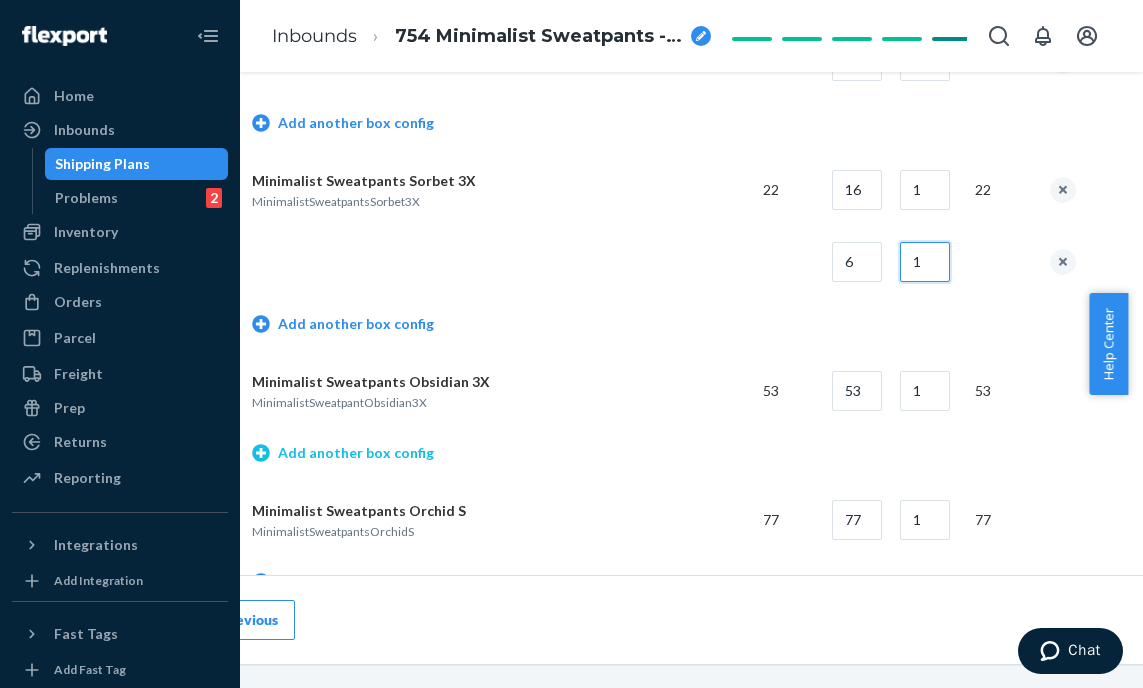 type on "1" 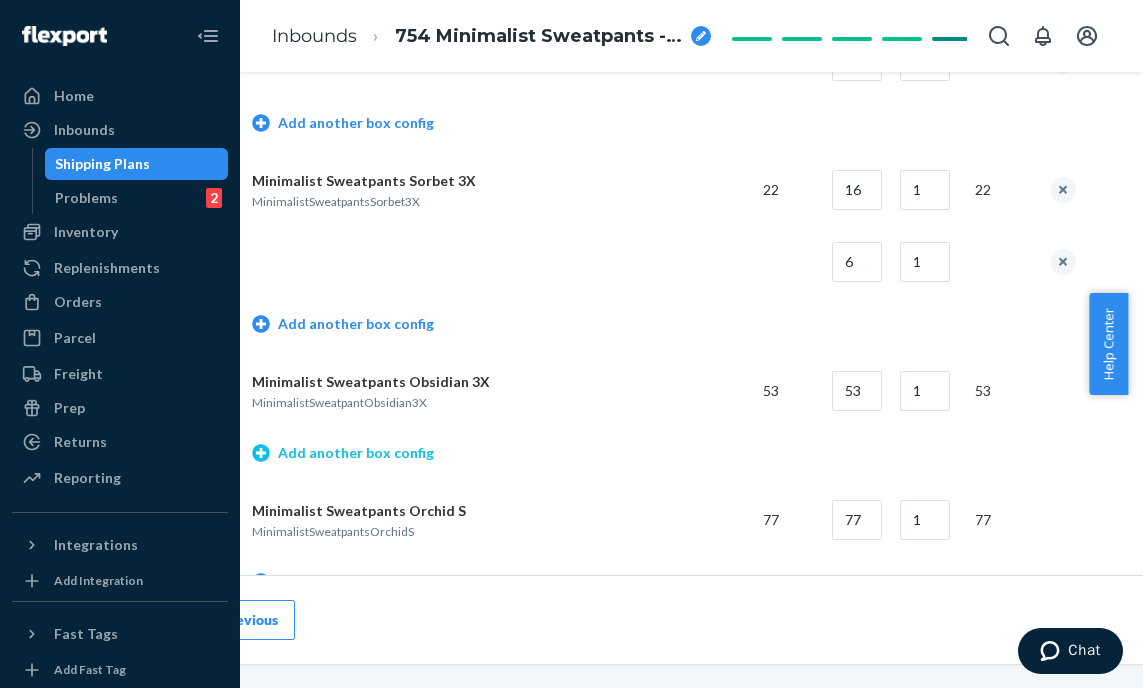 click on "Add another box config" at bounding box center [343, 453] 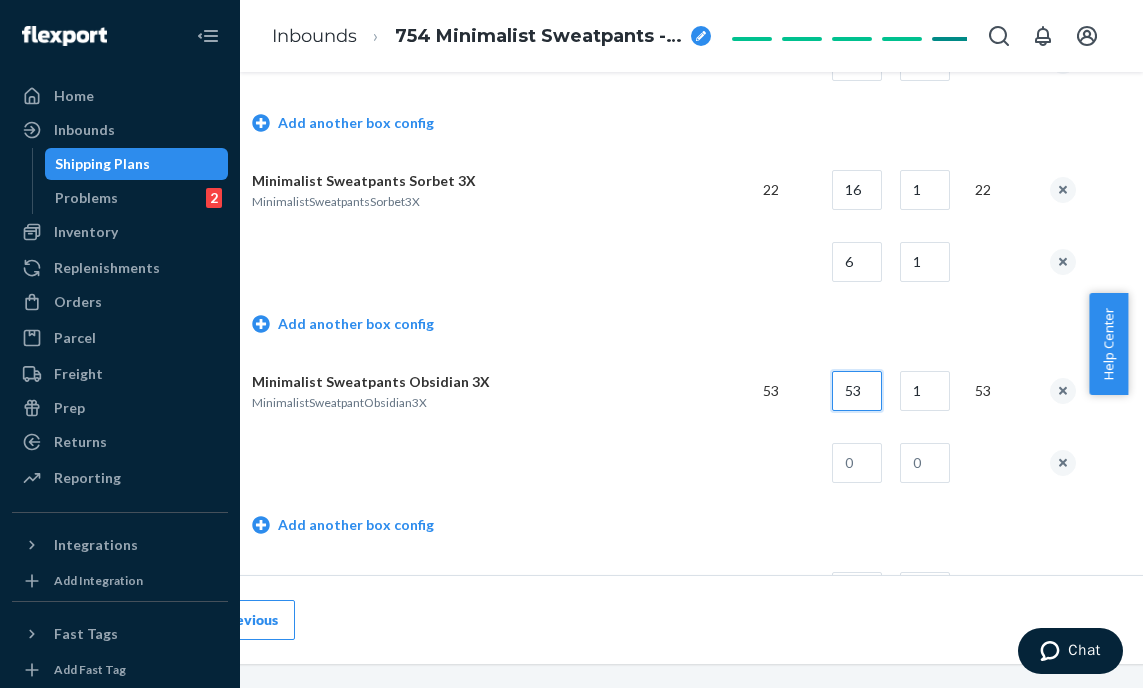 click on "53" at bounding box center [857, 391] 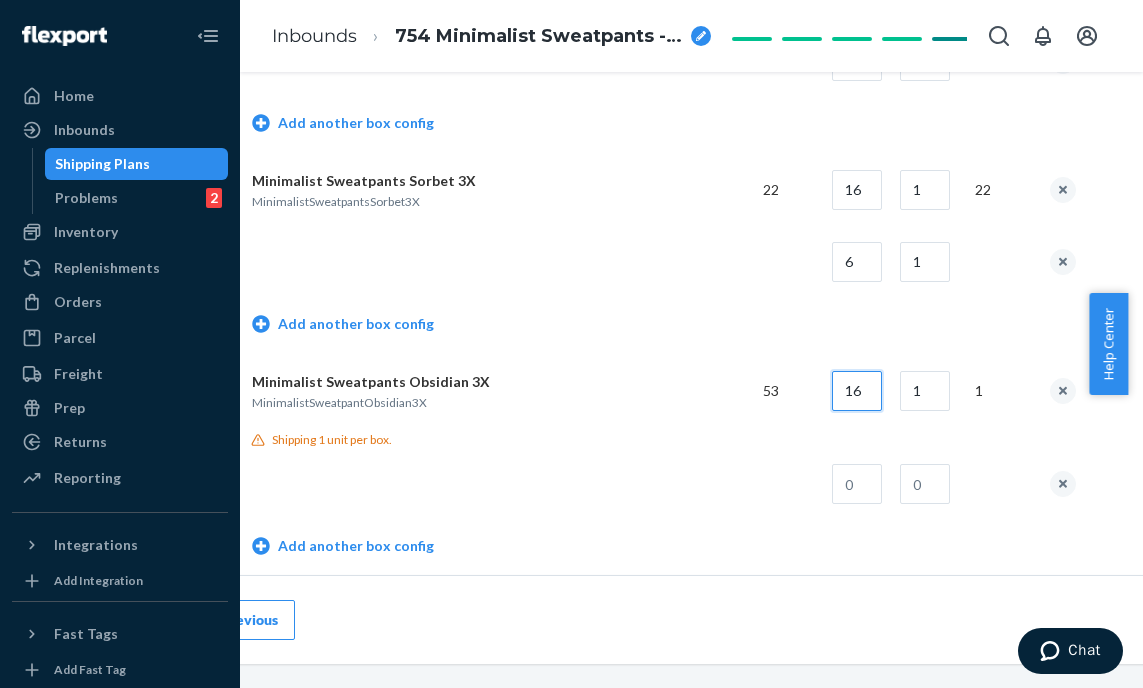 type on "16" 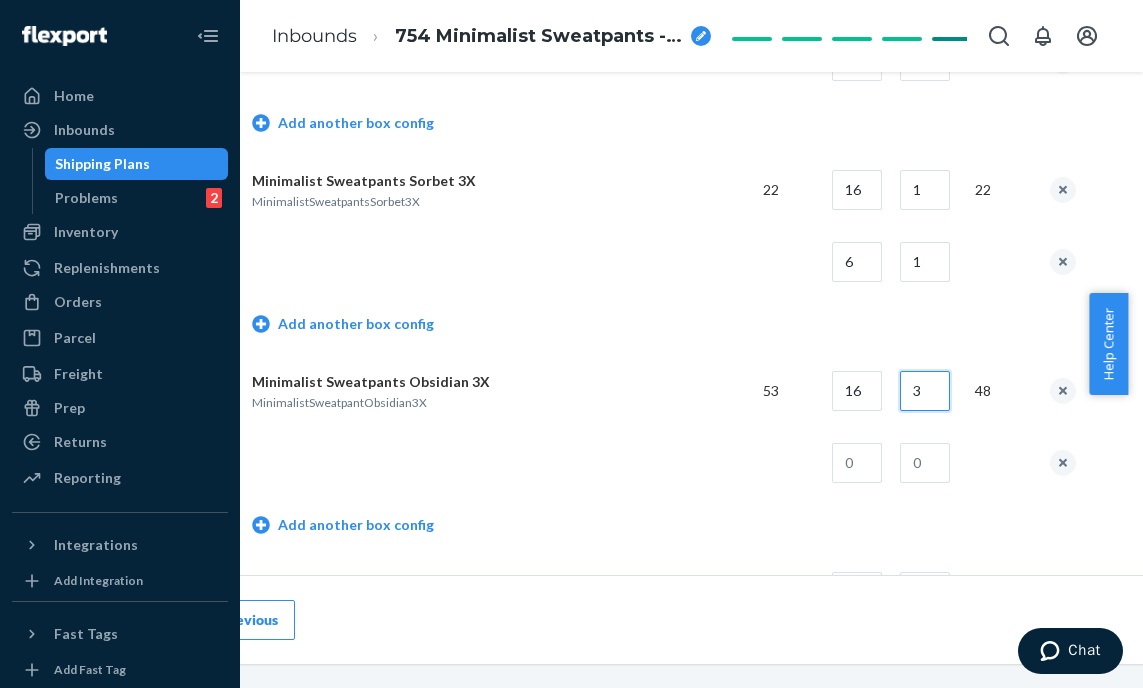 type on "3" 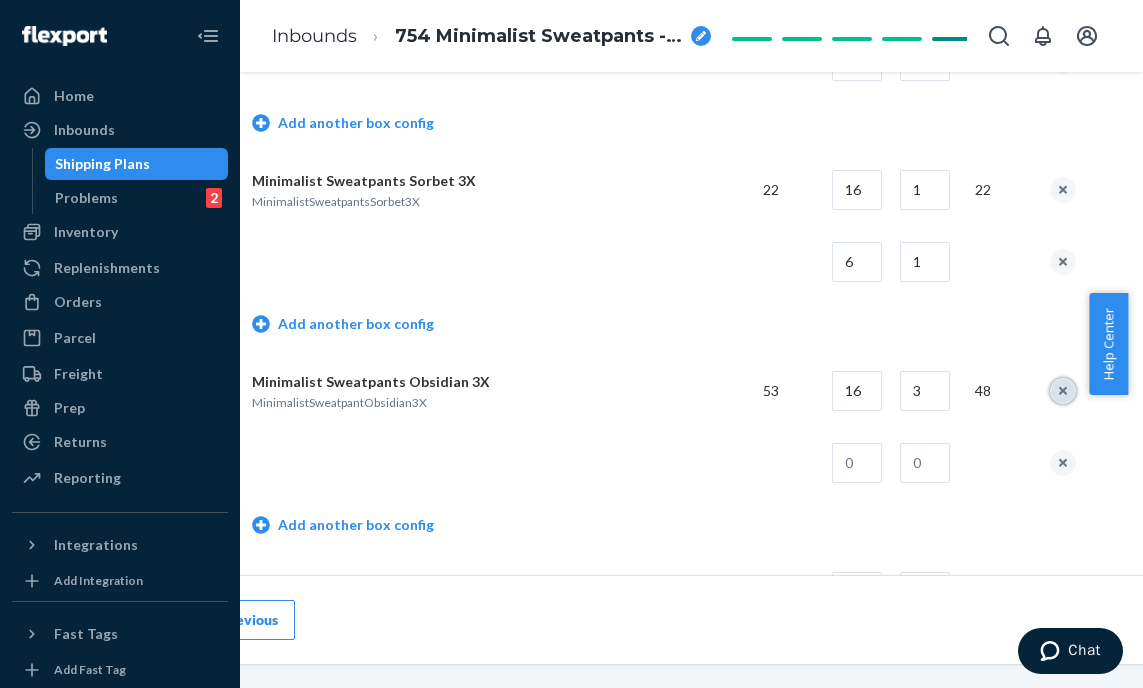 type 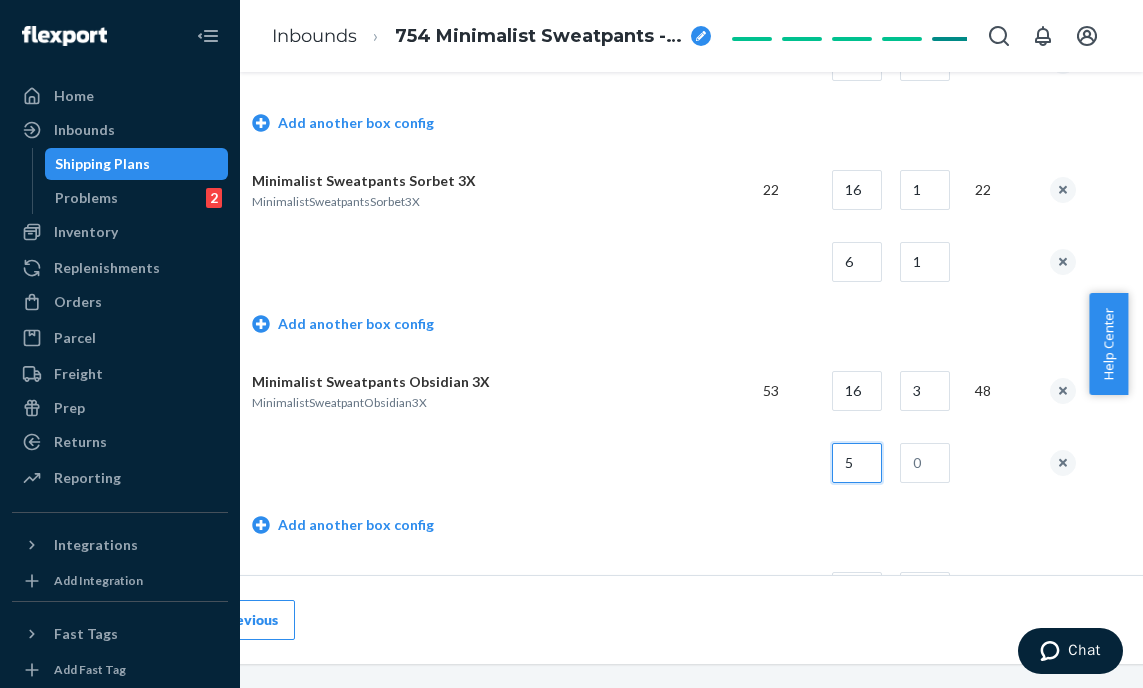 type on "5" 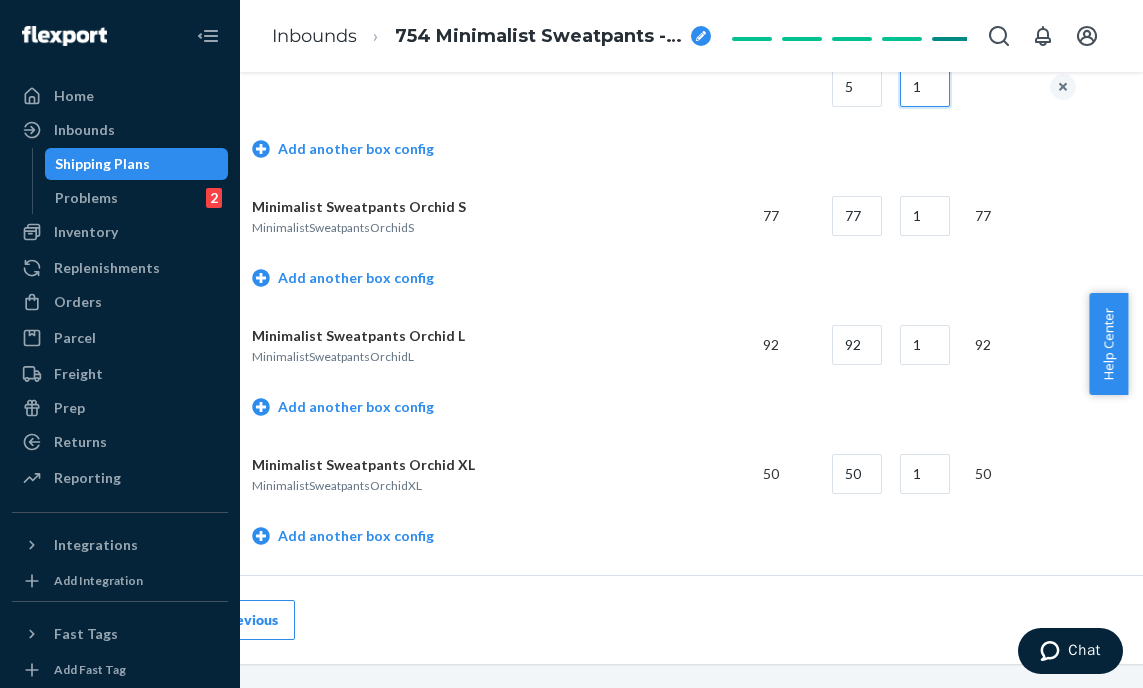 scroll, scrollTop: 2575, scrollLeft: 106, axis: both 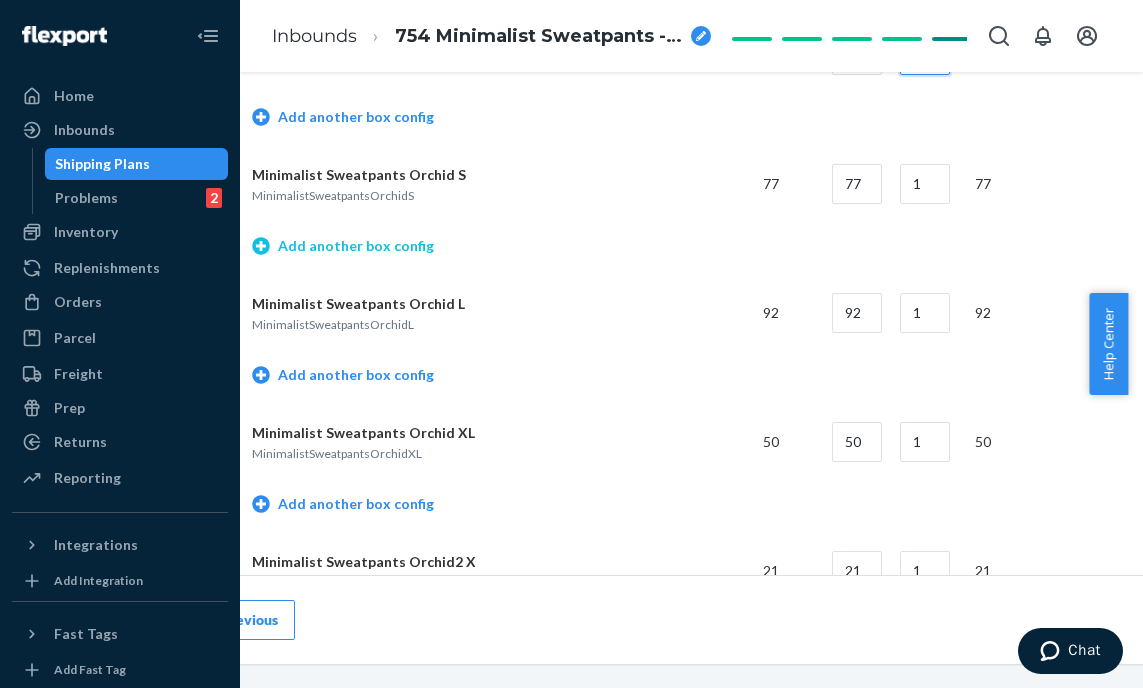 type on "1" 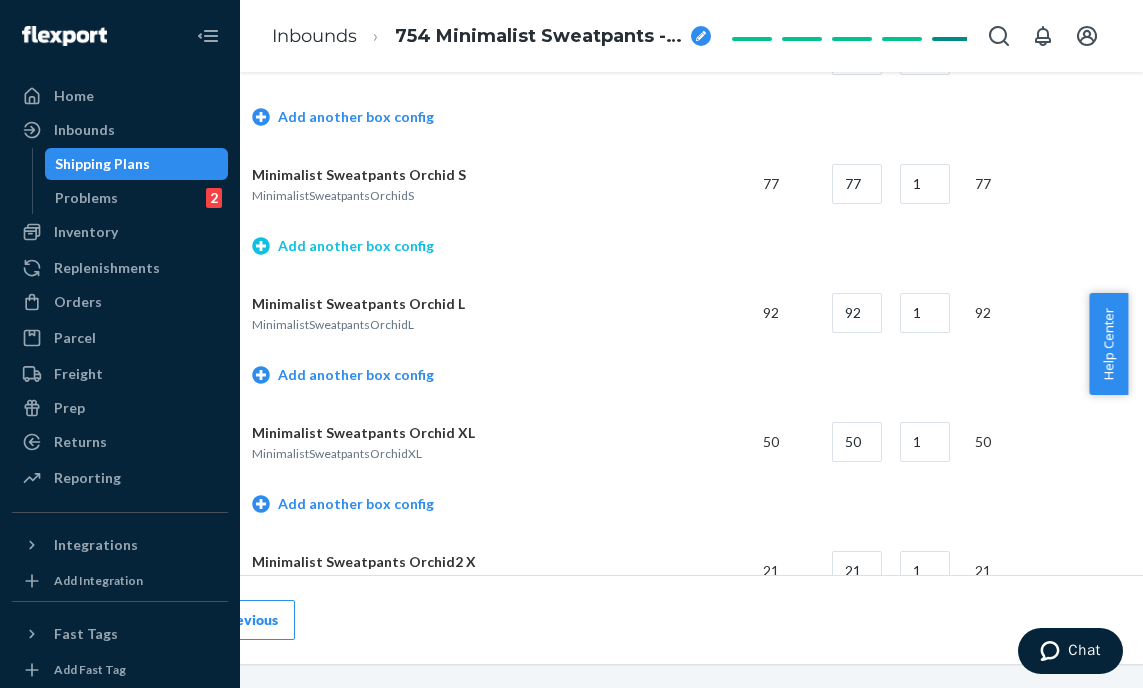 click on "Add another box config" at bounding box center (343, 246) 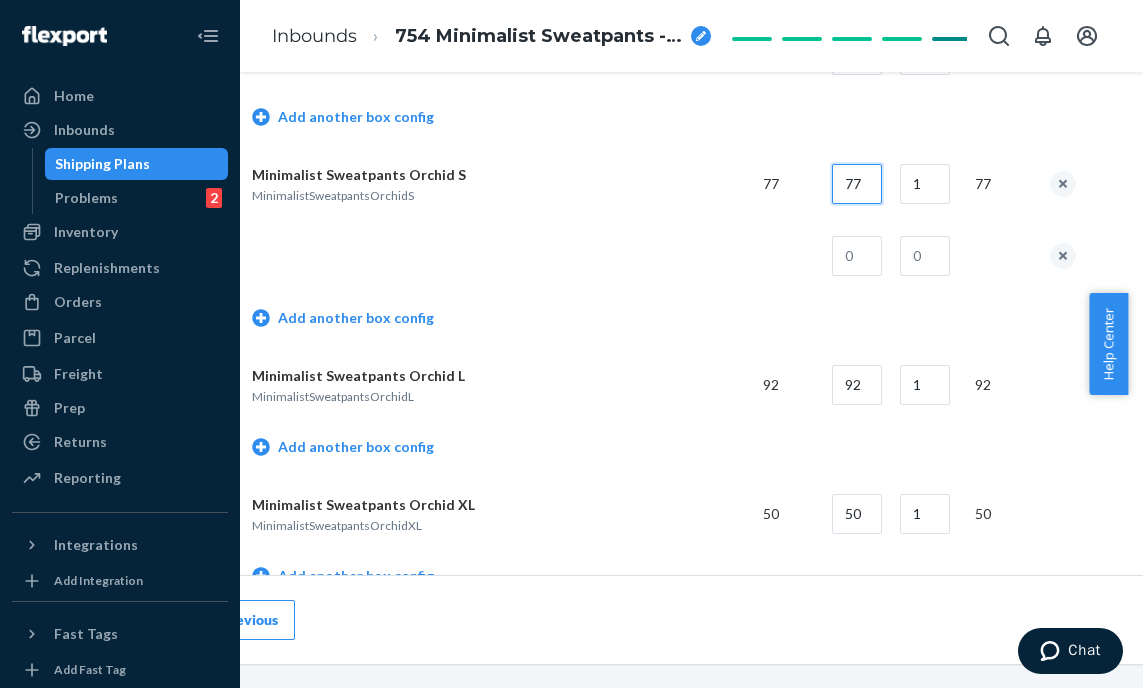 click on "77" at bounding box center [857, 184] 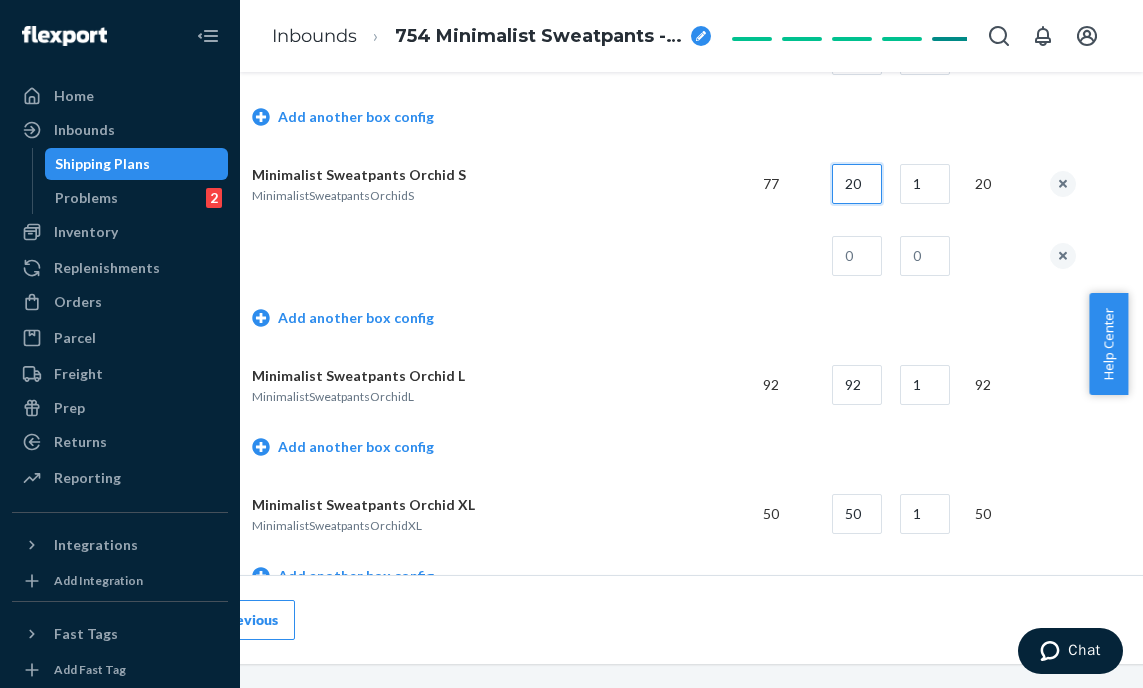 type on "20" 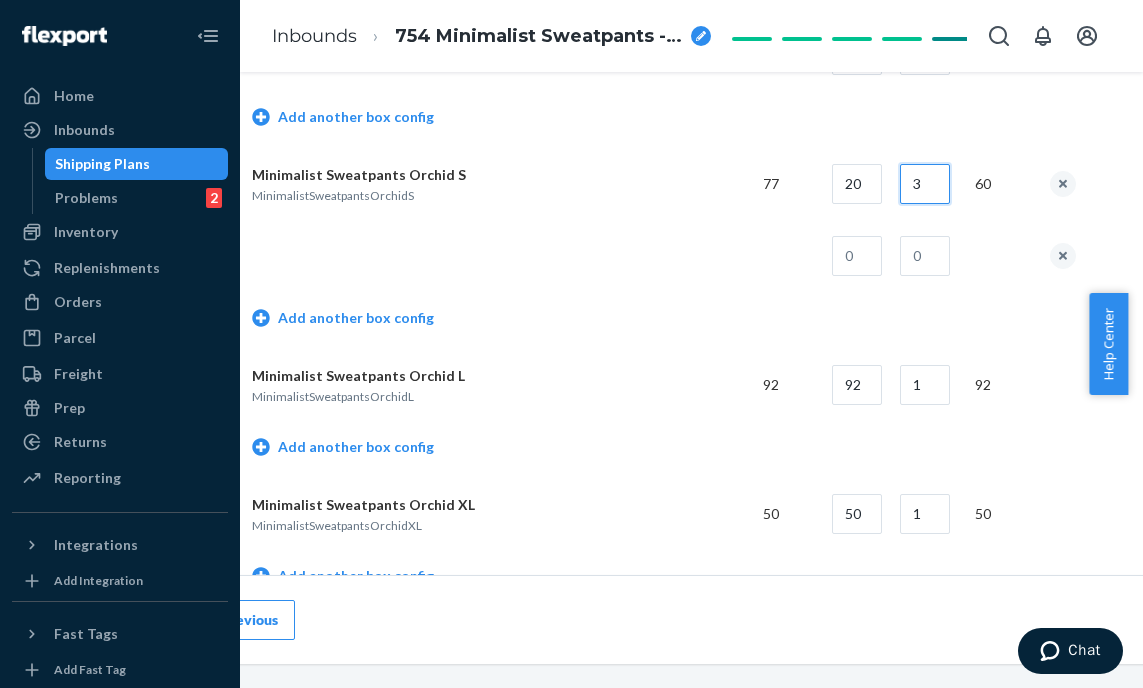 type on "3" 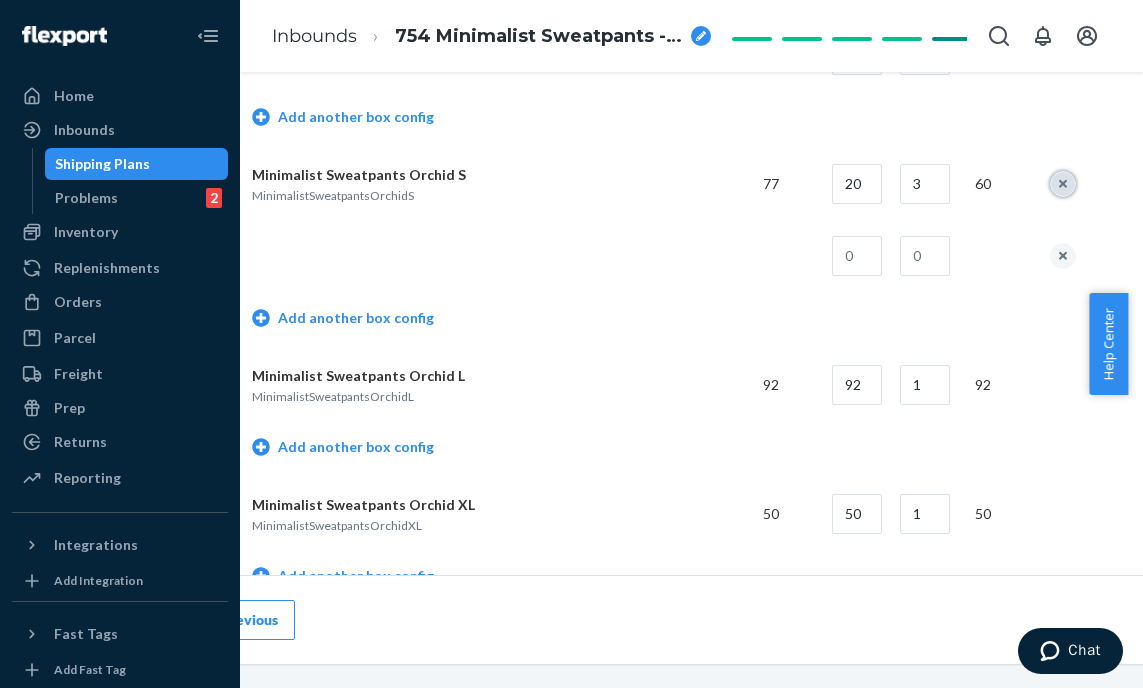 type 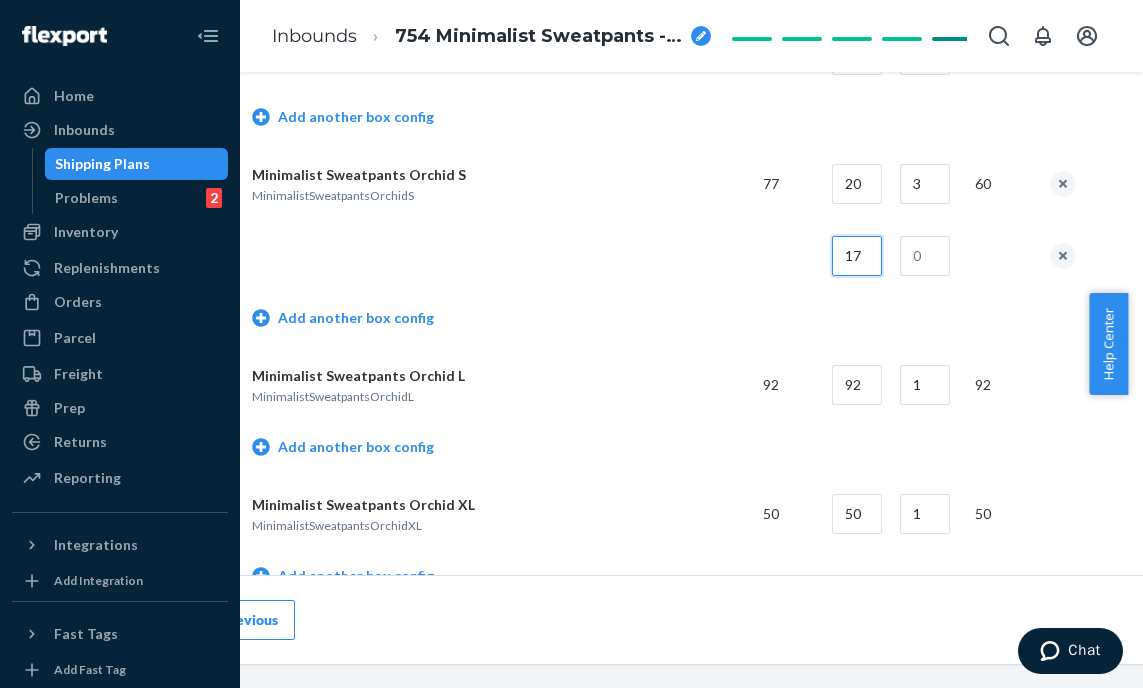 type on "17" 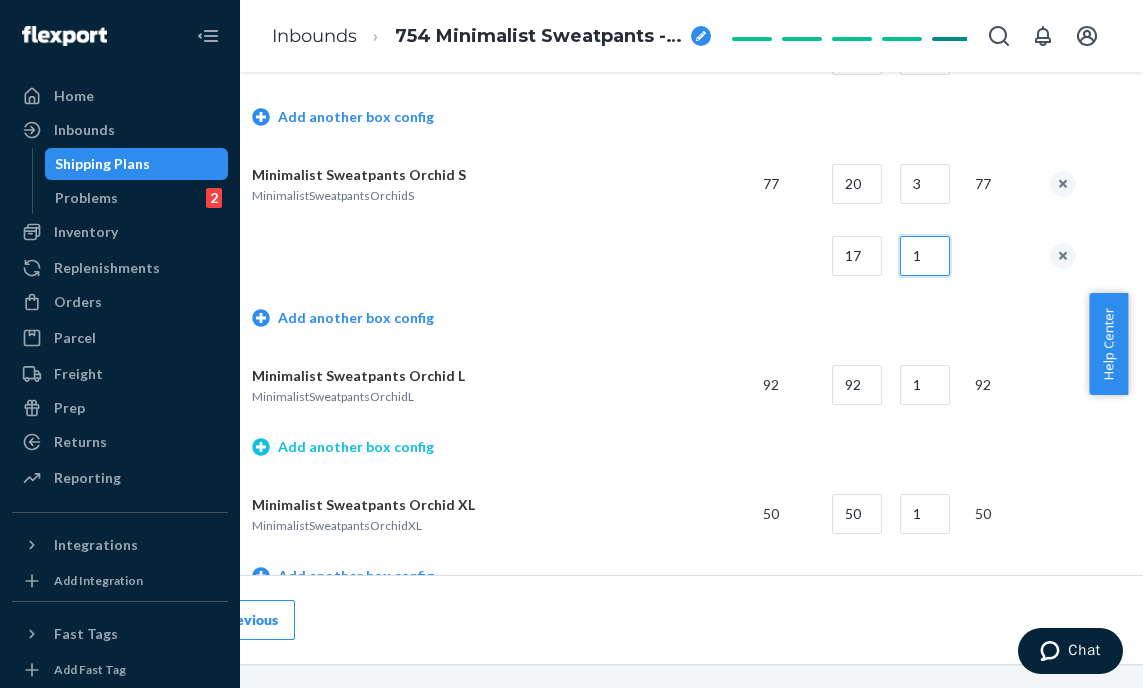 type on "1" 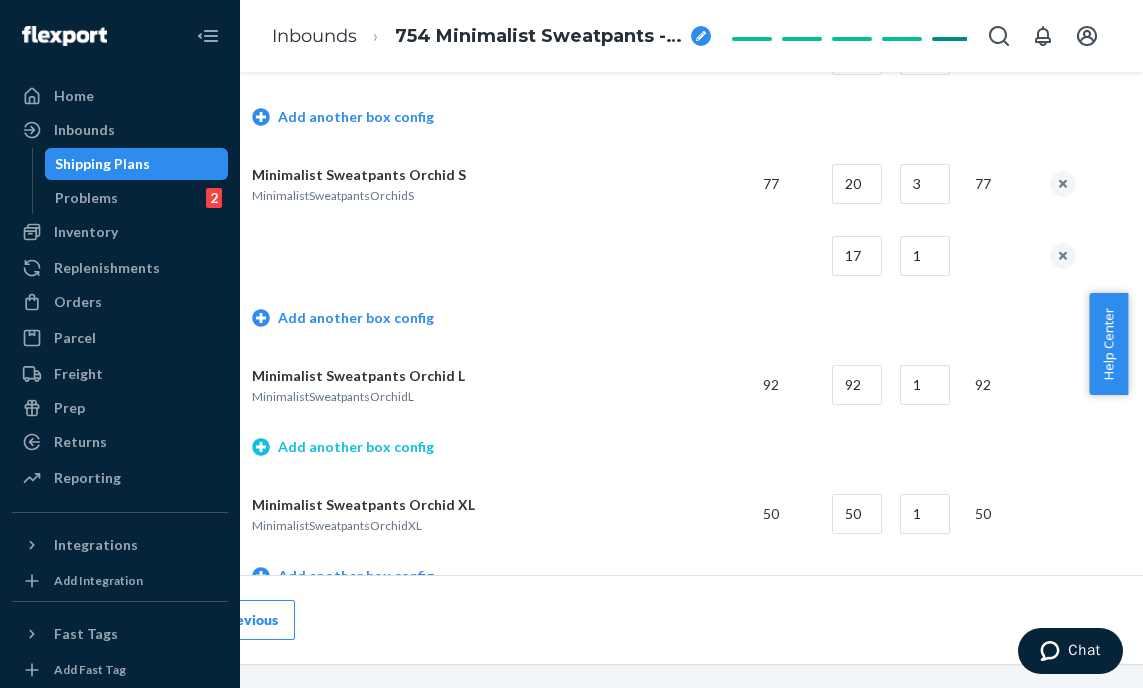 click on "Add another box config" at bounding box center [343, 447] 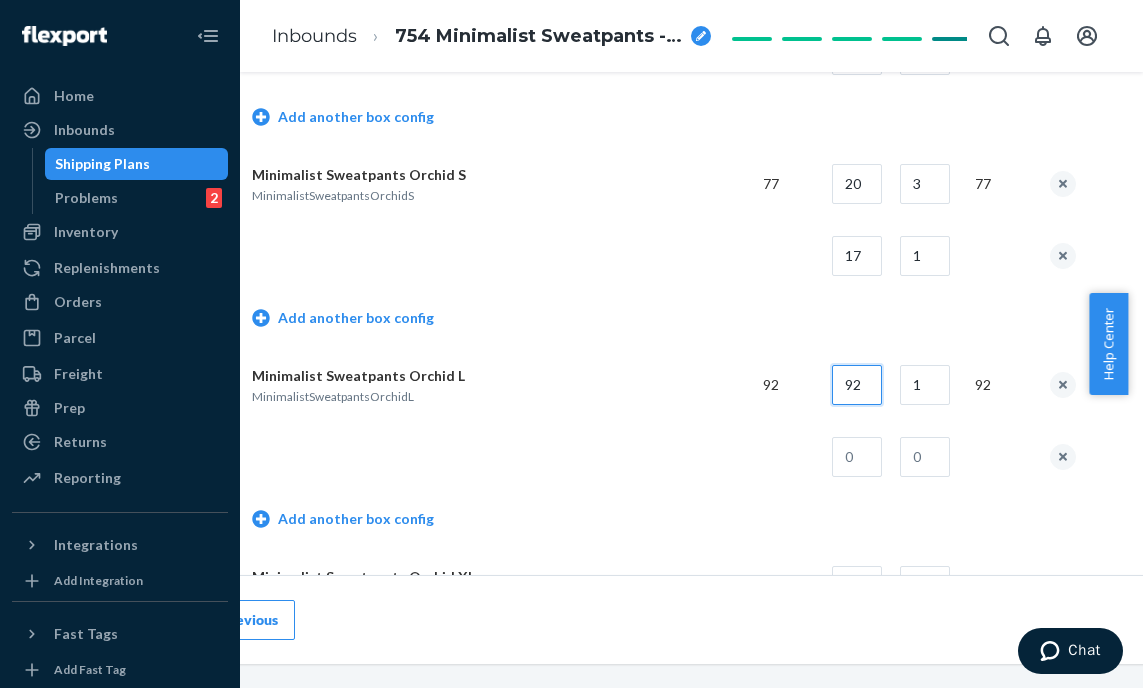 click on "92" at bounding box center (857, 385) 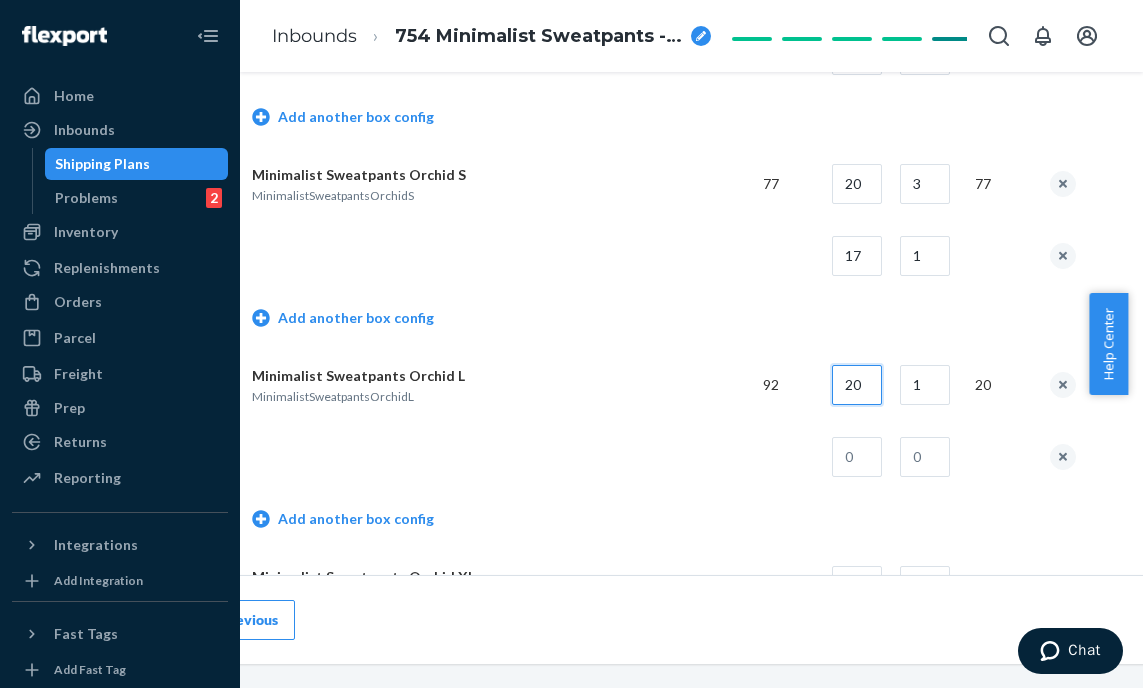 type on "20" 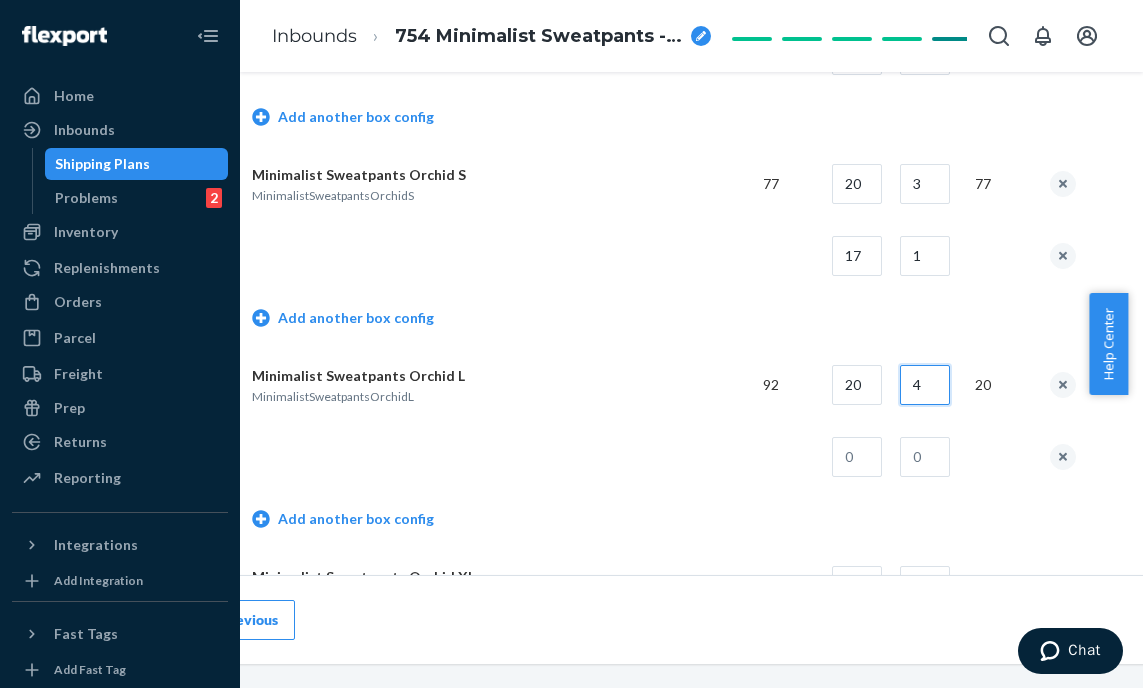 type on "4" 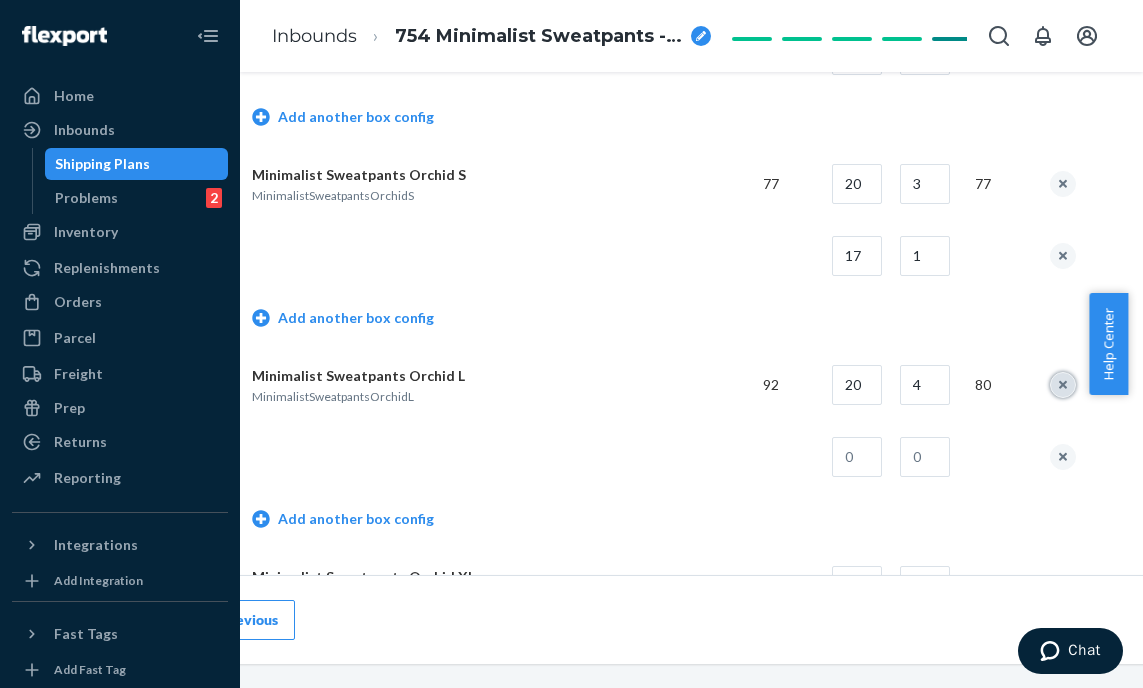 type 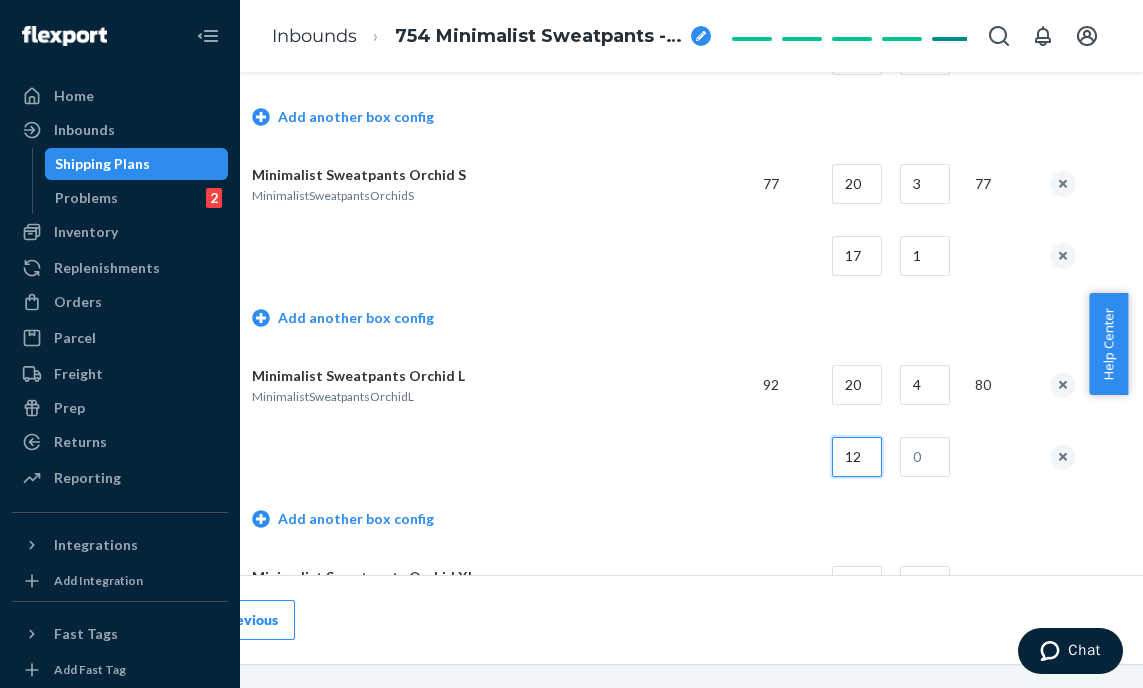 type on "12" 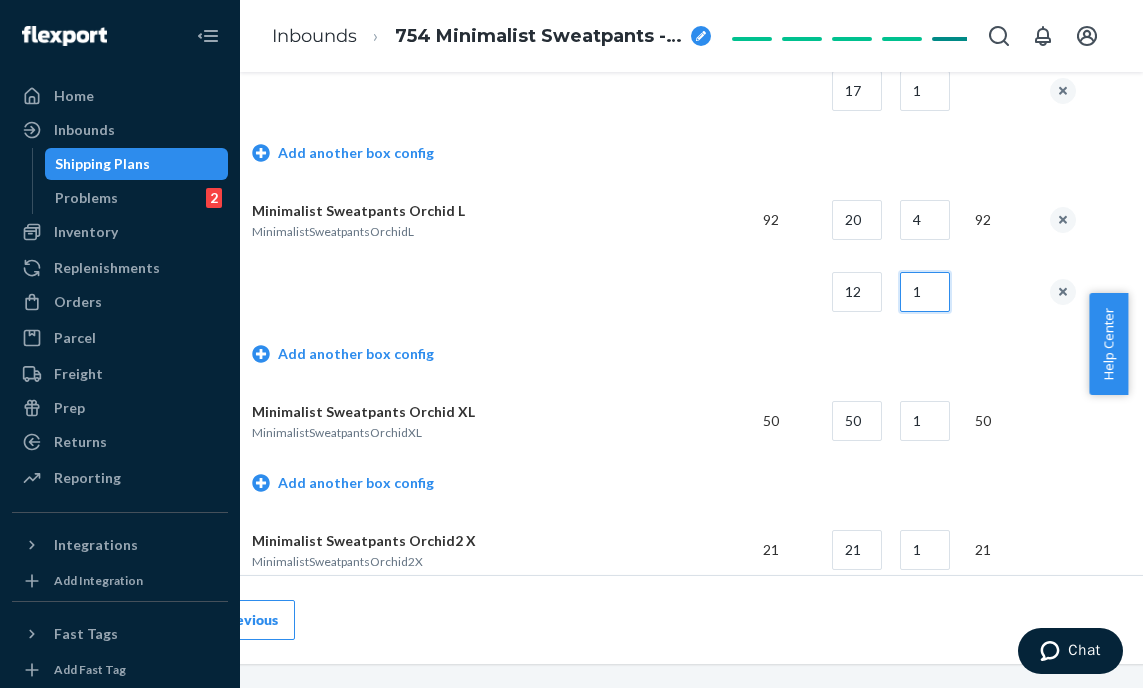 scroll, scrollTop: 2777, scrollLeft: 106, axis: both 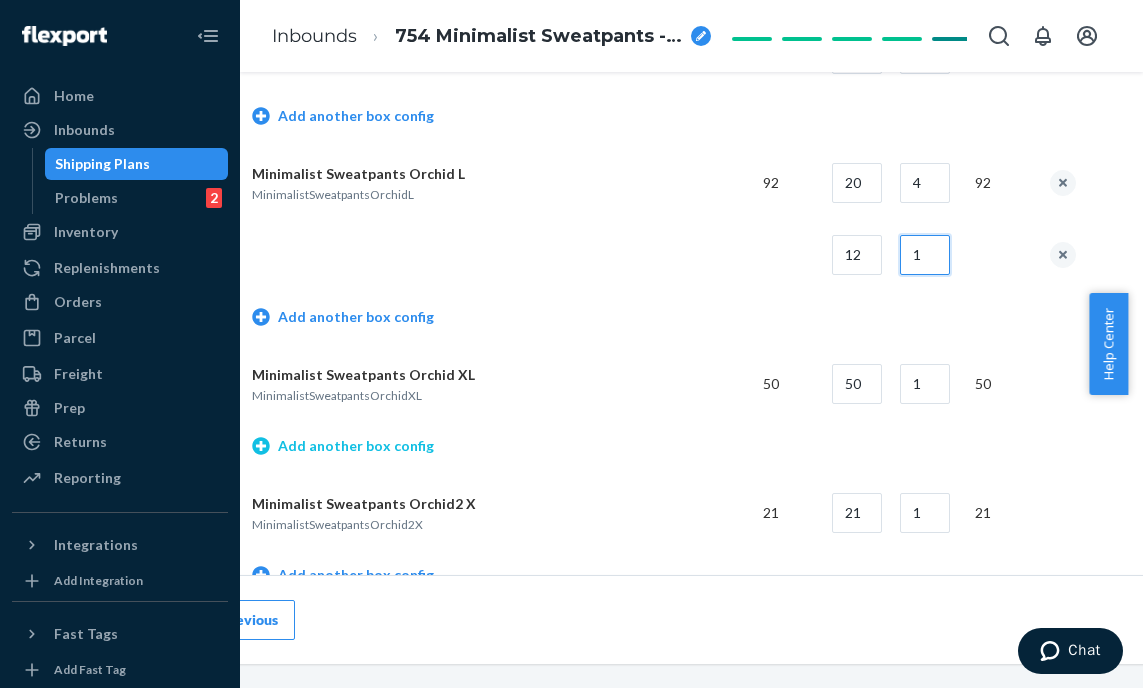 type on "1" 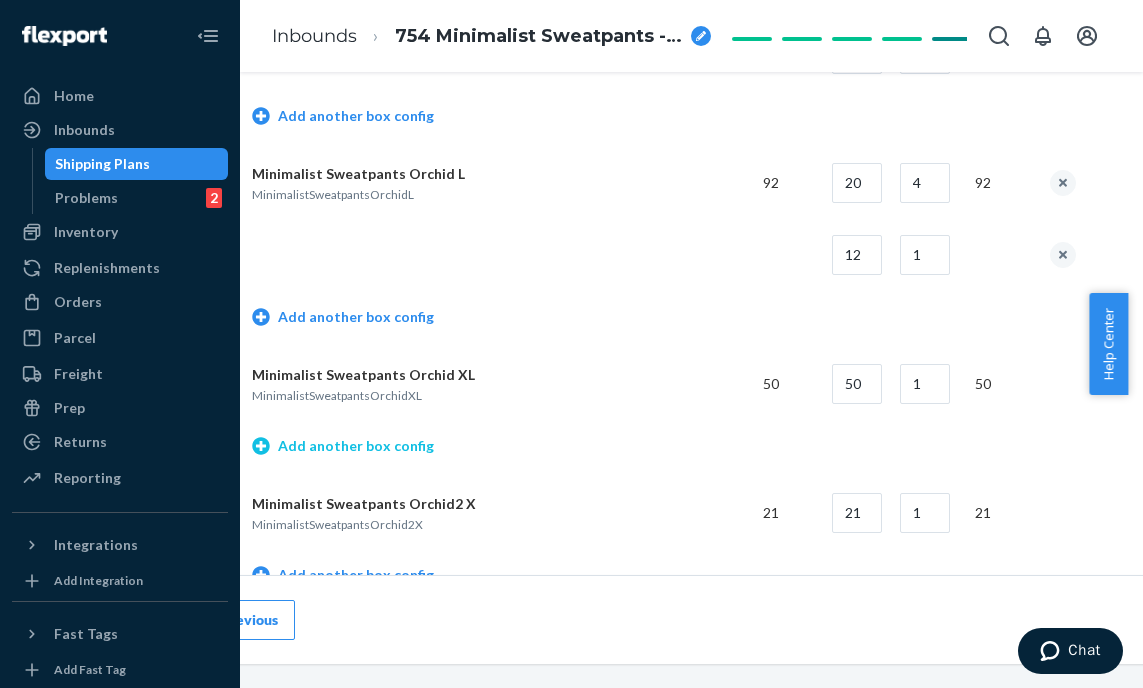 click on "Add another box config" at bounding box center (343, 446) 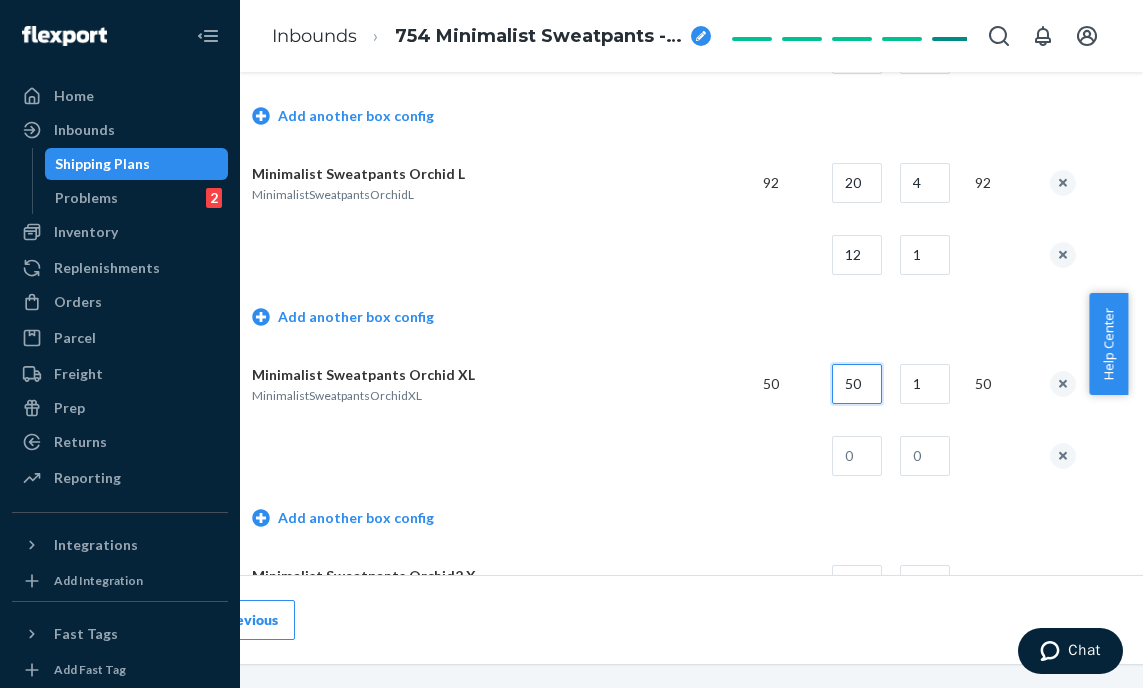 click on "50" at bounding box center [857, 384] 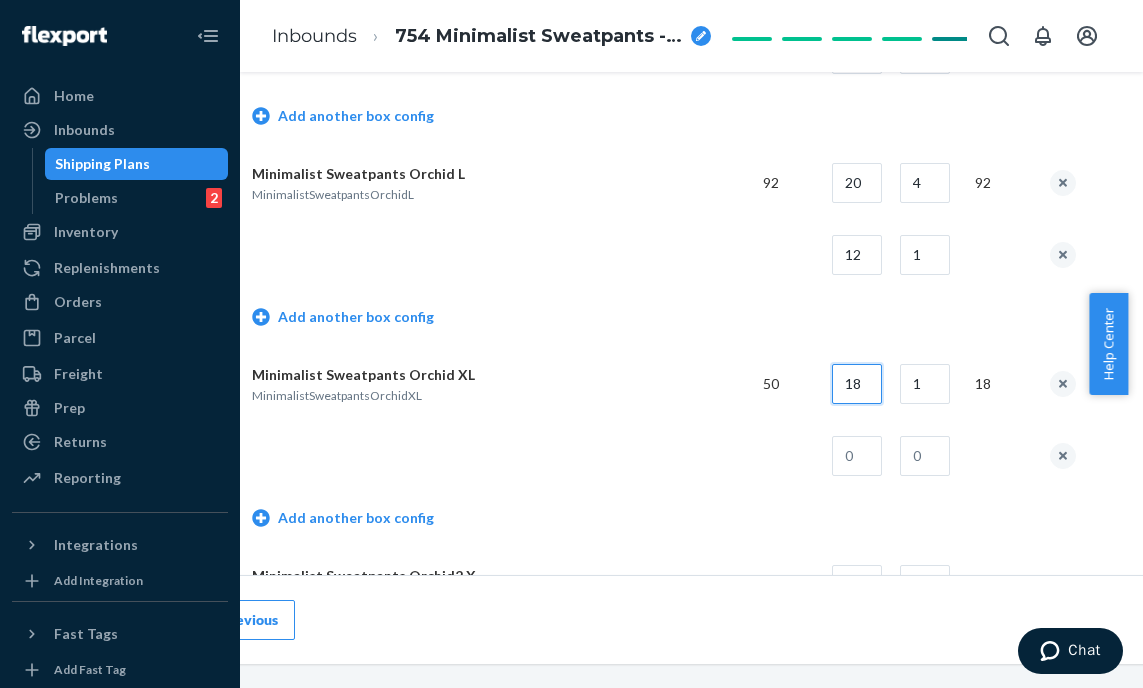 type on "18" 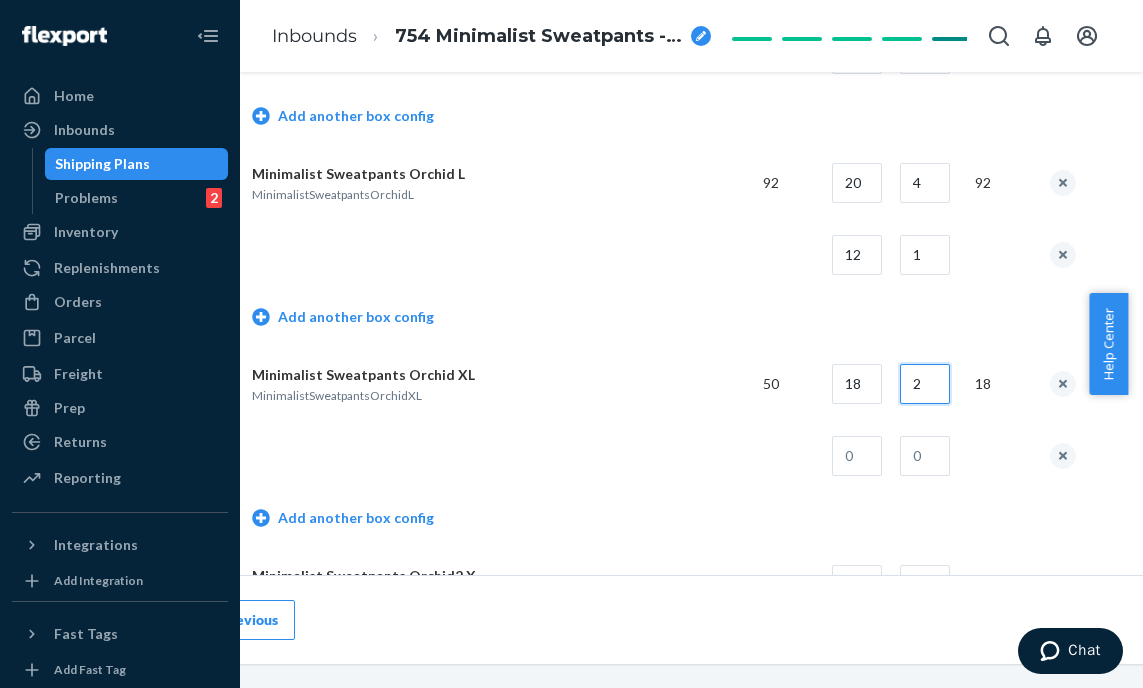 type on "2" 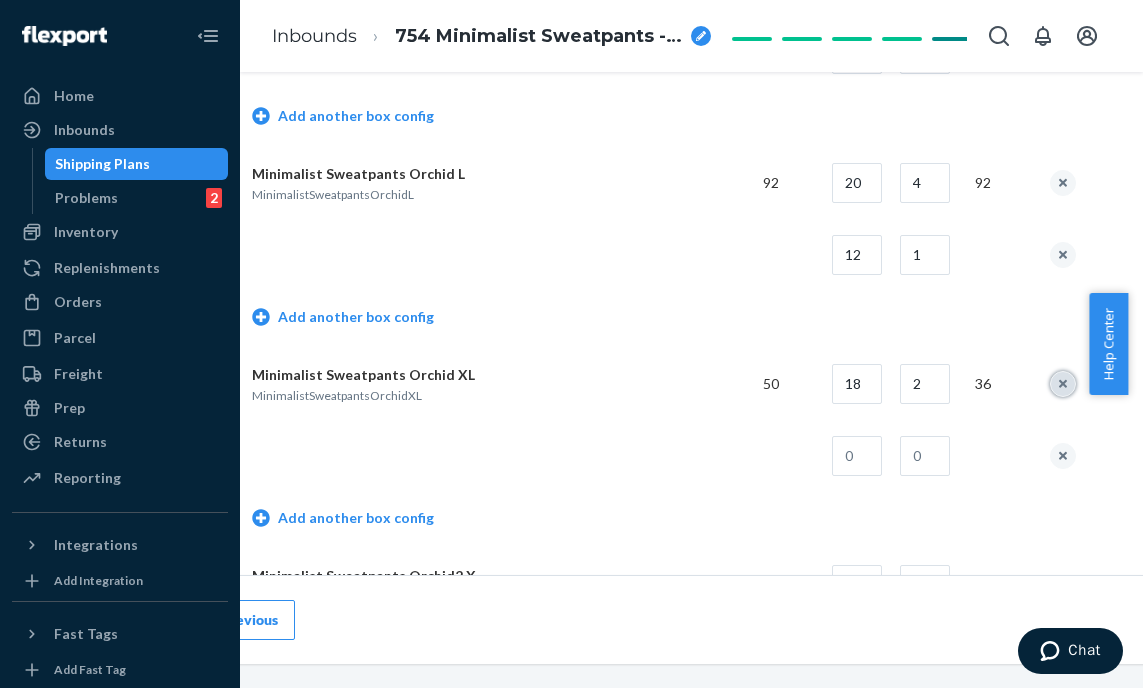 type 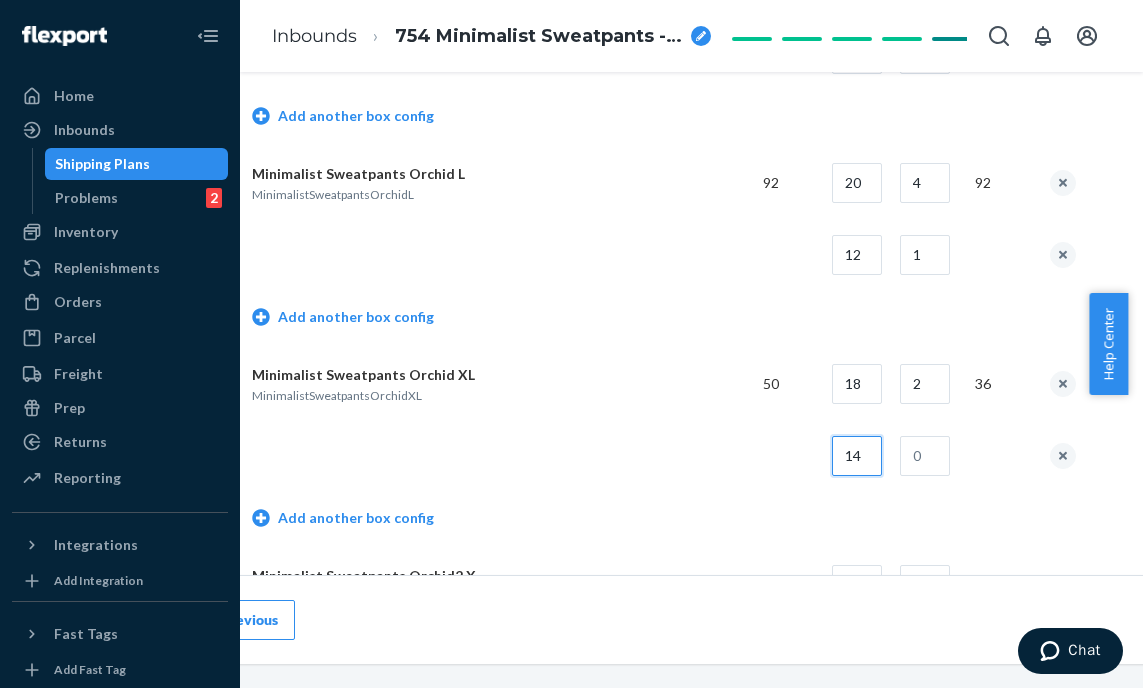 type on "14" 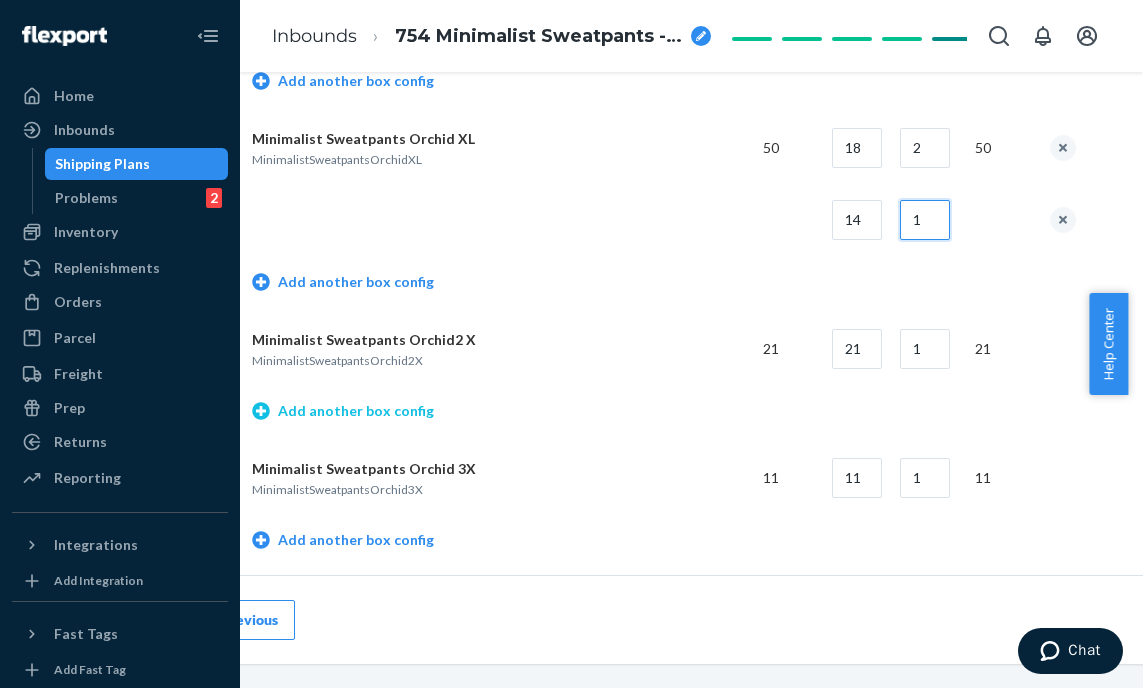 scroll, scrollTop: 3013, scrollLeft: 106, axis: both 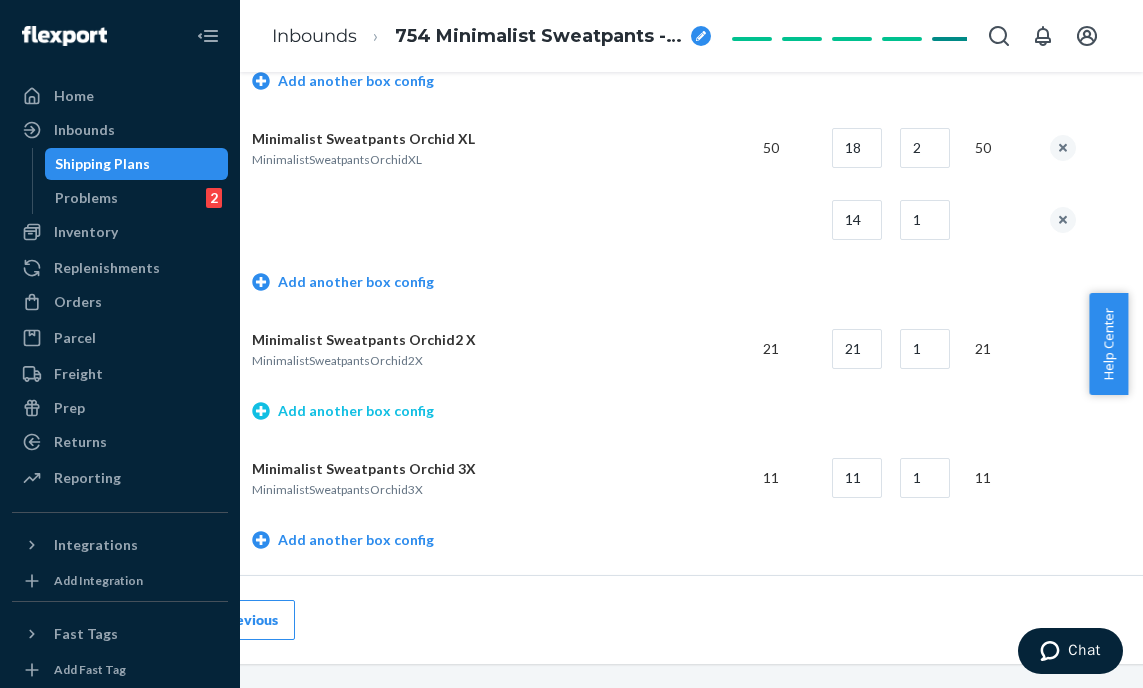 click on "Add another box config" at bounding box center (343, 411) 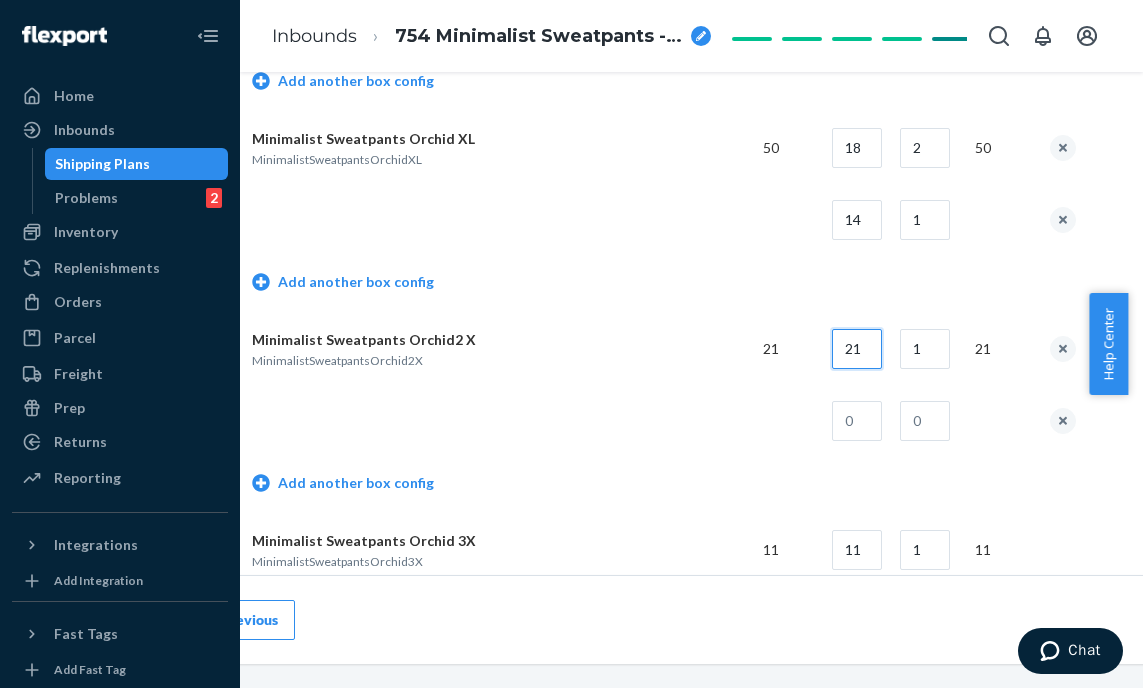 click on "21" at bounding box center (857, 349) 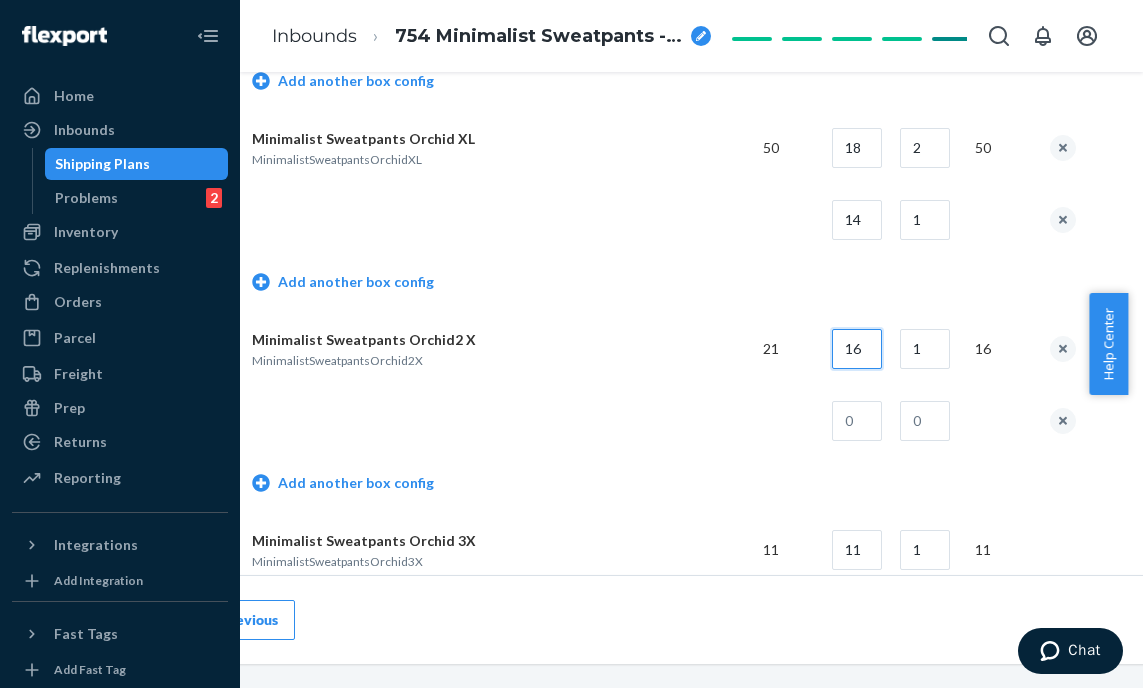 type on "16" 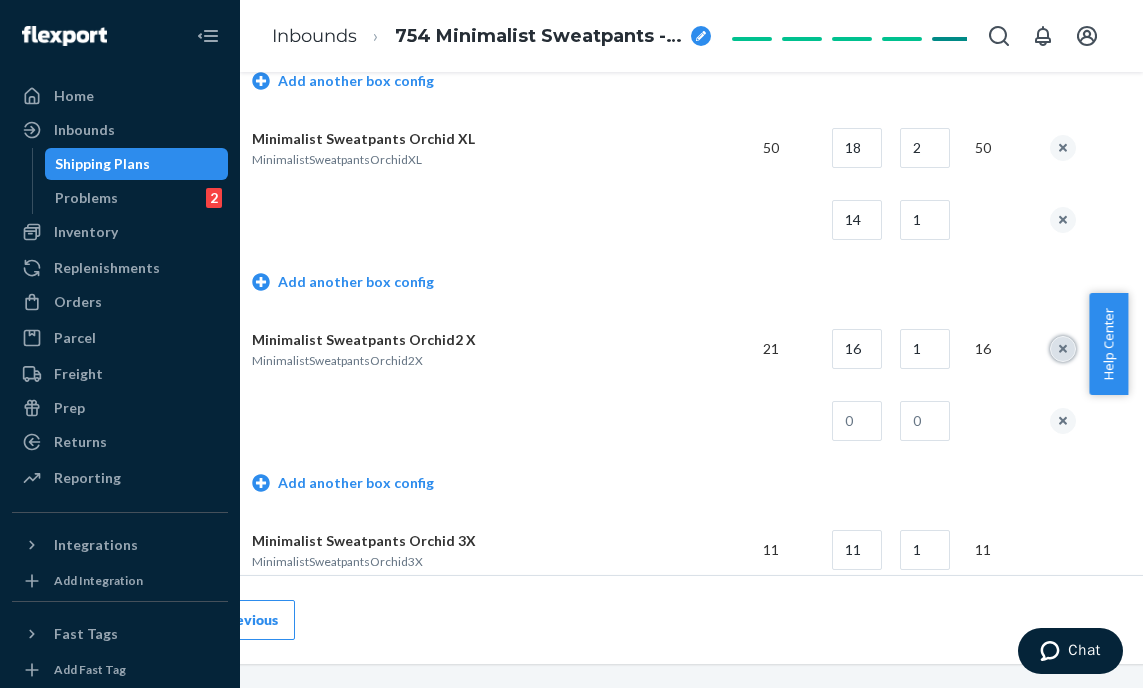type 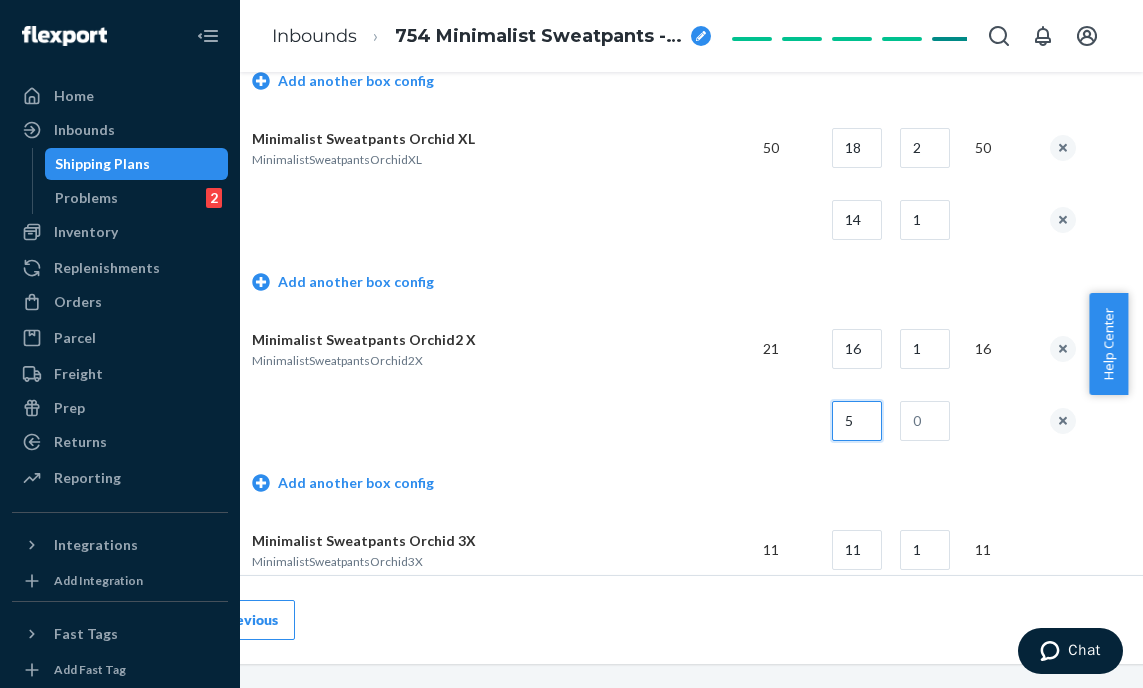 type on "5" 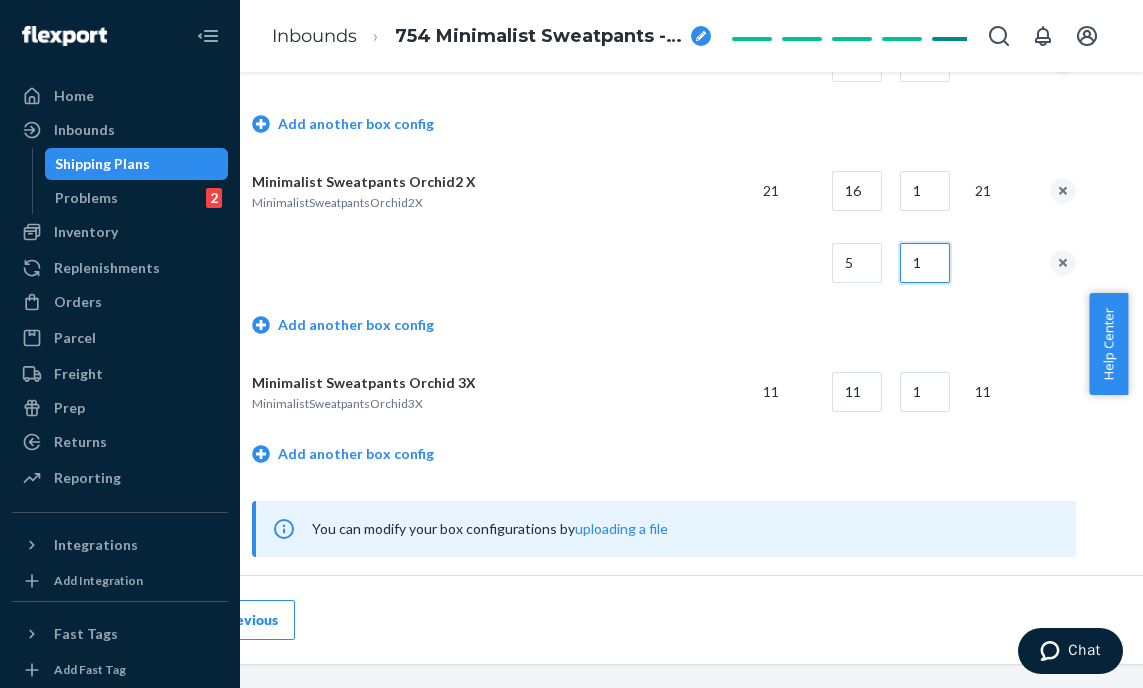 scroll, scrollTop: 3208, scrollLeft: 106, axis: both 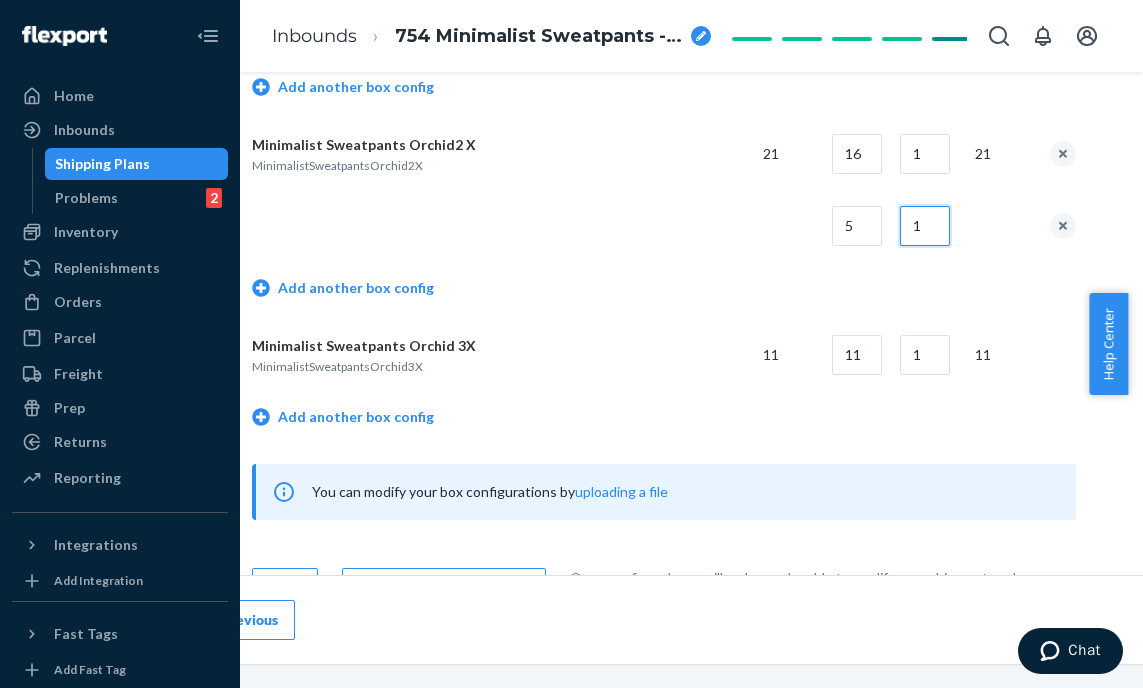 type on "1" 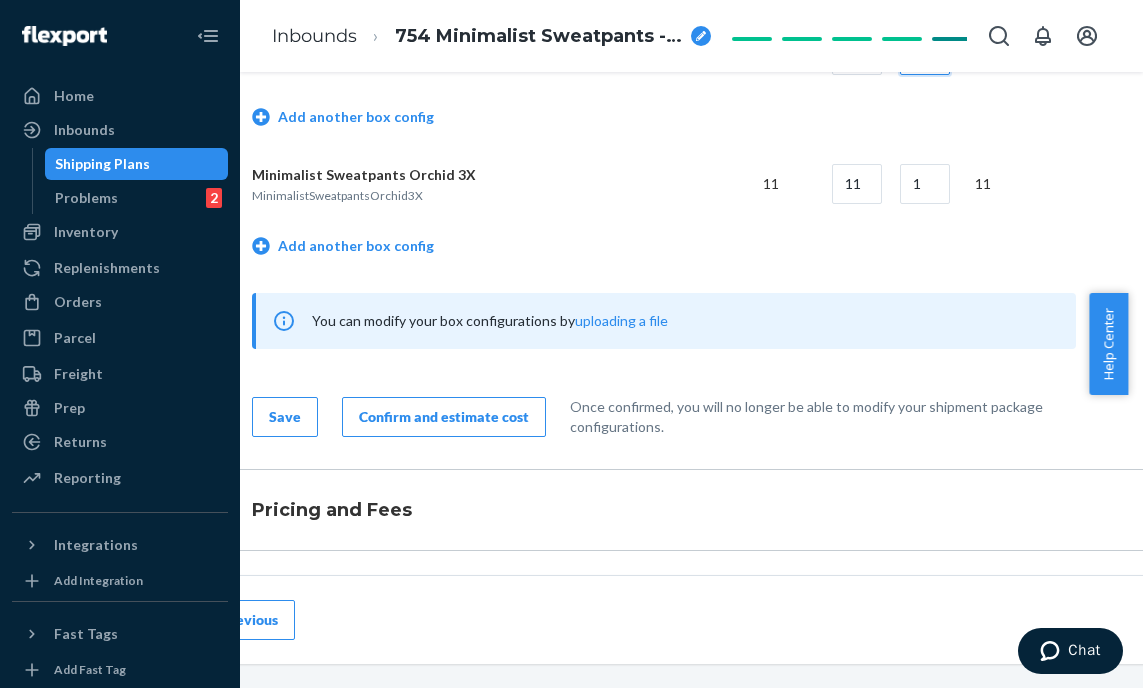scroll, scrollTop: 3378, scrollLeft: 106, axis: both 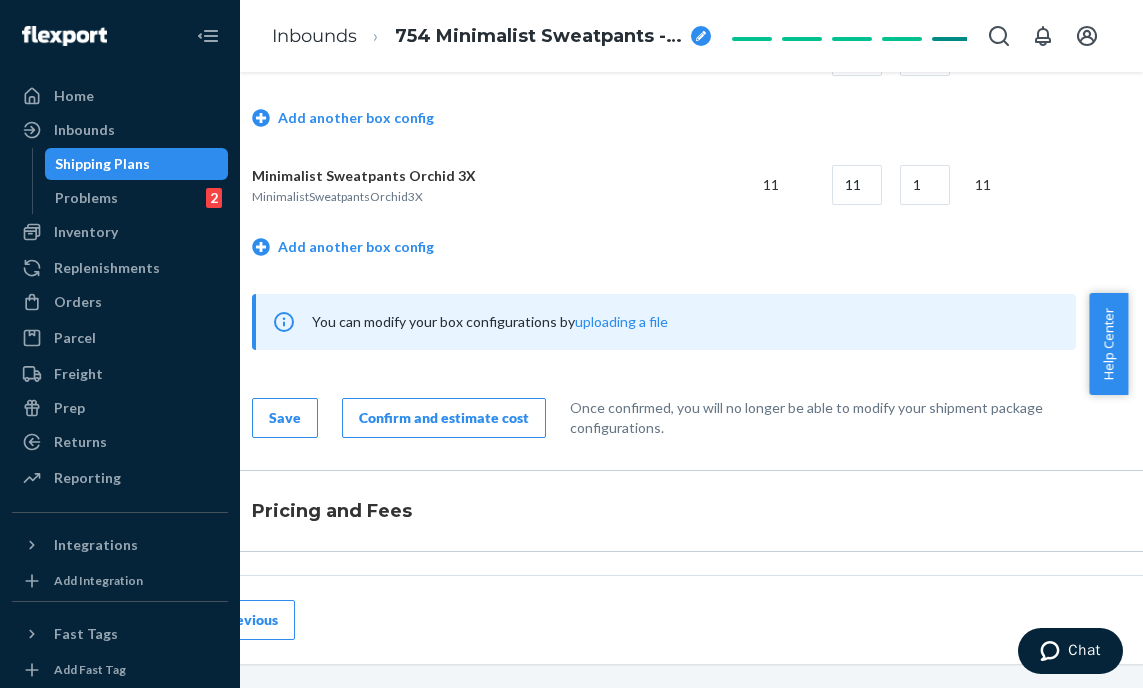 click on "Confirm and estimate cost" at bounding box center [444, 418] 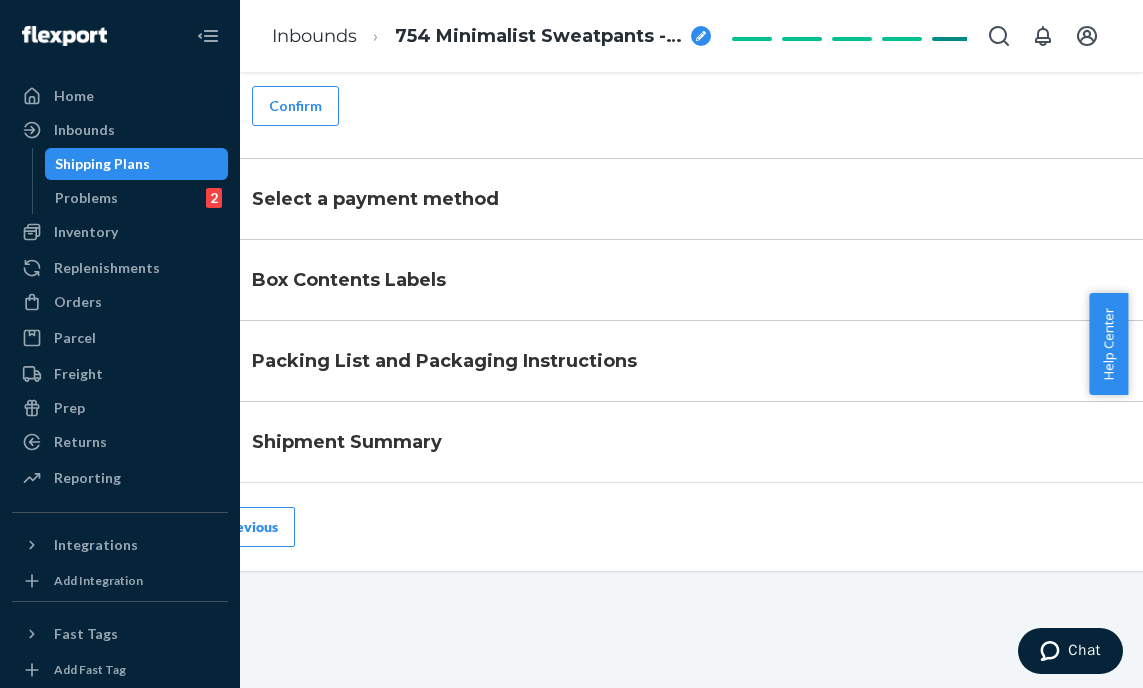 scroll, scrollTop: 1101, scrollLeft: 106, axis: both 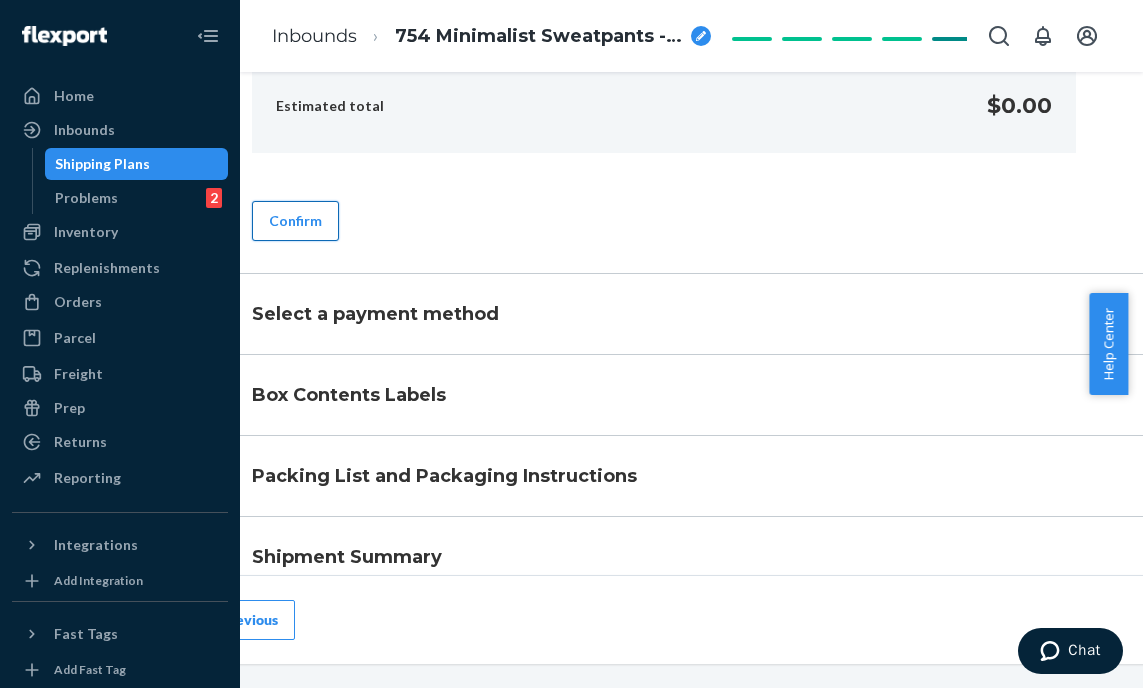 click on "Confirm" at bounding box center (295, 221) 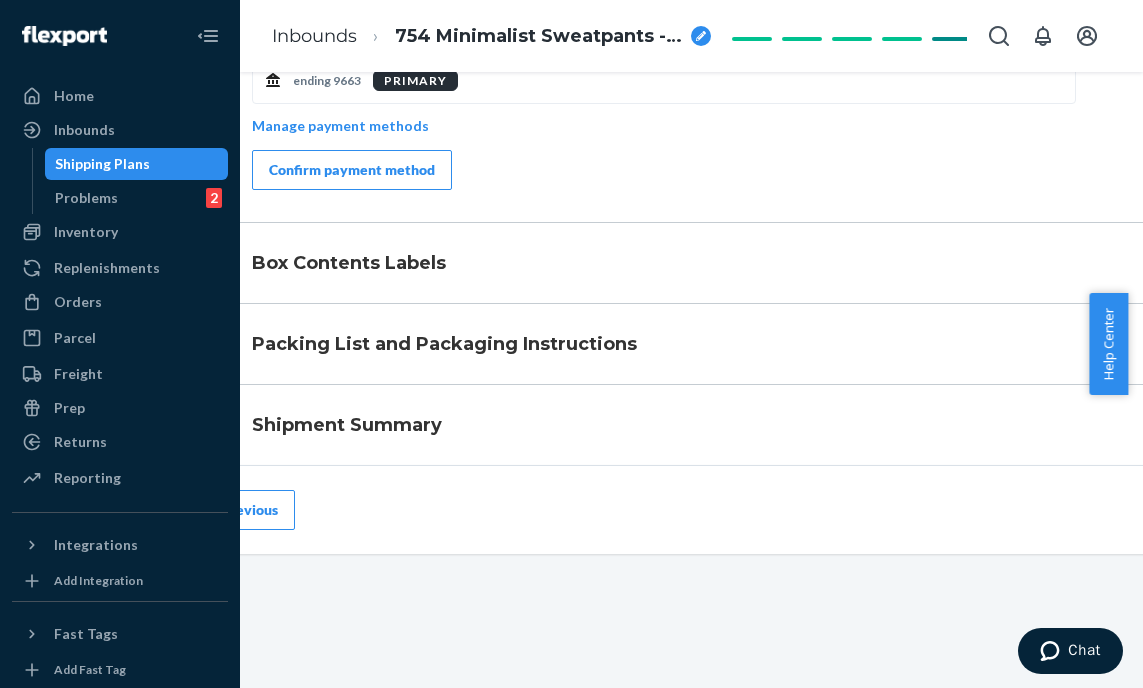 click on "Confirm payment method" at bounding box center (352, 170) 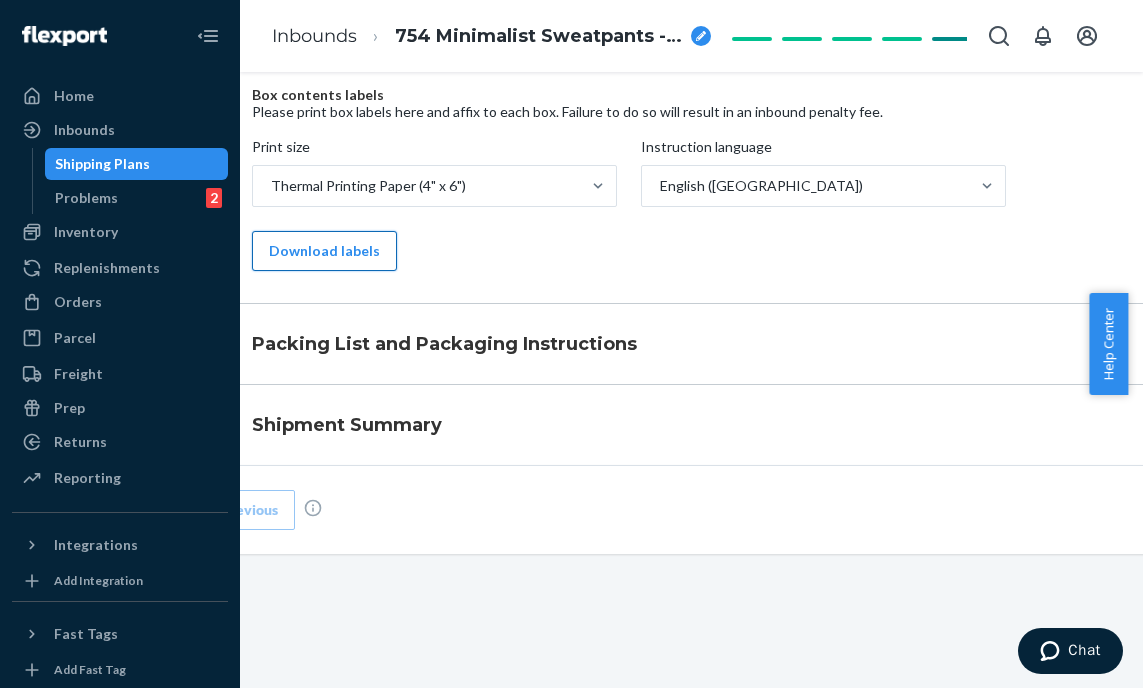 click on "Download labels" at bounding box center (324, 251) 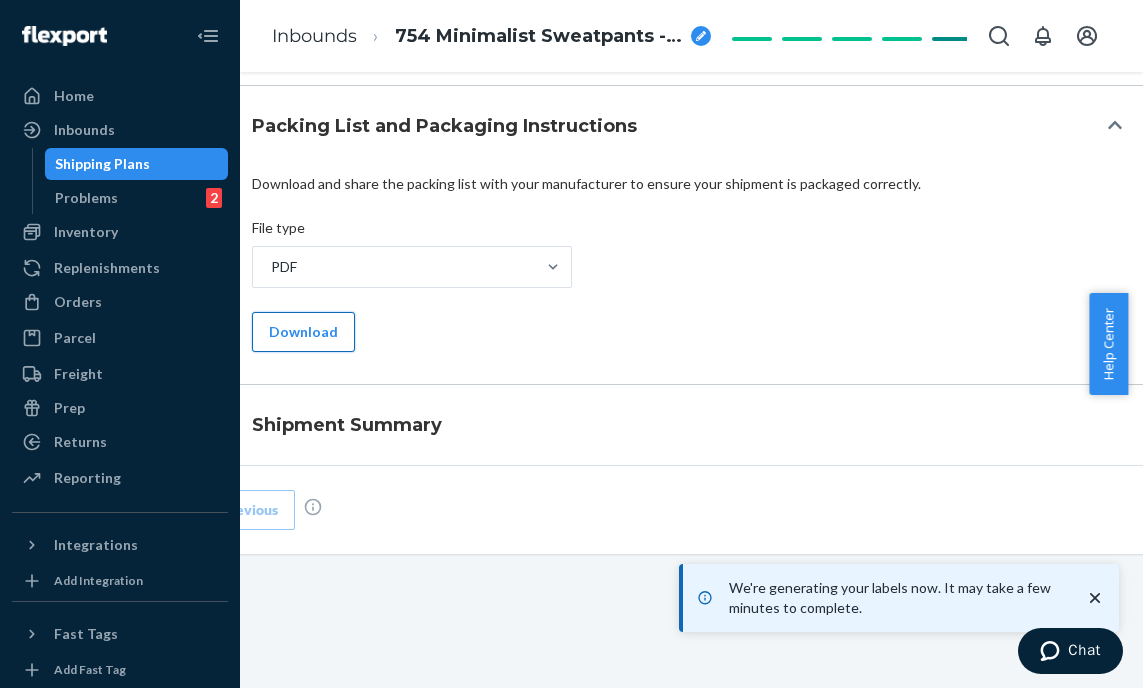 click on "Download" at bounding box center [303, 332] 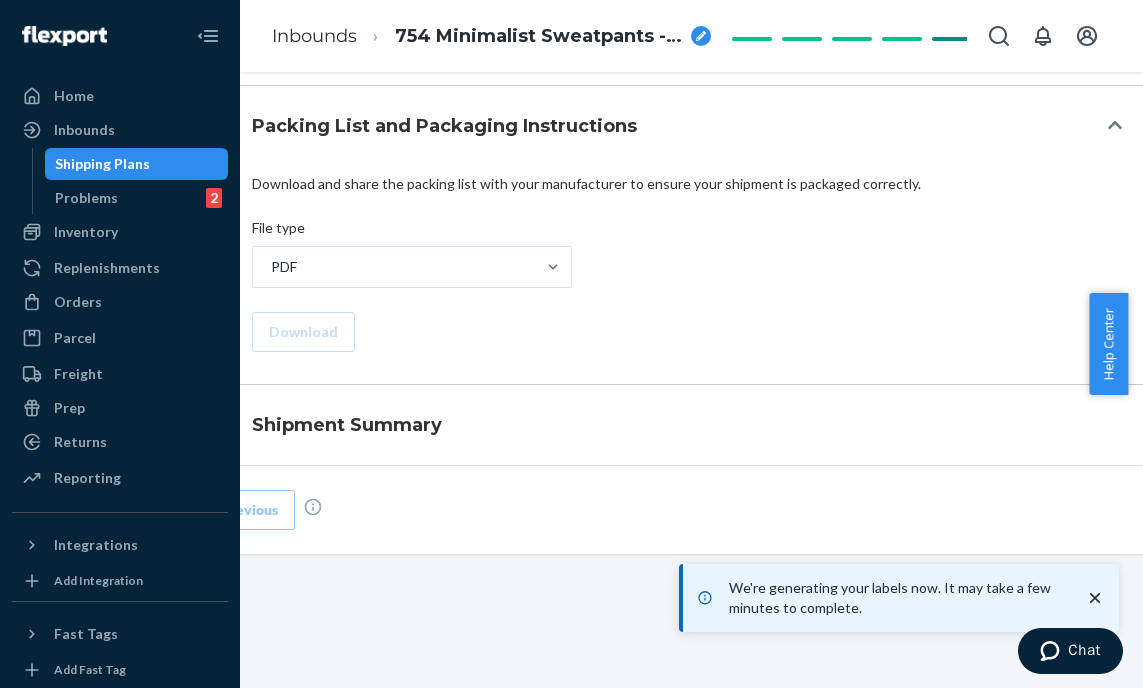 scroll, scrollTop: 988, scrollLeft: 106, axis: both 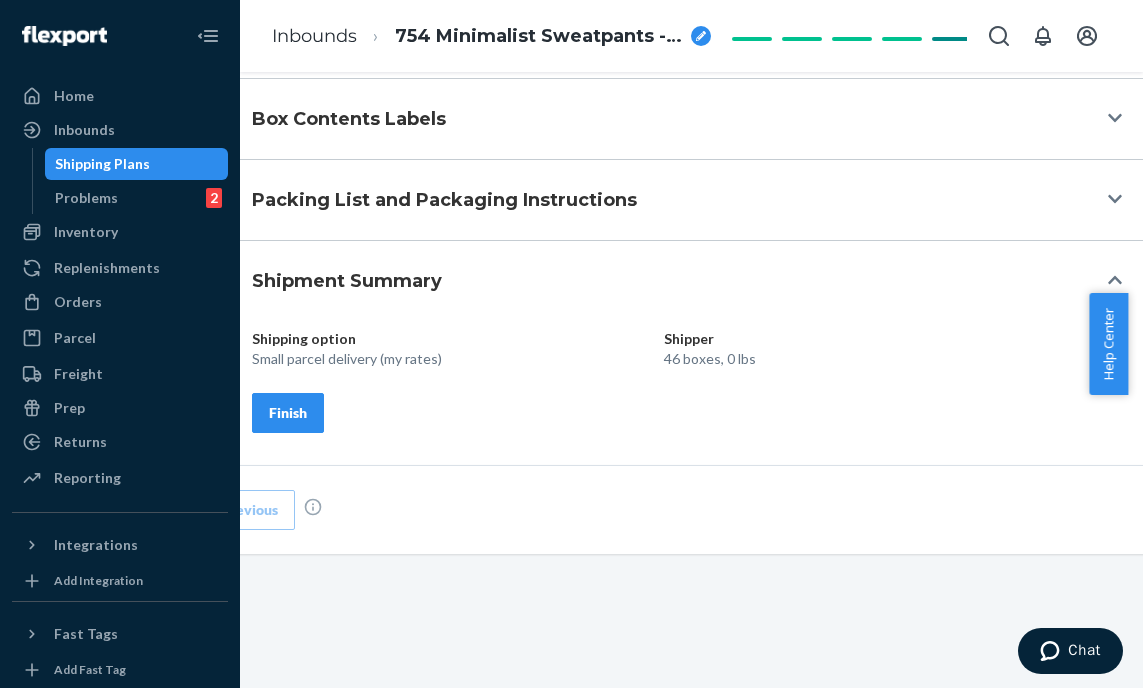 click on "Finish" at bounding box center (288, 413) 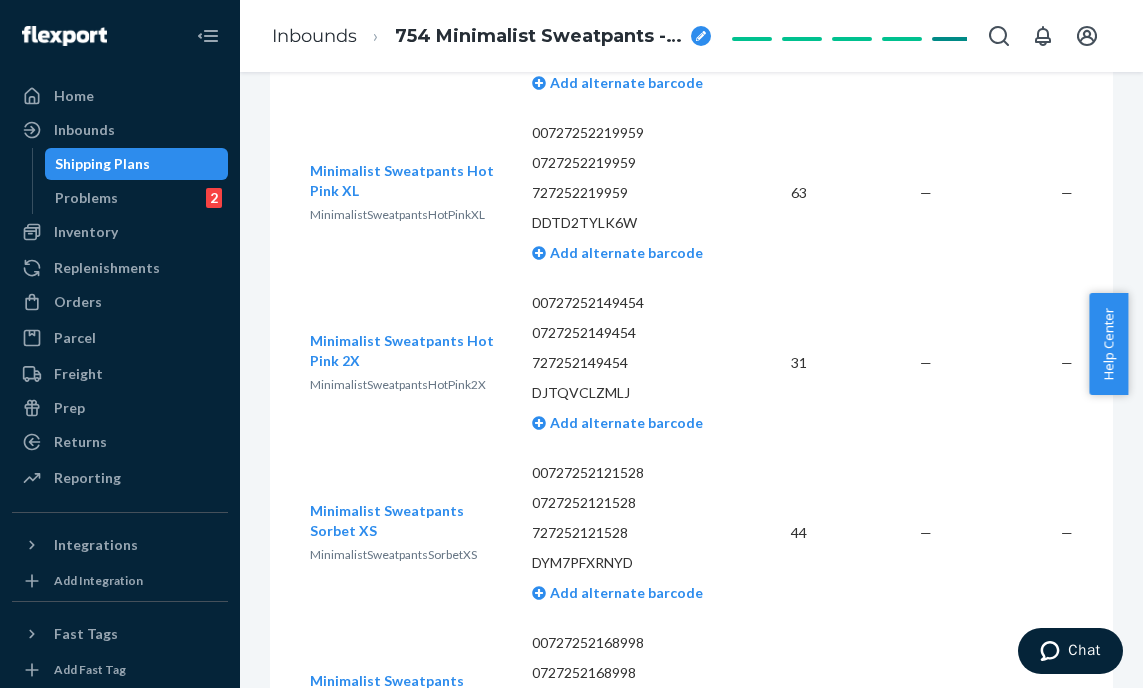 scroll, scrollTop: 988, scrollLeft: 0, axis: vertical 